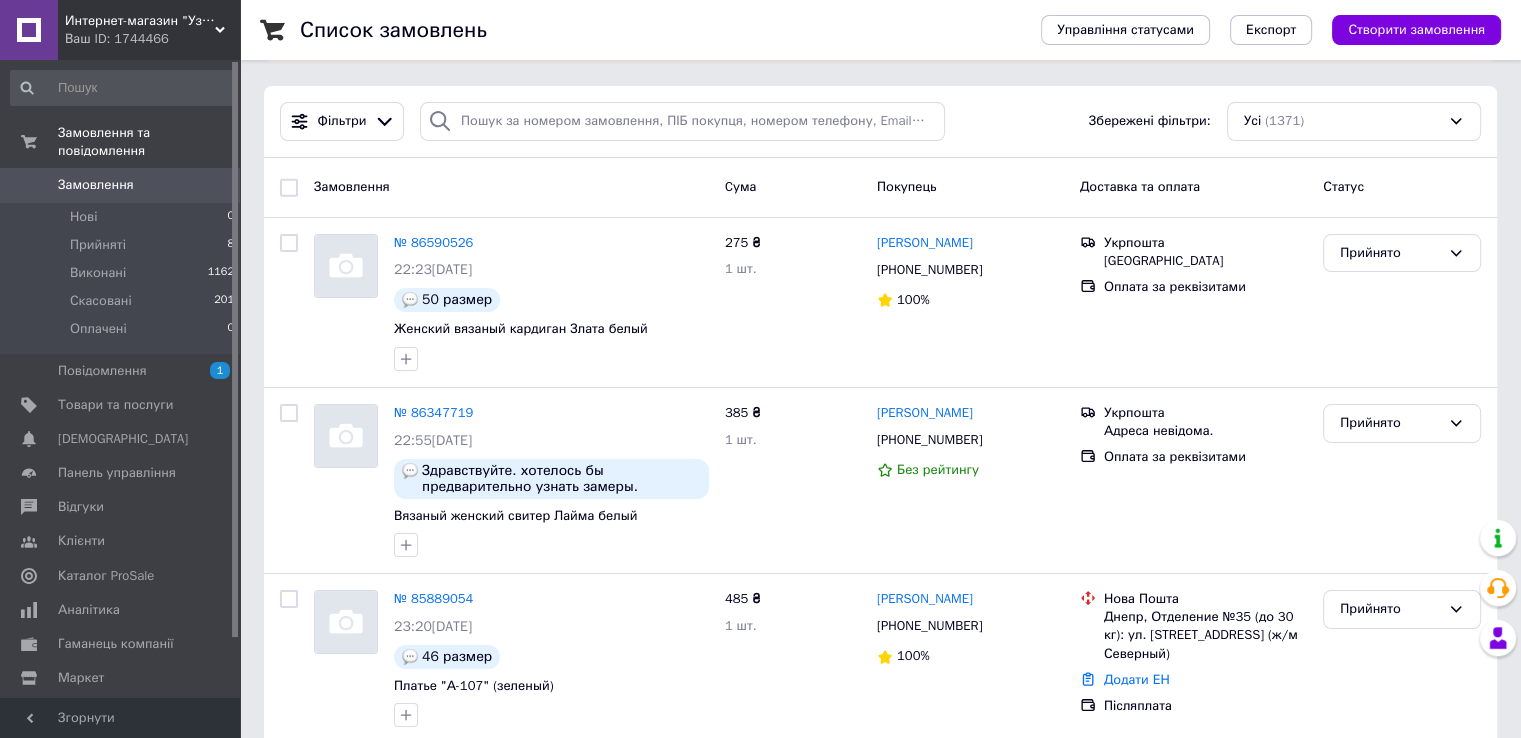 scroll, scrollTop: 0, scrollLeft: 0, axis: both 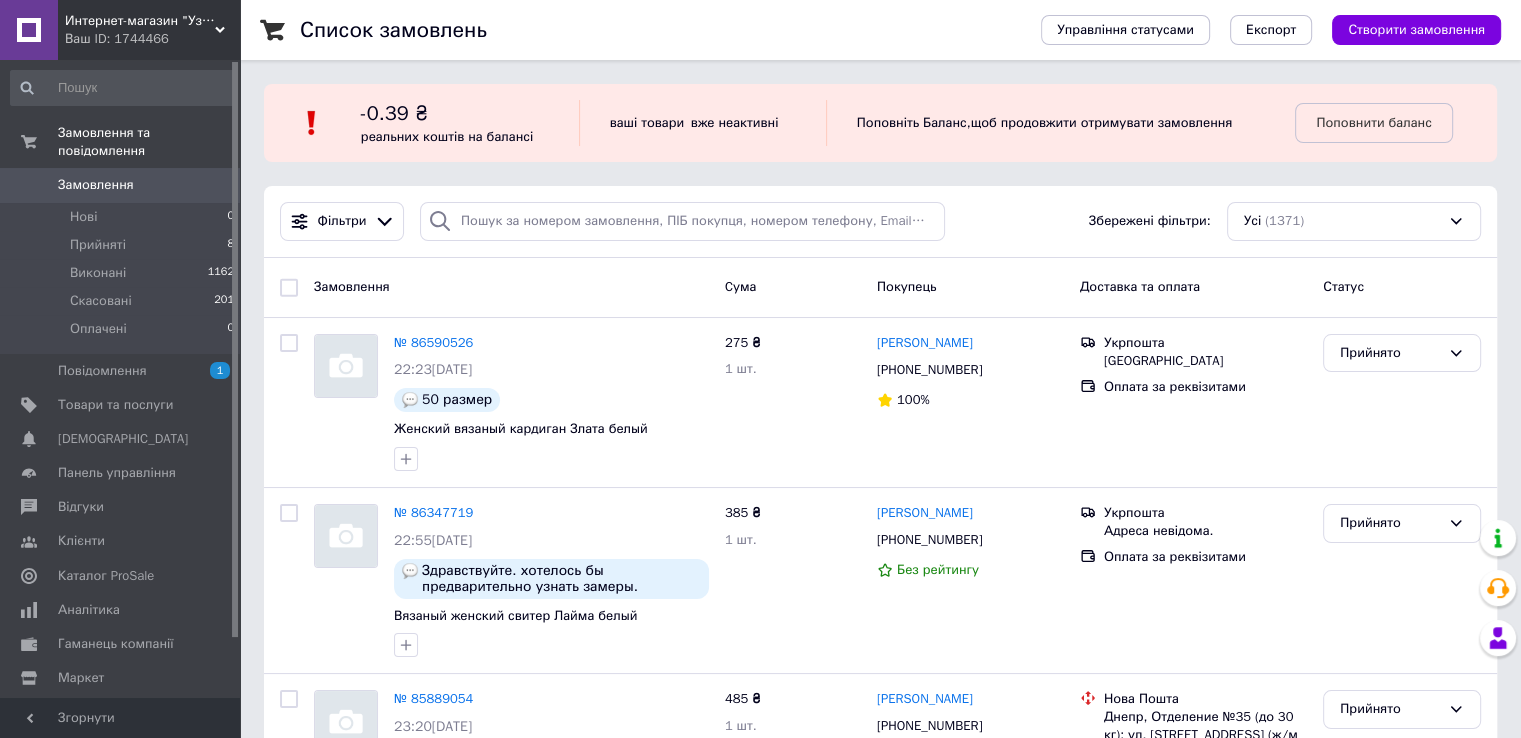 click on "Интернет-магазин "Узелок"" at bounding box center (140, 21) 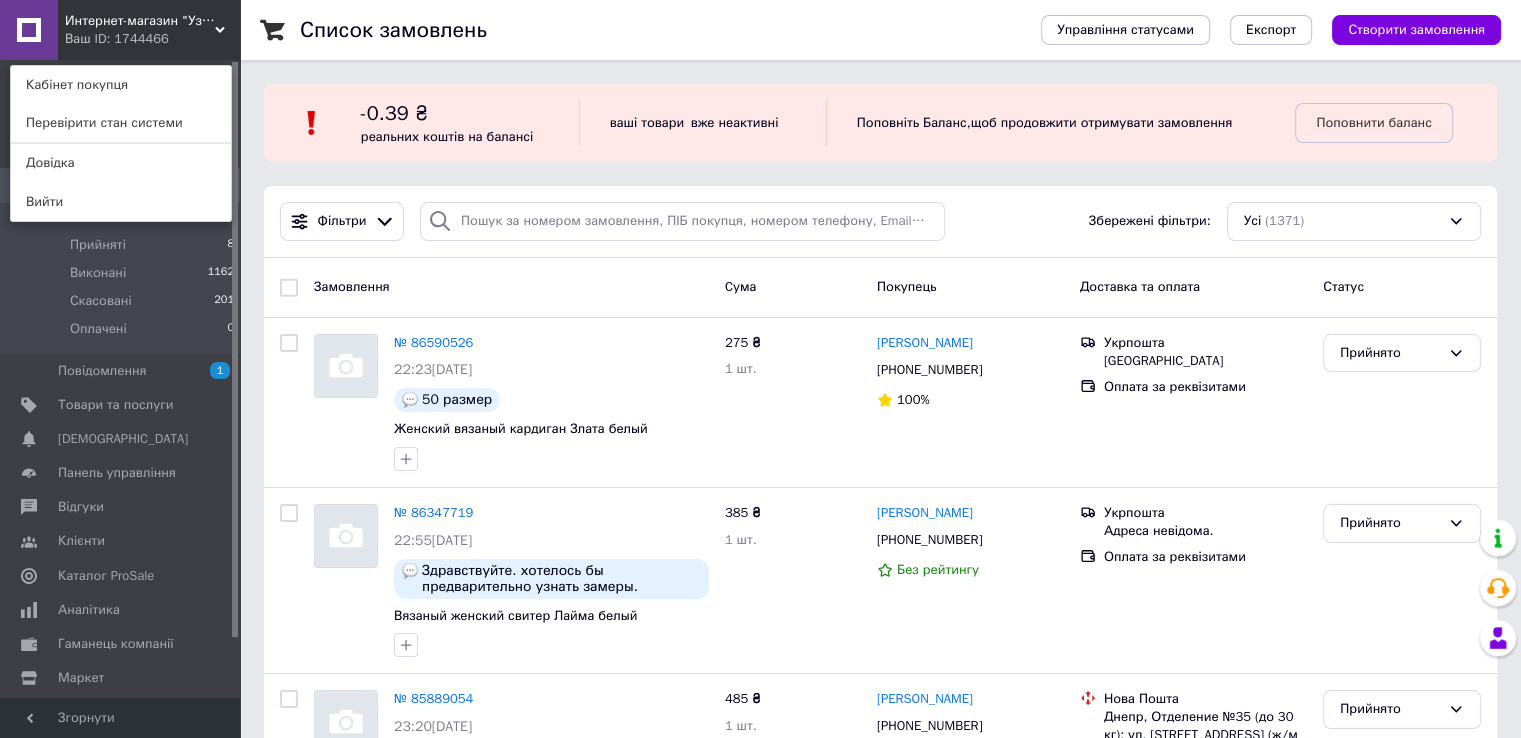 click on "Список замовлень" at bounding box center [650, 30] 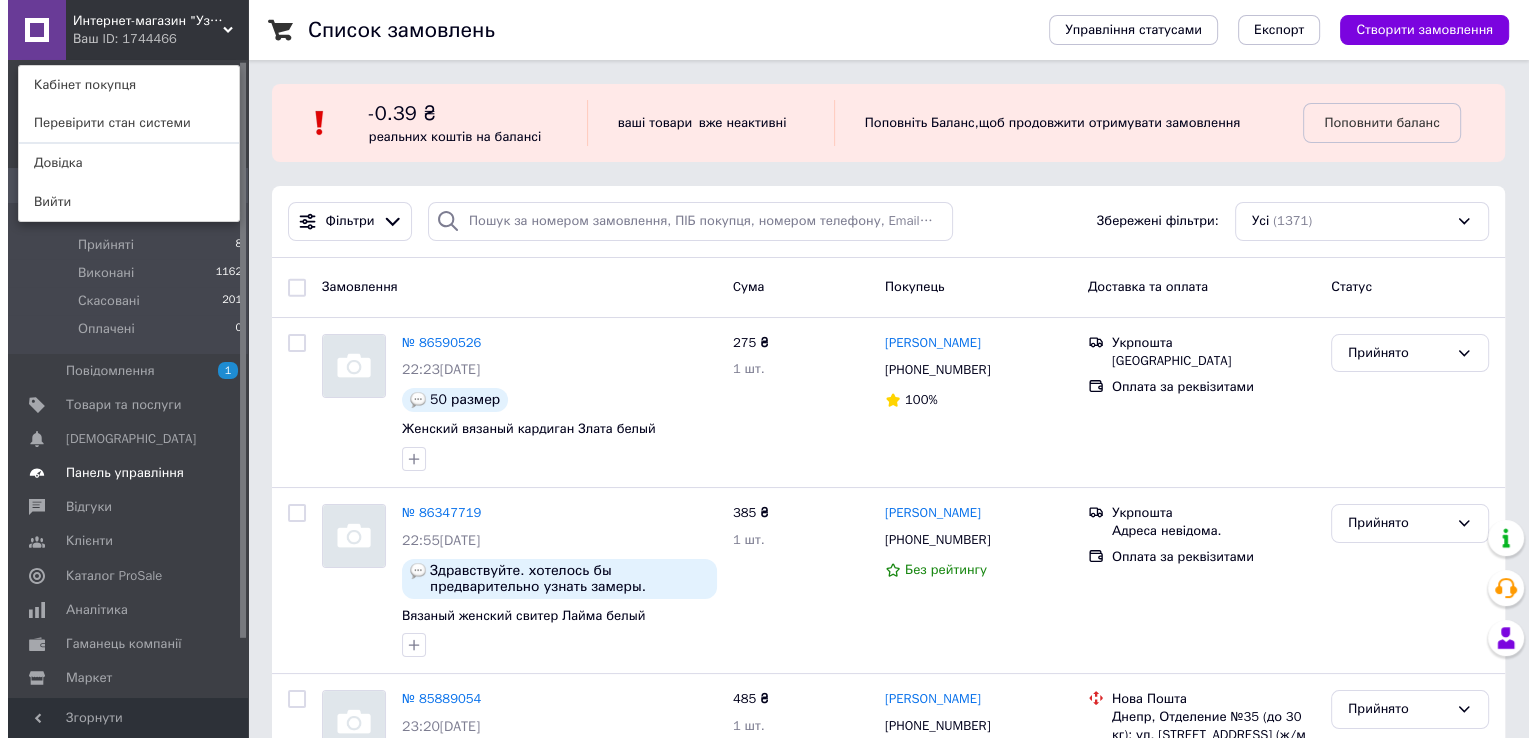 scroll, scrollTop: 65, scrollLeft: 0, axis: vertical 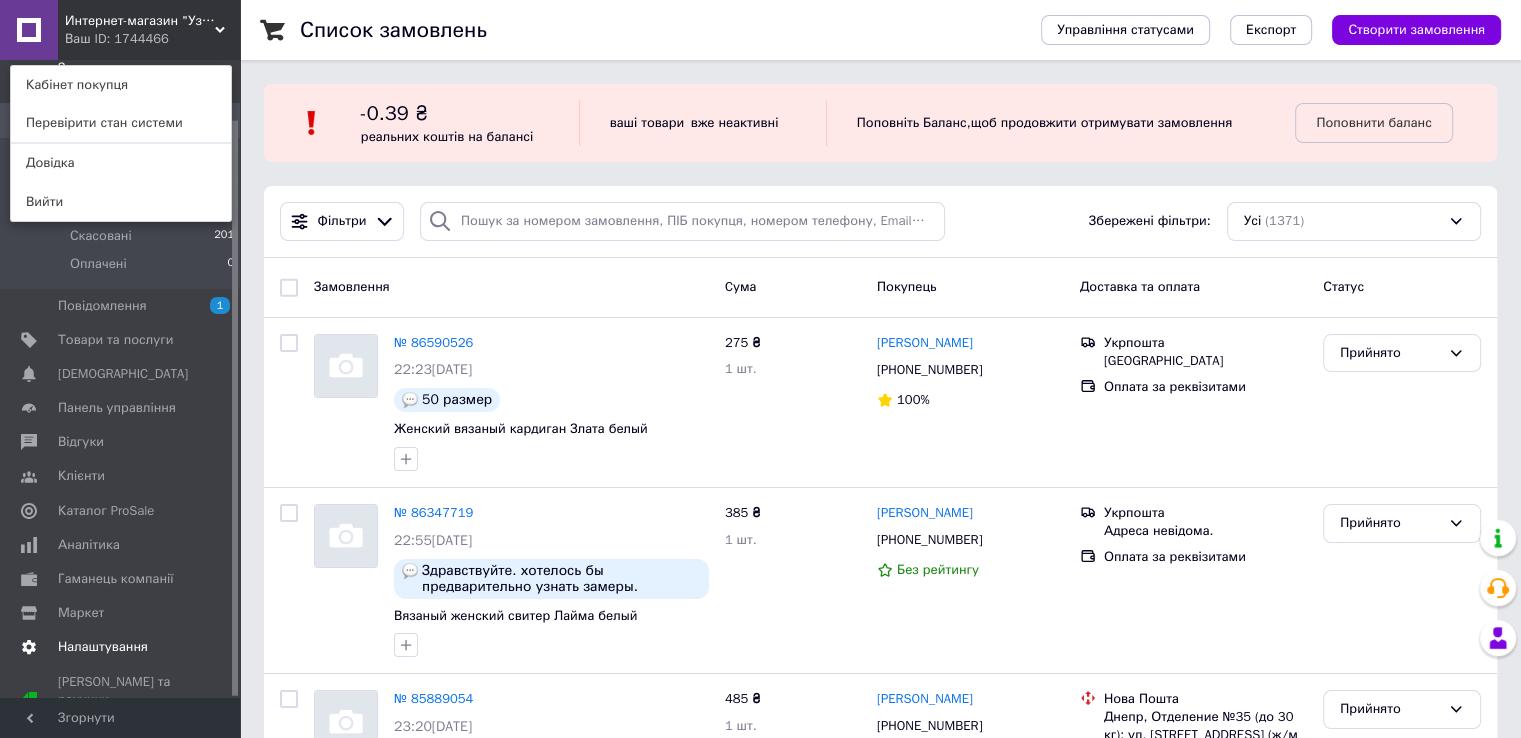 click on "Налаштування" at bounding box center (103, 647) 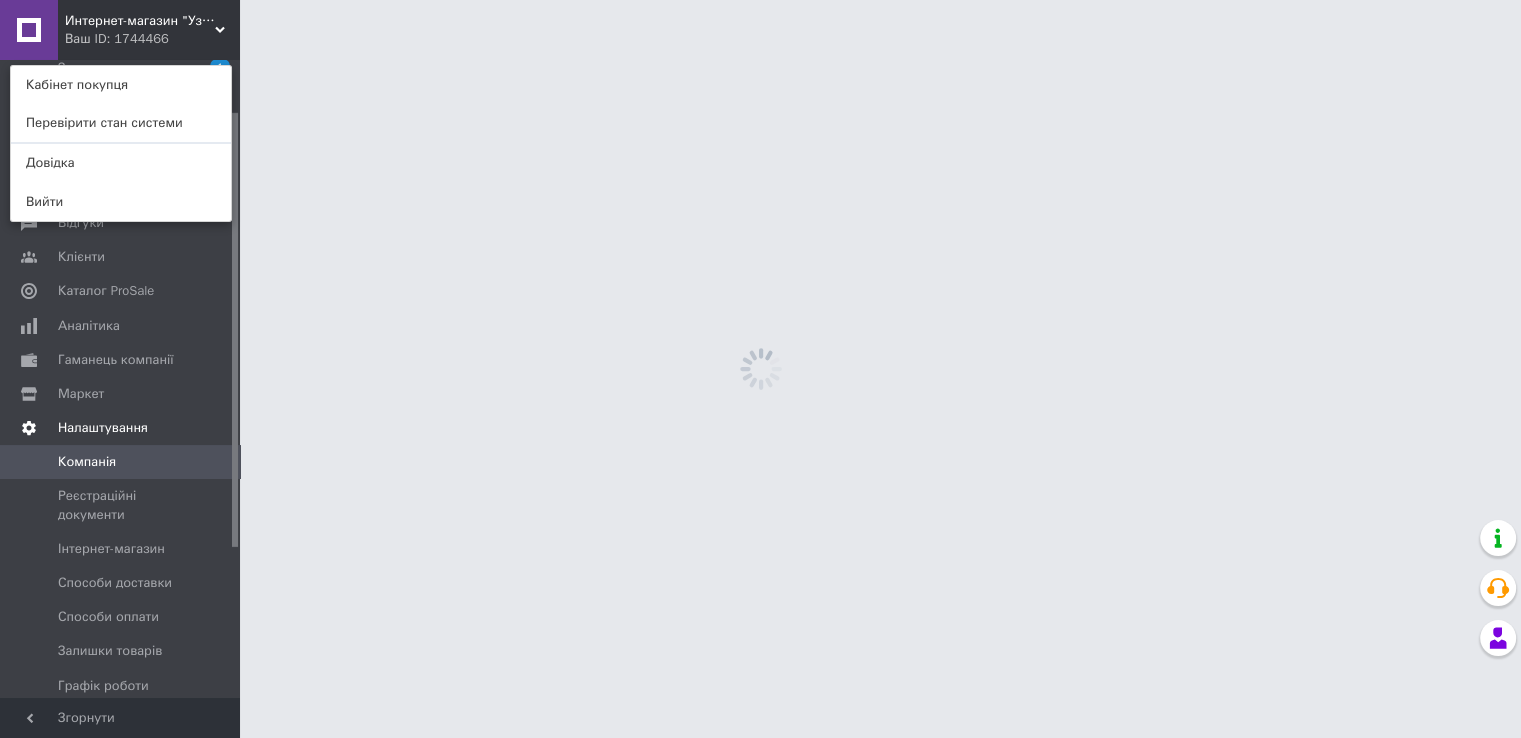 scroll, scrollTop: 75, scrollLeft: 0, axis: vertical 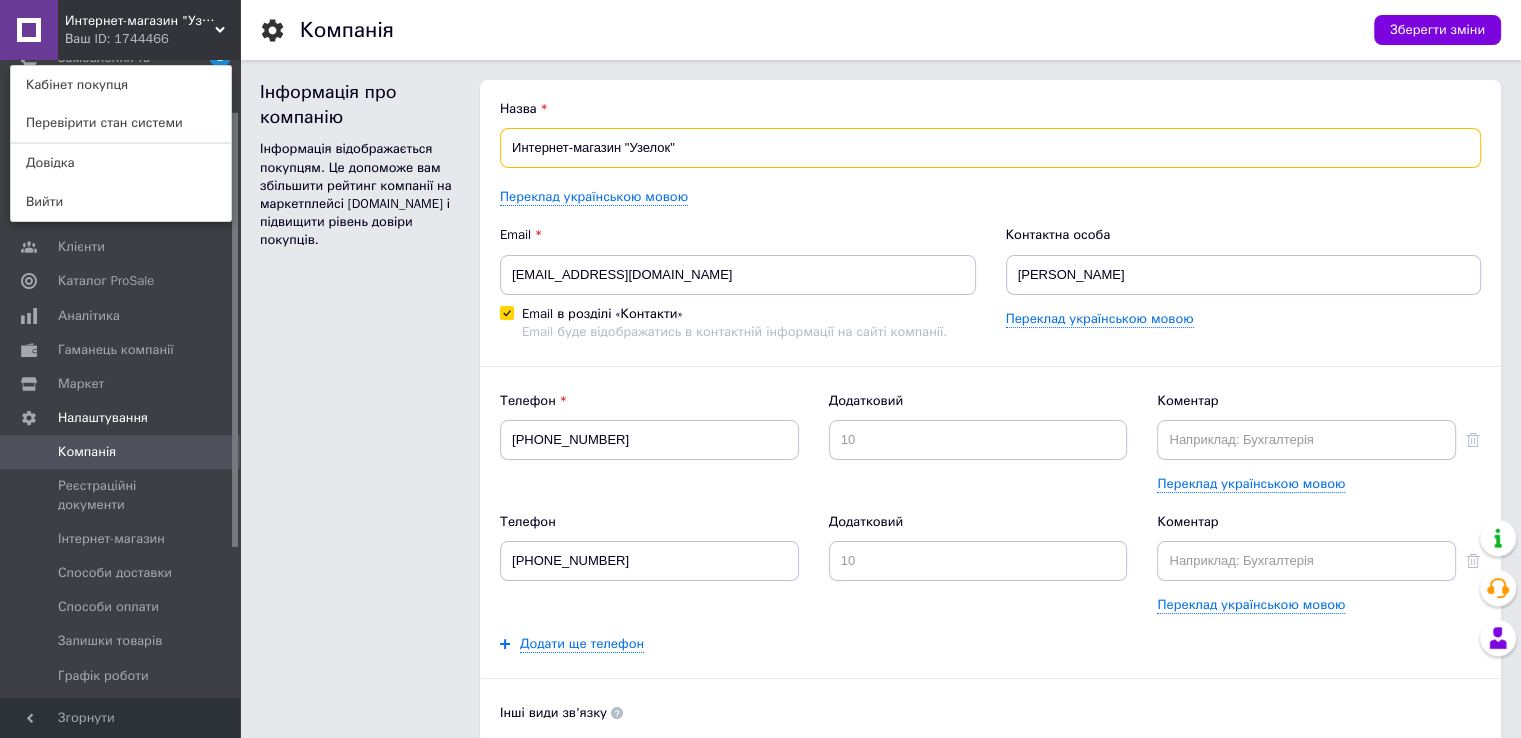 drag, startPoint x: 704, startPoint y: 140, endPoint x: 0, endPoint y: -22, distance: 722.3988 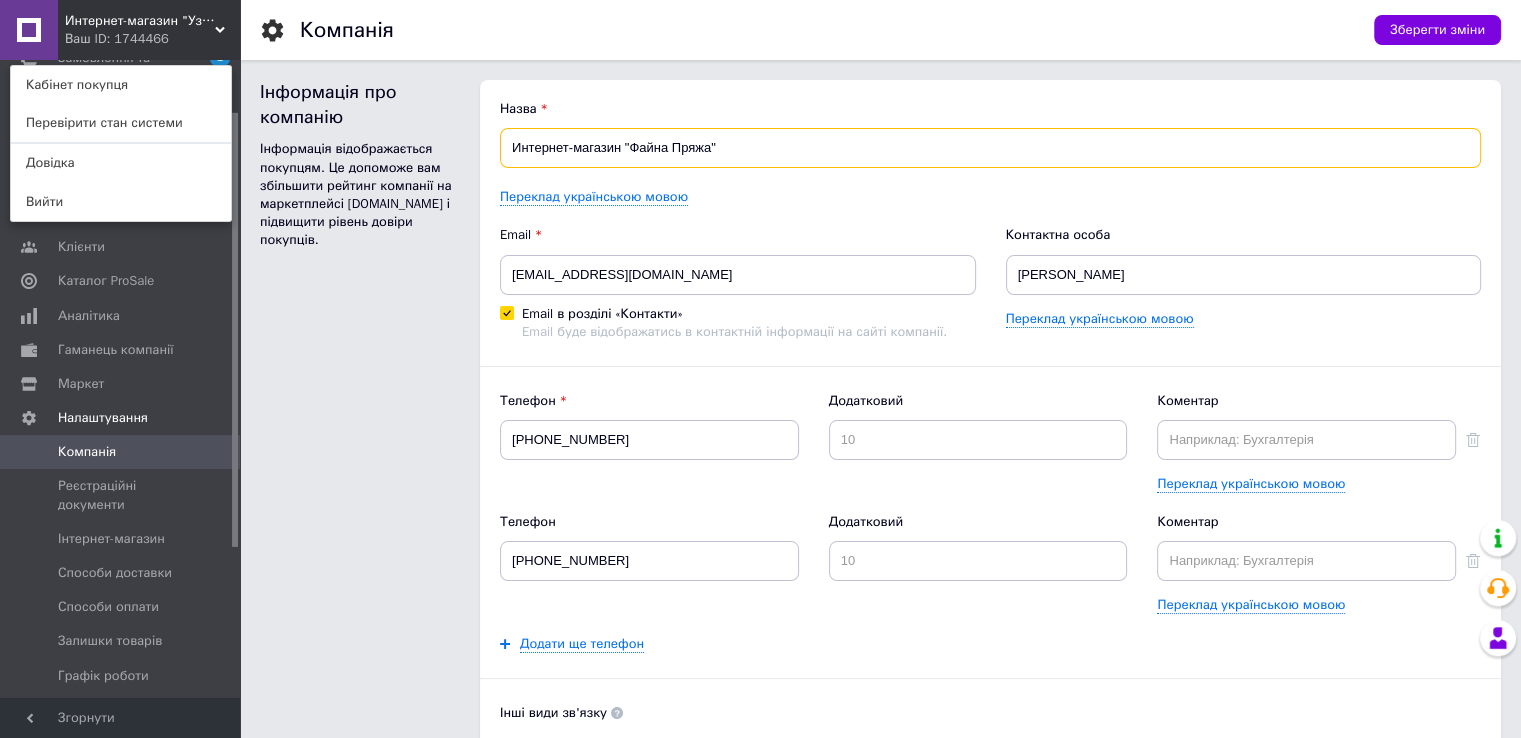 type on "Интернет-магазин "Файна Пряжа"" 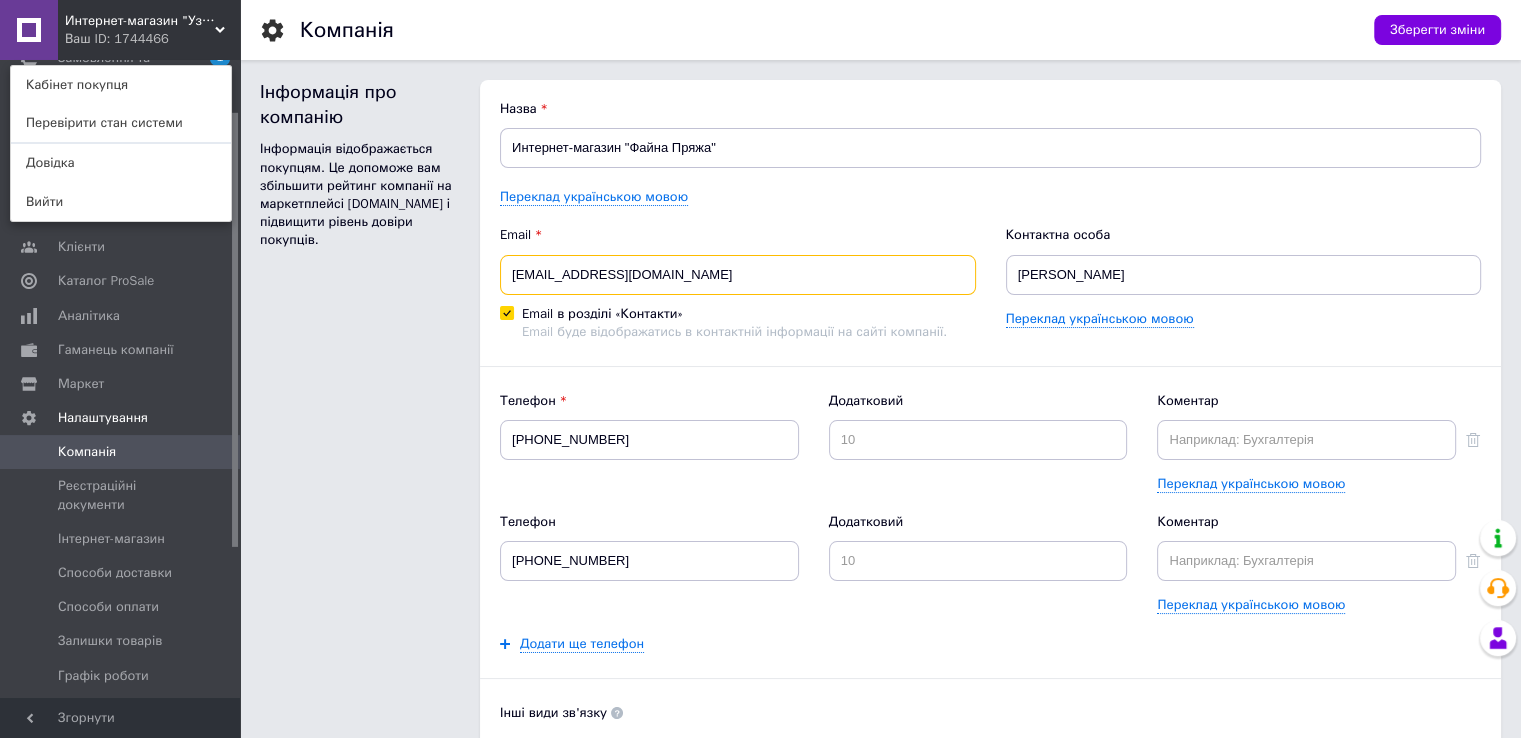 click on "apopov02@gmail.com" at bounding box center [738, 275] 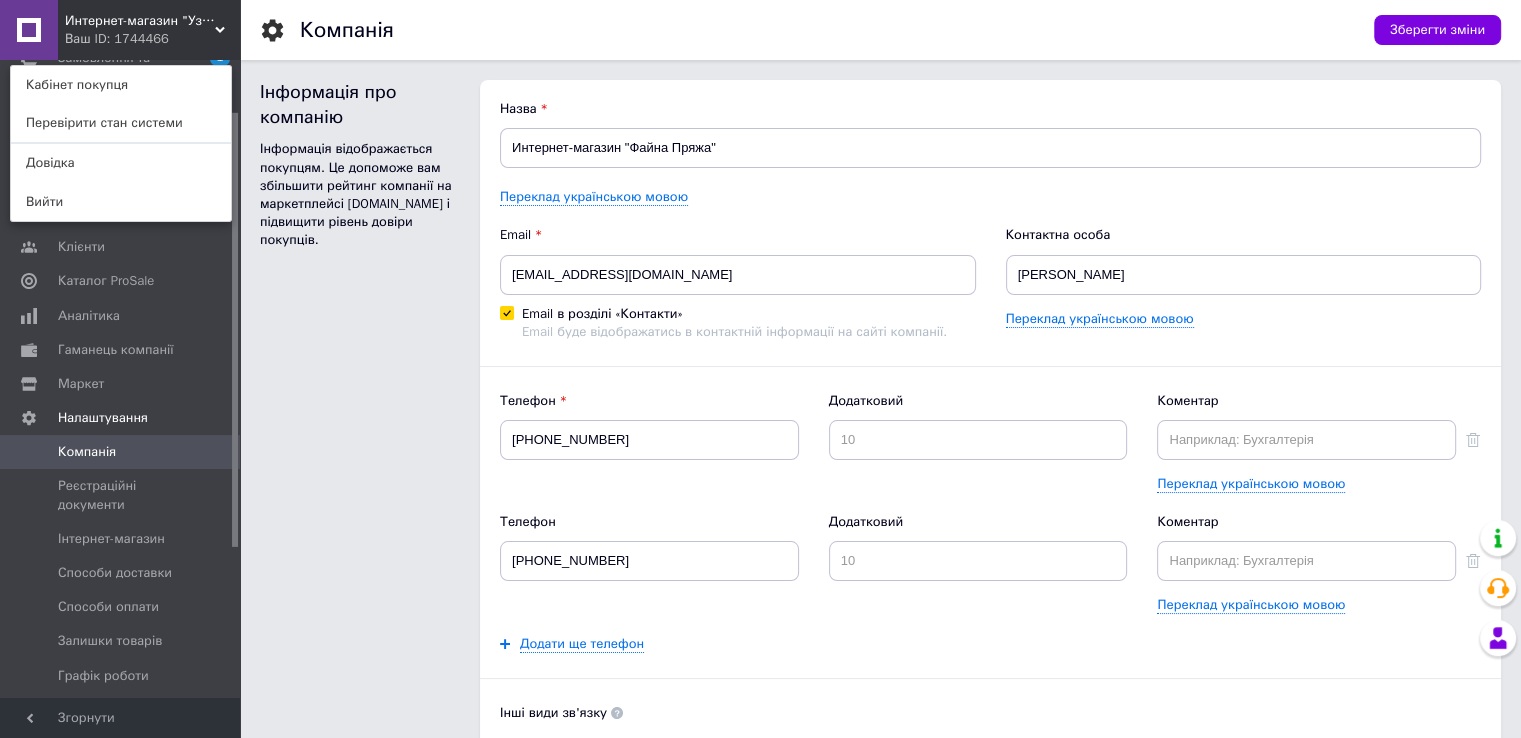 click on "Додати ще телефон" at bounding box center [990, 644] 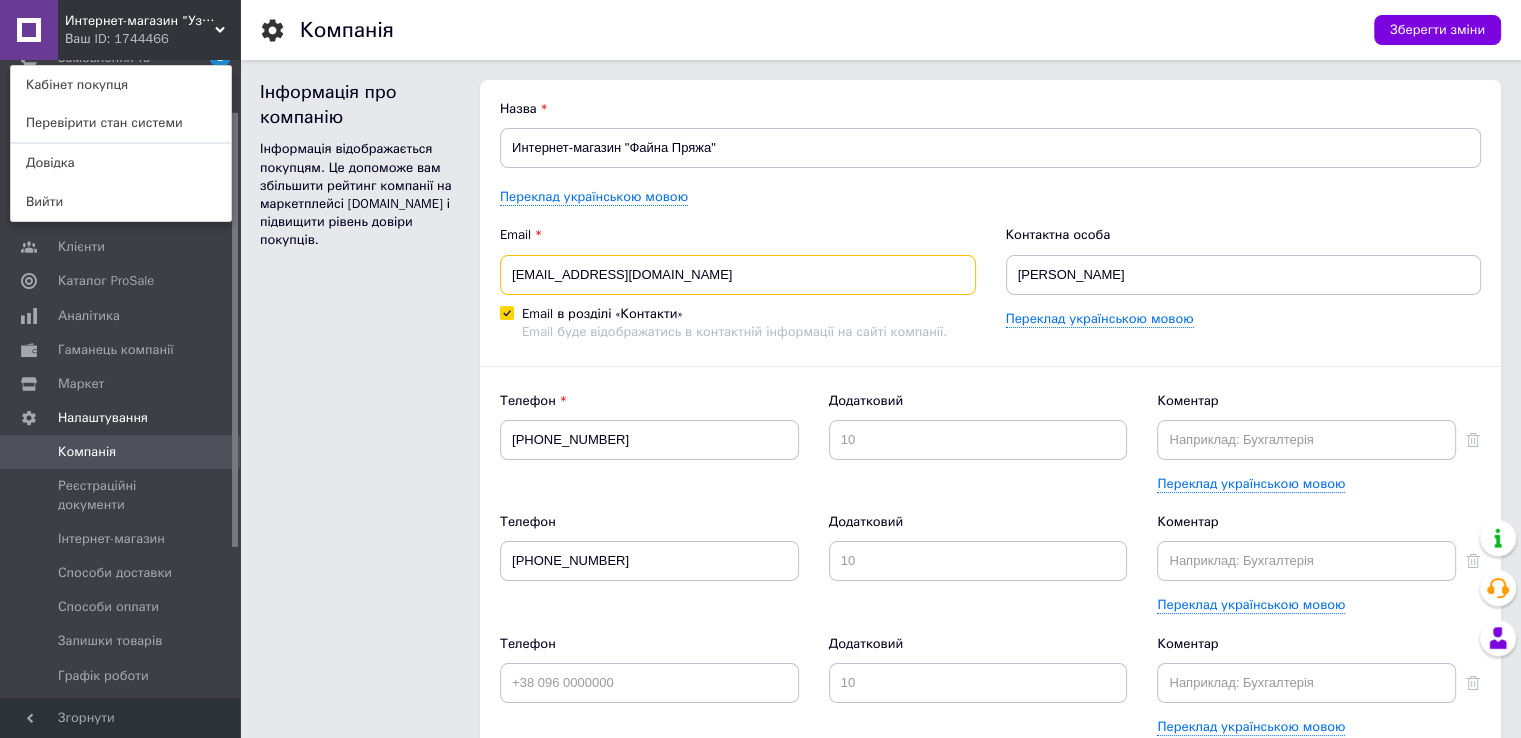 drag, startPoint x: 684, startPoint y: 277, endPoint x: 232, endPoint y: 263, distance: 452.21677 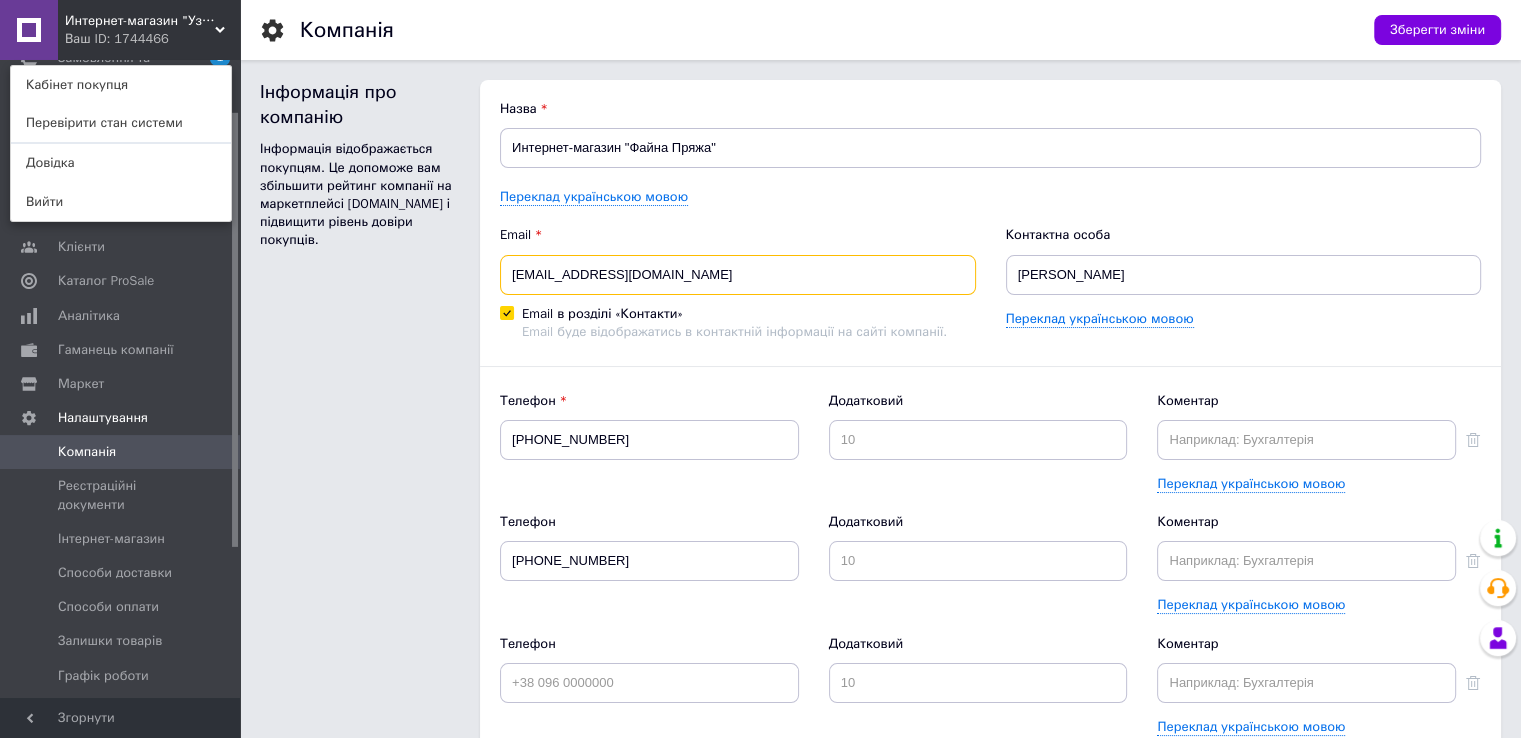 click on "Интернет-магазин "Узелок" Ваш ID: 1744466 Кабінет покупця Перевірити стан системи Довідка Вийти Замовлення та повідомлення 1 0 Товари та послуги Сповіщення 0 0 Панель управління Відгуки Клієнти Каталог ProSale Аналітика Гаманець компанії Маркет Налаштування Компанія Реєстраційні документи Інтернет-магазин Способи доставки Способи оплати Залишки товарів Графік роботи Повернення та гарантія Профіль Менеджери Управління API-токенами Тарифи та рахунки Безкоштовний Згорнути
Компанія Зберегти зміни Інформація про компанію Назва Email apopov02@gmail.com" at bounding box center (760, 1202) 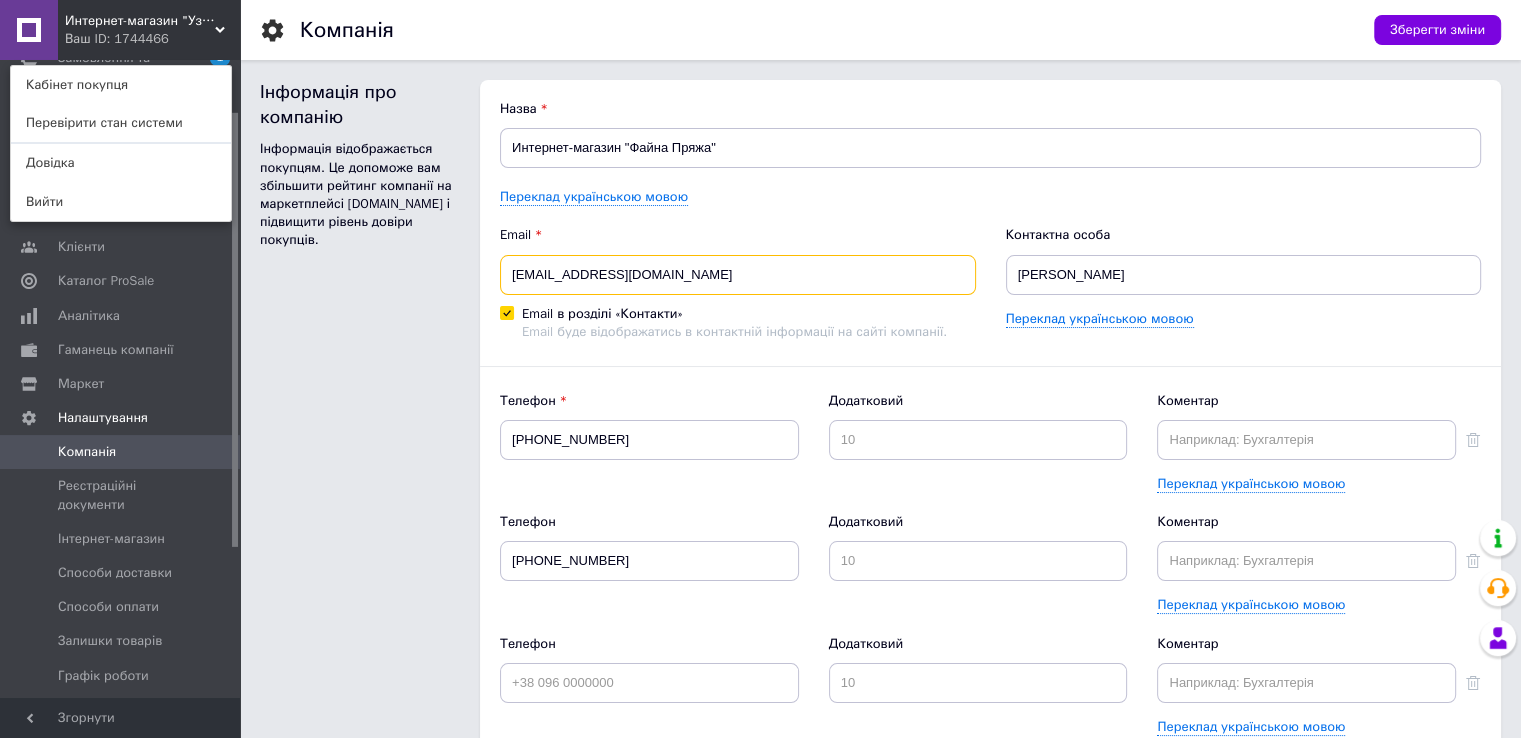 paste on "oleksiypopov64" 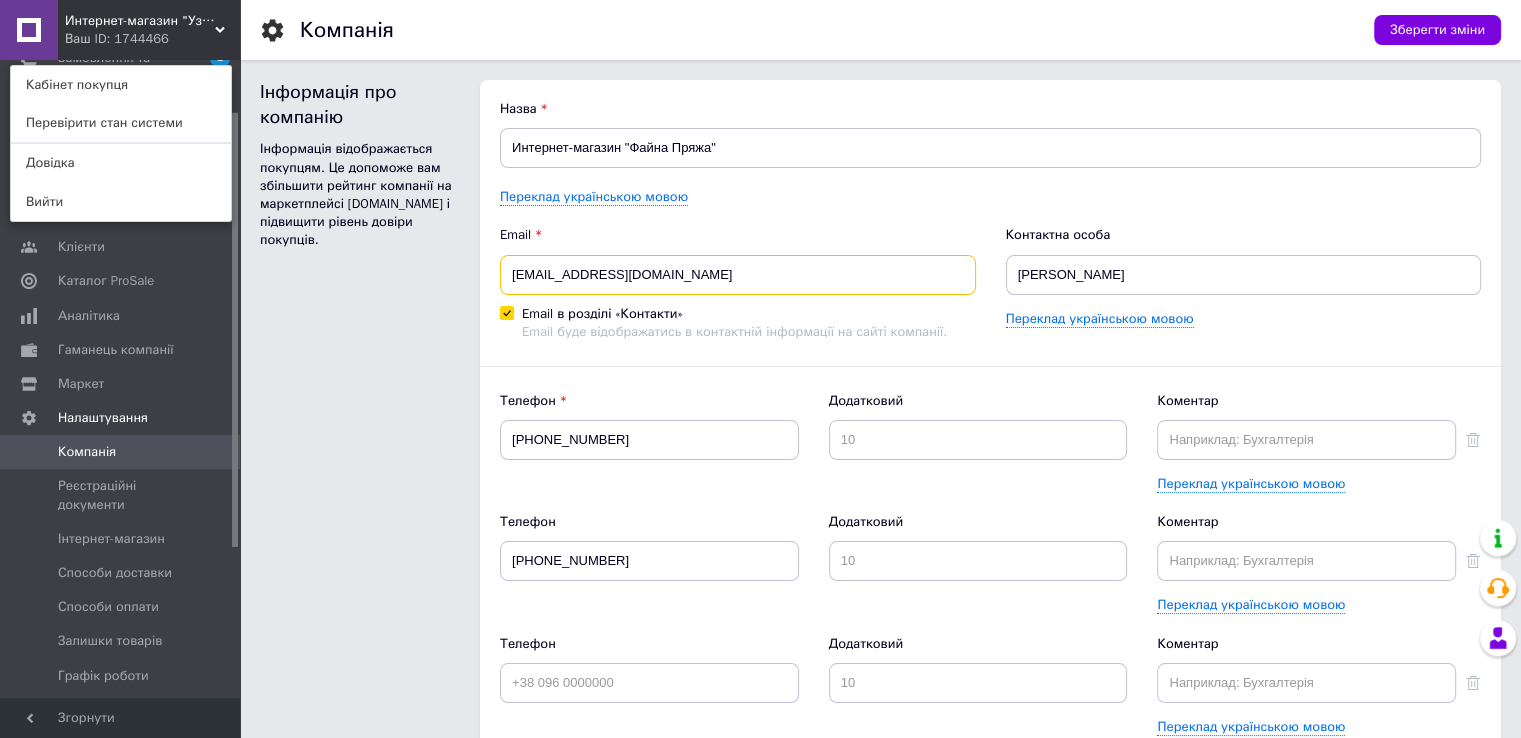 type on "oleksiypopov64@gmail.com" 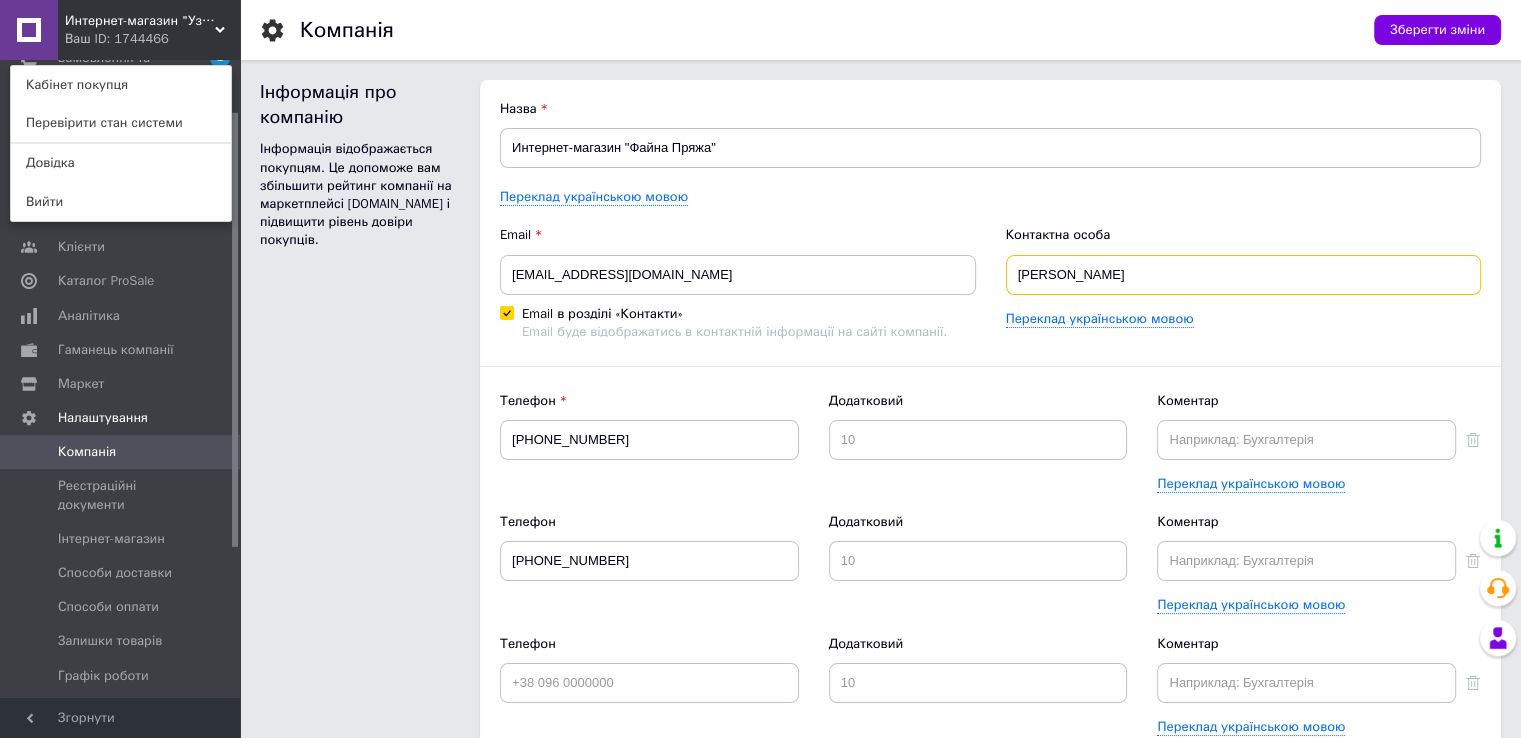 drag, startPoint x: 1103, startPoint y: 281, endPoint x: 863, endPoint y: 281, distance: 240 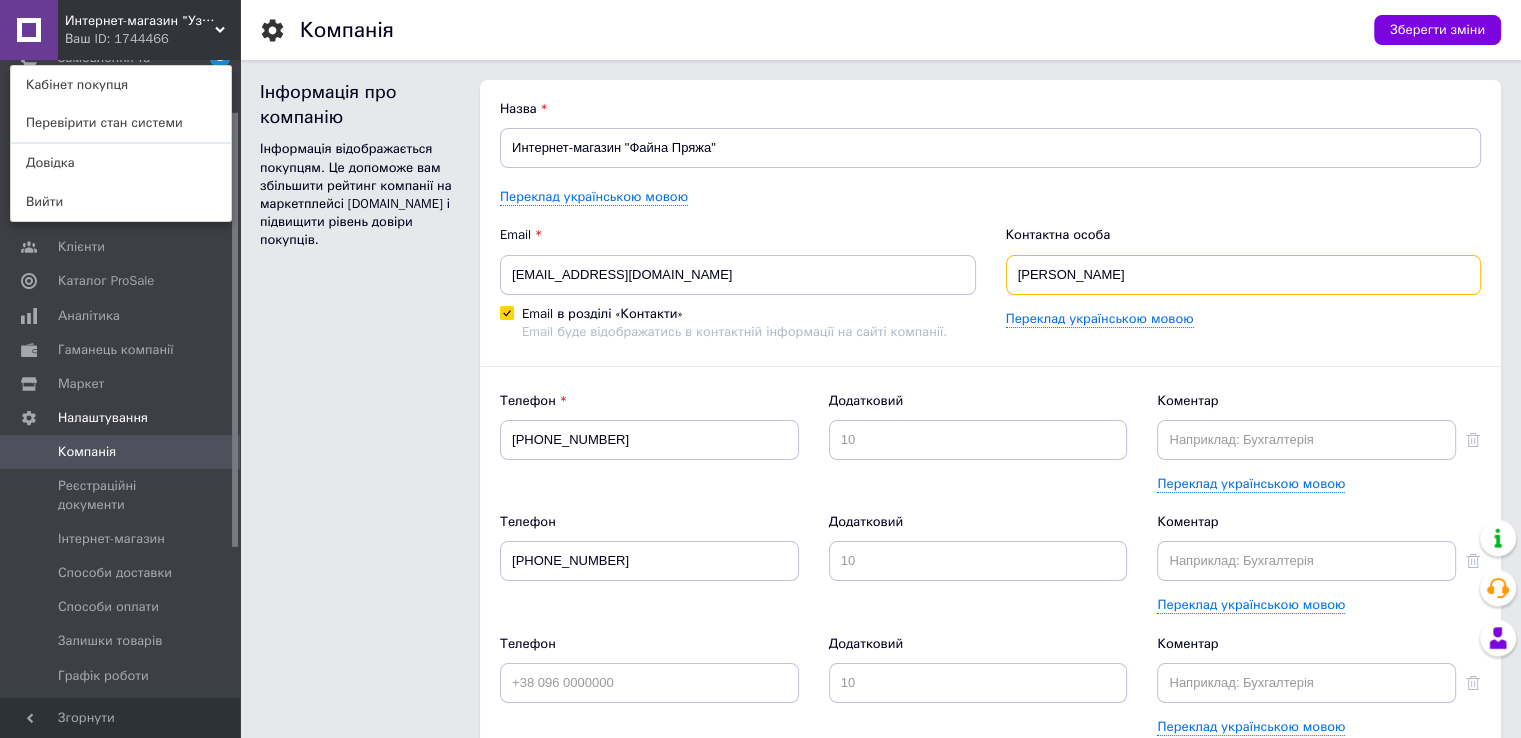 click on "Email oleksiypopov64@gmail.com Email в розділі «Контакти» Email буде відображатись в контактній інформації на сайті компанії. Контактна особа Алексей Переклад українською мовою" at bounding box center [990, 283] 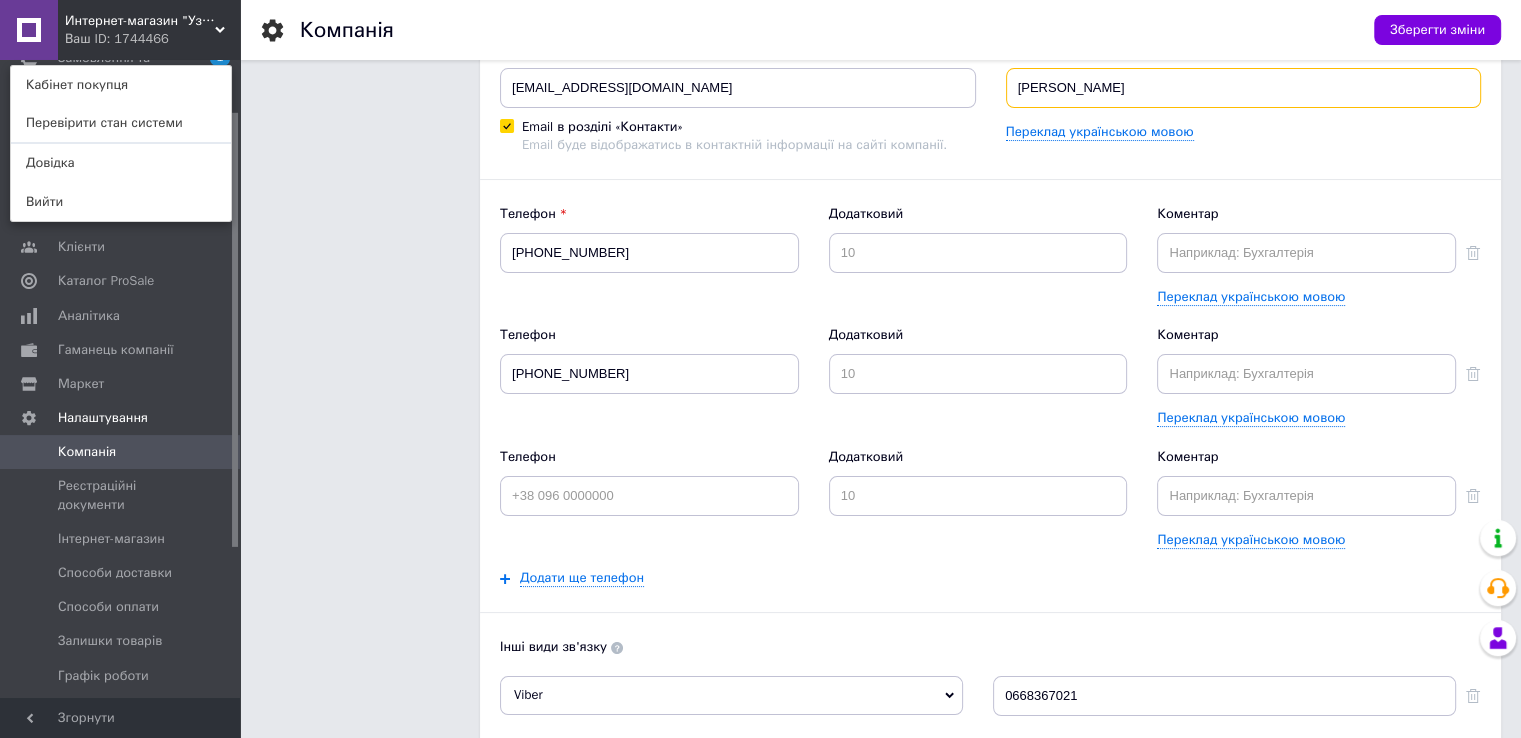 scroll, scrollTop: 200, scrollLeft: 0, axis: vertical 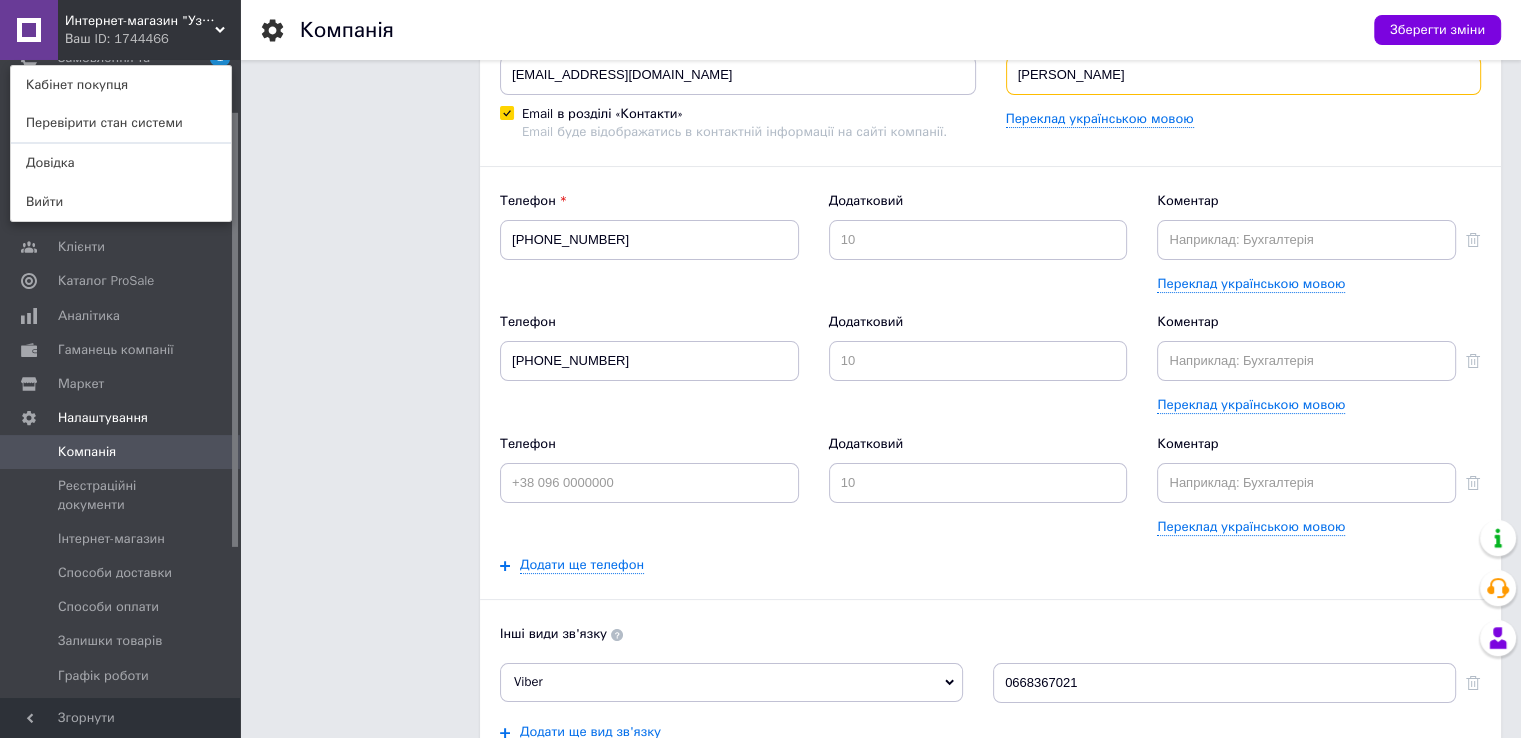 type on "Олексій" 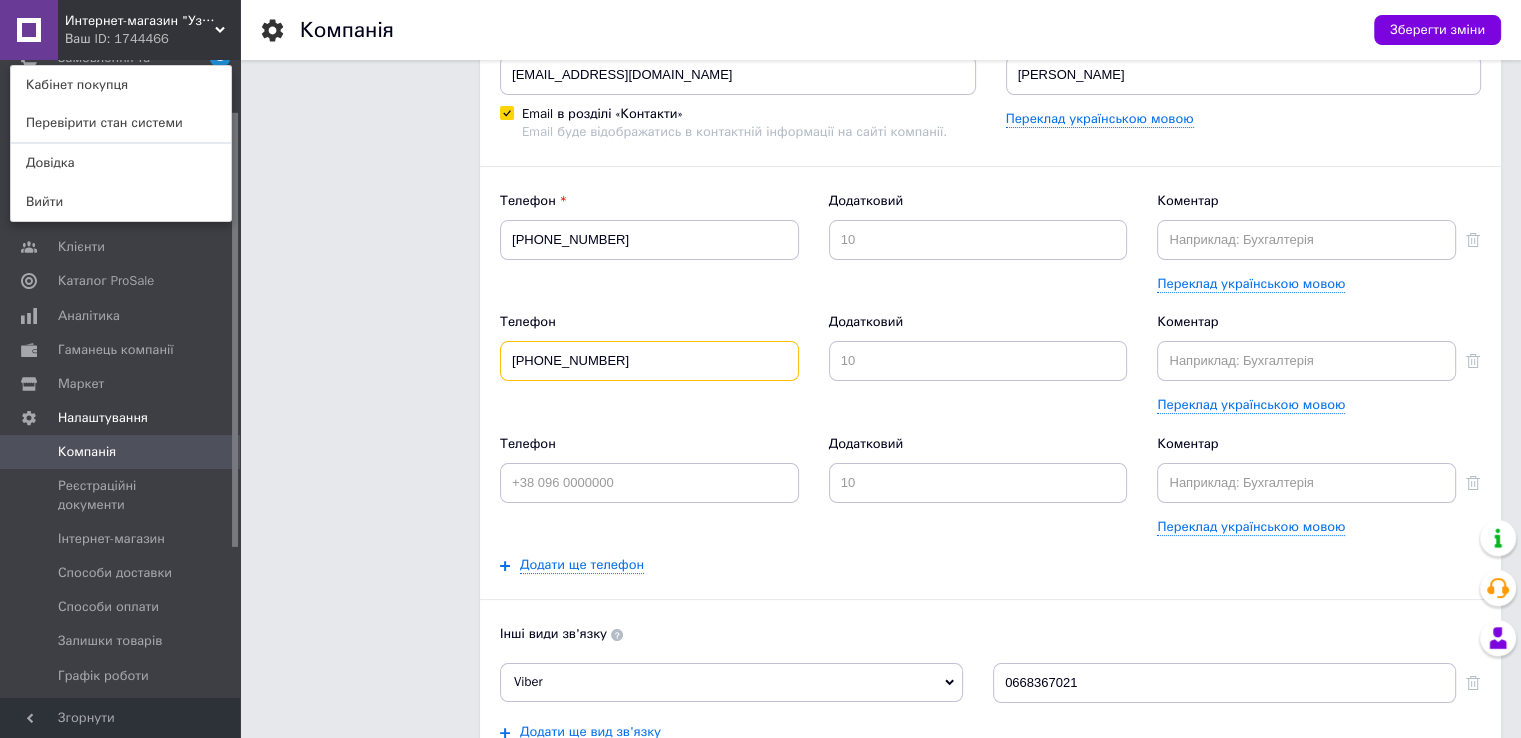 drag, startPoint x: 635, startPoint y: 356, endPoint x: 547, endPoint y: 364, distance: 88.362885 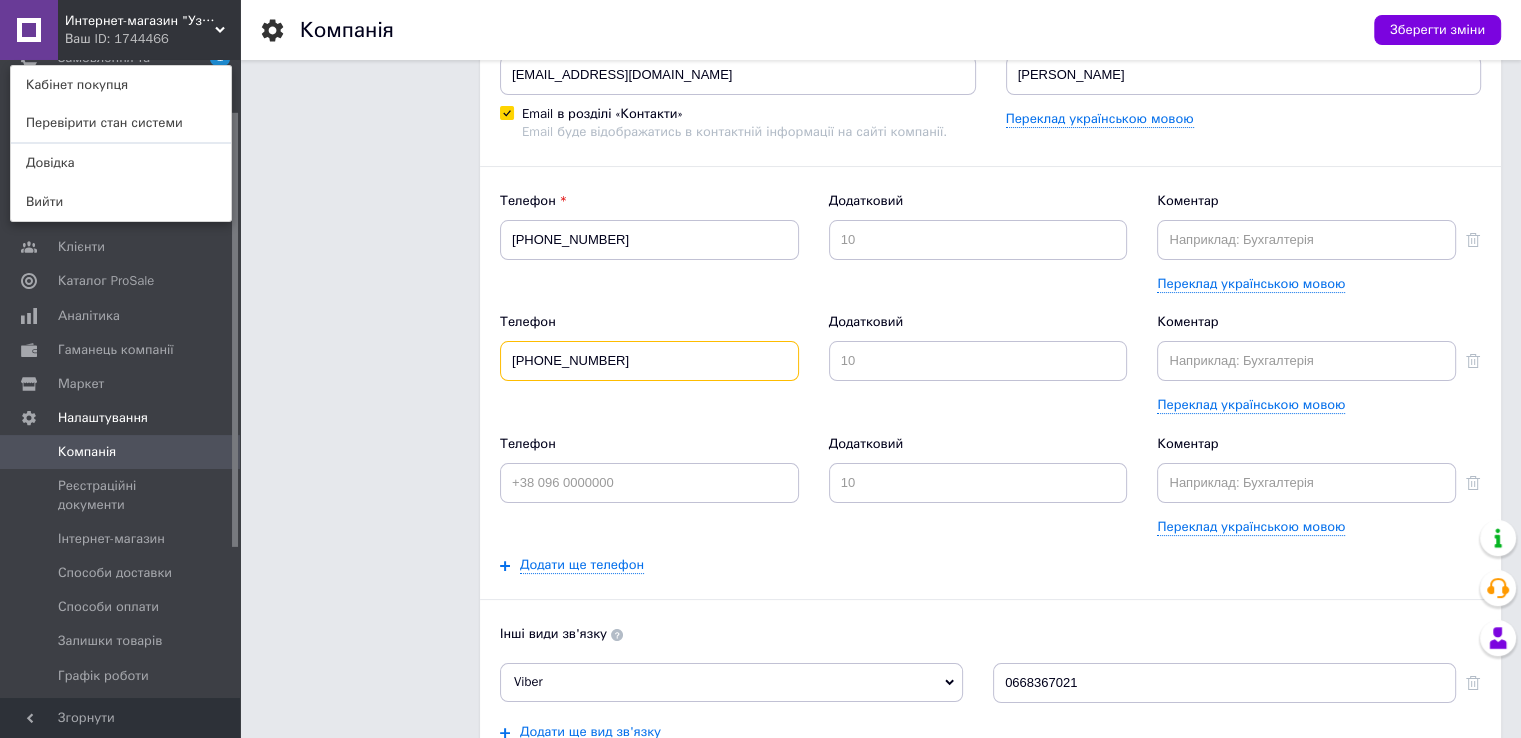 click on "+380970300173" at bounding box center (649, 361) 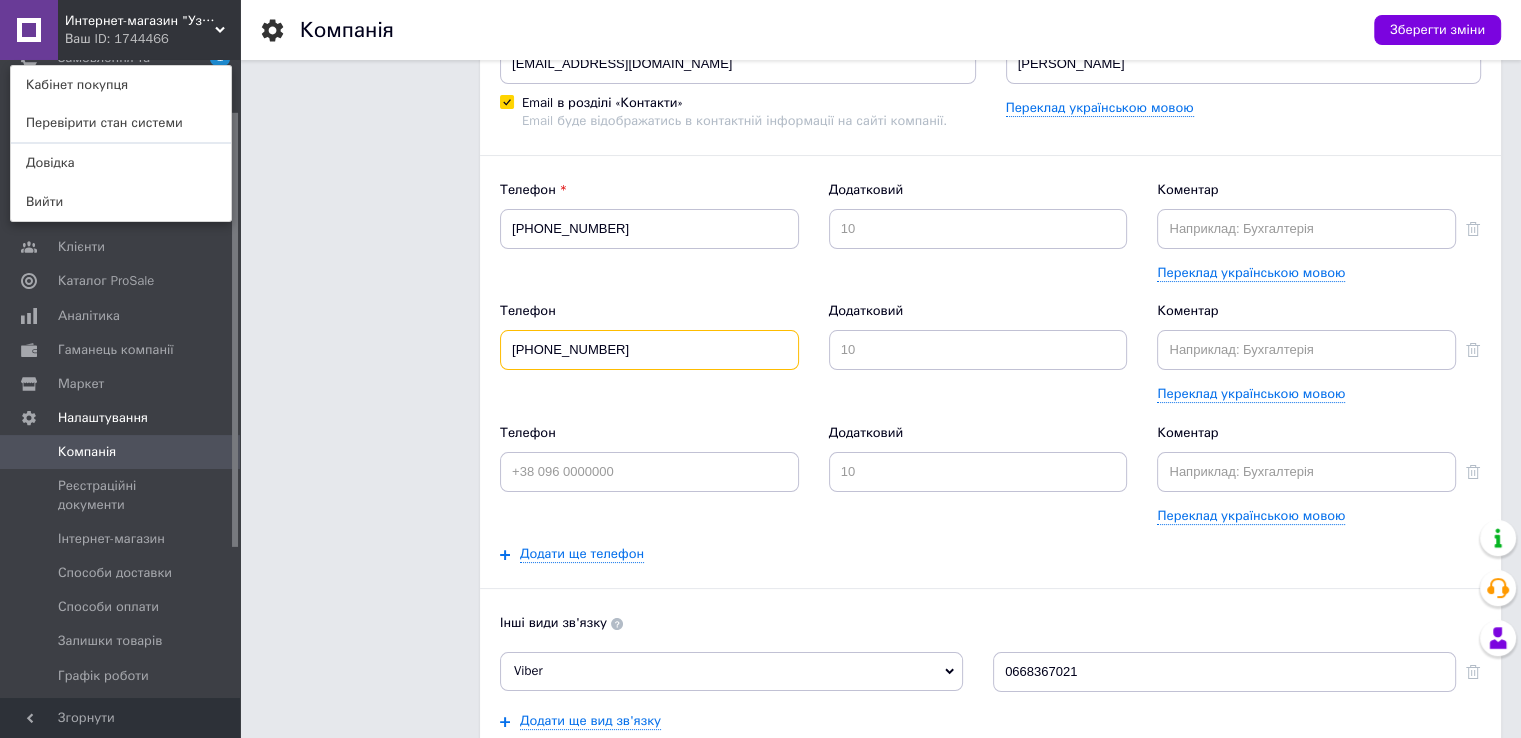 scroll, scrollTop: 200, scrollLeft: 0, axis: vertical 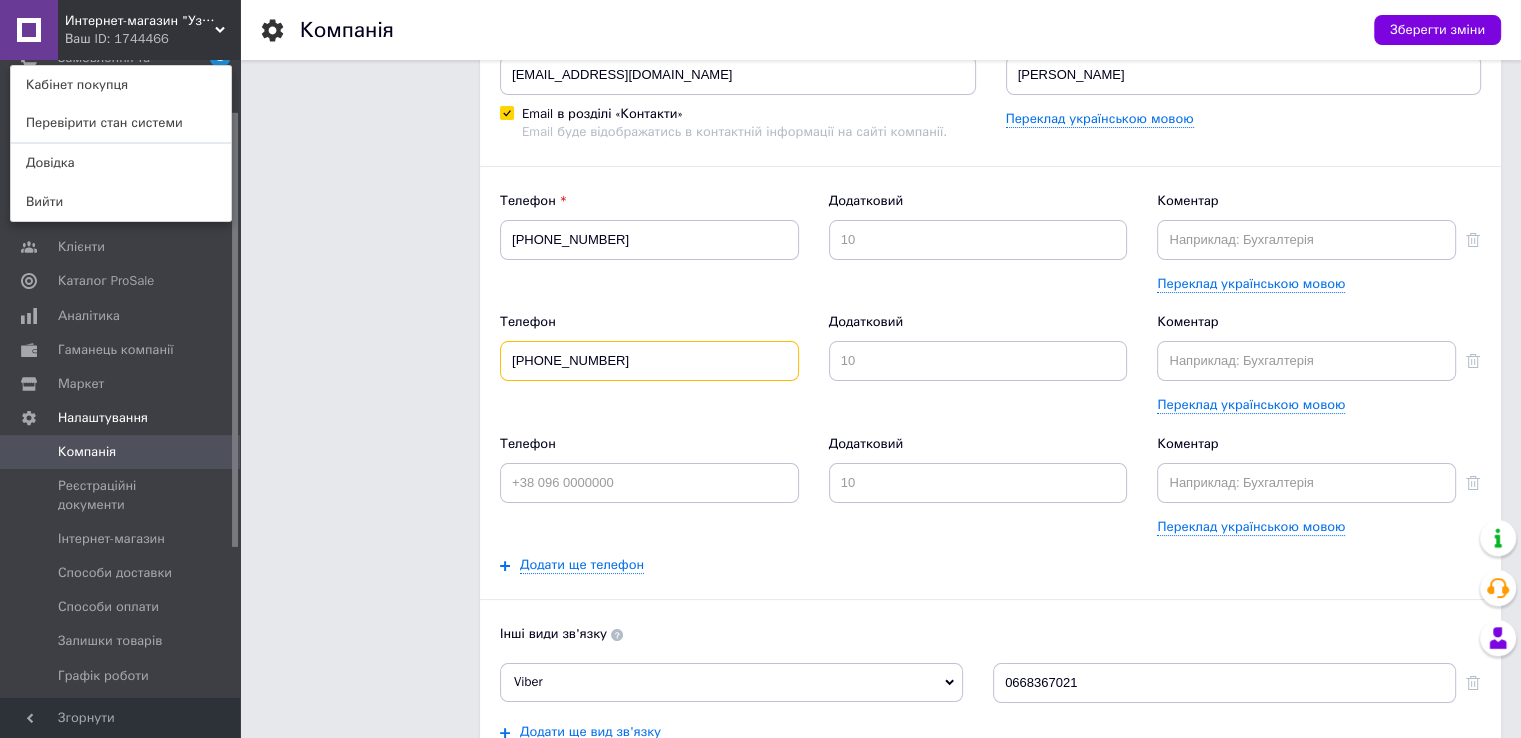 type on "+380663258882" 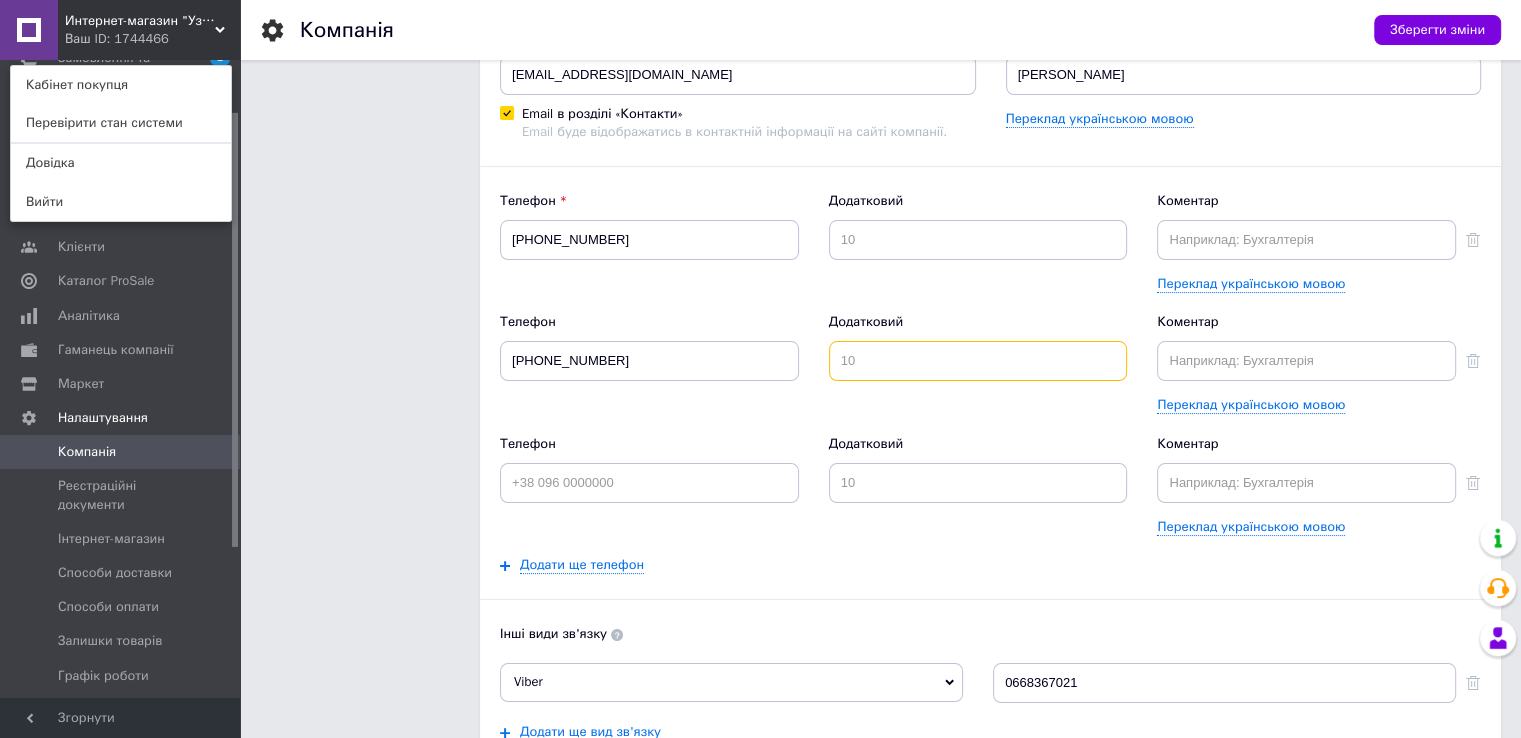 click at bounding box center [978, 361] 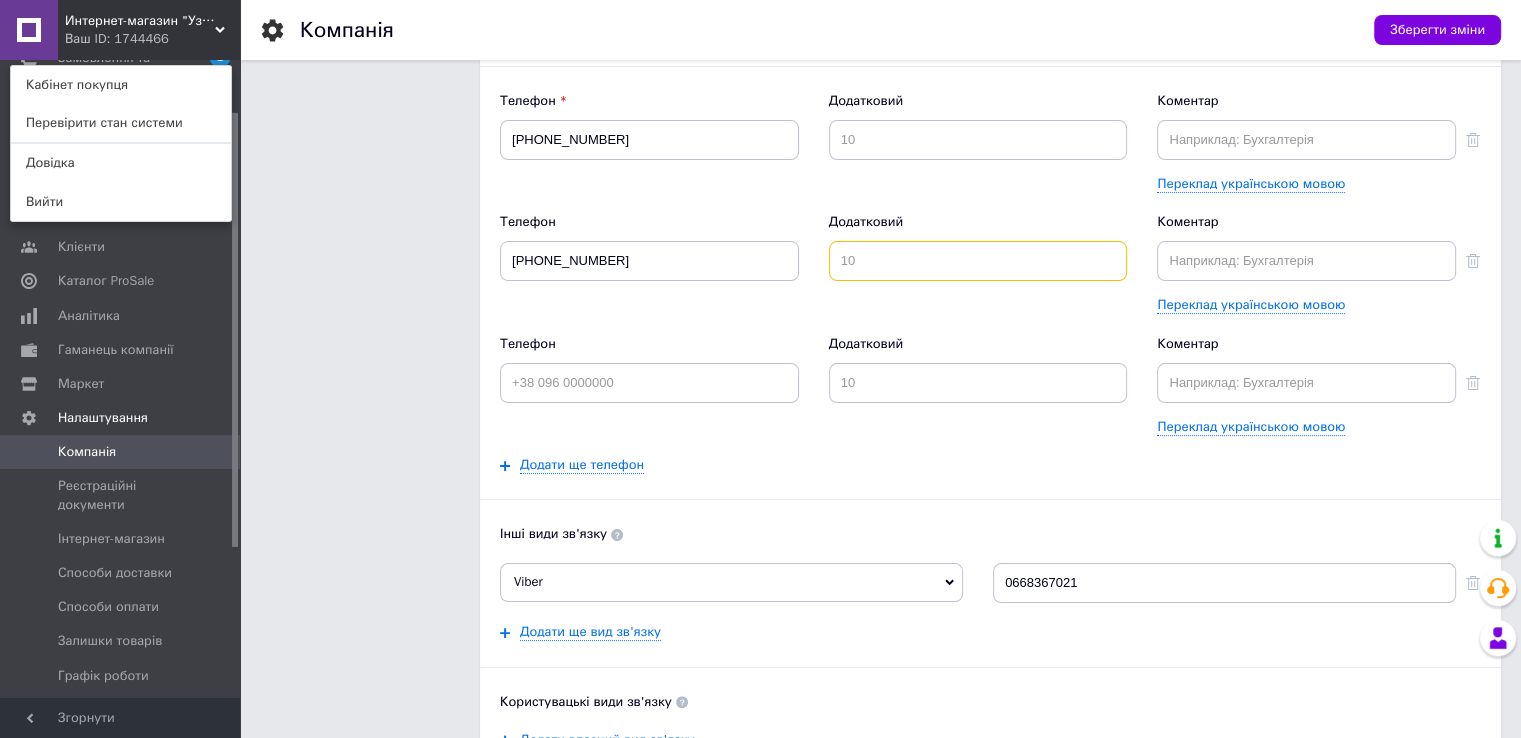 scroll, scrollTop: 400, scrollLeft: 0, axis: vertical 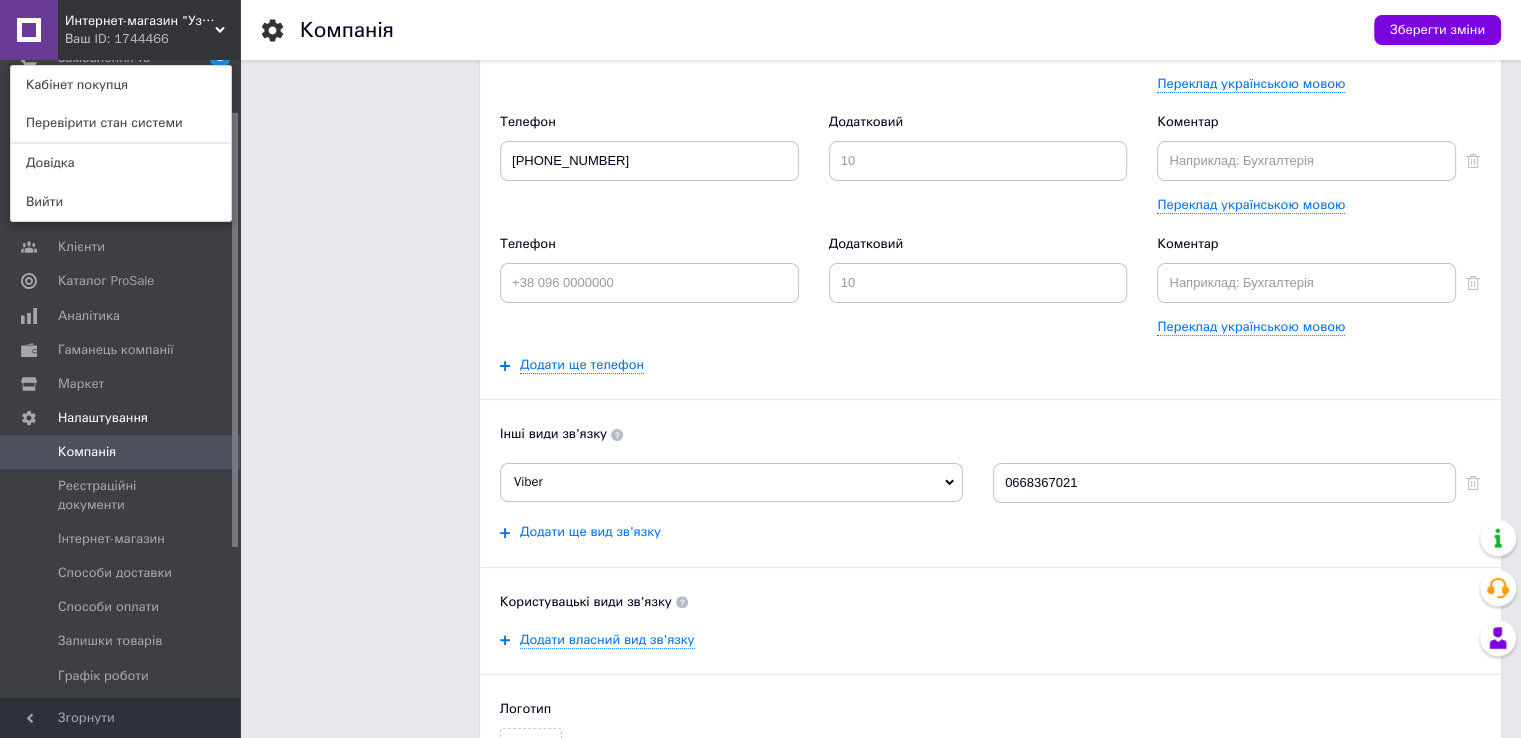 click 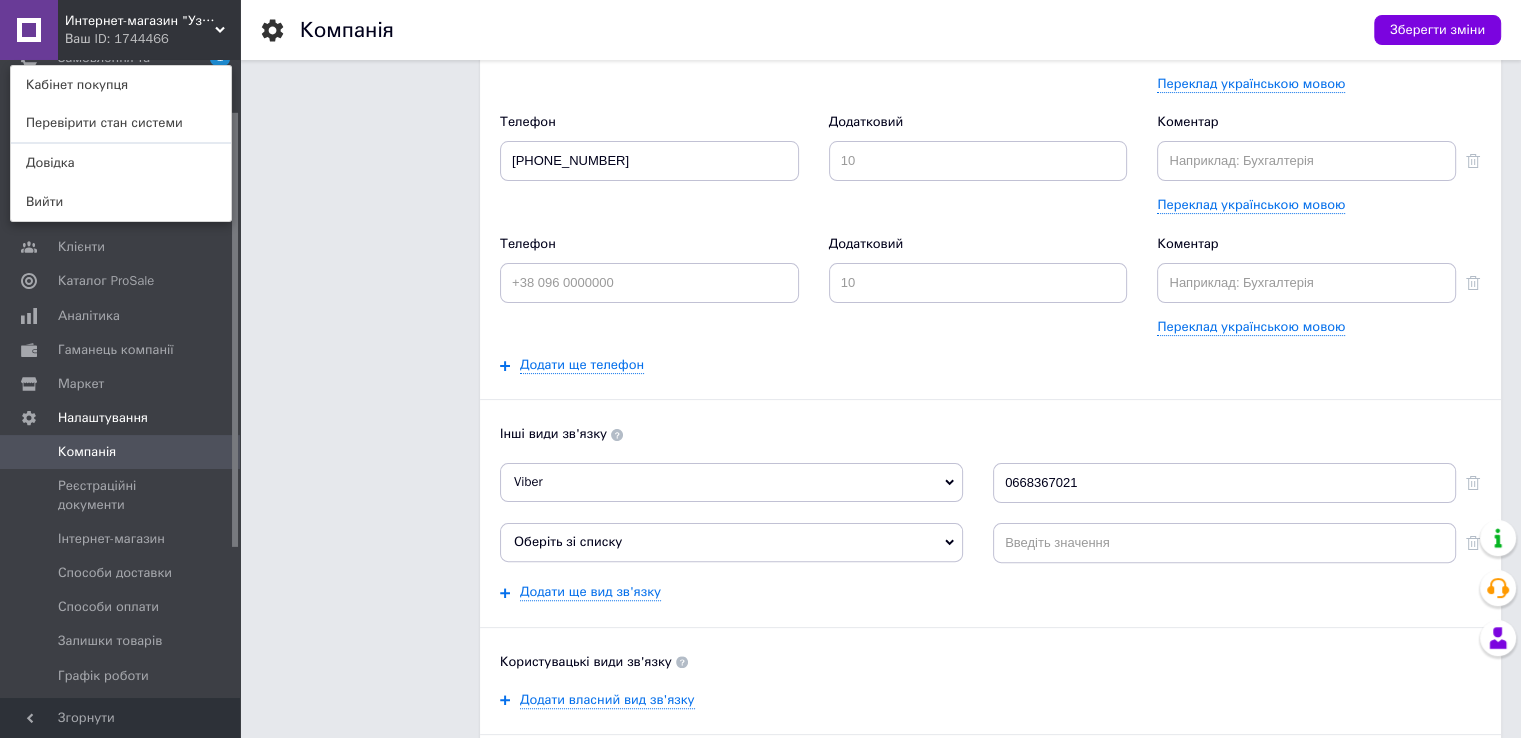 click 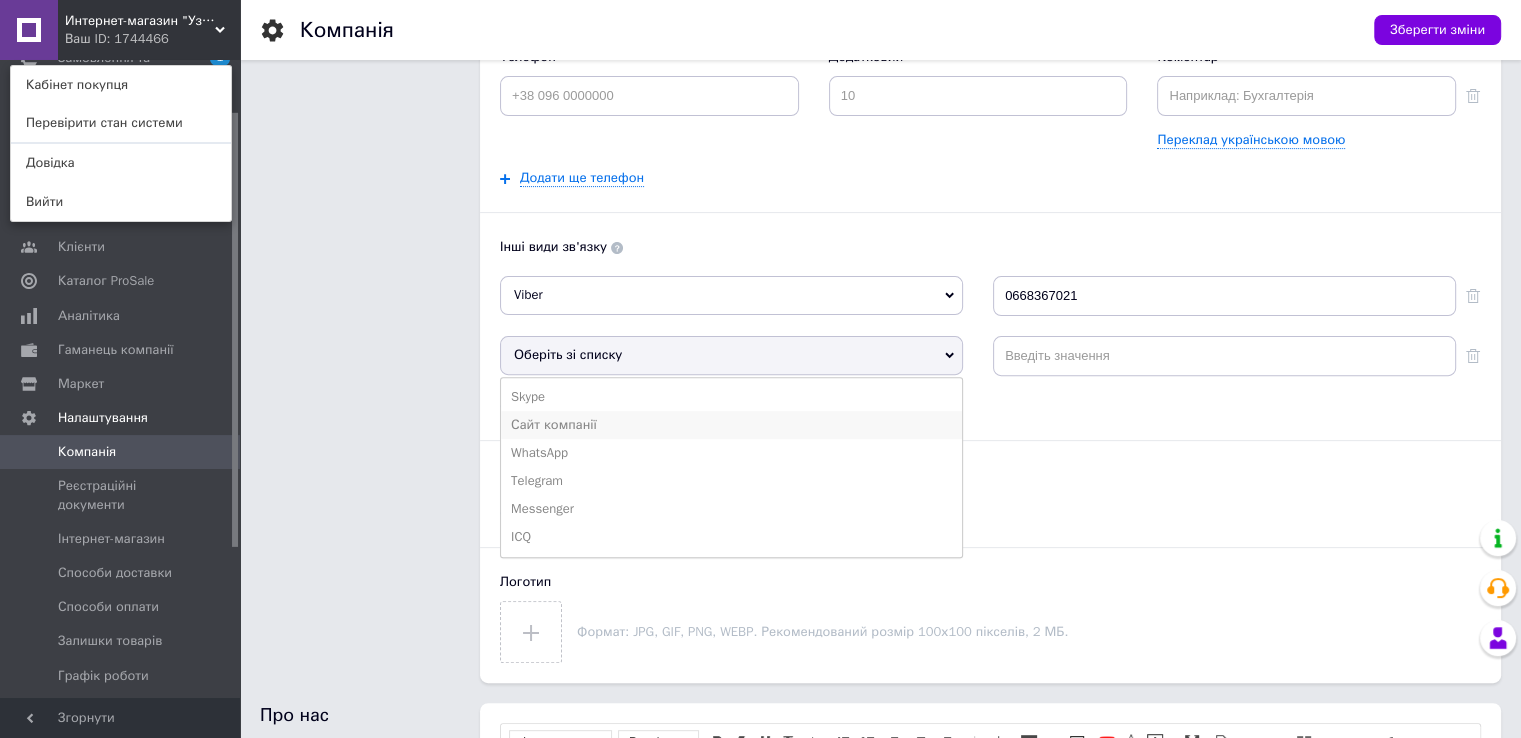 scroll, scrollTop: 600, scrollLeft: 0, axis: vertical 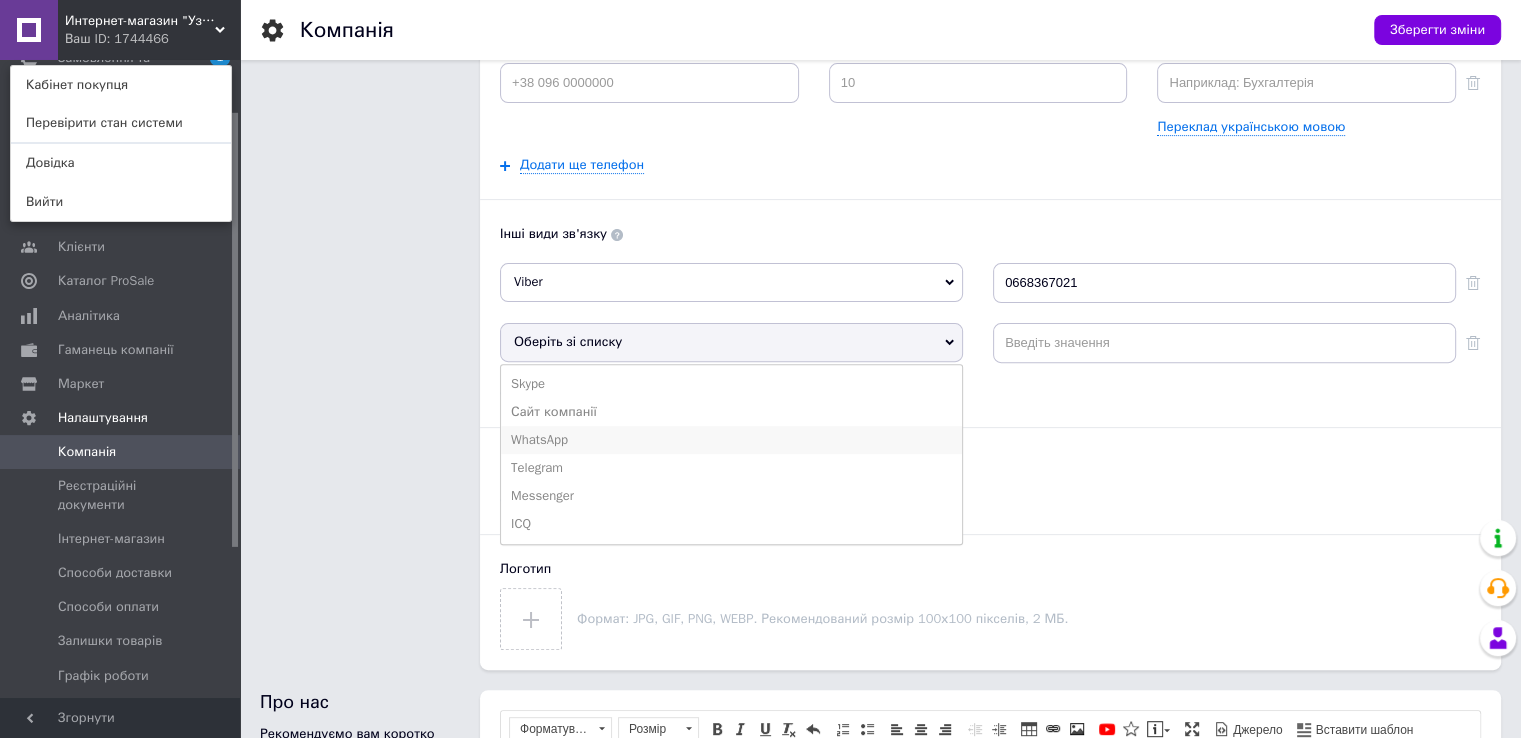 click on "WhatsApp" at bounding box center [731, 440] 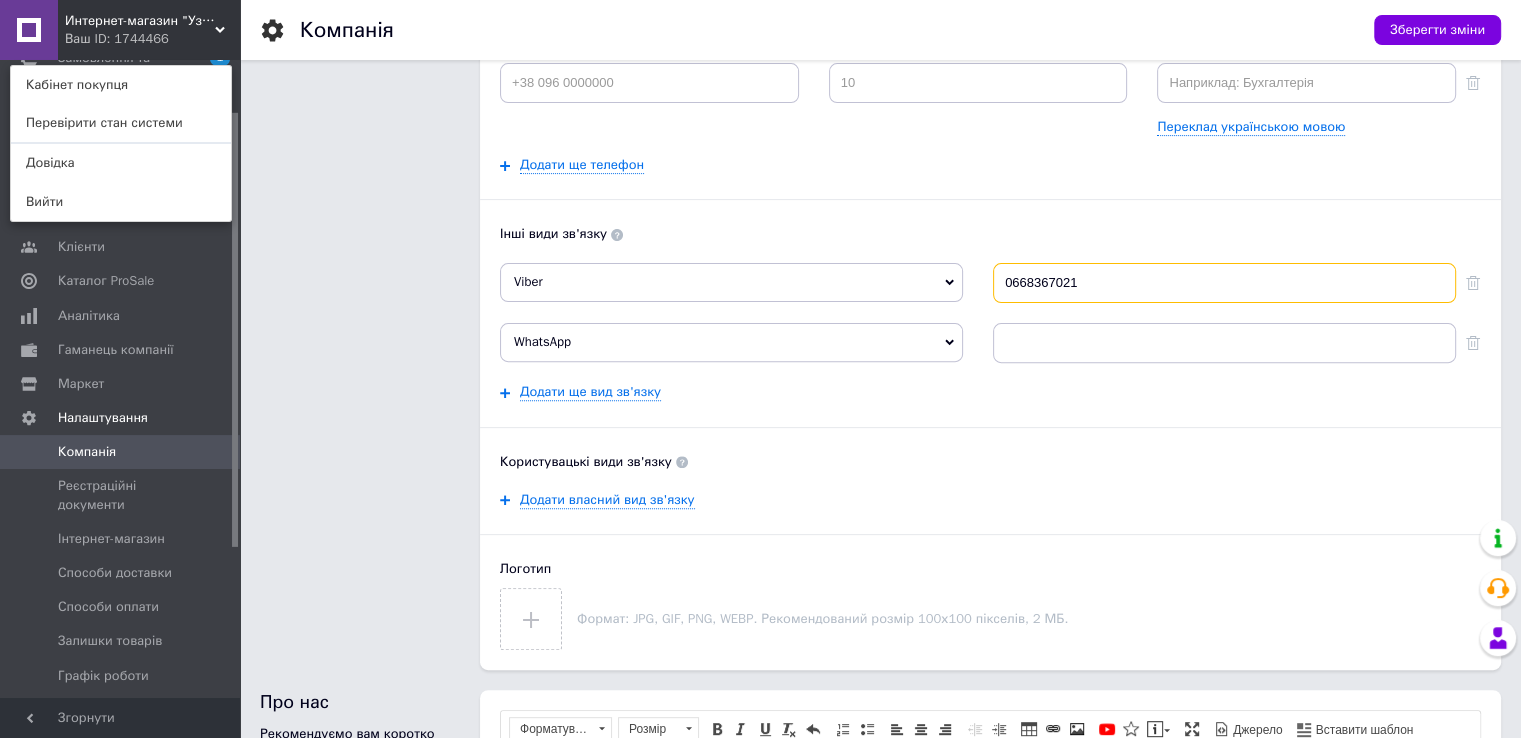 click on "0668367021" at bounding box center [1224, 283] 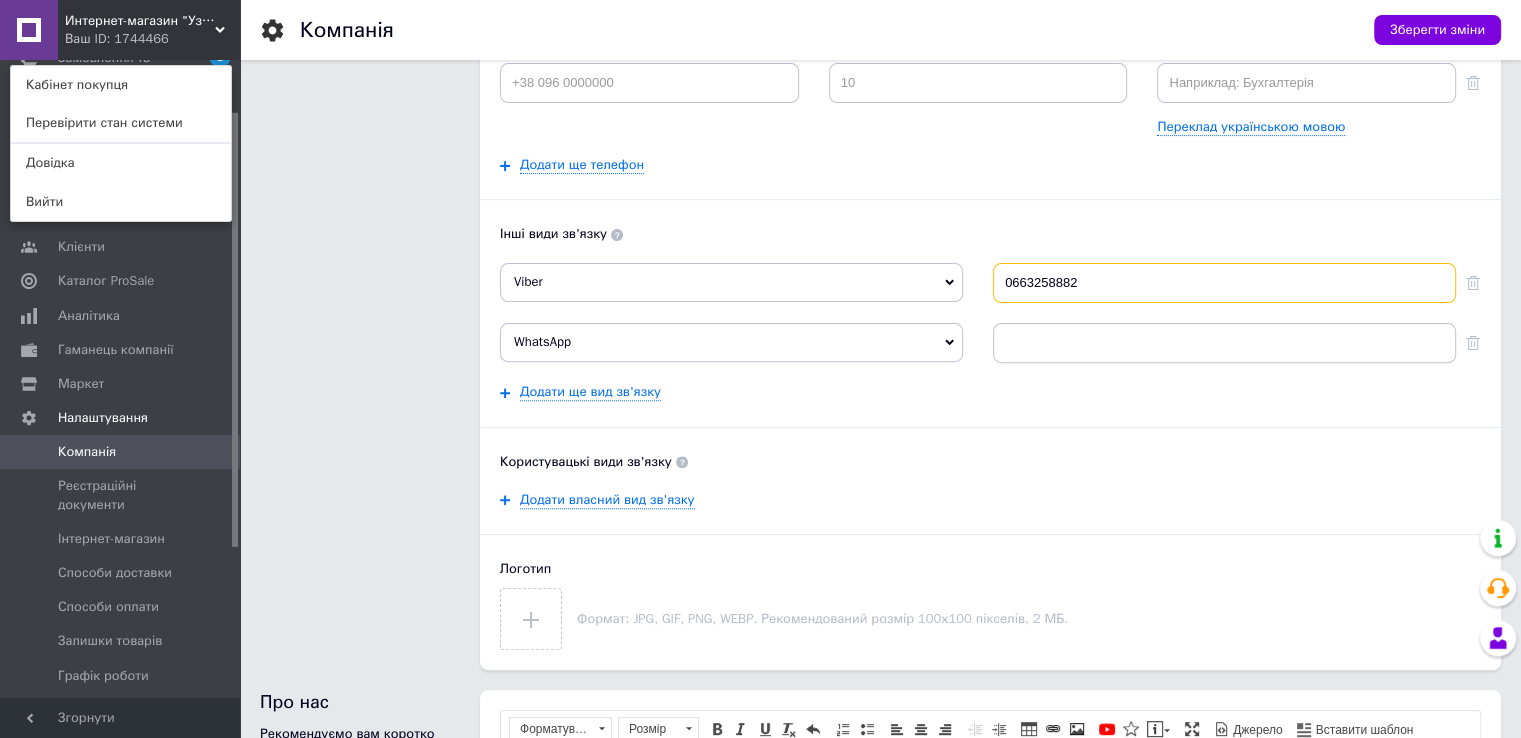 type on "0663258882" 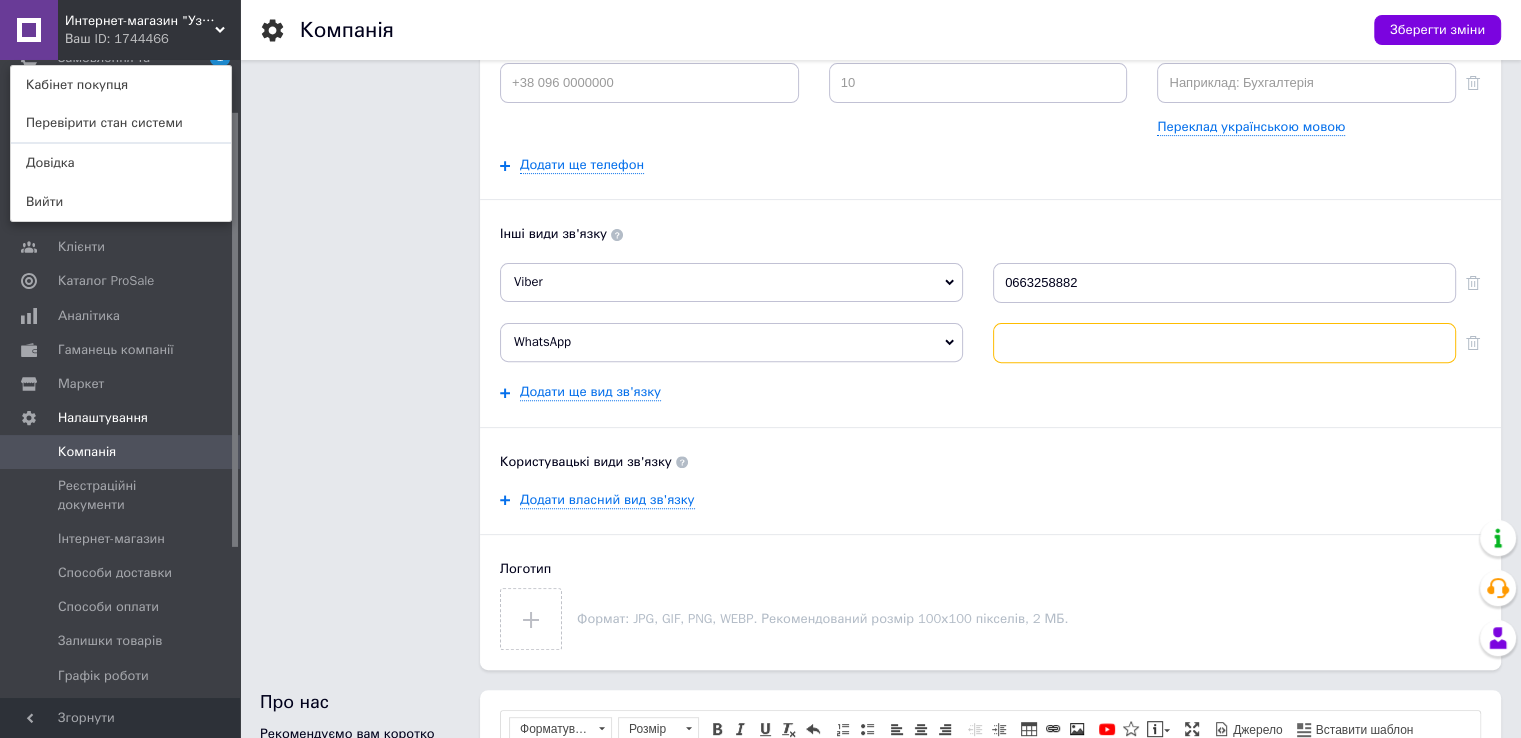 click at bounding box center (1224, 343) 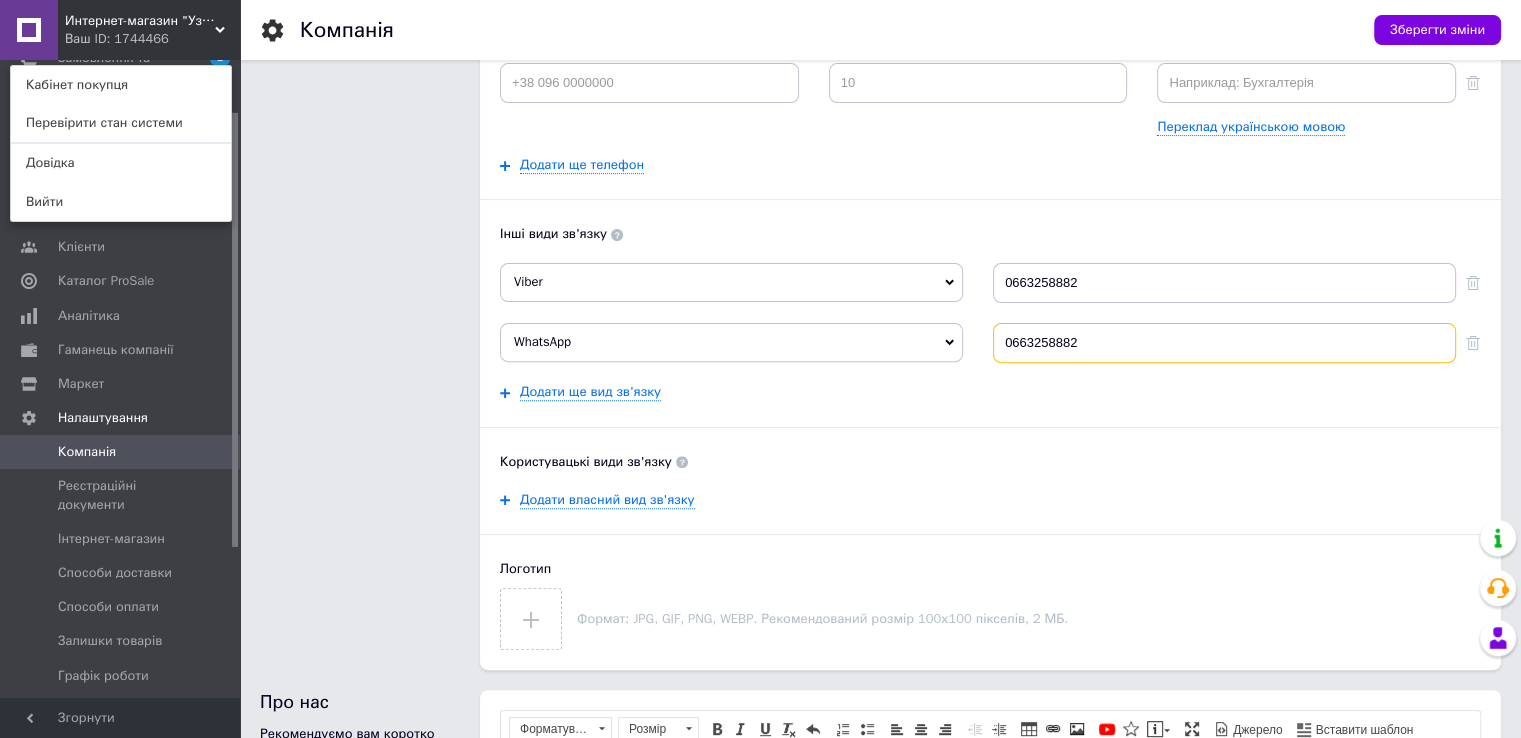 type on "0663258882" 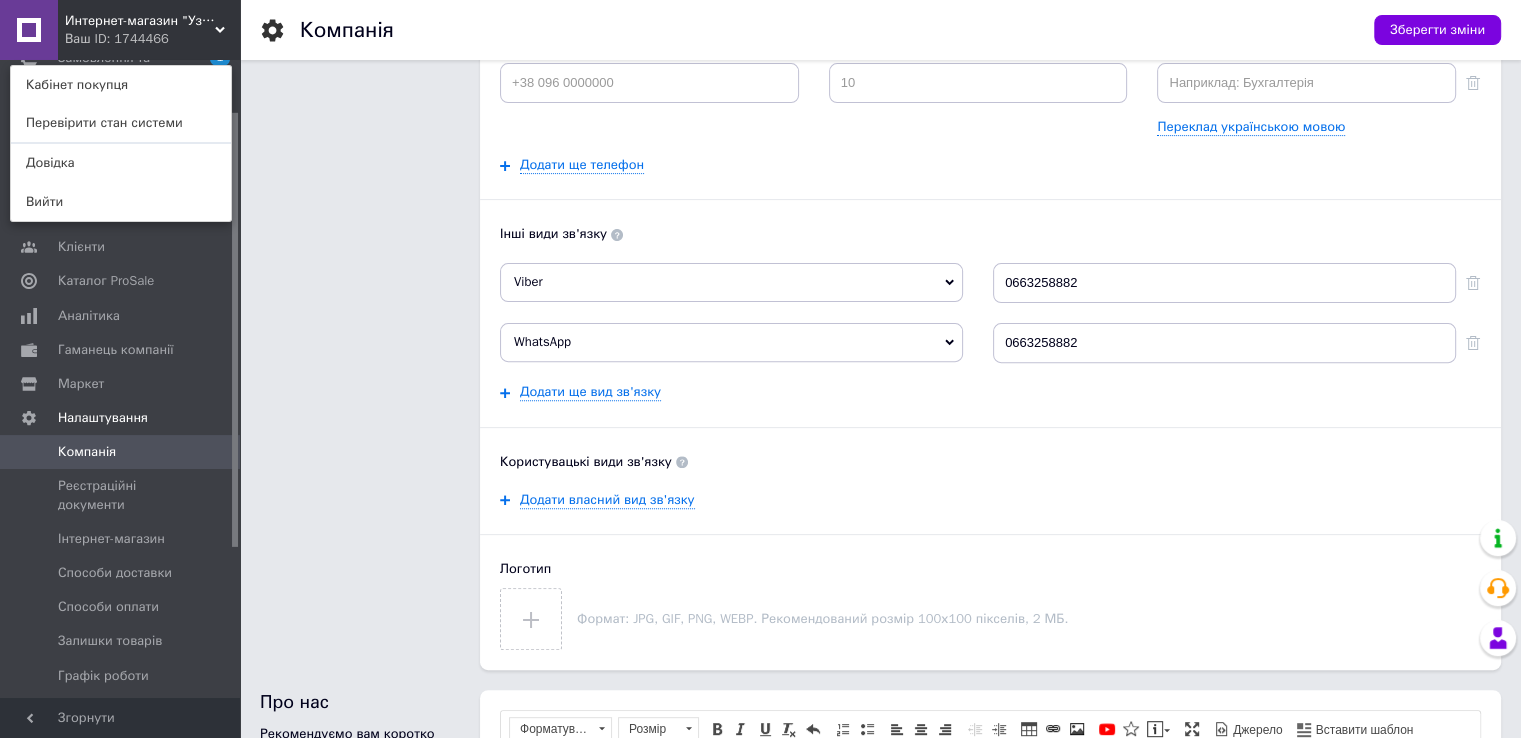 click on "Додати ще вид зв'язку" at bounding box center [990, 392] 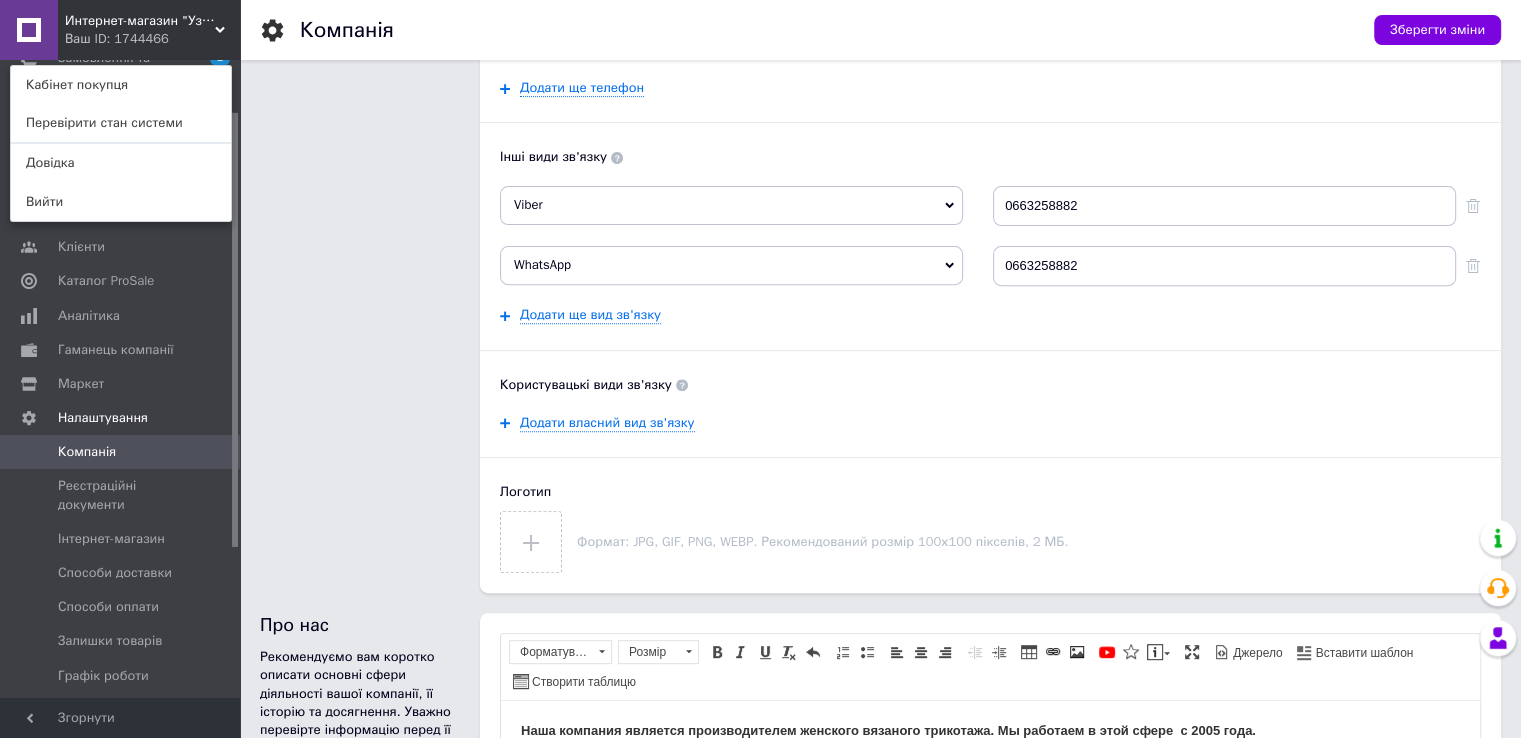 scroll, scrollTop: 800, scrollLeft: 0, axis: vertical 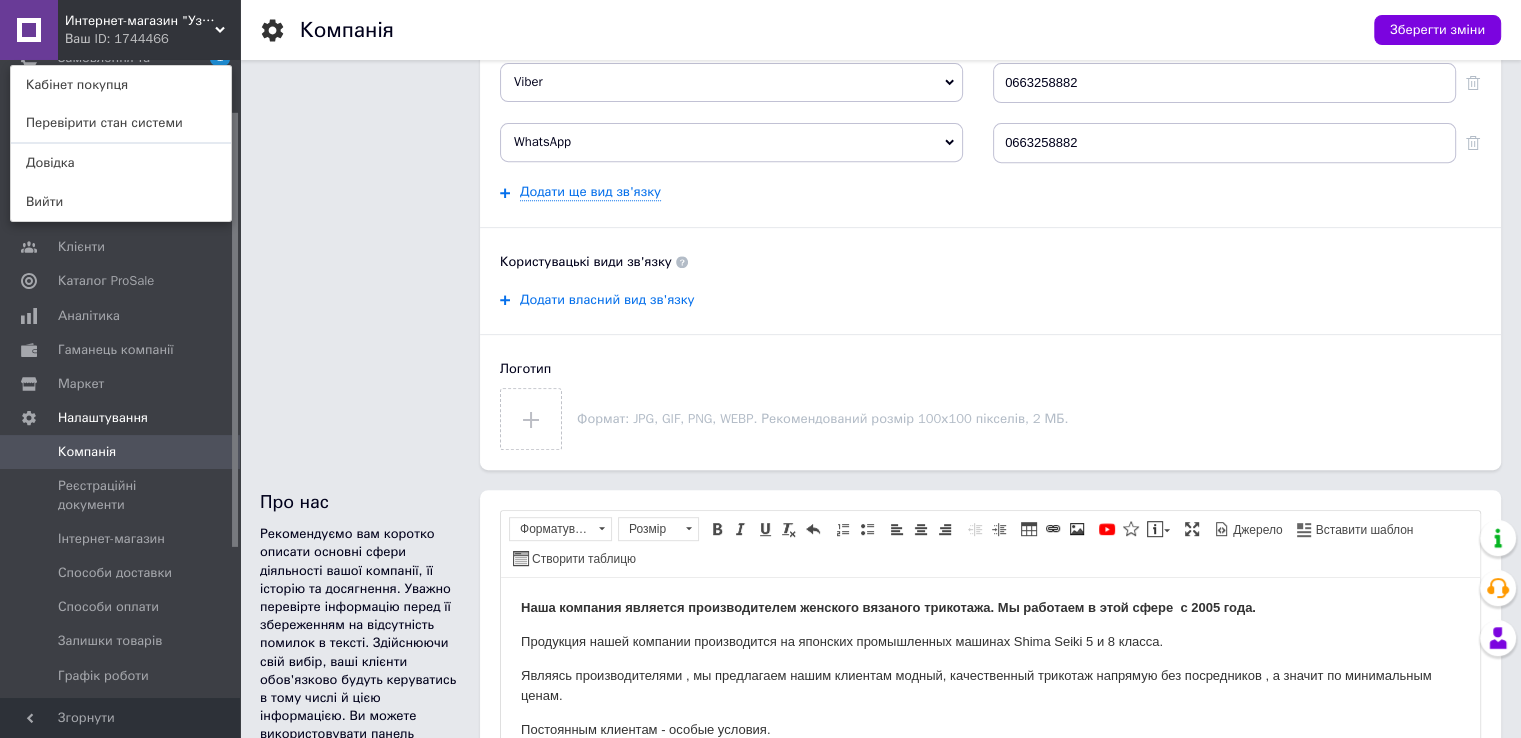 click 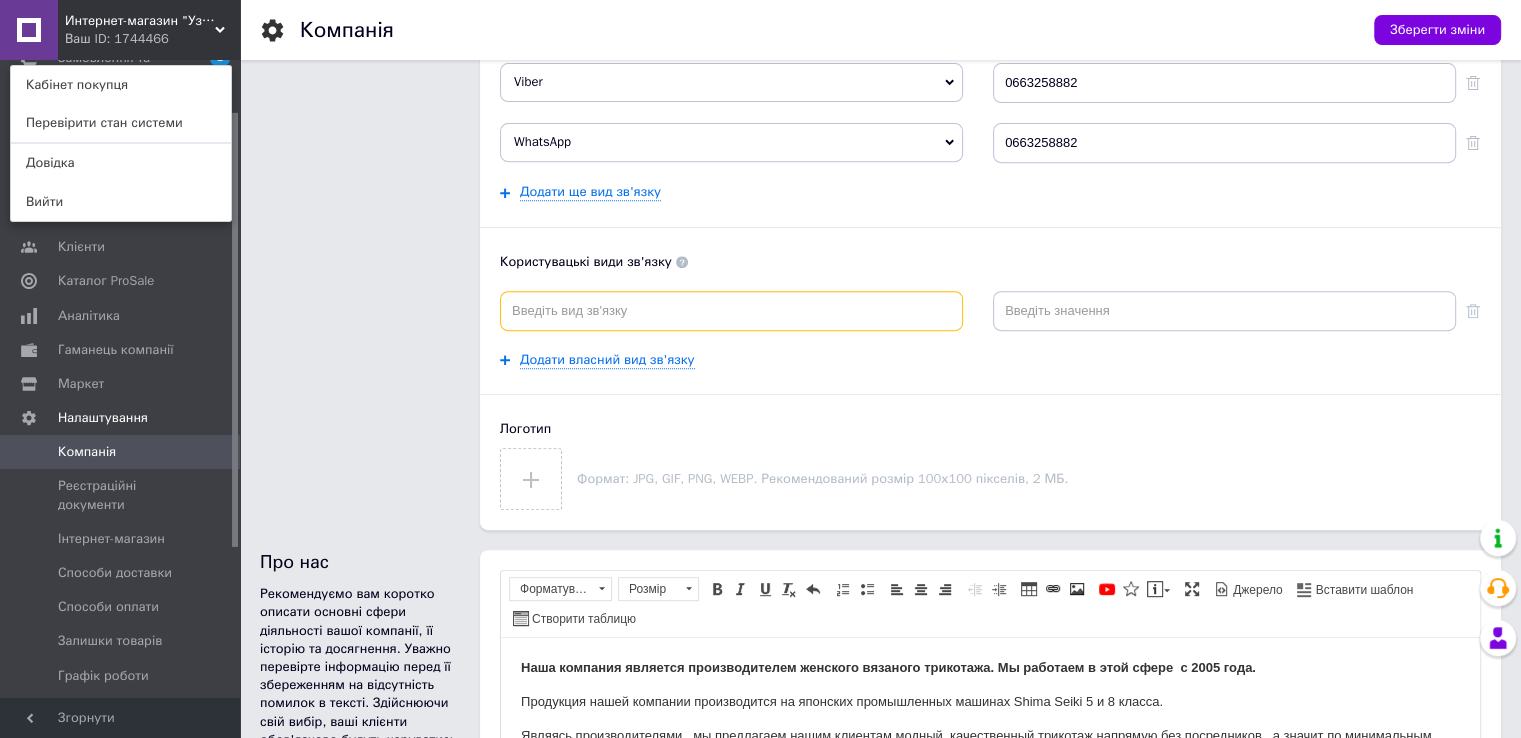 click at bounding box center (731, 311) 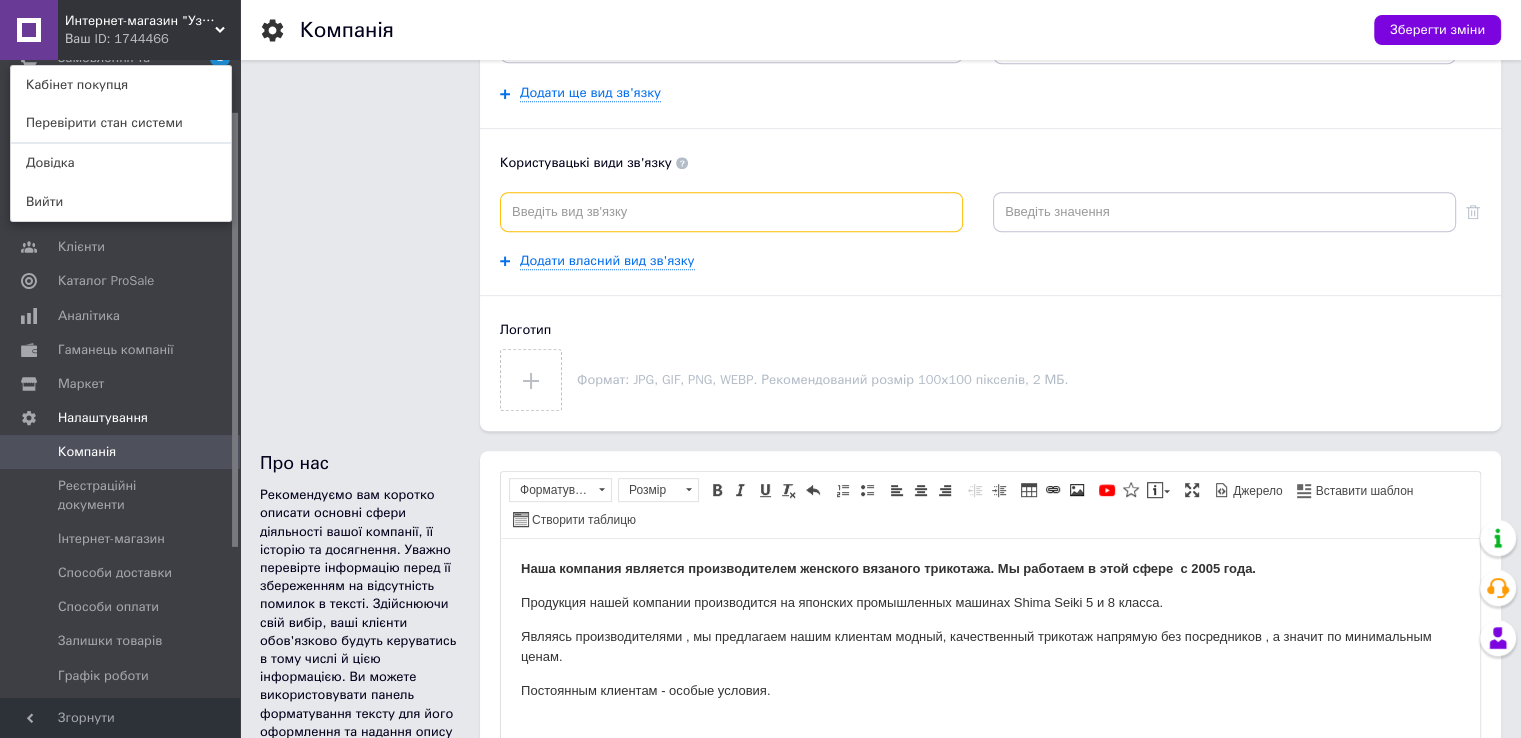 scroll, scrollTop: 900, scrollLeft: 0, axis: vertical 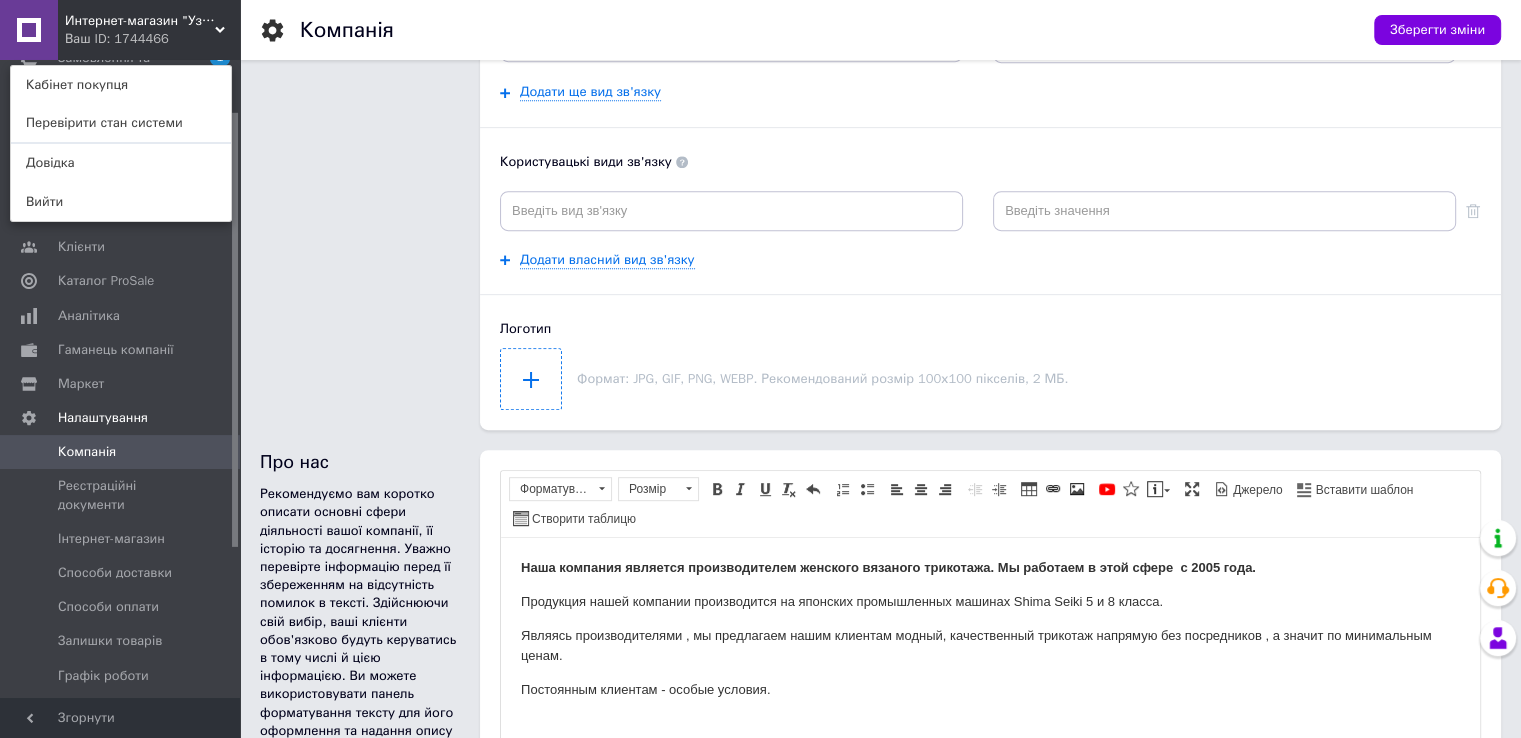 click at bounding box center (531, 379) 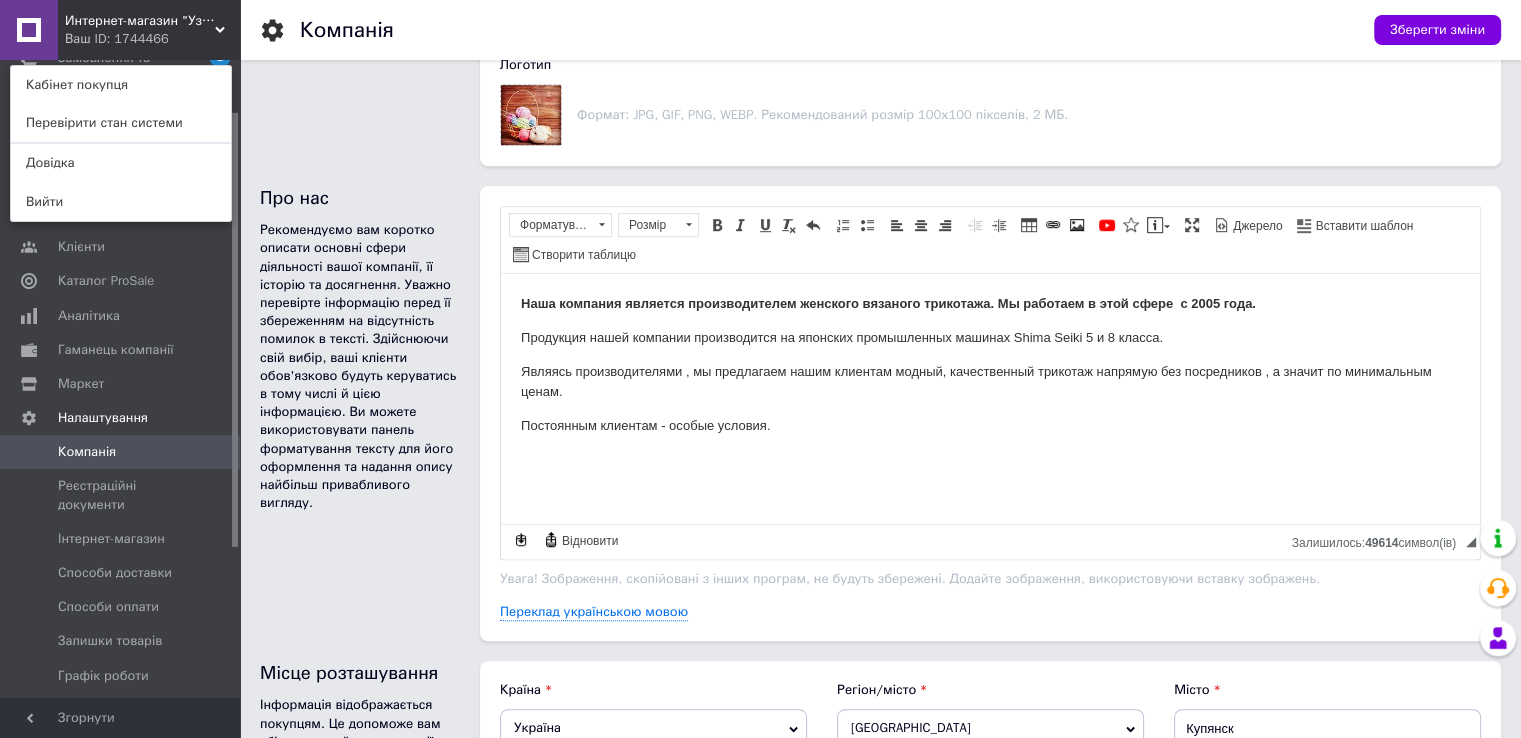 scroll, scrollTop: 1200, scrollLeft: 0, axis: vertical 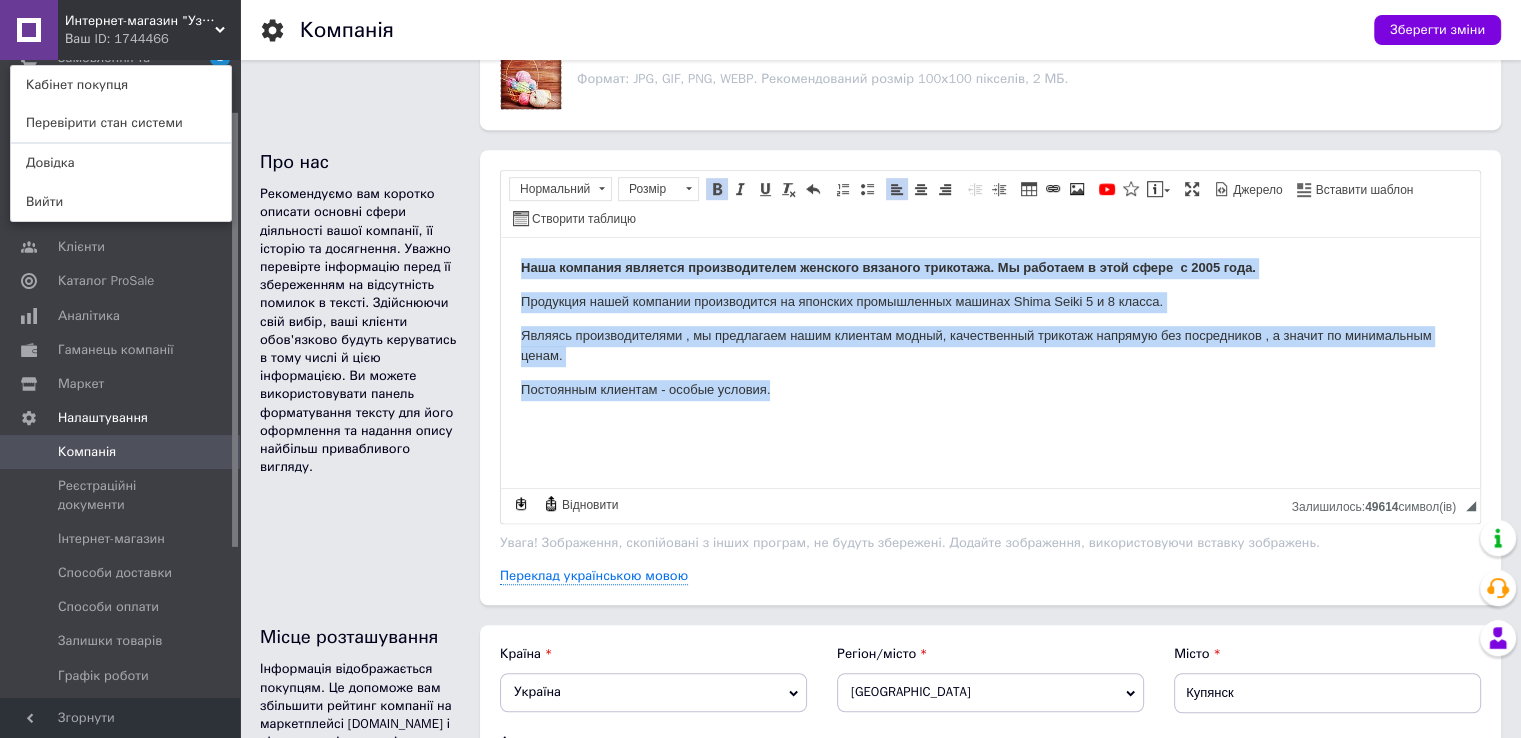drag, startPoint x: 799, startPoint y: 398, endPoint x: 404, endPoint y: 240, distance: 425.428 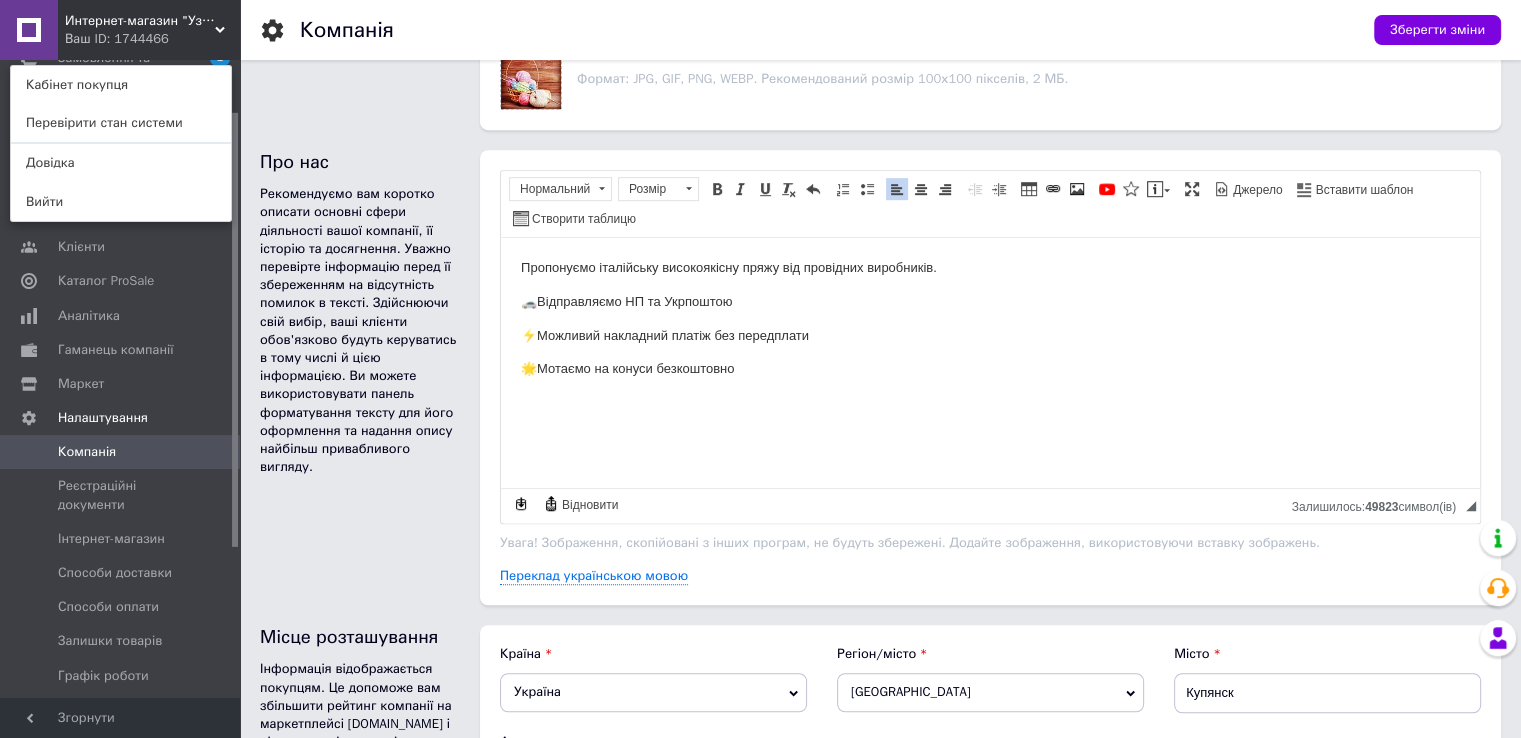 click on "Пропонуємо італійську високоякісну пряжу від провідних виробників.  🚗Відправляємо НП та Укрпоштою  ⚡Можливий накладний платіж без передплати  🌟Мотаємо на конуси безкоштовно" at bounding box center [990, 319] 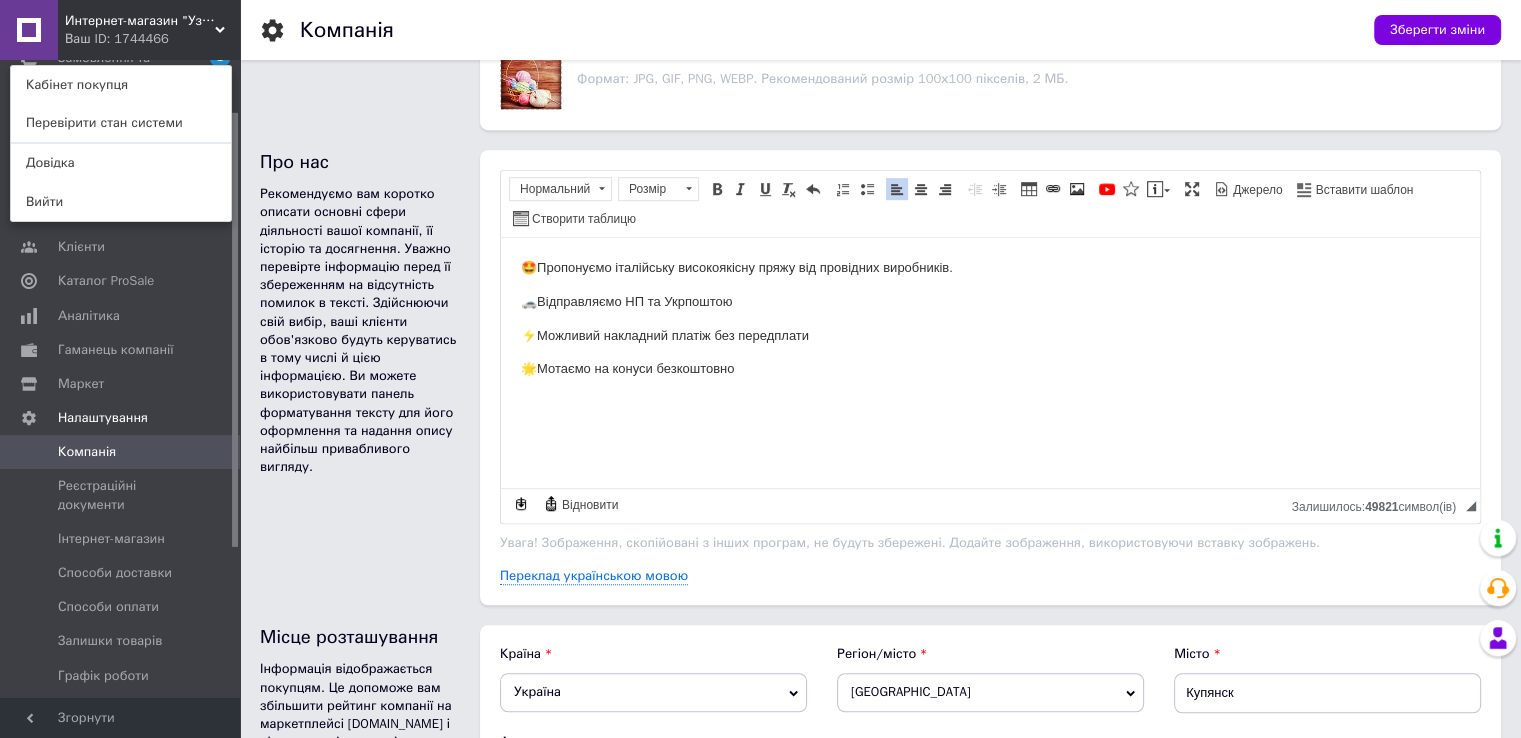 click on "⚡Можливий накладний платіж без передплати" at bounding box center (990, 336) 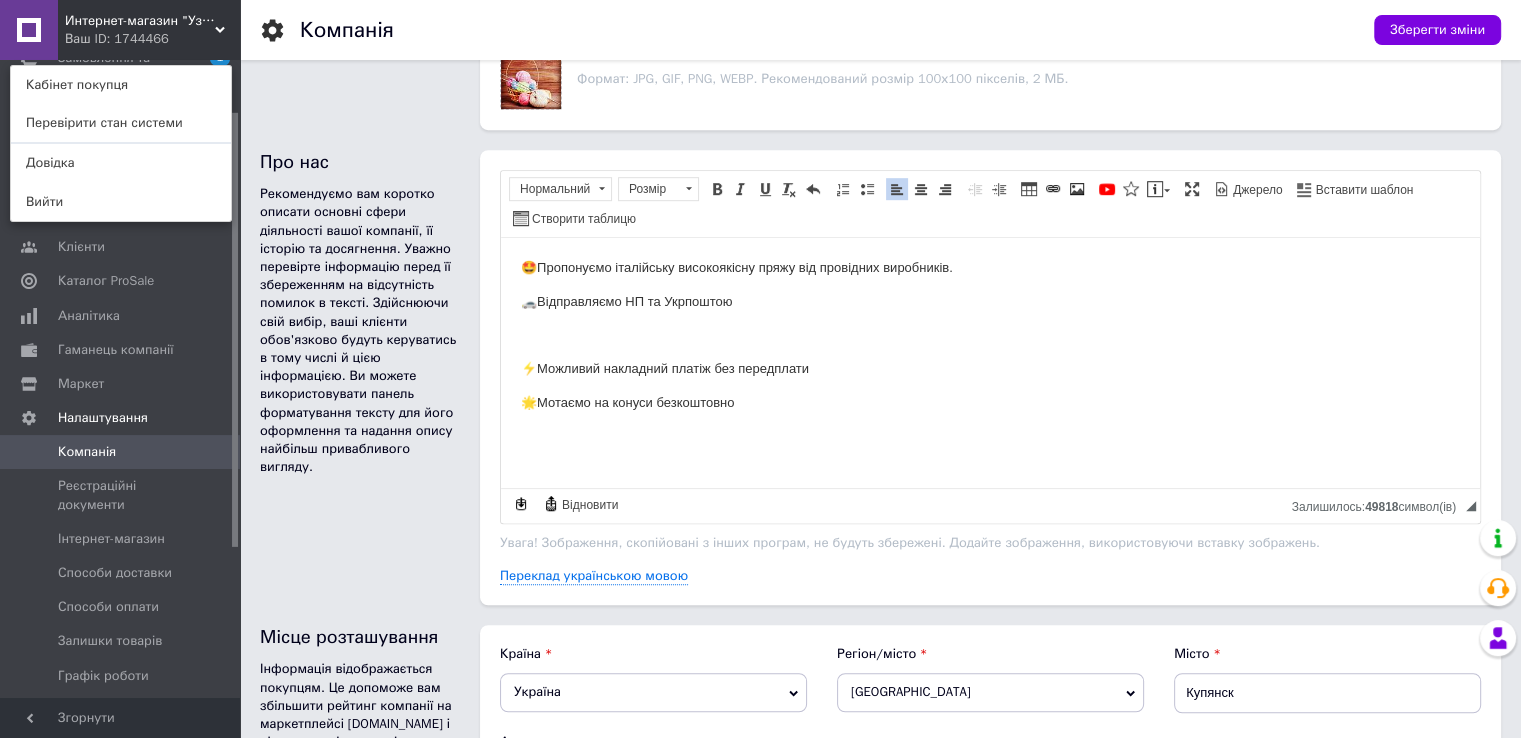 type 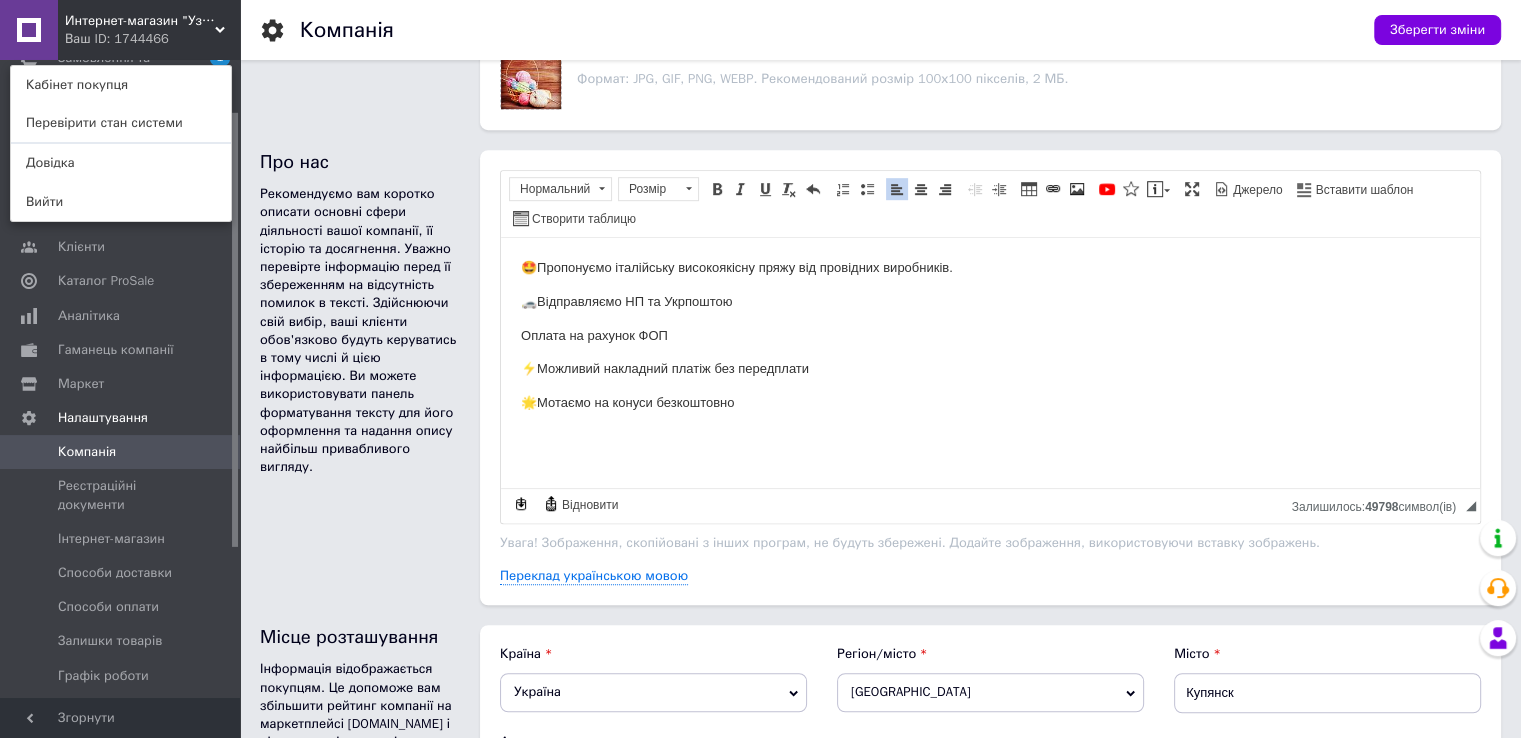 click on "🤩 Пропонуємо італійську високоякісну пряжу від провідних виробників.  🚗Відправляємо НП та Укрпоштою  Оплата на рахунок ФОП ⚡Можливий накладний платіж без передплати  🌟Мотаємо на конуси безкоштовно" at bounding box center [990, 336] 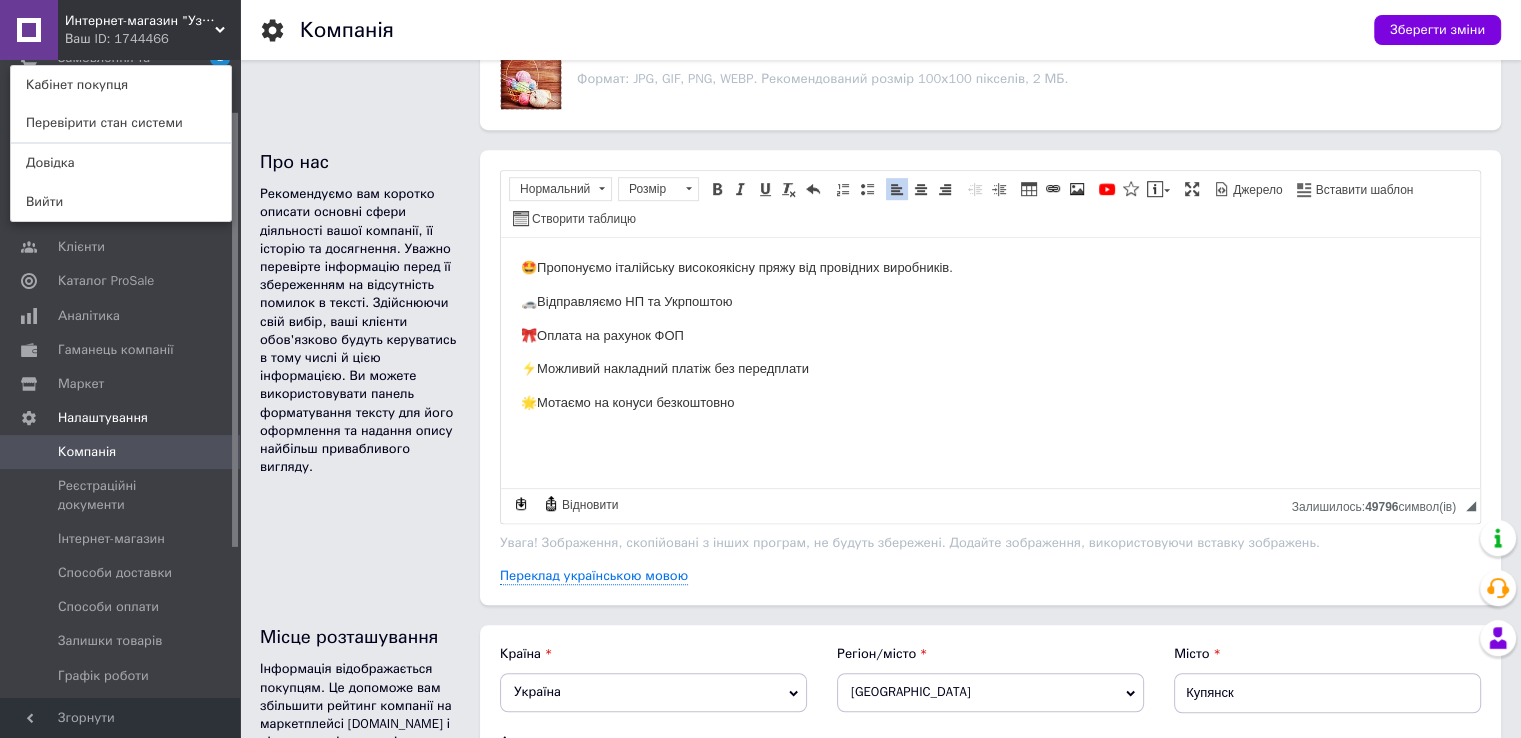 click on "🎀 Оплата на рахунок ФОП" at bounding box center [990, 336] 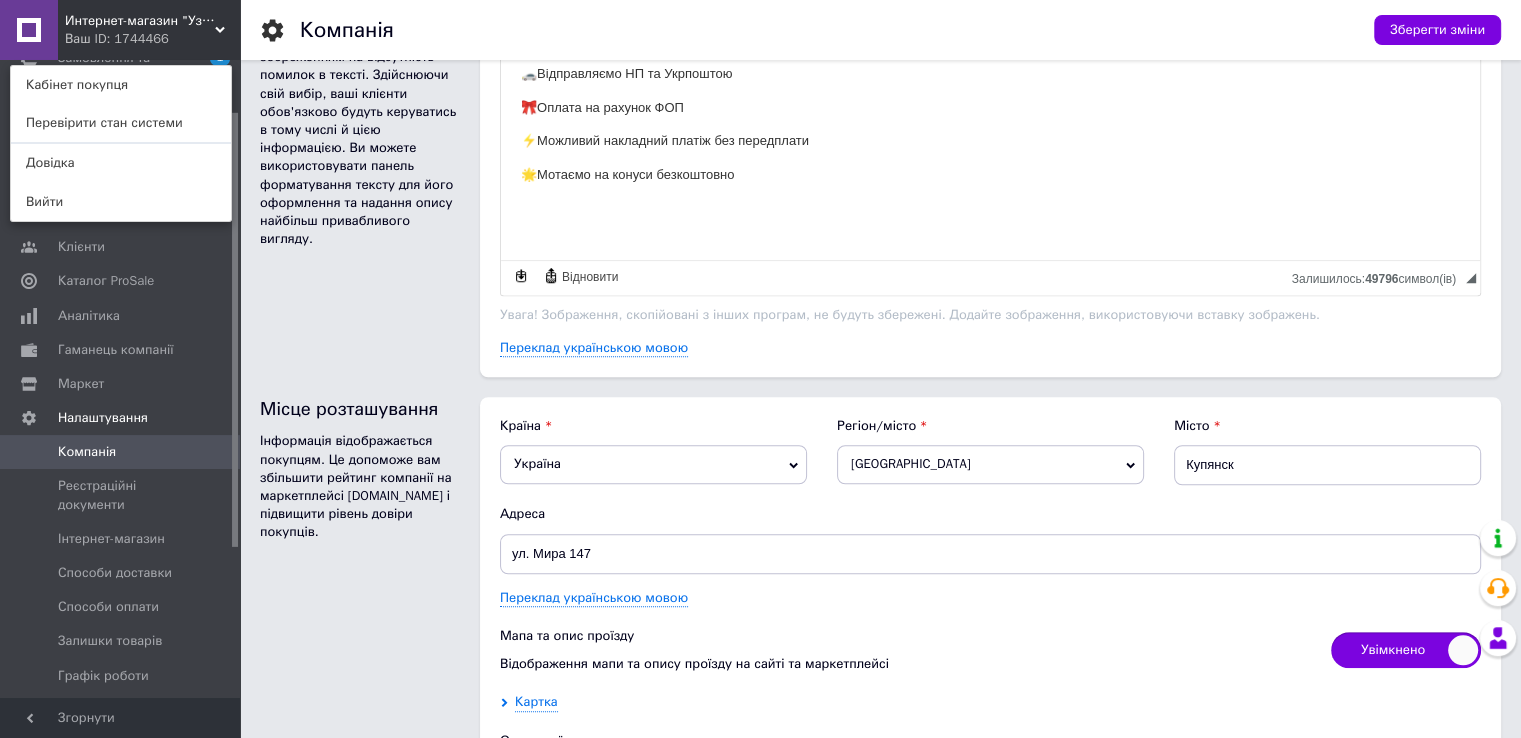 scroll, scrollTop: 1500, scrollLeft: 0, axis: vertical 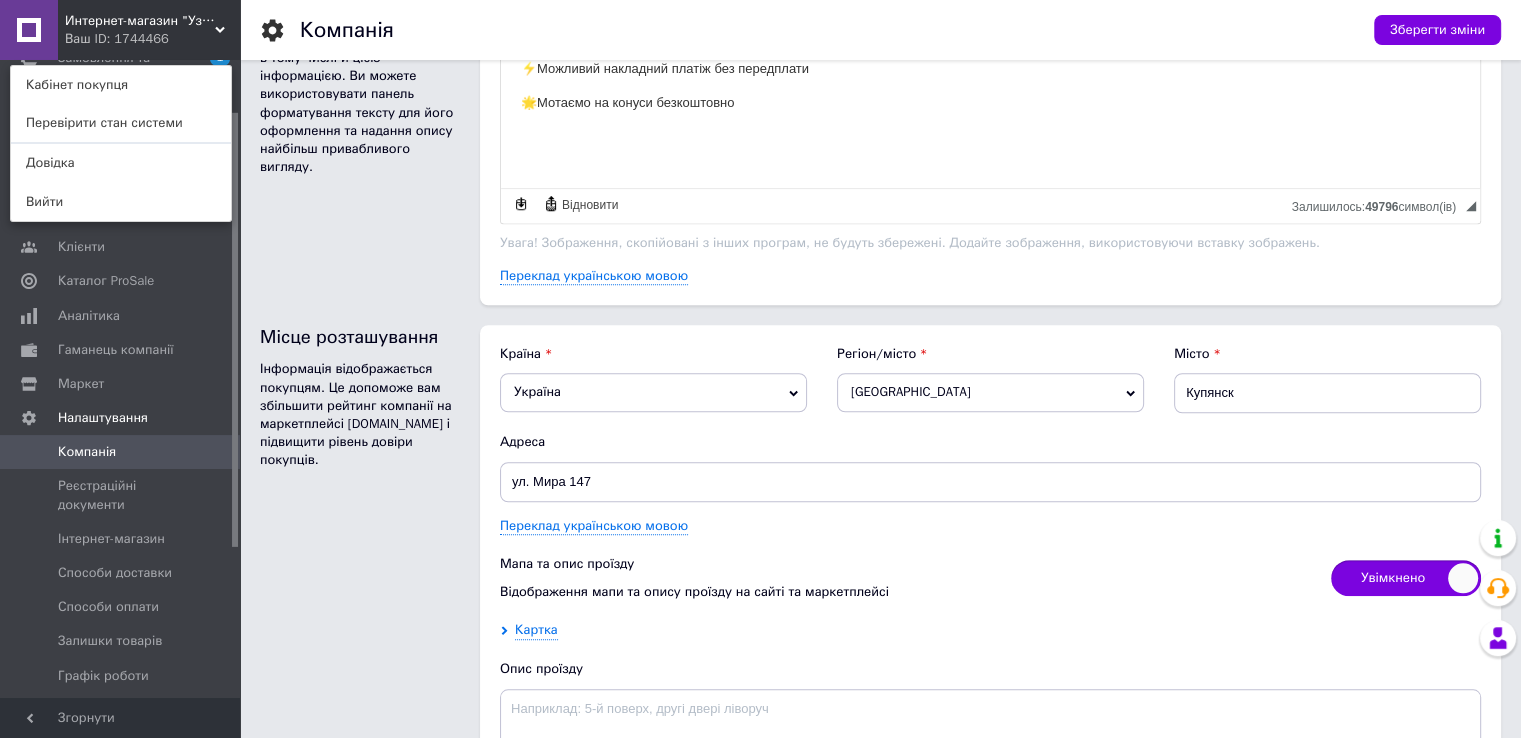 click on "Харківська область Івано-Франківськ Івано-Франківська область Ізмаїл Ірпінь Апостолово Бахмут Баштанка Бердичів Берестин Бориспіль Боярка Бровари Буча Біла Церква Білгород-Дністровський Васильків Вижниця Виноградів Вишгород Вишневе Вознесенськ Волинська область Волноваха Володимир Вільнянськ Вінницька область Вінниця Гайворон Герца Дніпро Дніпропетровська область Донецька область Дрогобич Дубно Житомир Житомирська область Жмеринка Закарпатська область Запоріжжя Запорізька область Звенигородка Звягель Золотоноша Золочів Калуш Кам'янське" at bounding box center [990, 392] 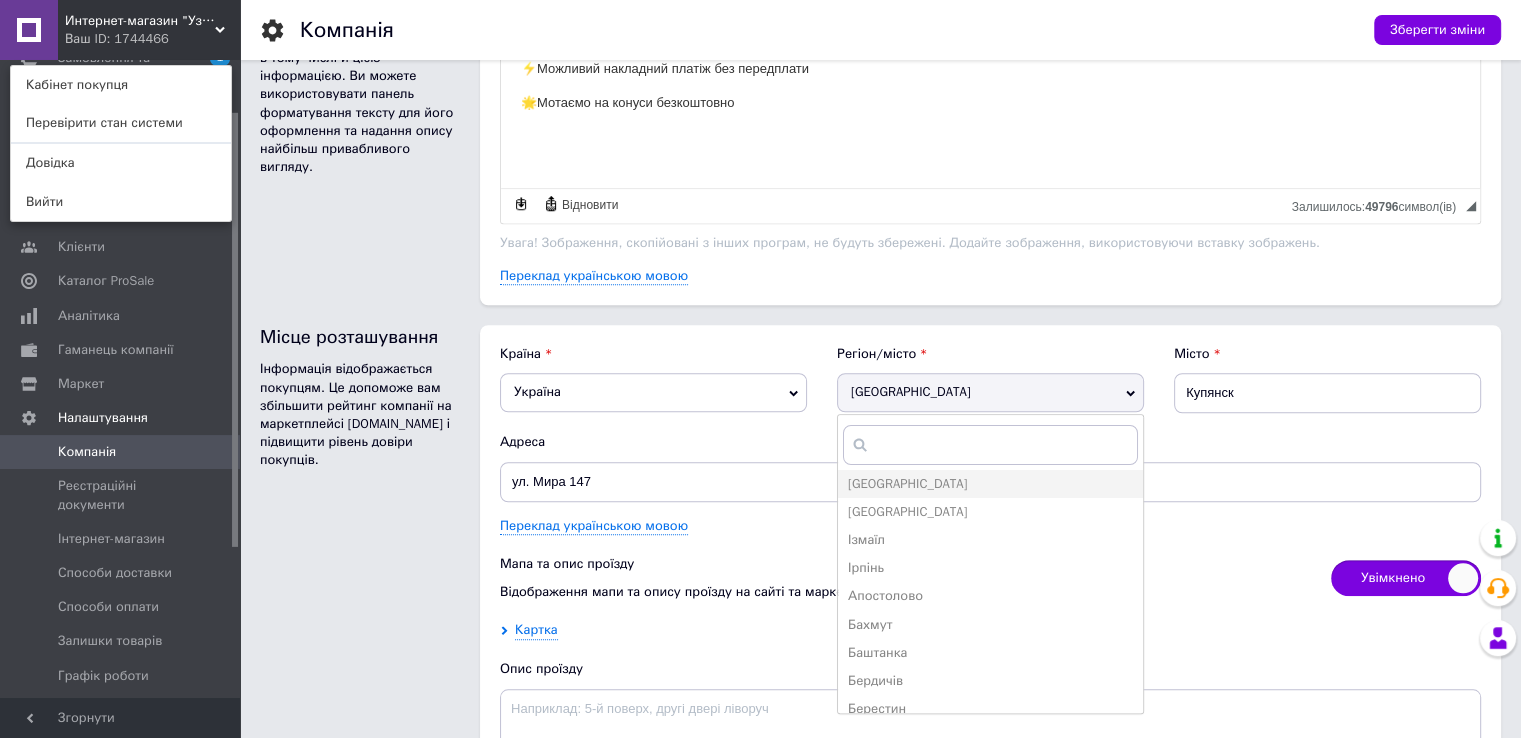 click on "Країна Україна Єгипет Ємен Ізраїль Індонезія Індія Ірак Іран Ірландія Ісландія Іспанія Італія Австралія Австрія Азербайджан Аландські острови Албанія Алжир Американське Самоа Ангола Ангілья Андорра Антарктида Антигуа і Барбуда Аргентина Аруба Афганістан Багамські острови Бангладеш Барбадос Бахрейн Бельгія Беліз Бенін Бермудські острови Болгарія Болівія Боснія та Герцеговина Ботсвана Бразилія Британські Віргінські Острови Бруней-Даруссалам Буркіна Фасо Бурунді Бутан Білорусь В'єтнам Вануату Великобританія Венесуела Вірменія Габон Гайана США" at bounding box center (990, 634) 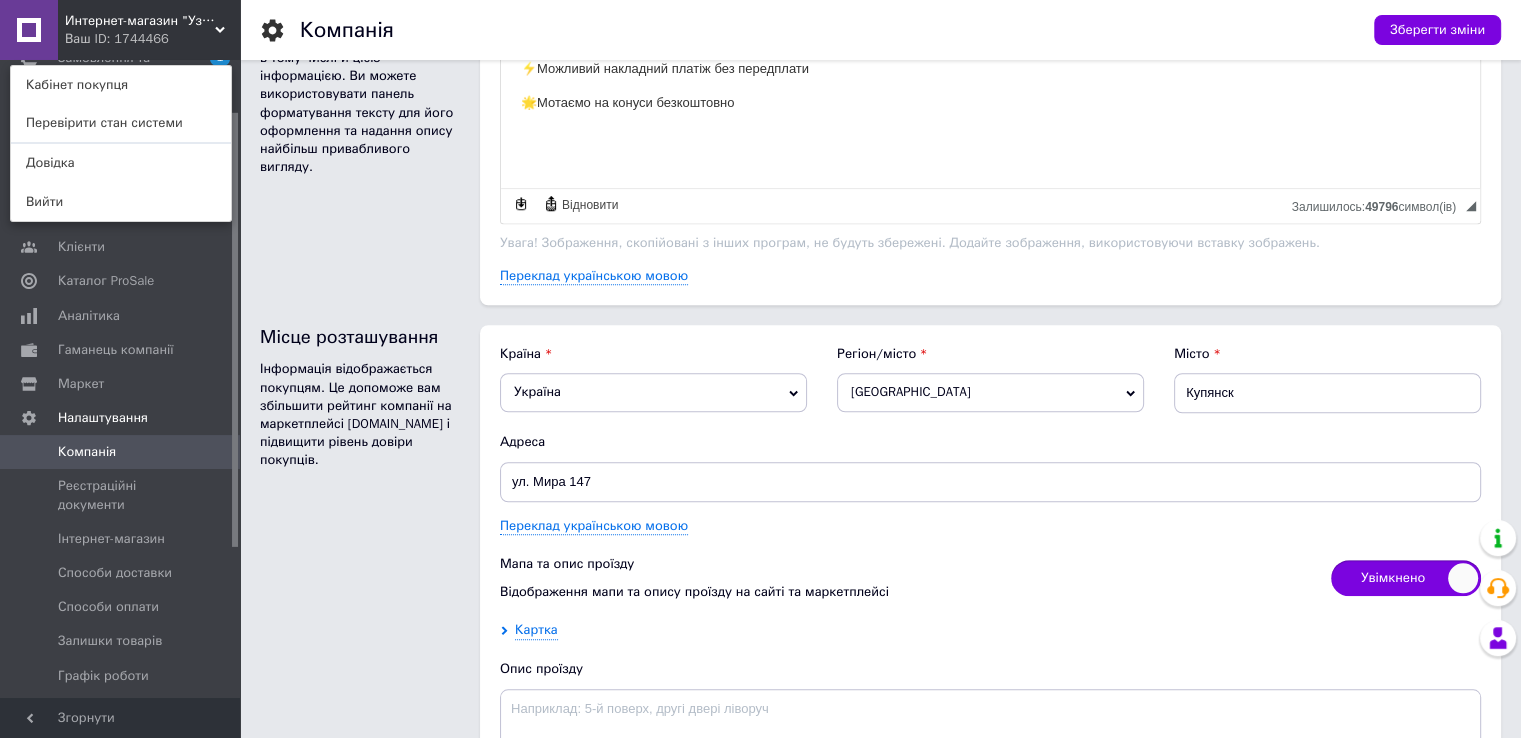 click 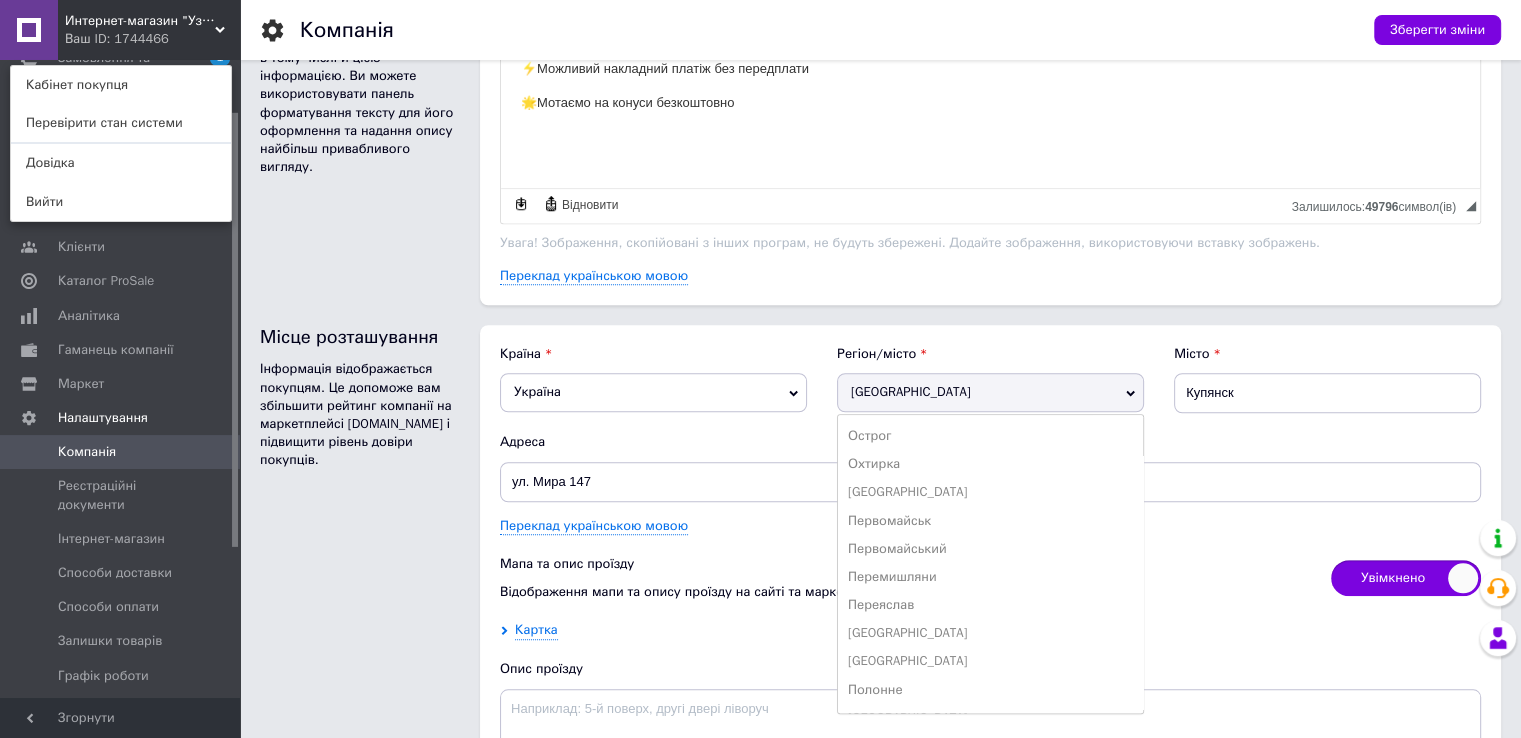 scroll, scrollTop: 2400, scrollLeft: 0, axis: vertical 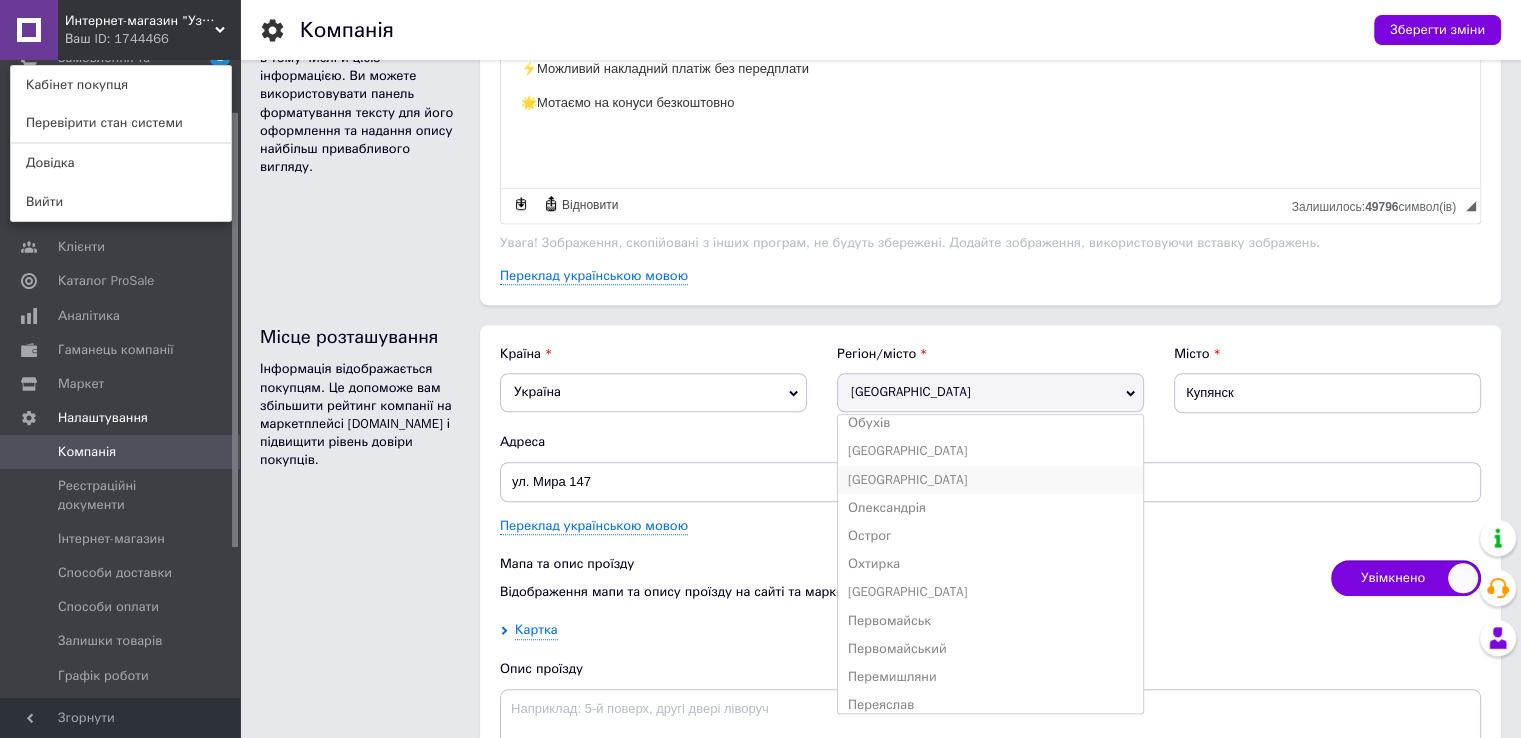 click on "Одеська область" at bounding box center [990, 480] 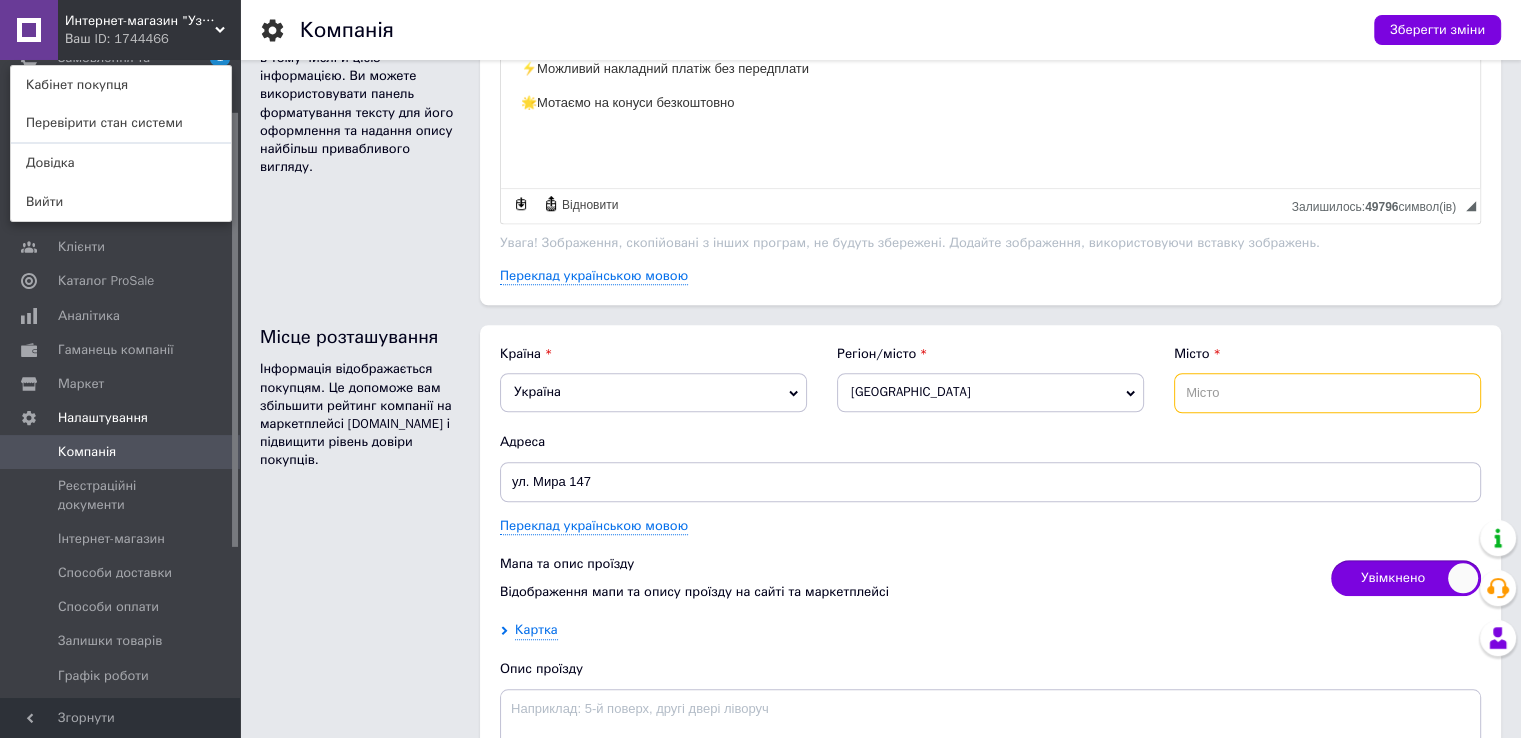 click at bounding box center (1327, 393) 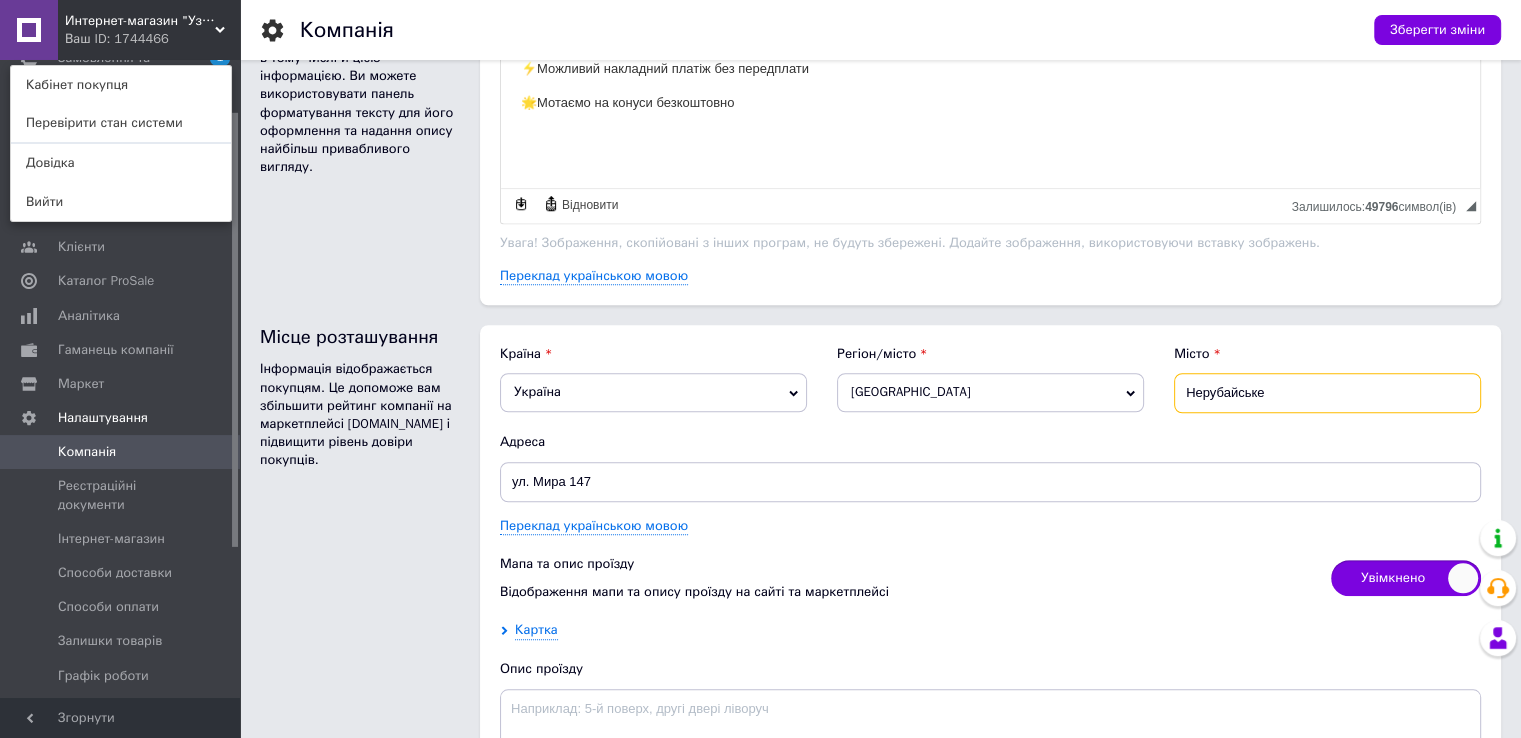 type on "Нерубайське" 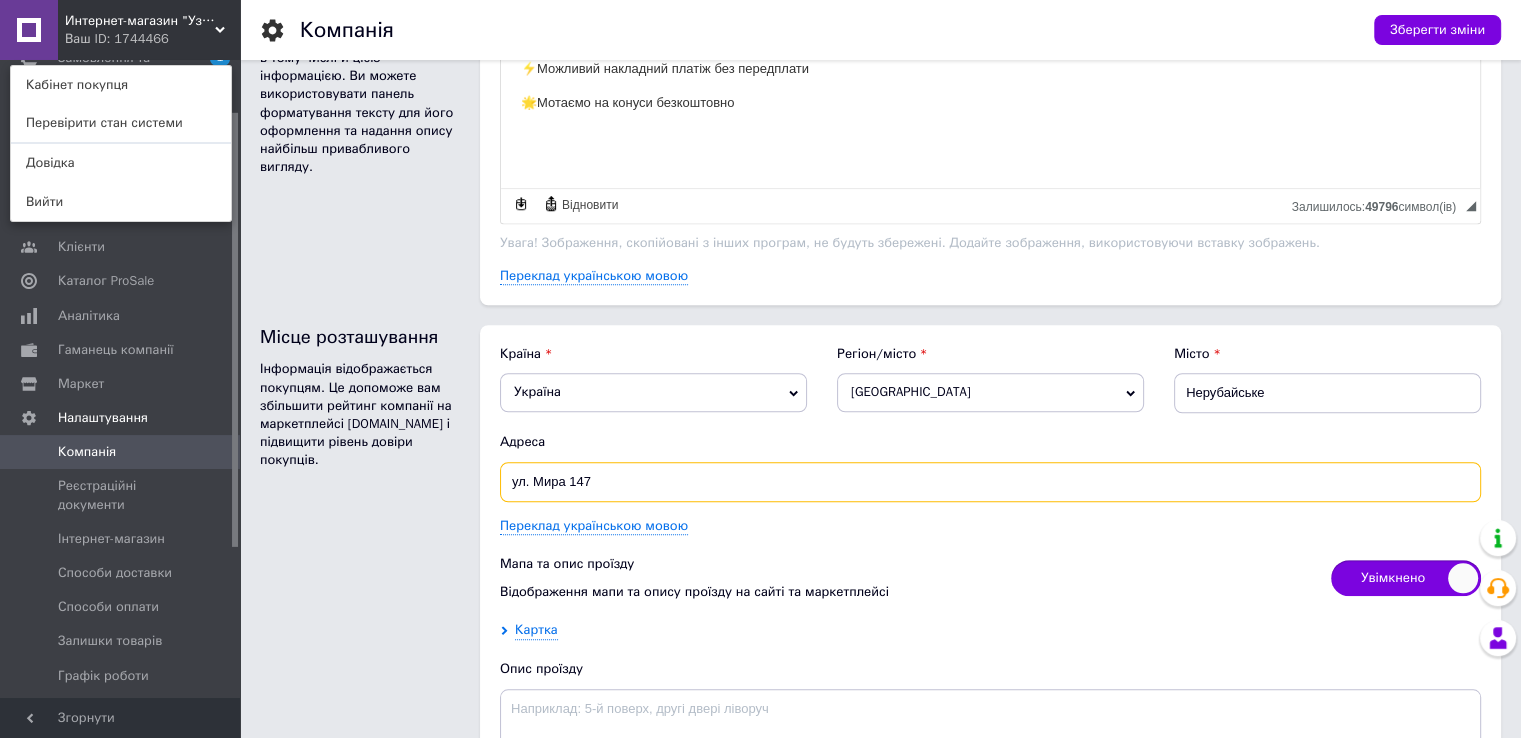drag, startPoint x: 604, startPoint y: 477, endPoint x: 468, endPoint y: 478, distance: 136.00368 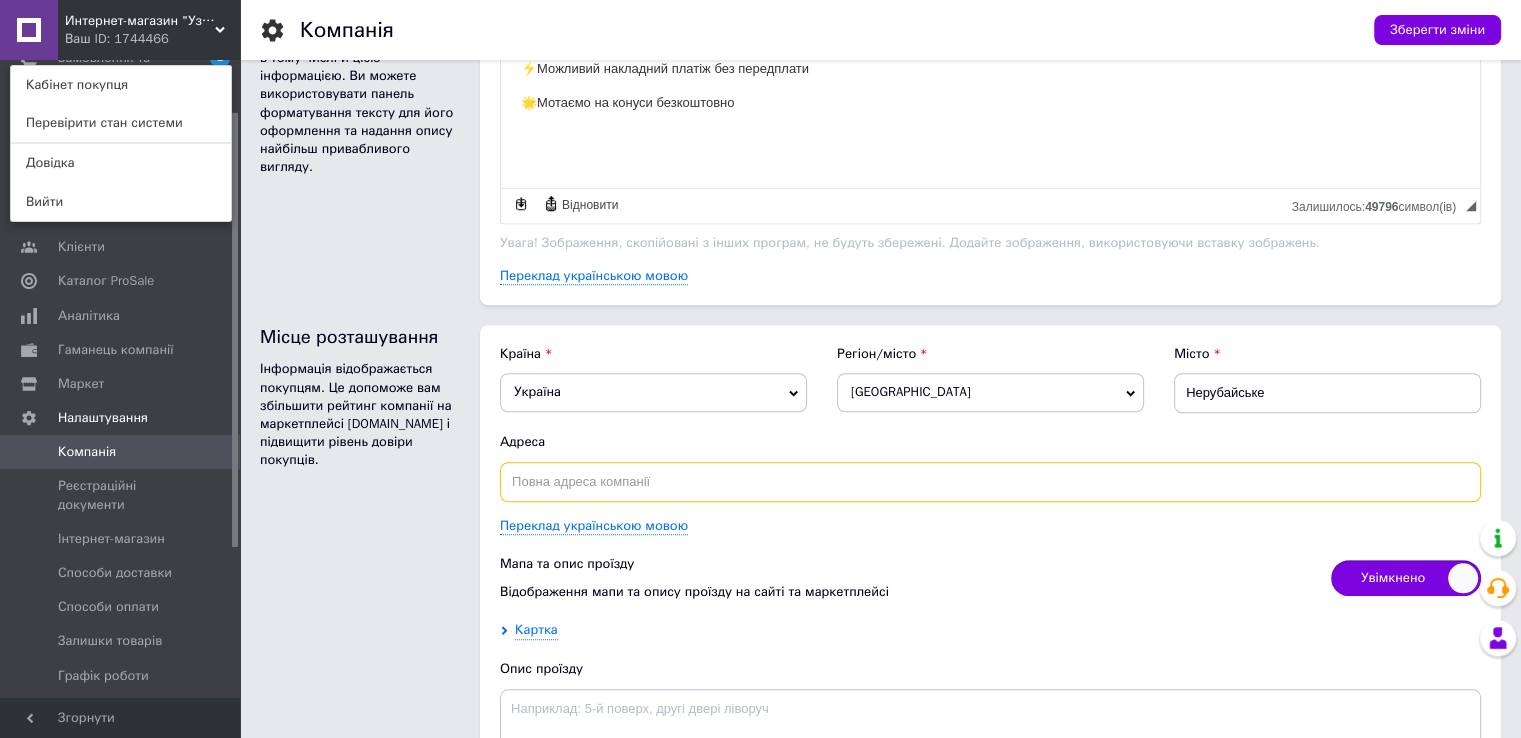 scroll, scrollTop: 1600, scrollLeft: 0, axis: vertical 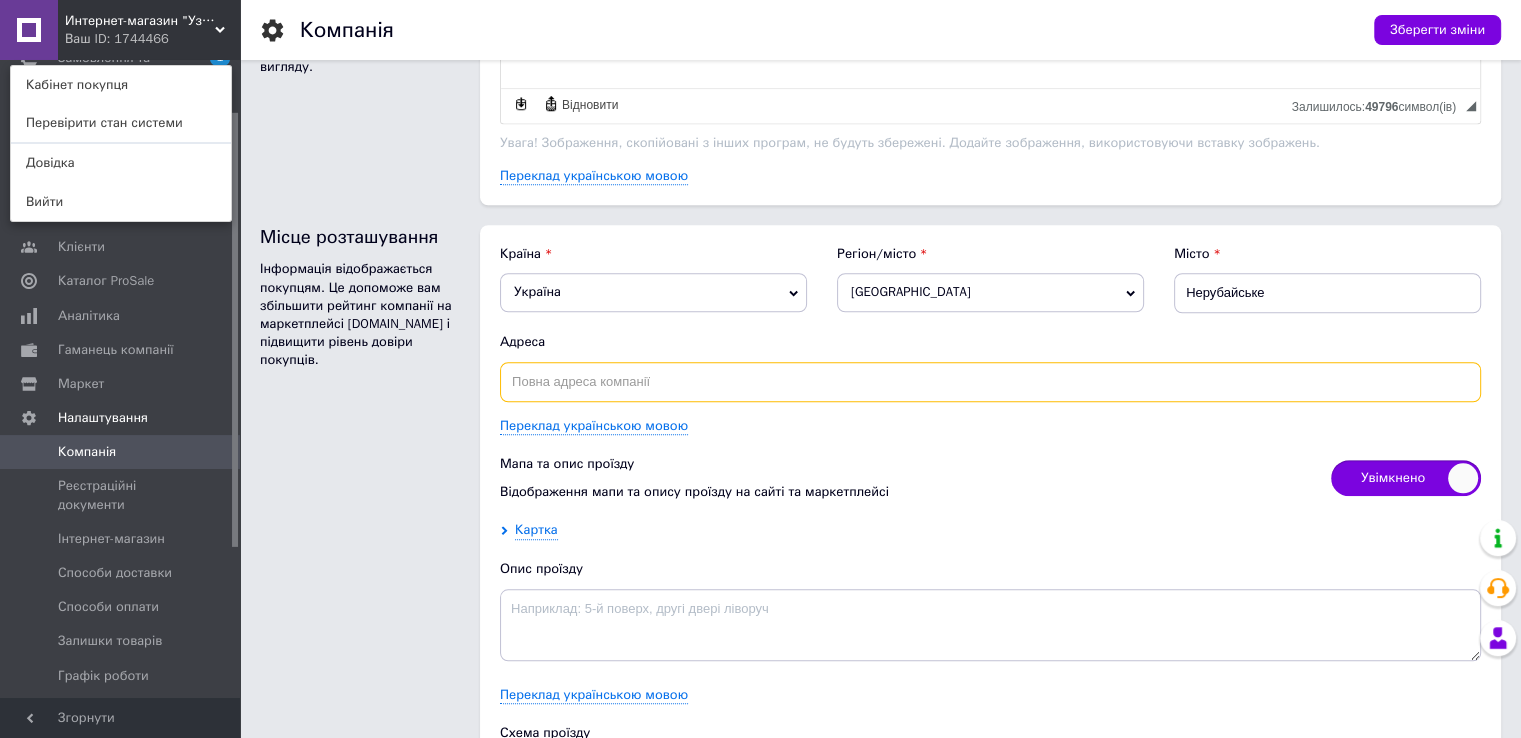 type 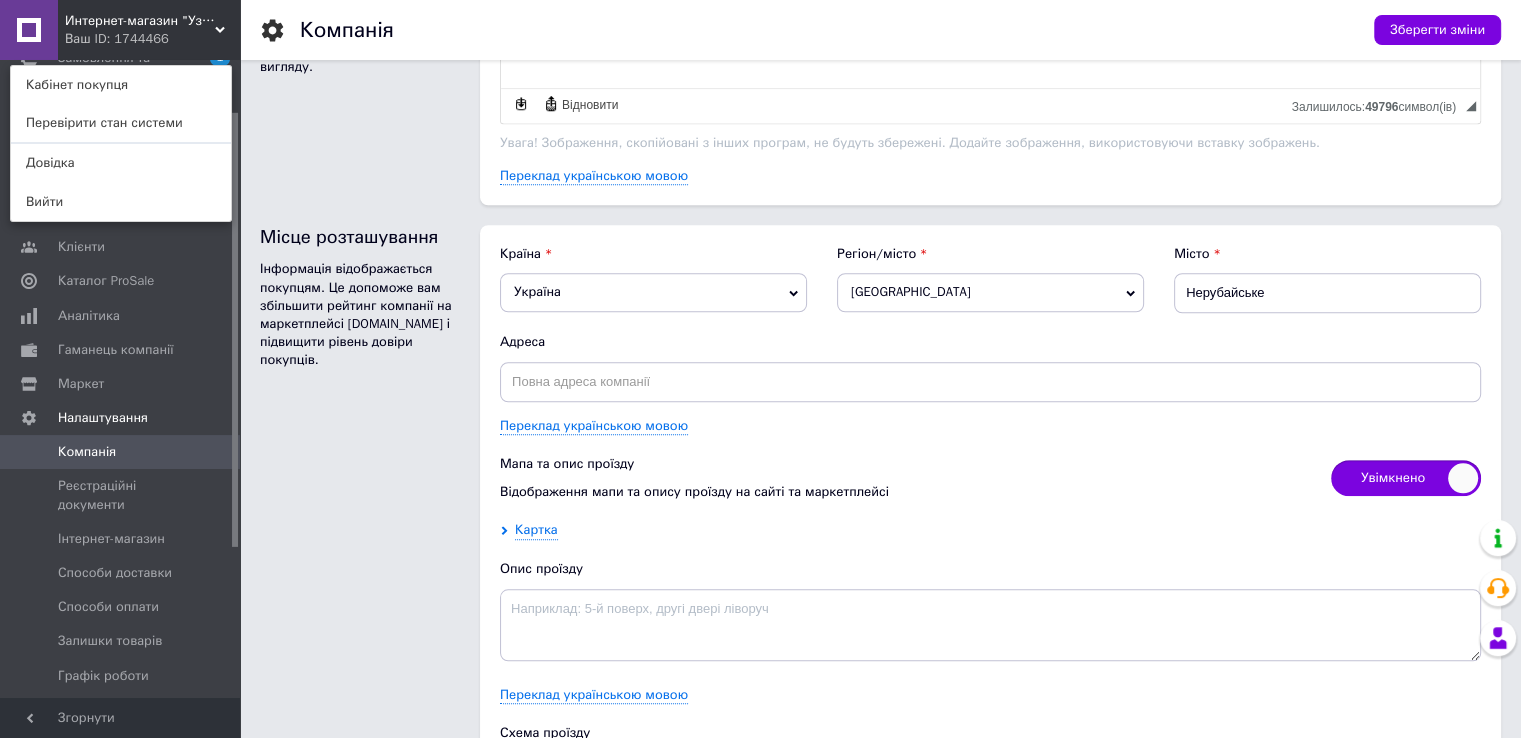 click on "Увімкнено" at bounding box center [1406, 478] 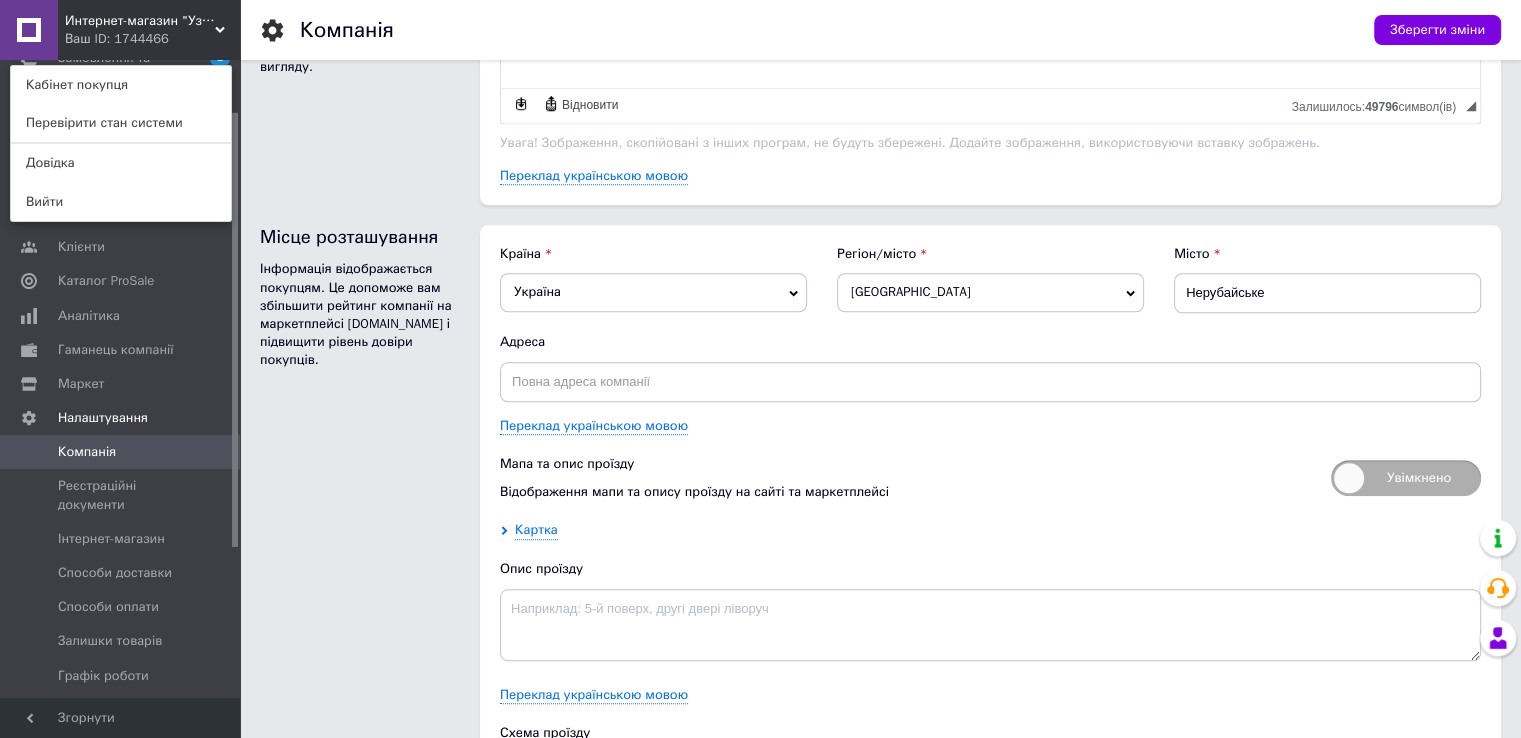 checkbox on "false" 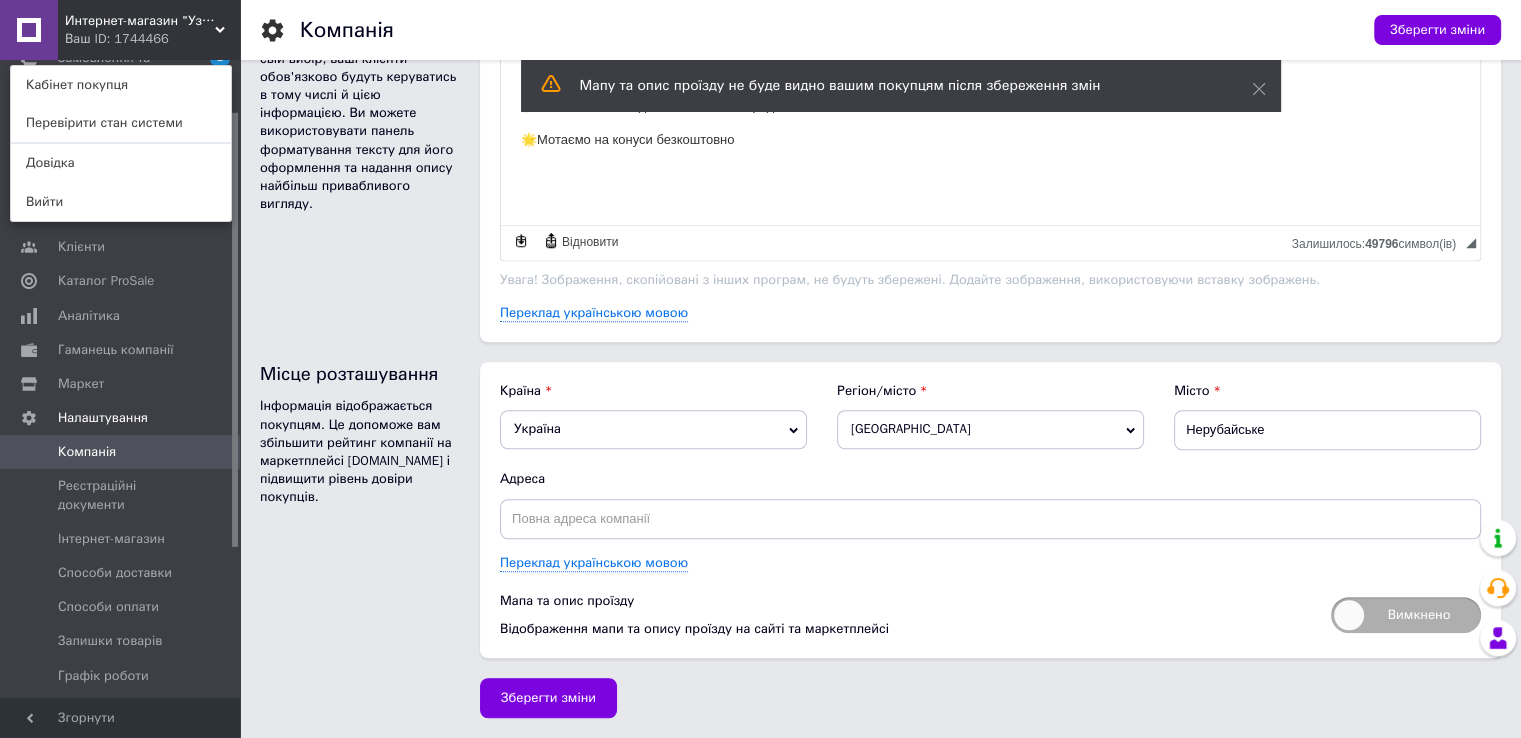 scroll, scrollTop: 1456, scrollLeft: 0, axis: vertical 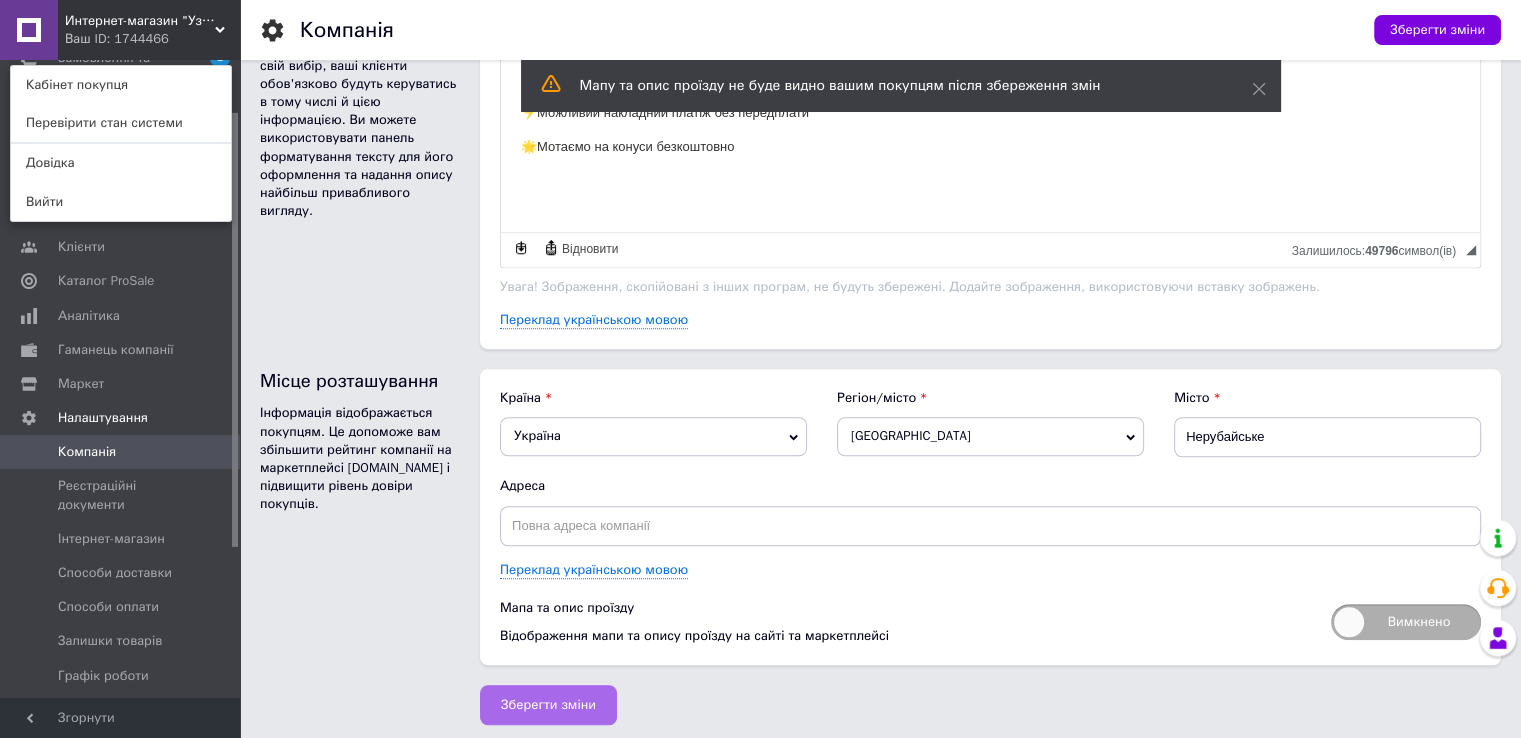 click on "Зберегти зміни" at bounding box center (548, 705) 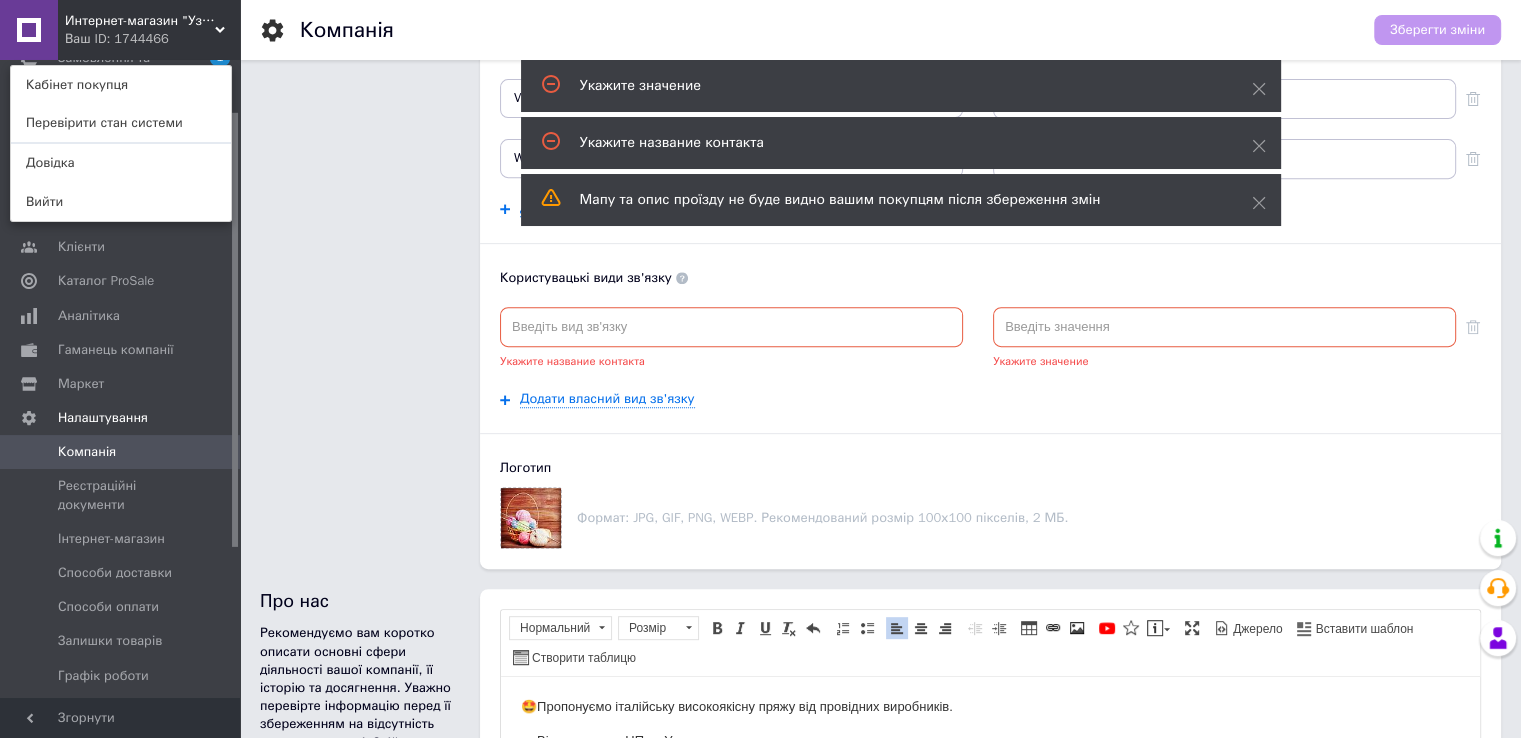 scroll, scrollTop: 773, scrollLeft: 0, axis: vertical 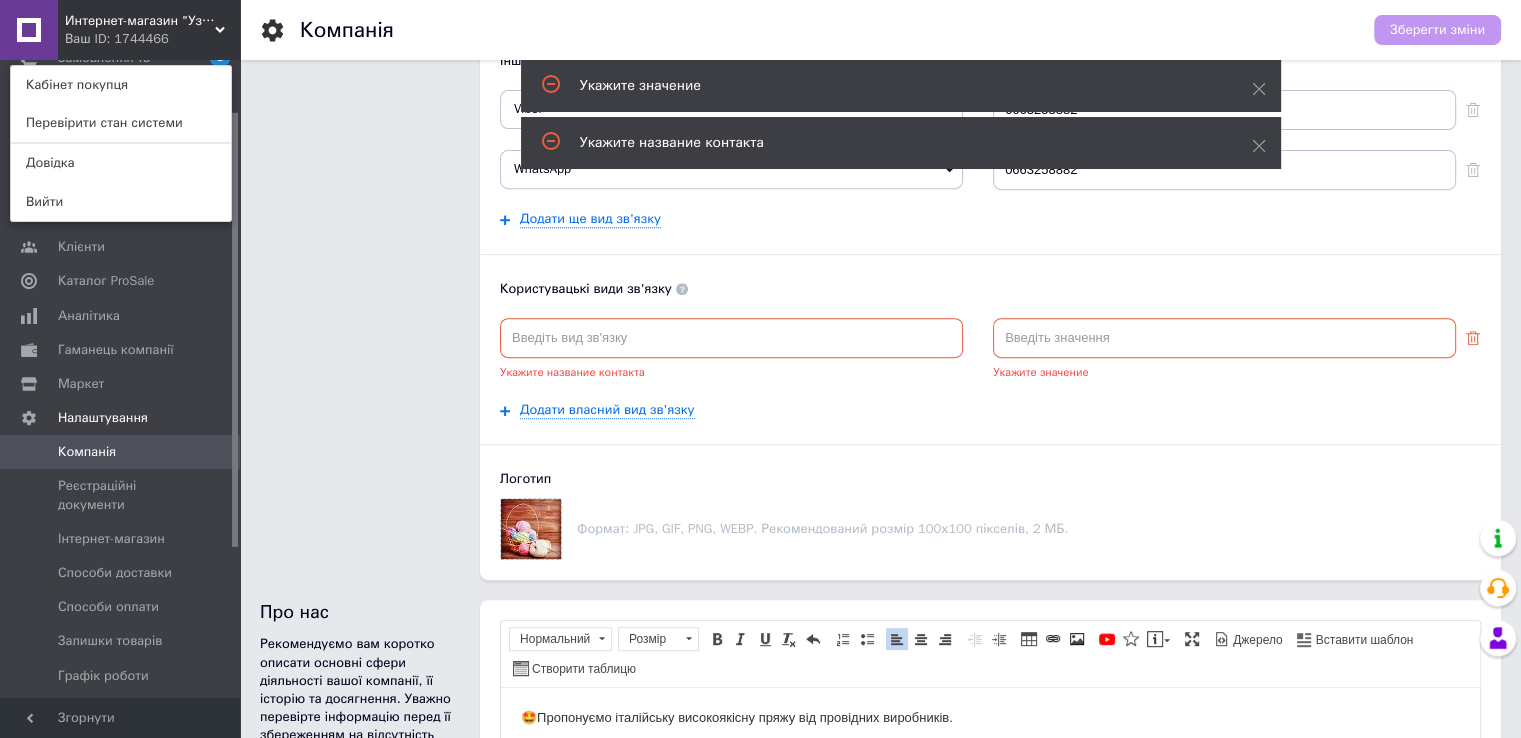 click 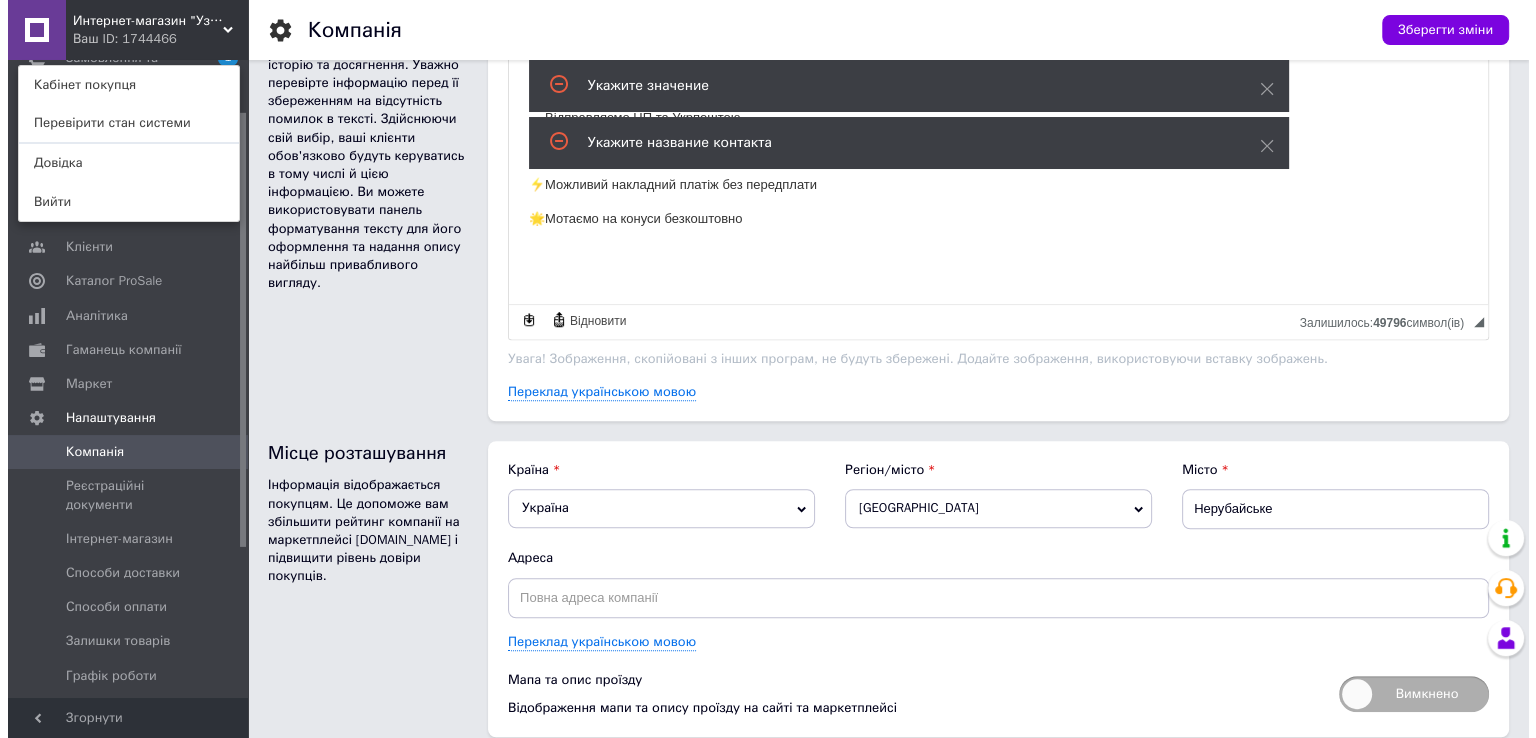 scroll, scrollTop: 1396, scrollLeft: 0, axis: vertical 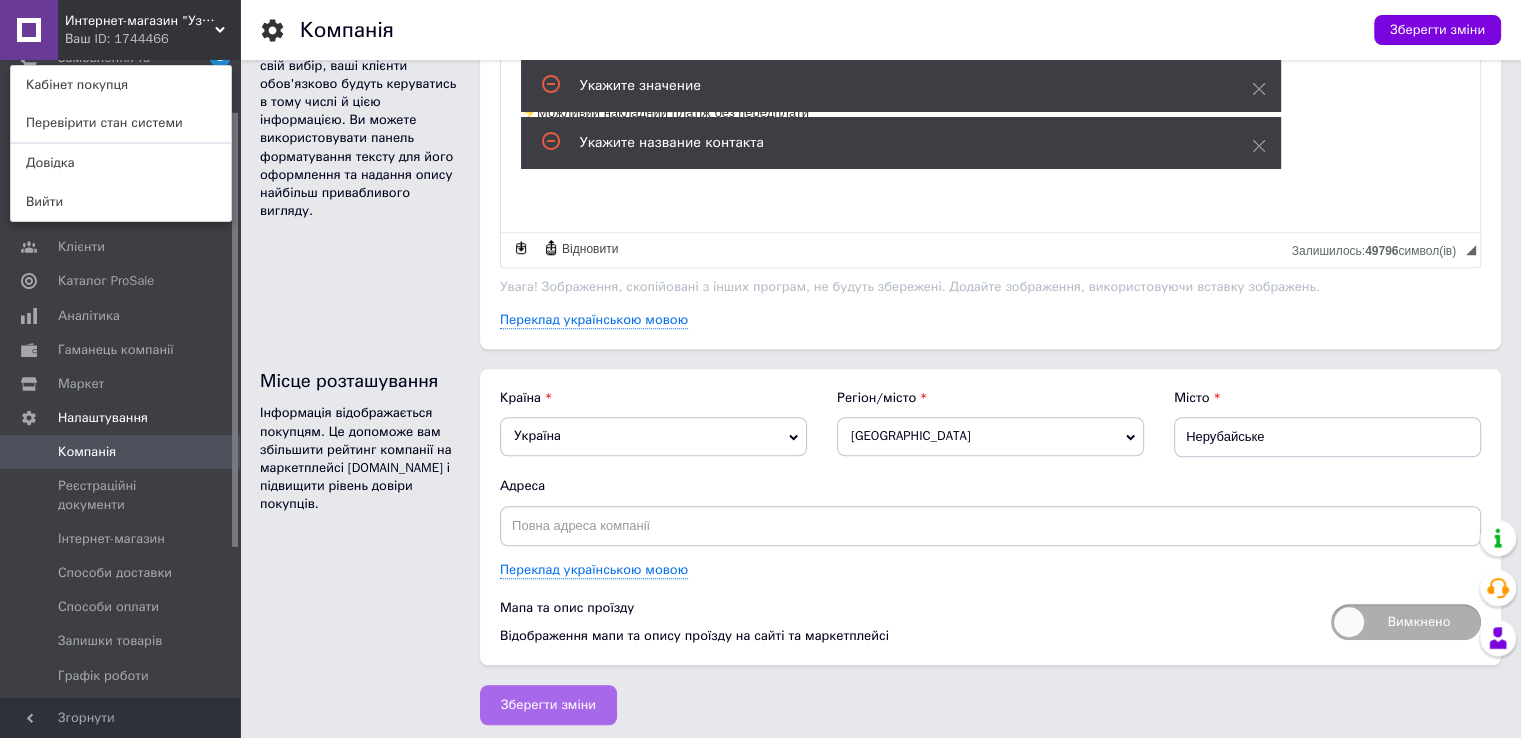 click on "Зберегти зміни" at bounding box center [548, 705] 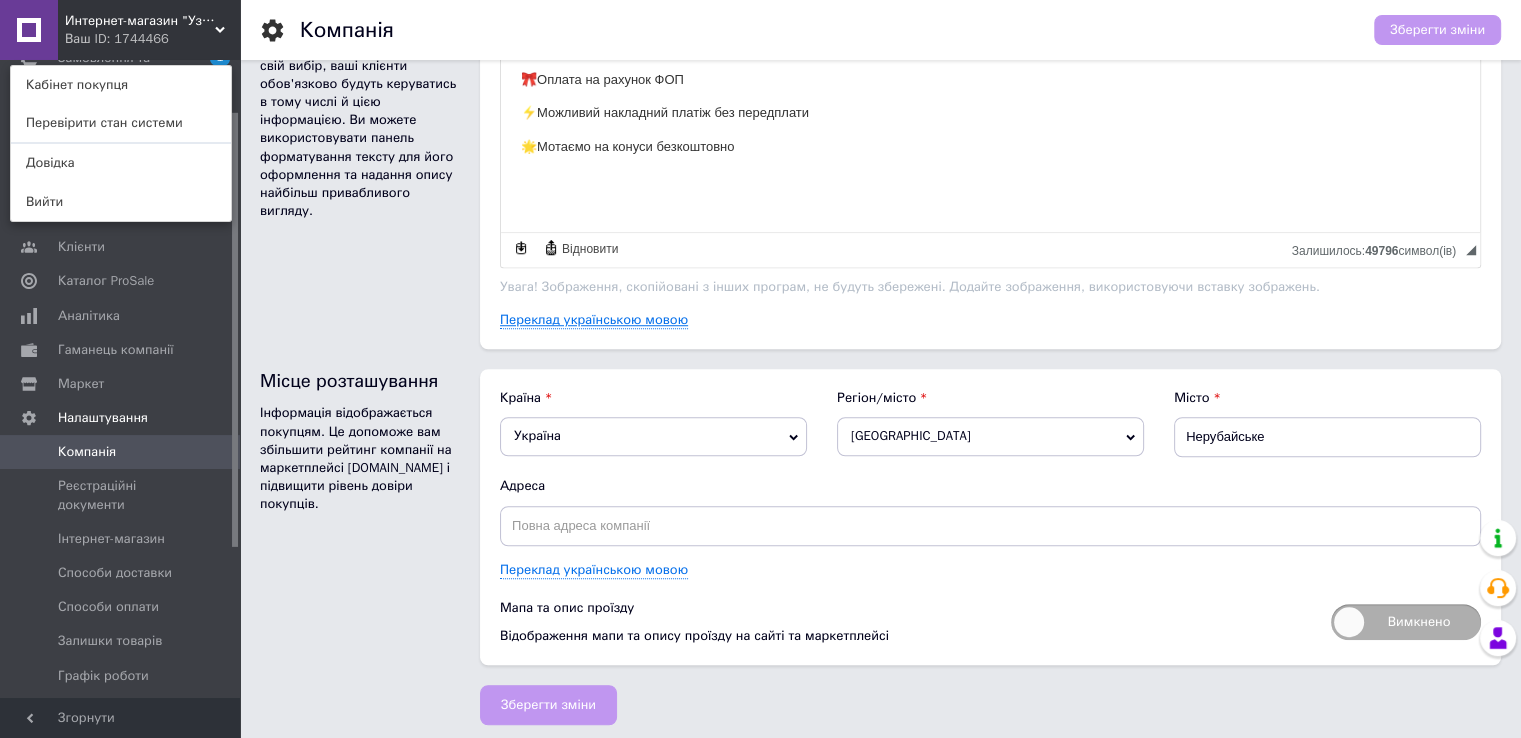click on "Переклад українською мовою" at bounding box center (594, 320) 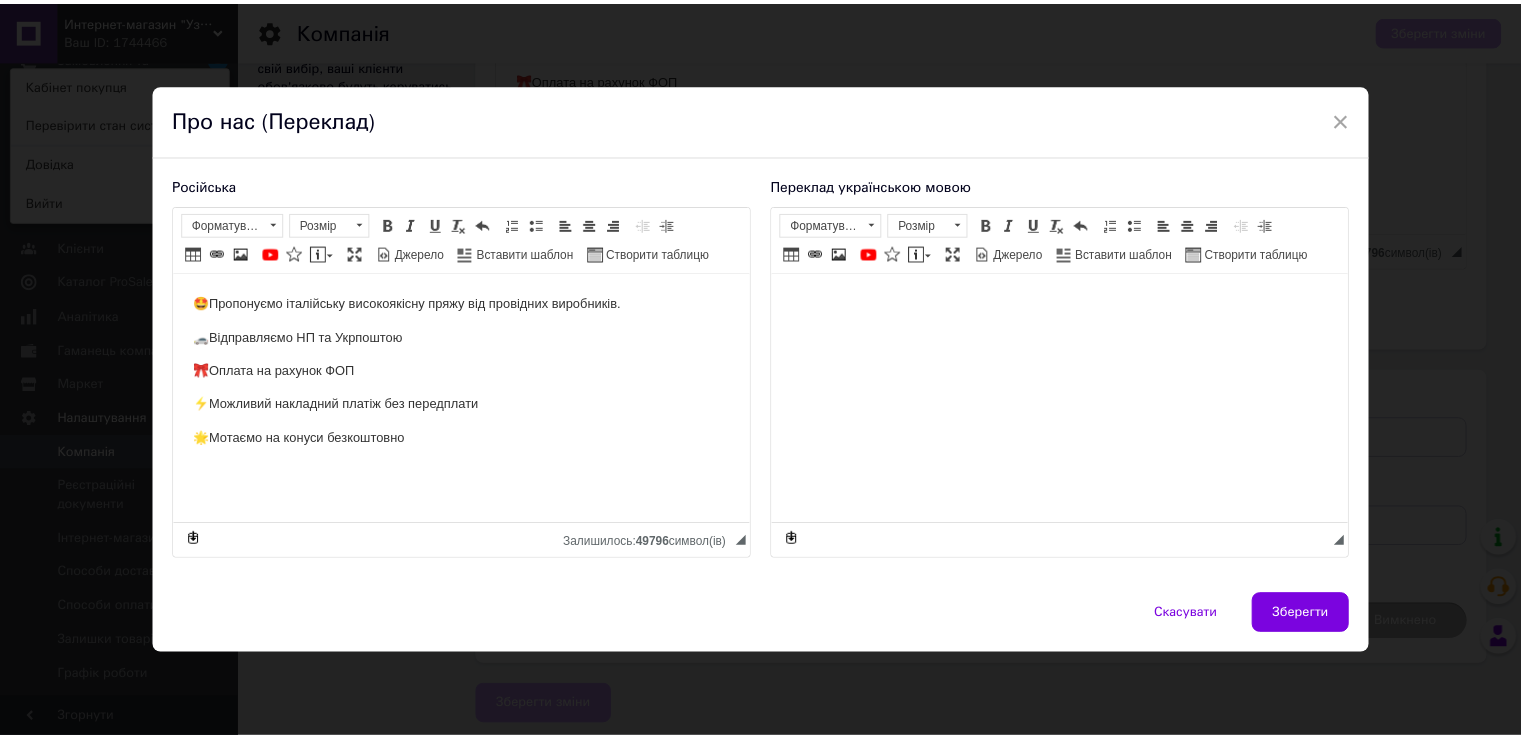 scroll, scrollTop: 0, scrollLeft: 0, axis: both 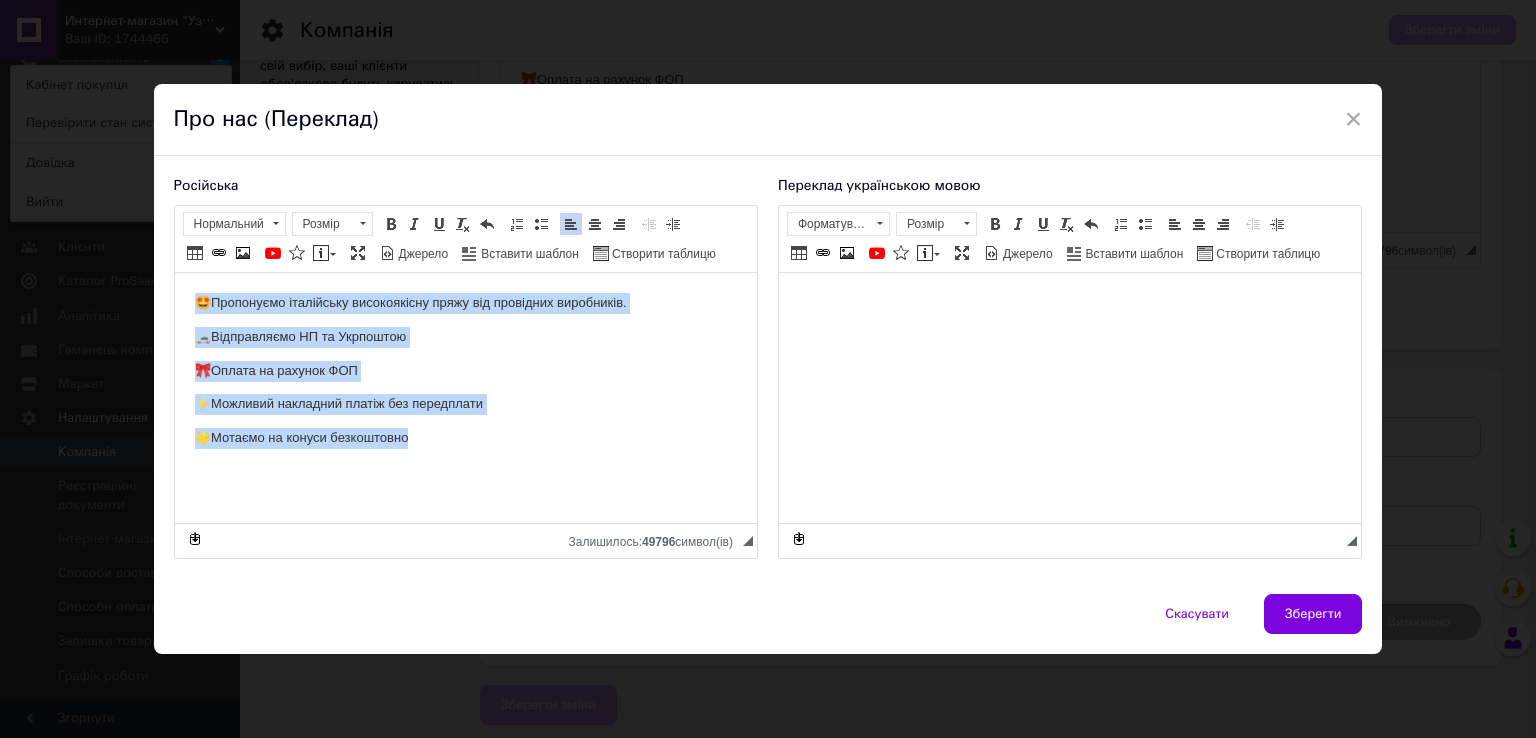 drag, startPoint x: 472, startPoint y: 426, endPoint x: 25, endPoint y: 246, distance: 481.88068 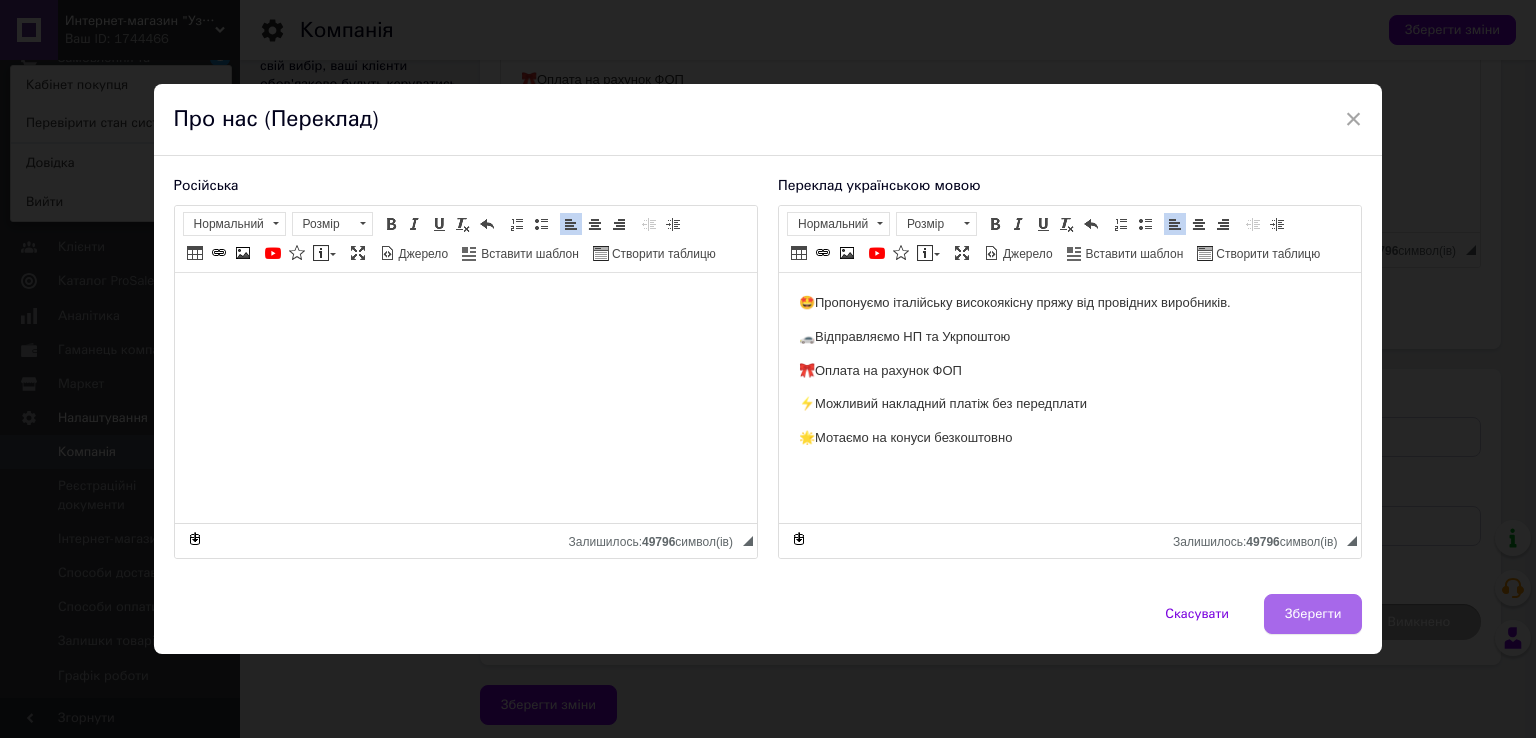 click on "Зберегти" at bounding box center [1313, 614] 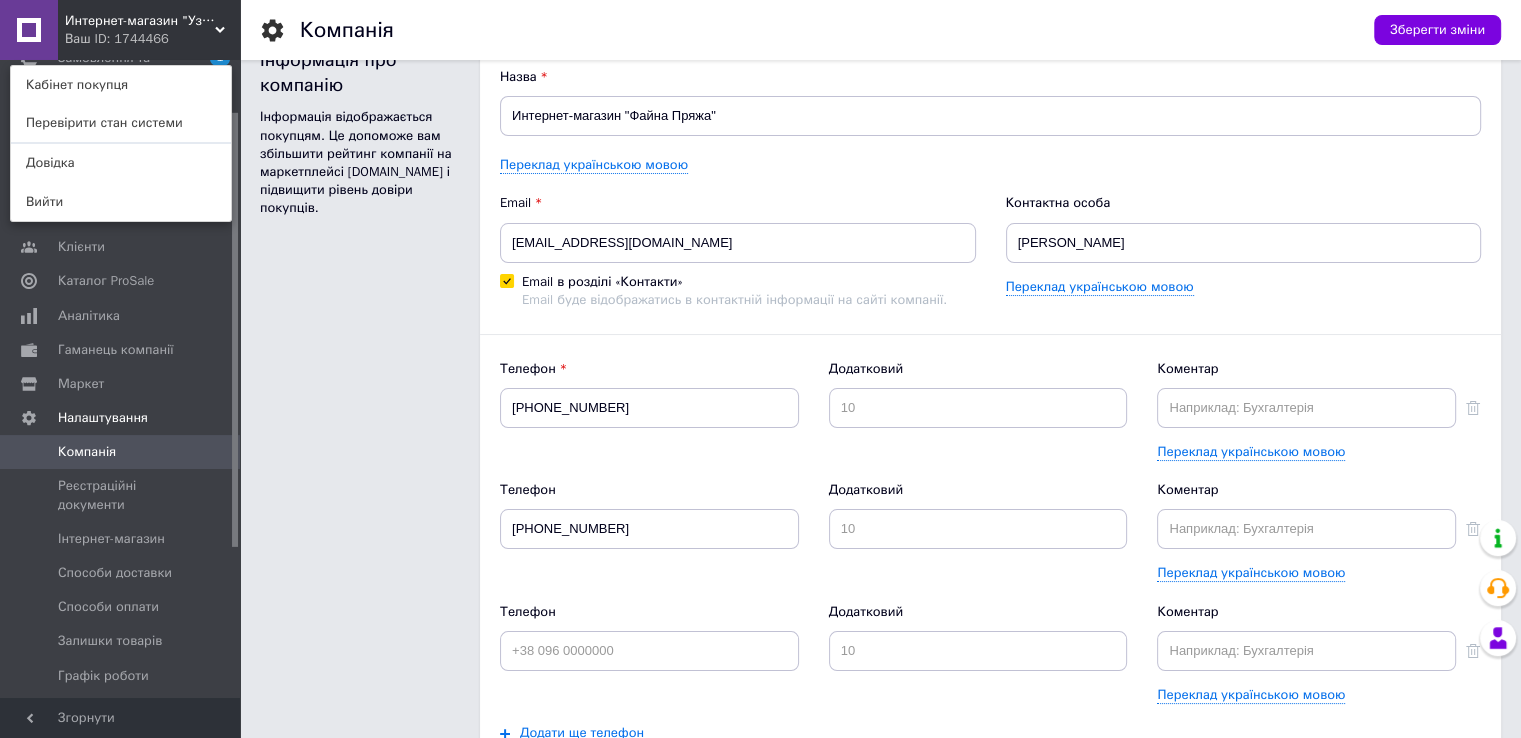 scroll, scrollTop: 0, scrollLeft: 0, axis: both 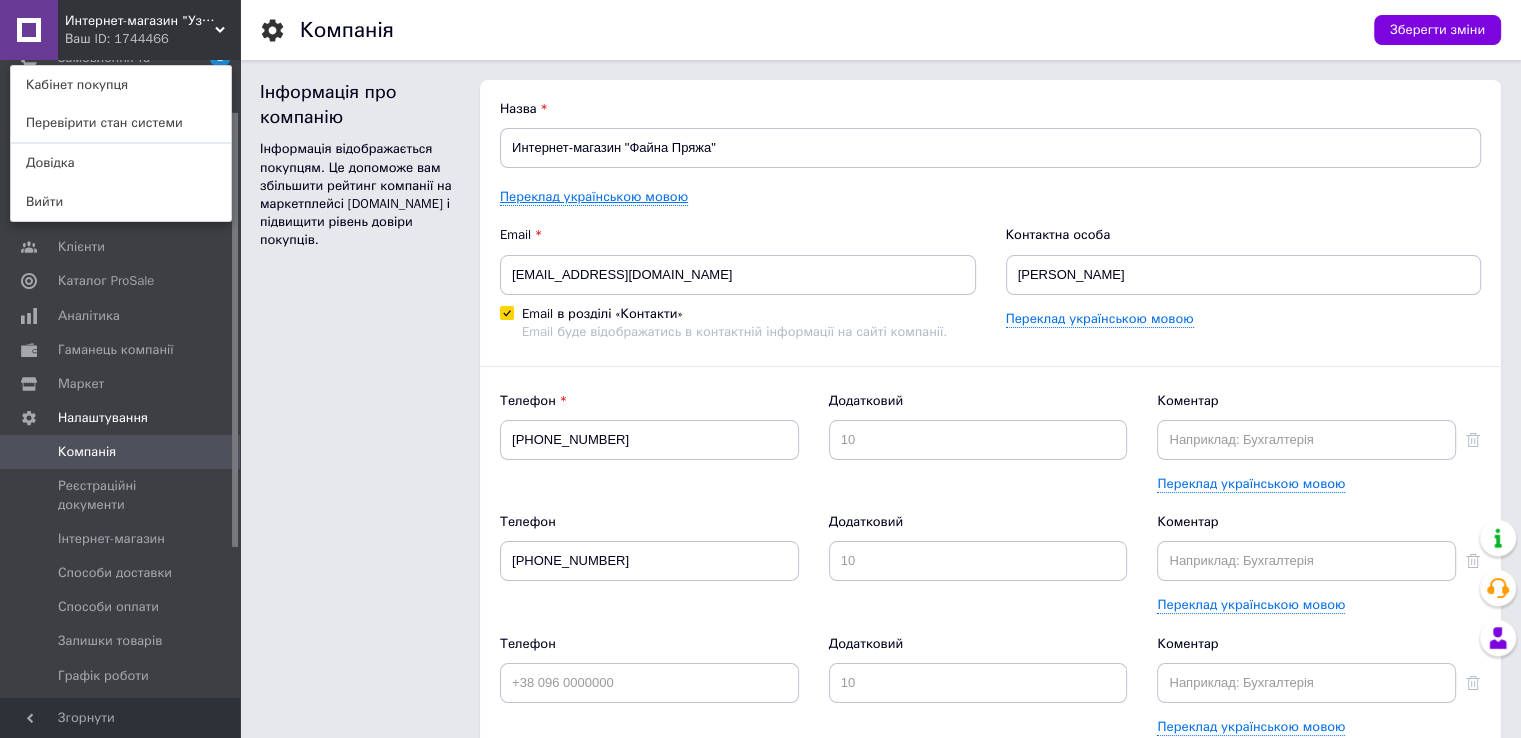 click on "Переклад українською мовою" at bounding box center (594, 197) 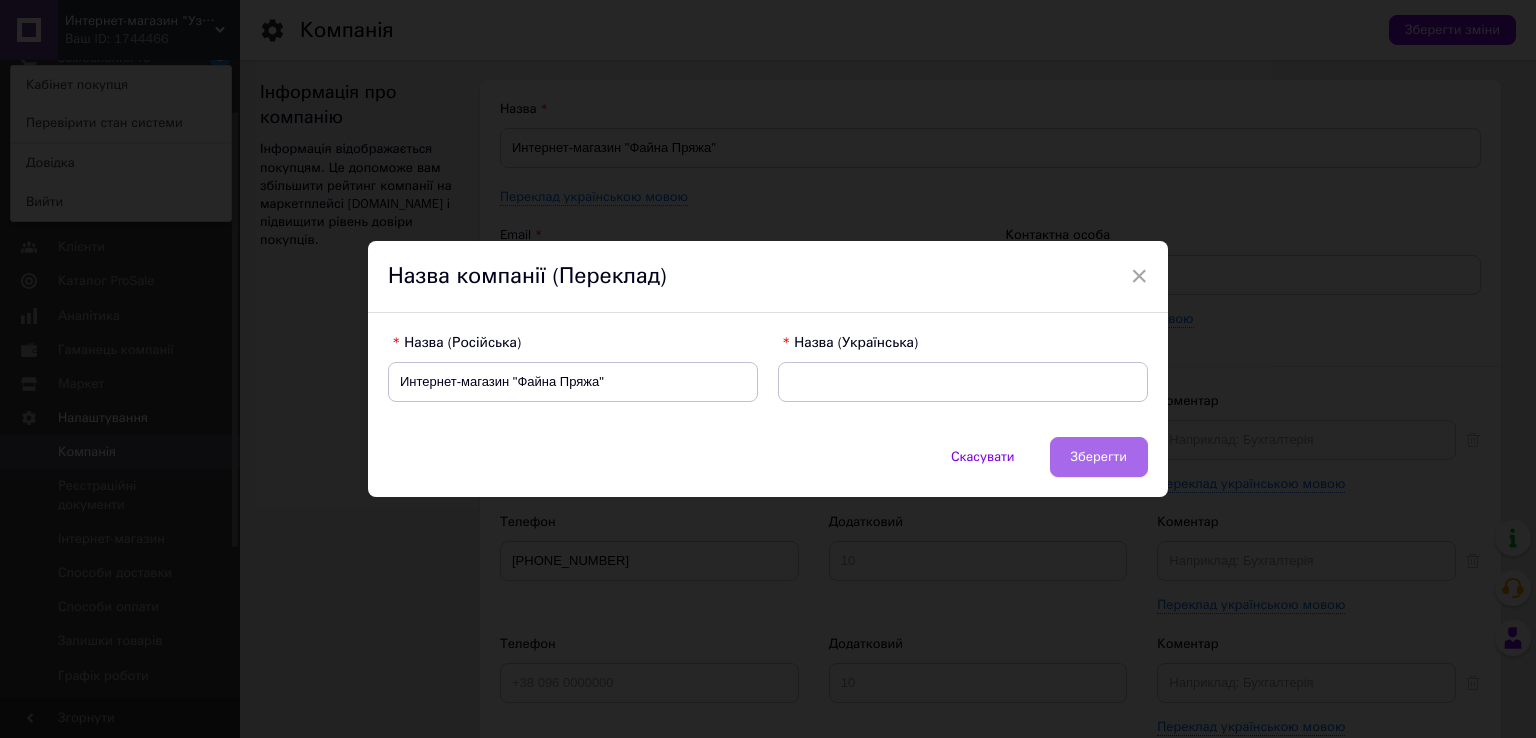 click on "Зберегти" at bounding box center [1099, 457] 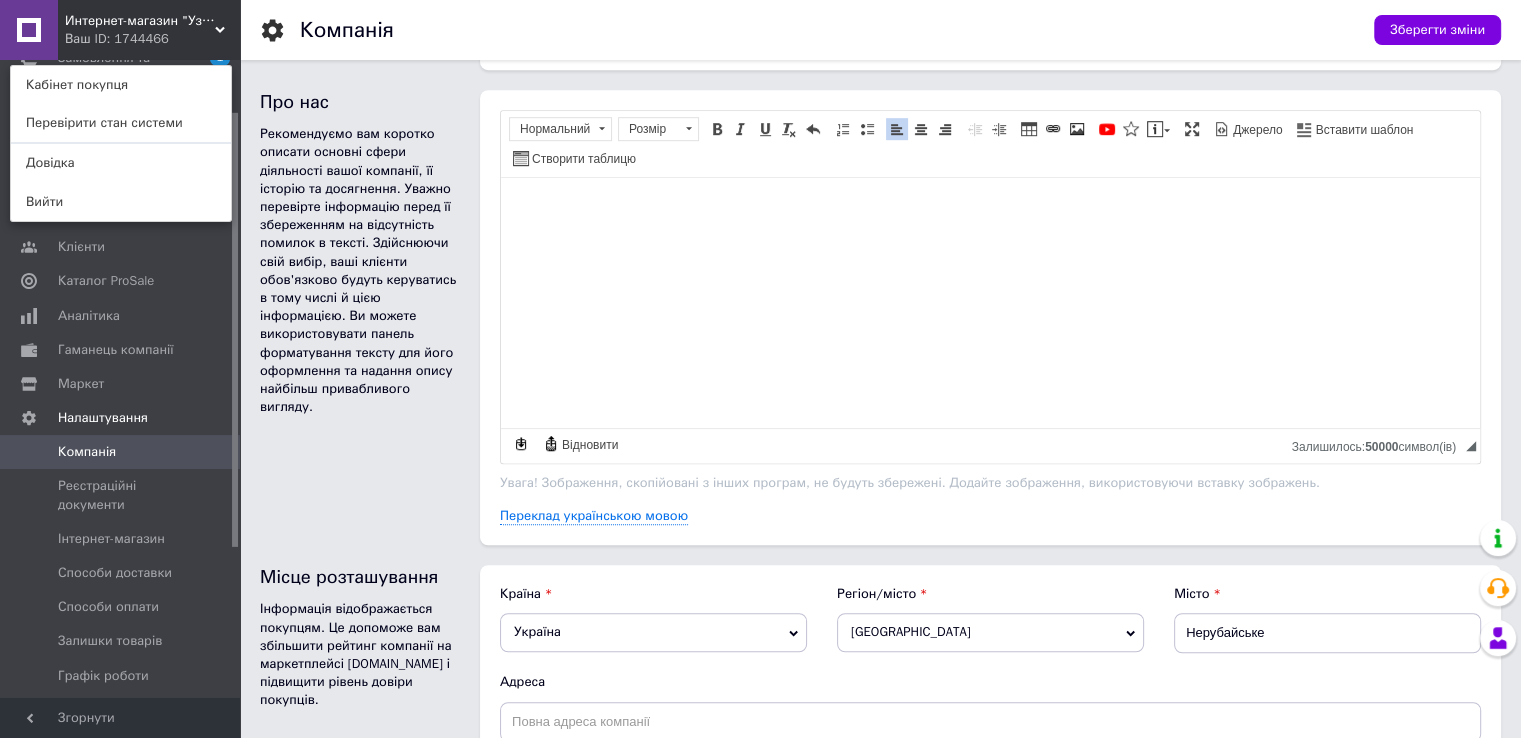 scroll, scrollTop: 1396, scrollLeft: 0, axis: vertical 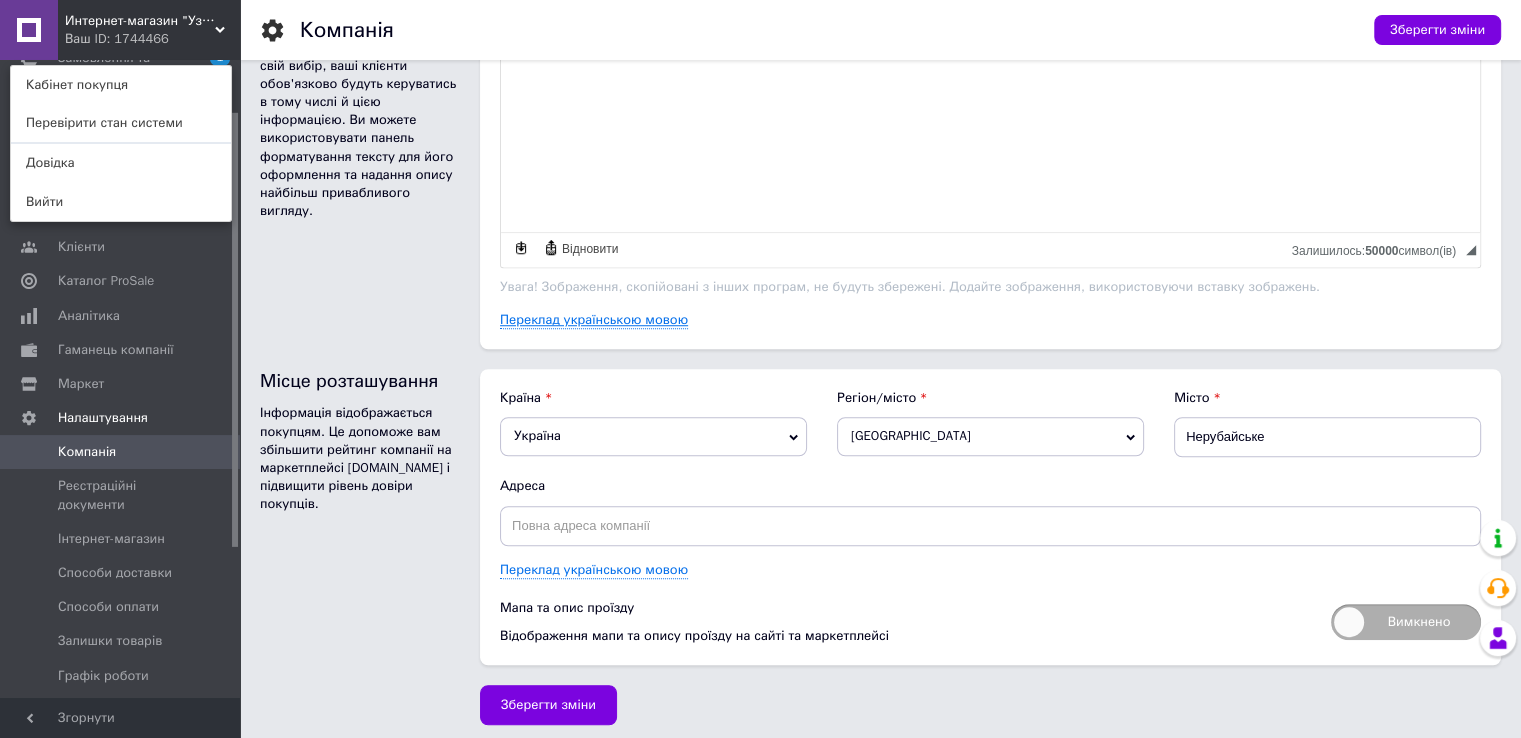 click on "Переклад українською мовою" at bounding box center [594, 320] 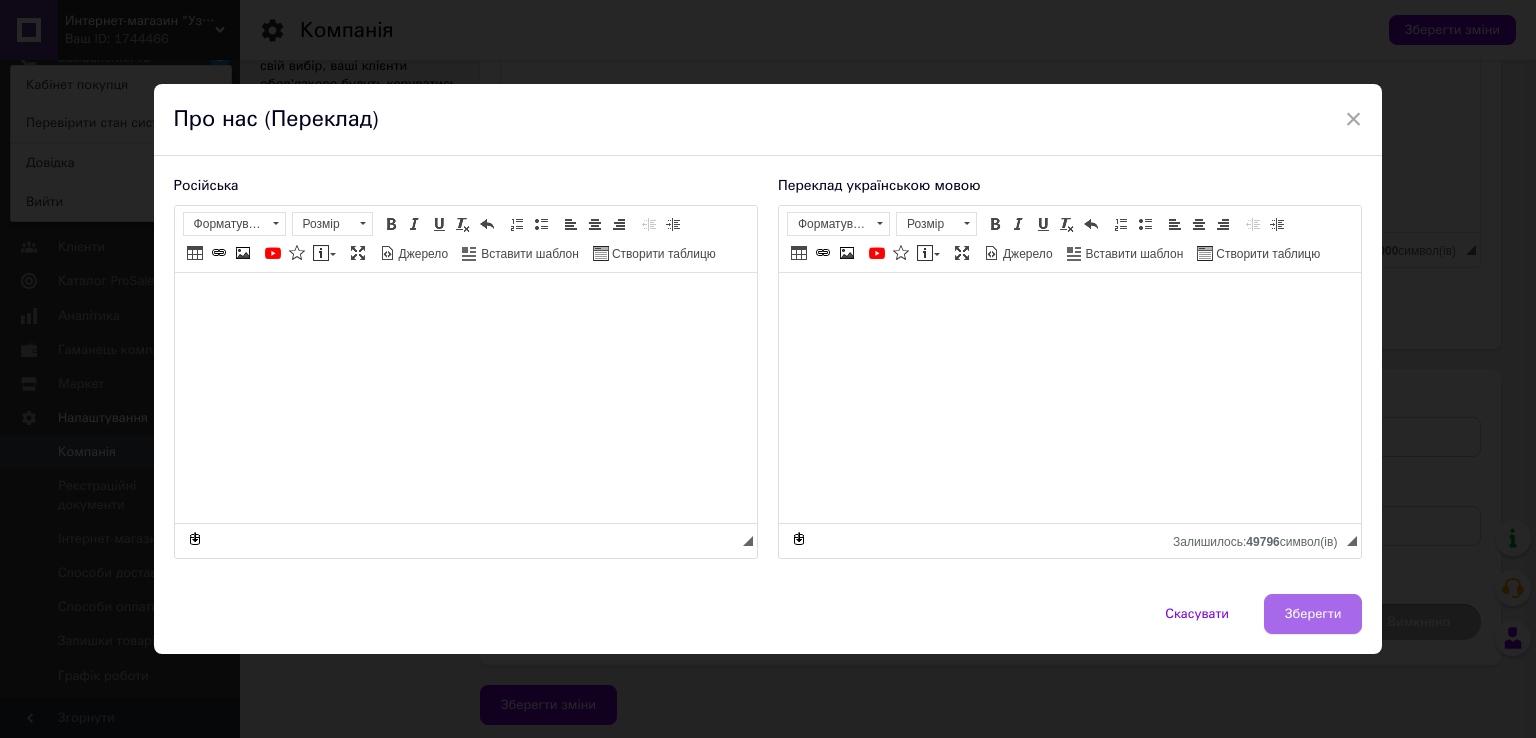 click on "Зберегти" at bounding box center (1313, 614) 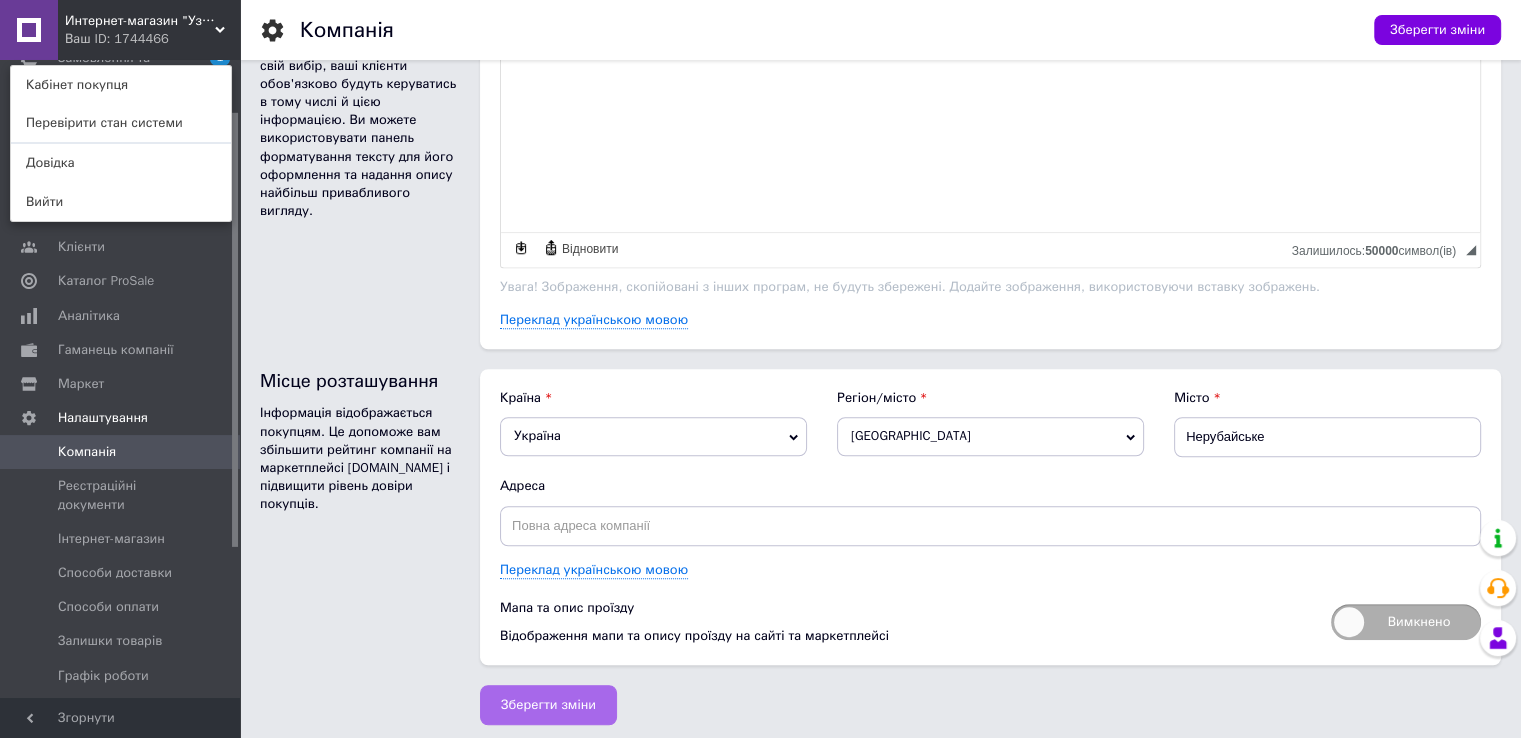 click on "Зберегти зміни" at bounding box center (548, 705) 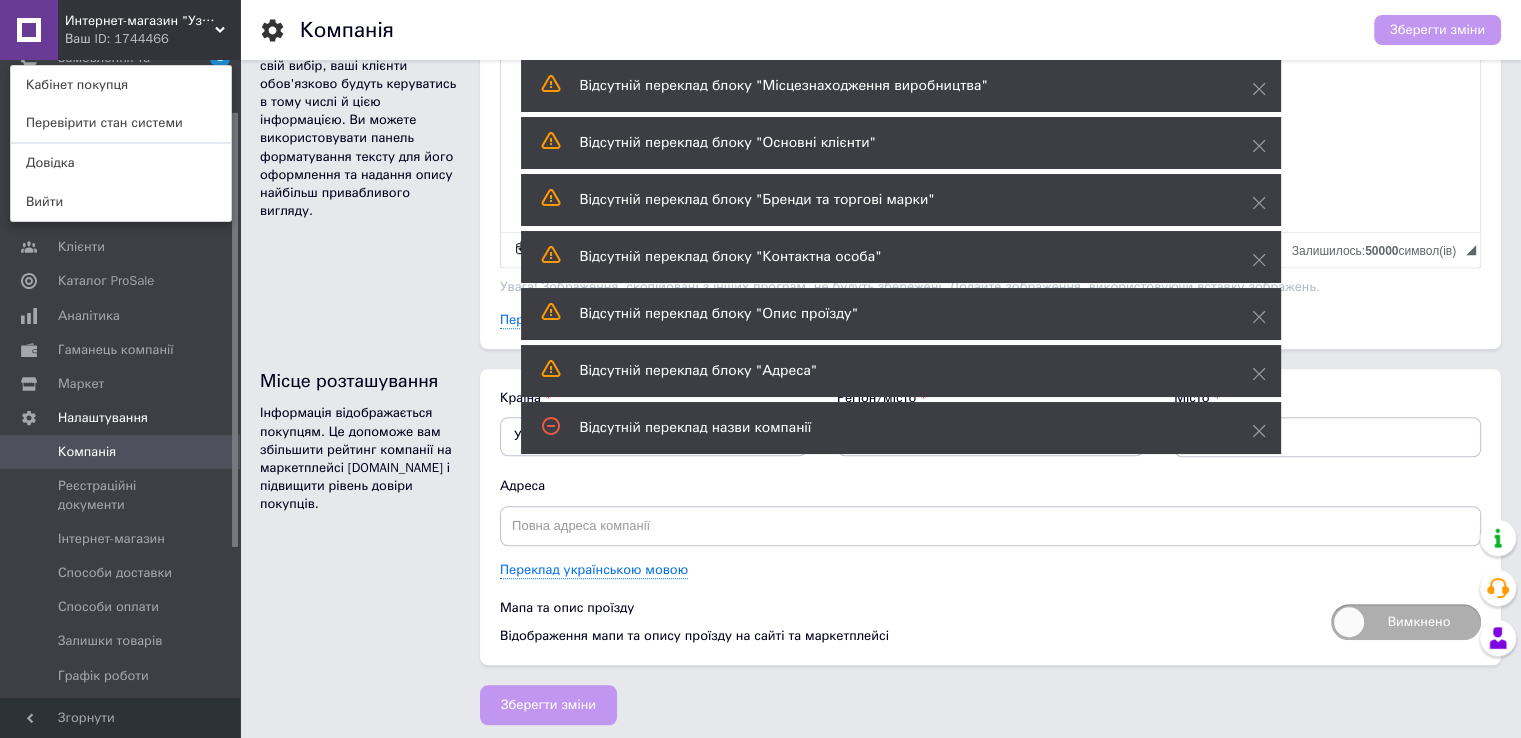 click on "Компанія" at bounding box center [827, 30] 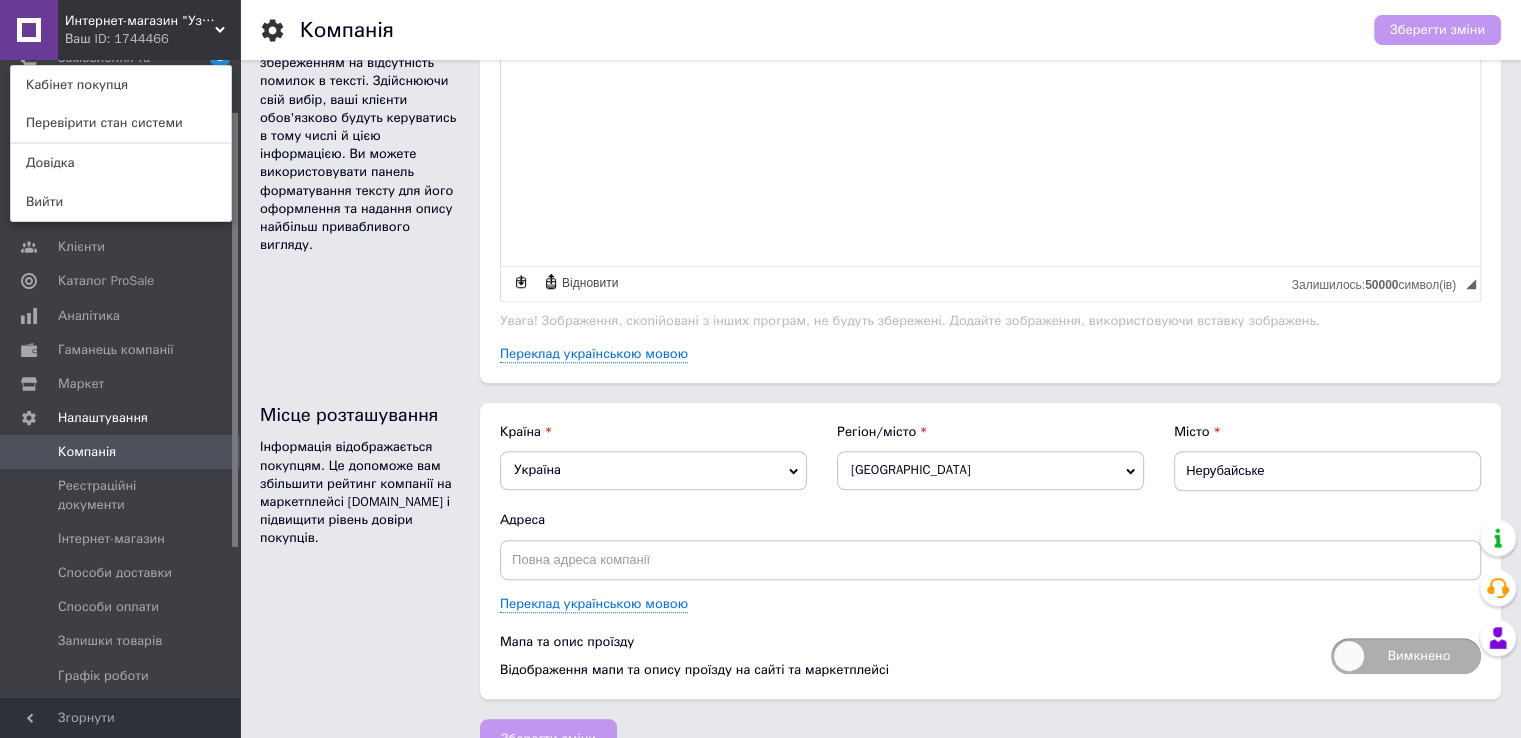 scroll, scrollTop: 1396, scrollLeft: 0, axis: vertical 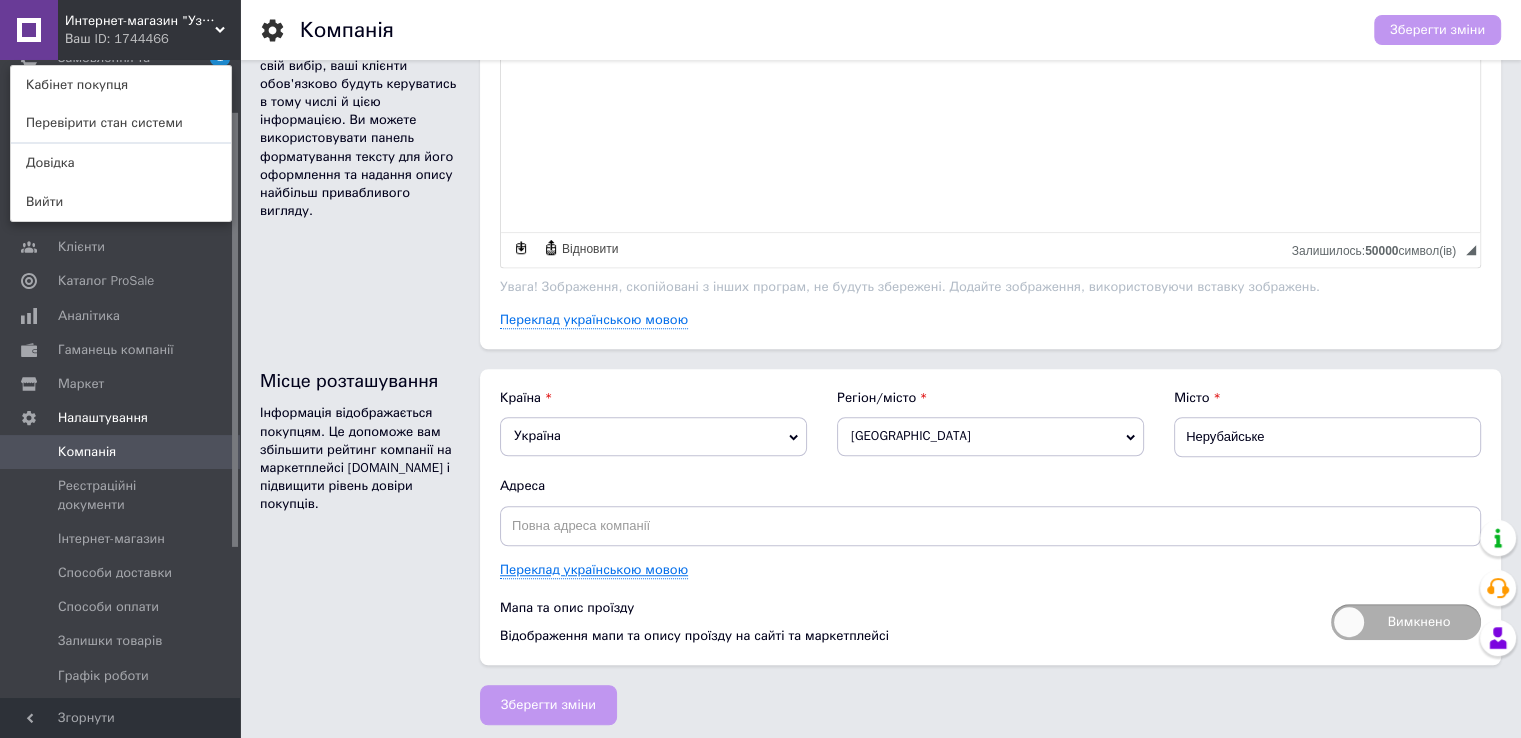 click on "Переклад українською мовою" at bounding box center [594, 570] 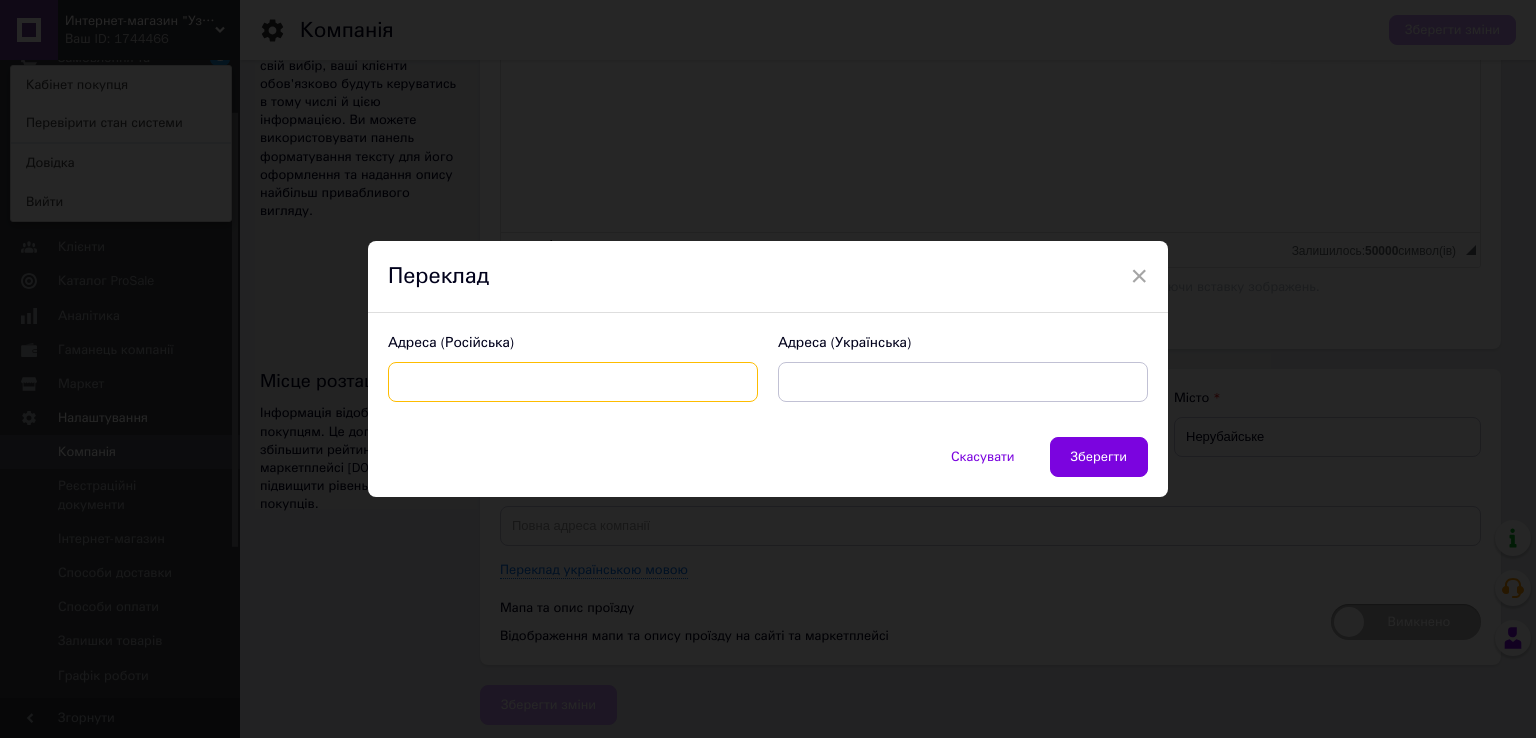click at bounding box center (573, 382) 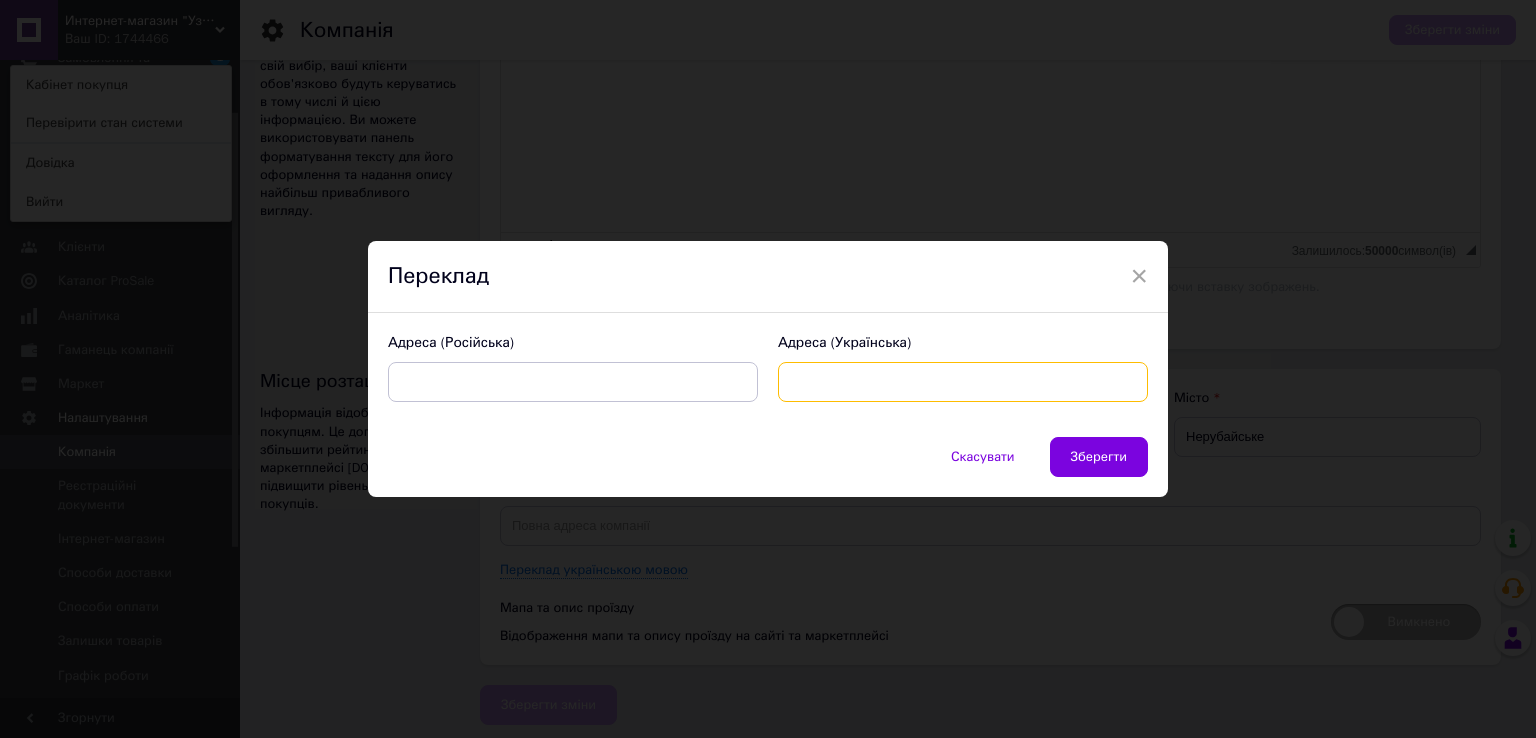 click at bounding box center [963, 382] 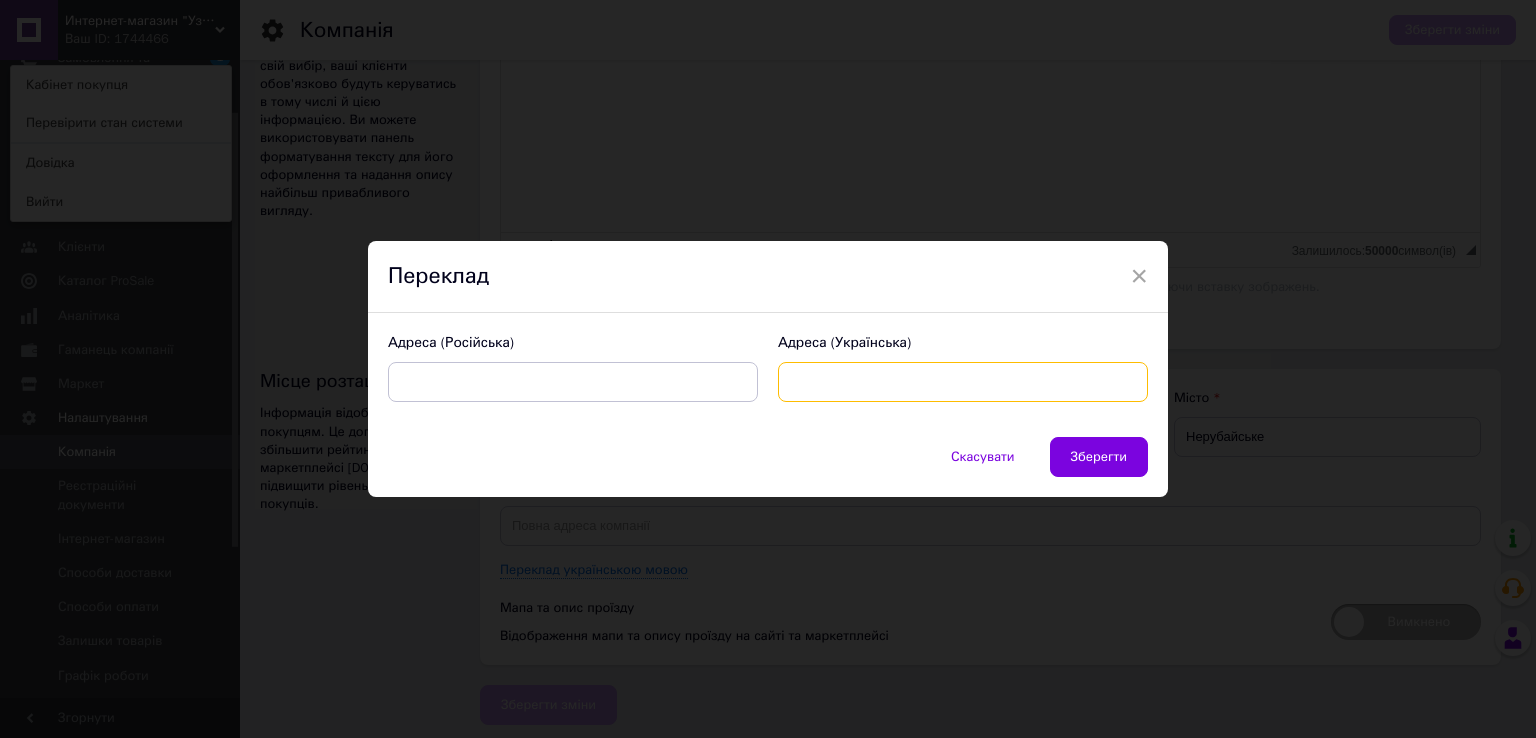 type on "Е" 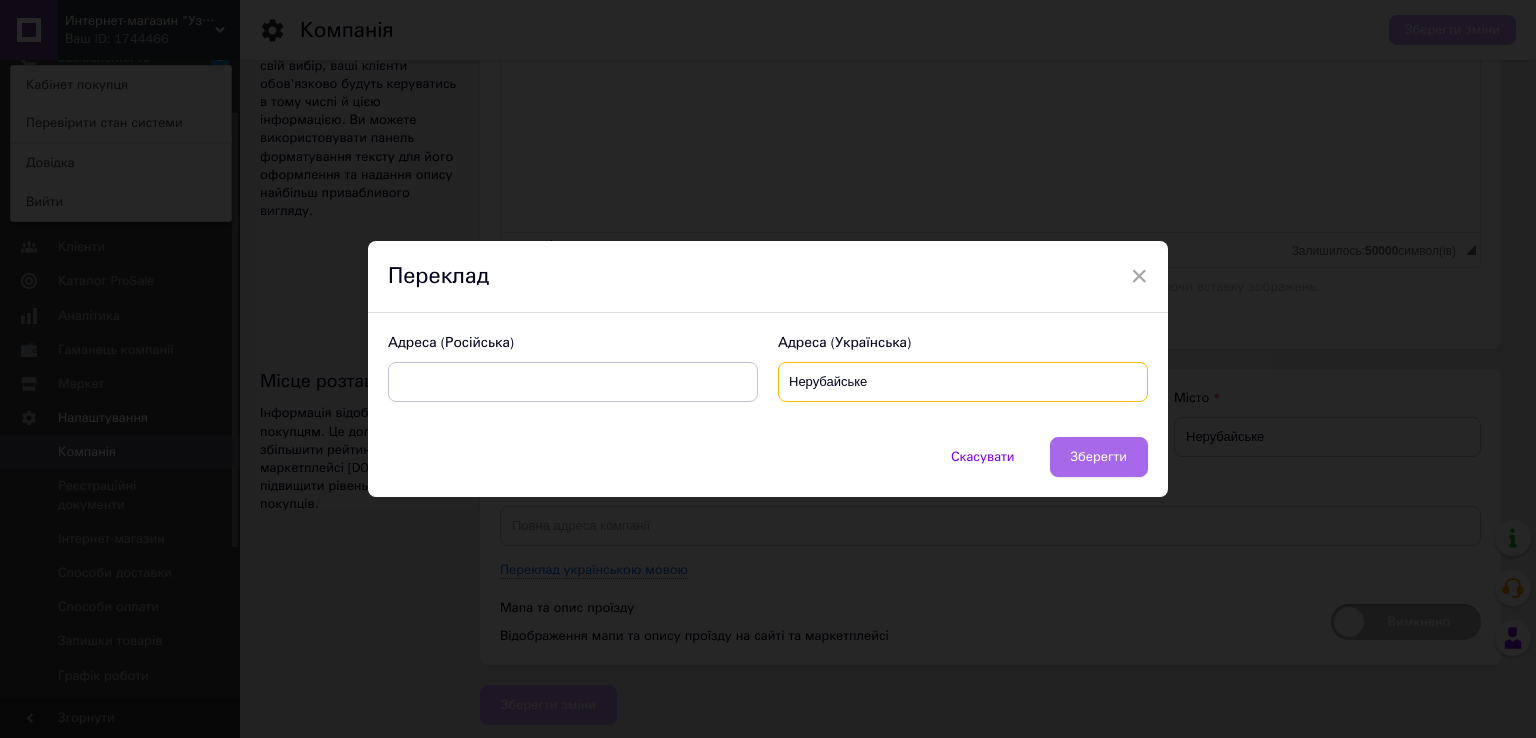 type on "Нерубайське" 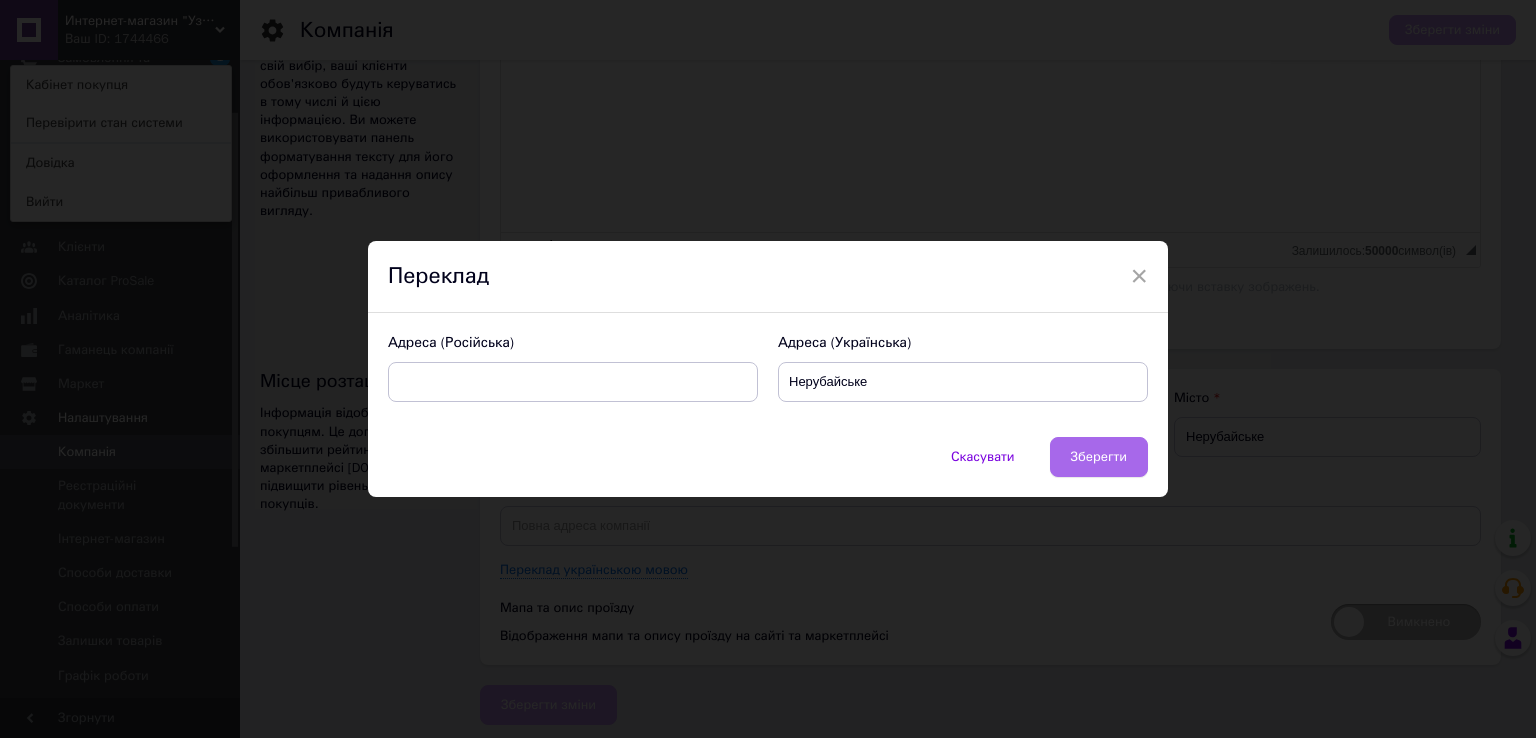 click on "Зберегти" at bounding box center (1099, 457) 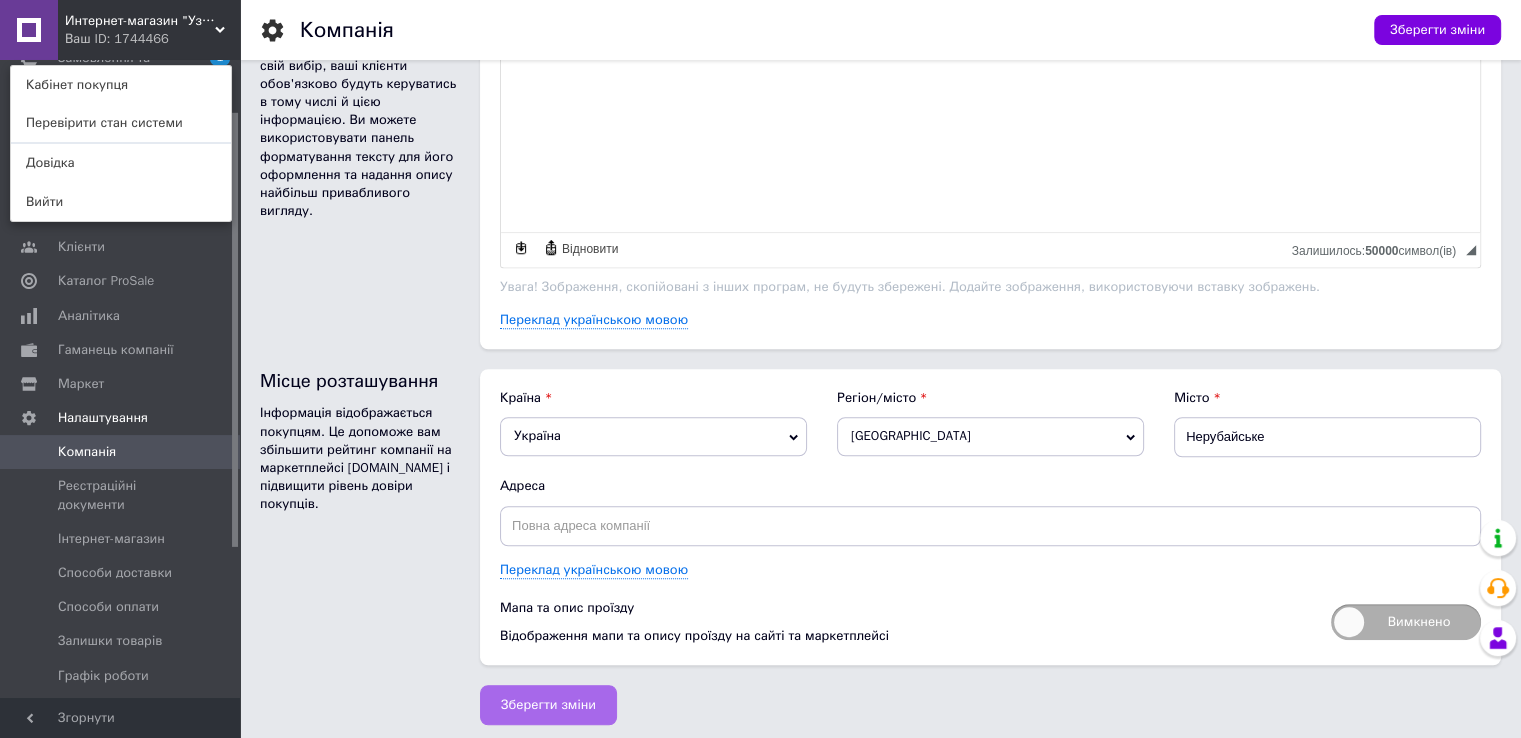 click on "Зберегти зміни" at bounding box center [548, 705] 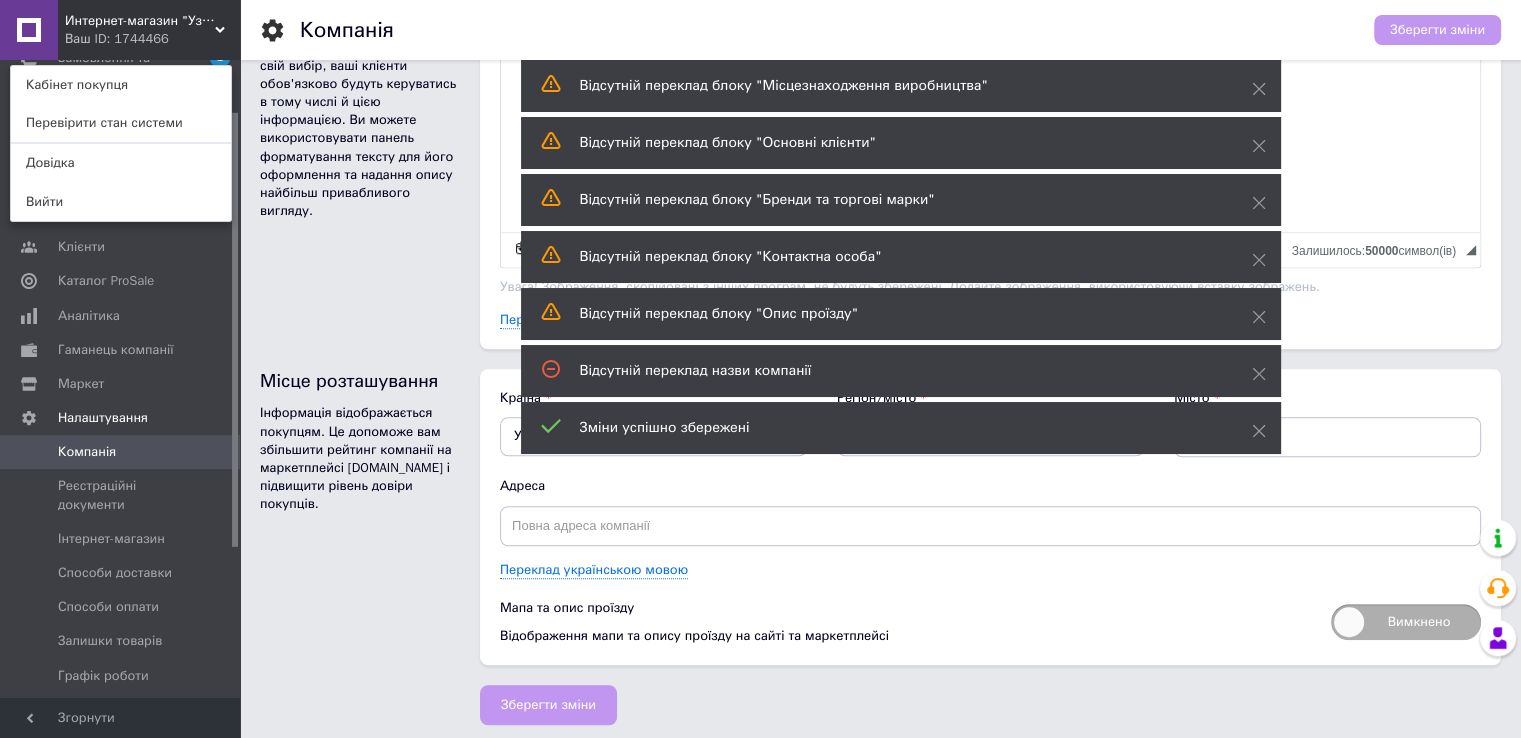 click on "Компанія" at bounding box center (827, 30) 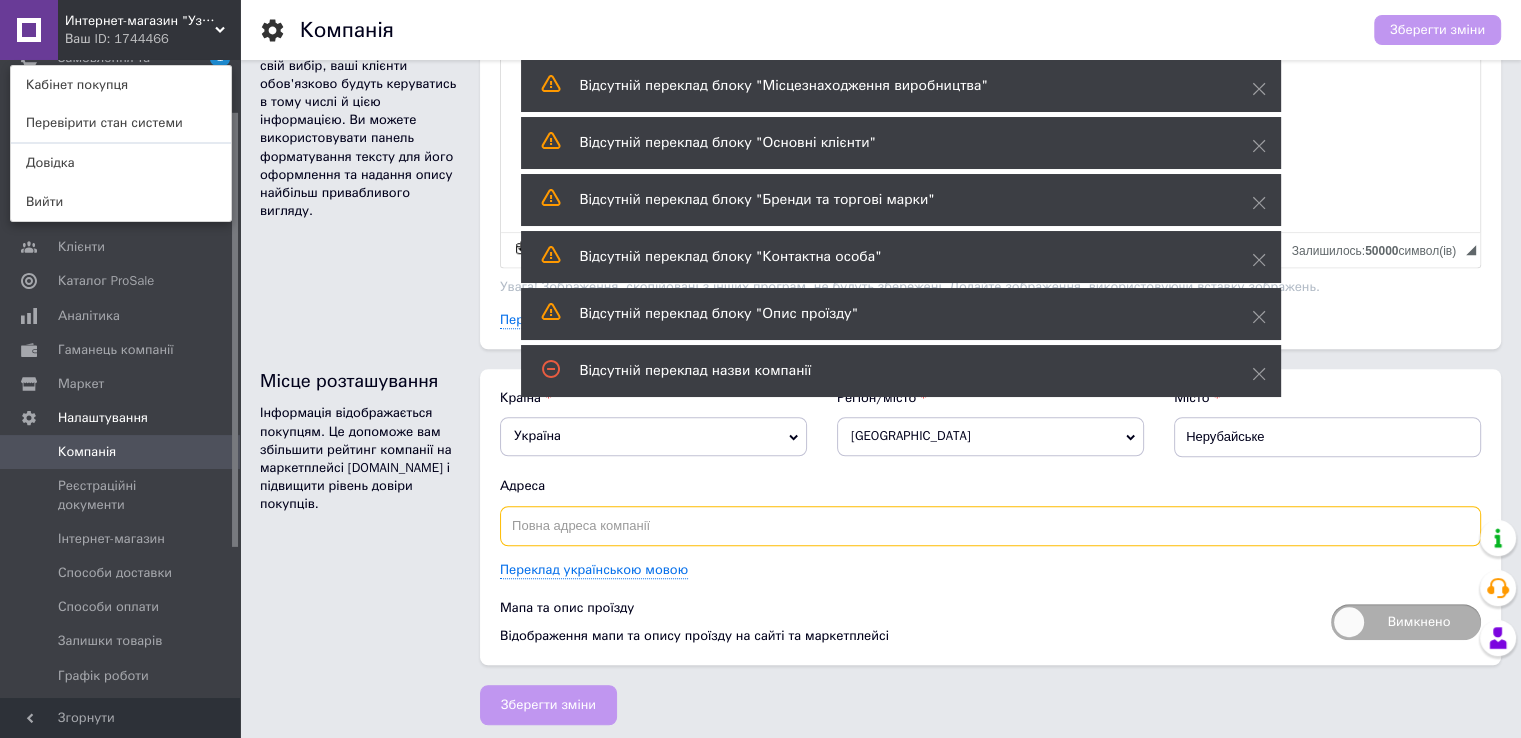 click at bounding box center (990, 526) 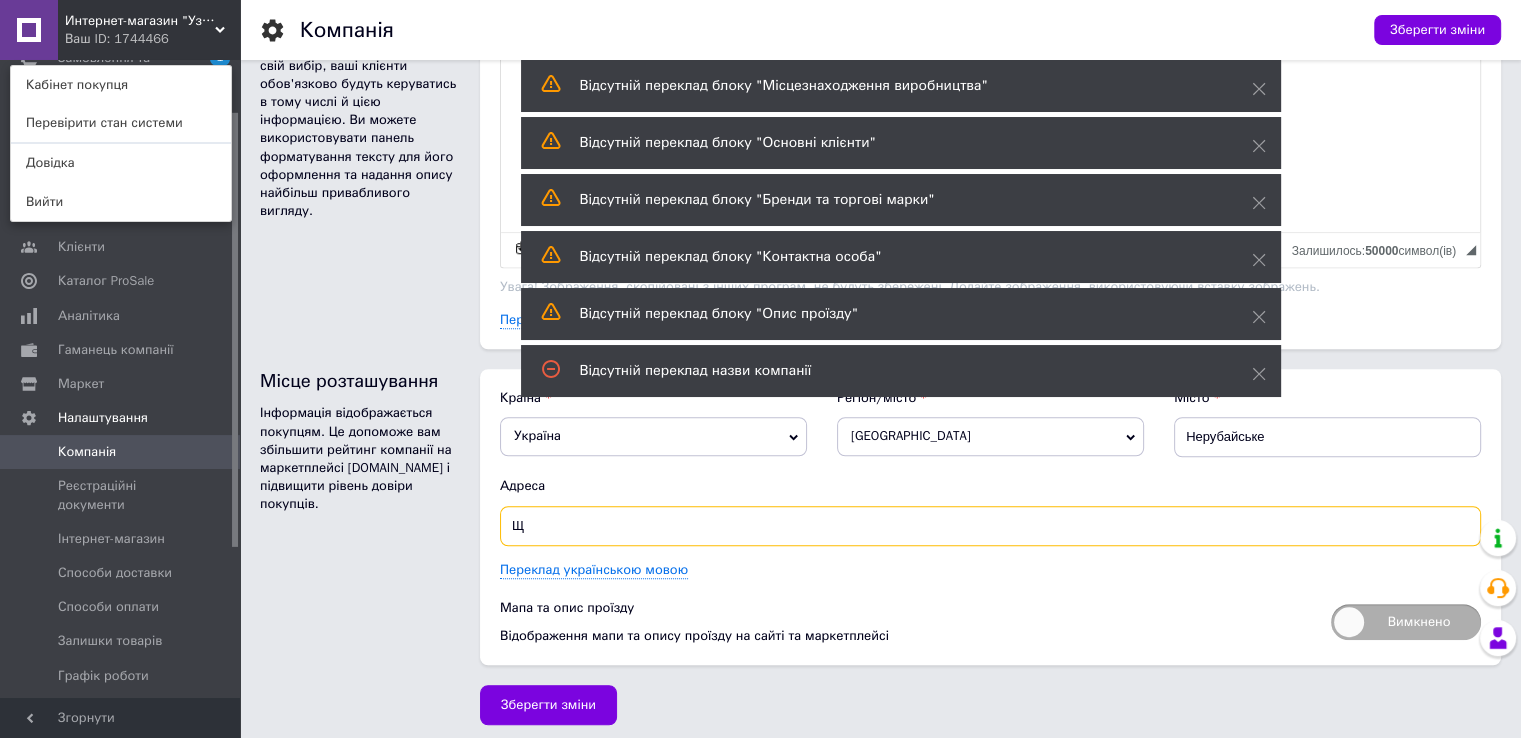 type on "Щ" 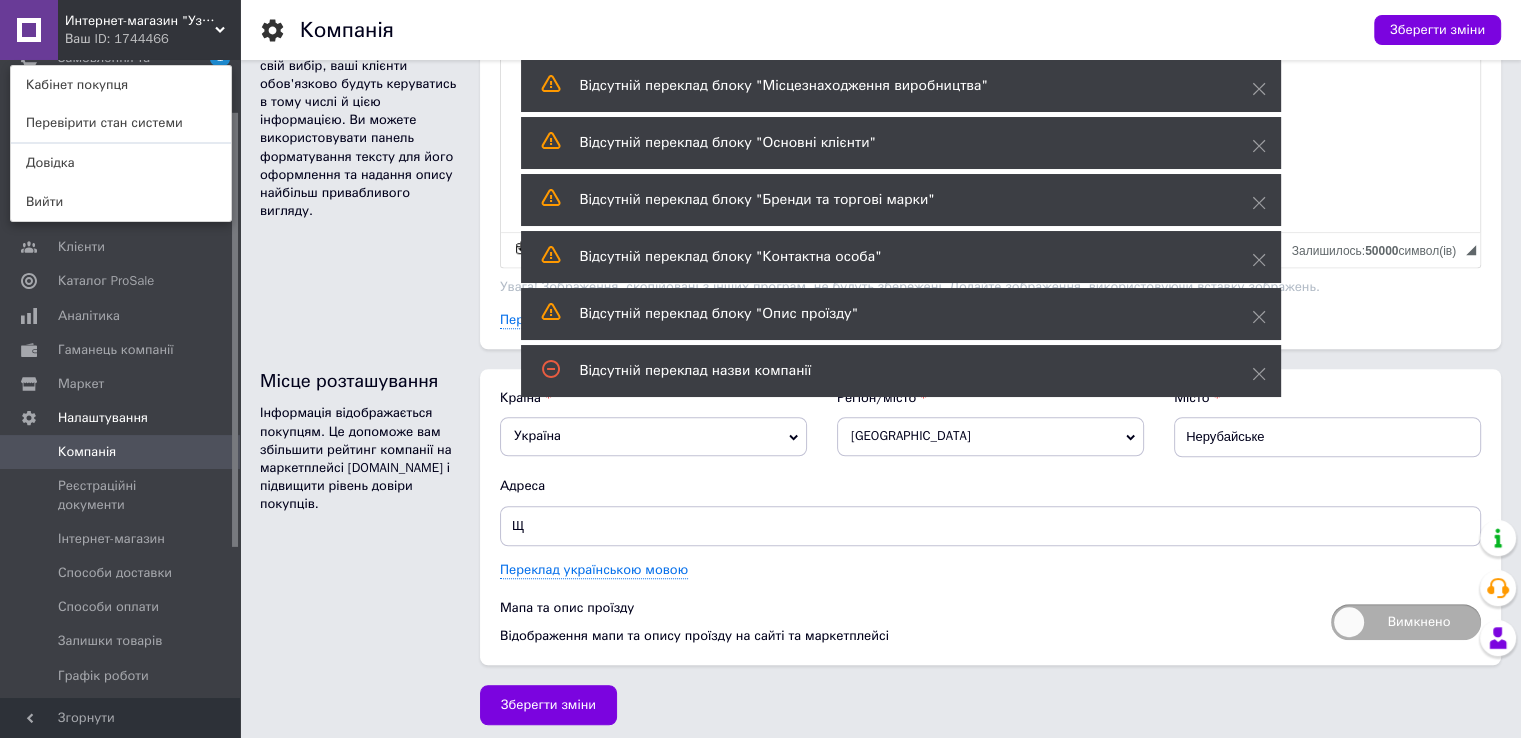 drag, startPoint x: 936, startPoint y: 434, endPoint x: 917, endPoint y: 439, distance: 19.646883 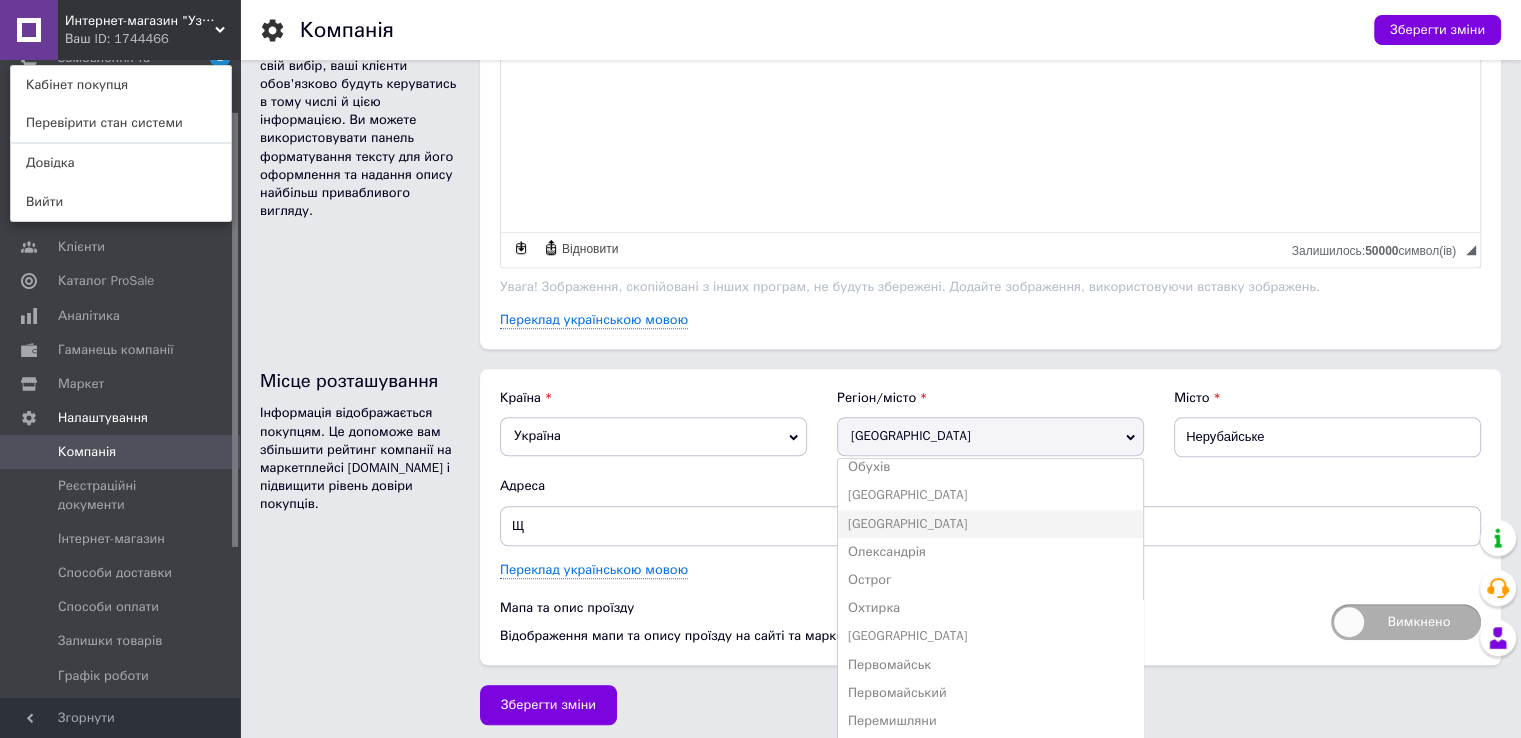 scroll, scrollTop: 0, scrollLeft: 0, axis: both 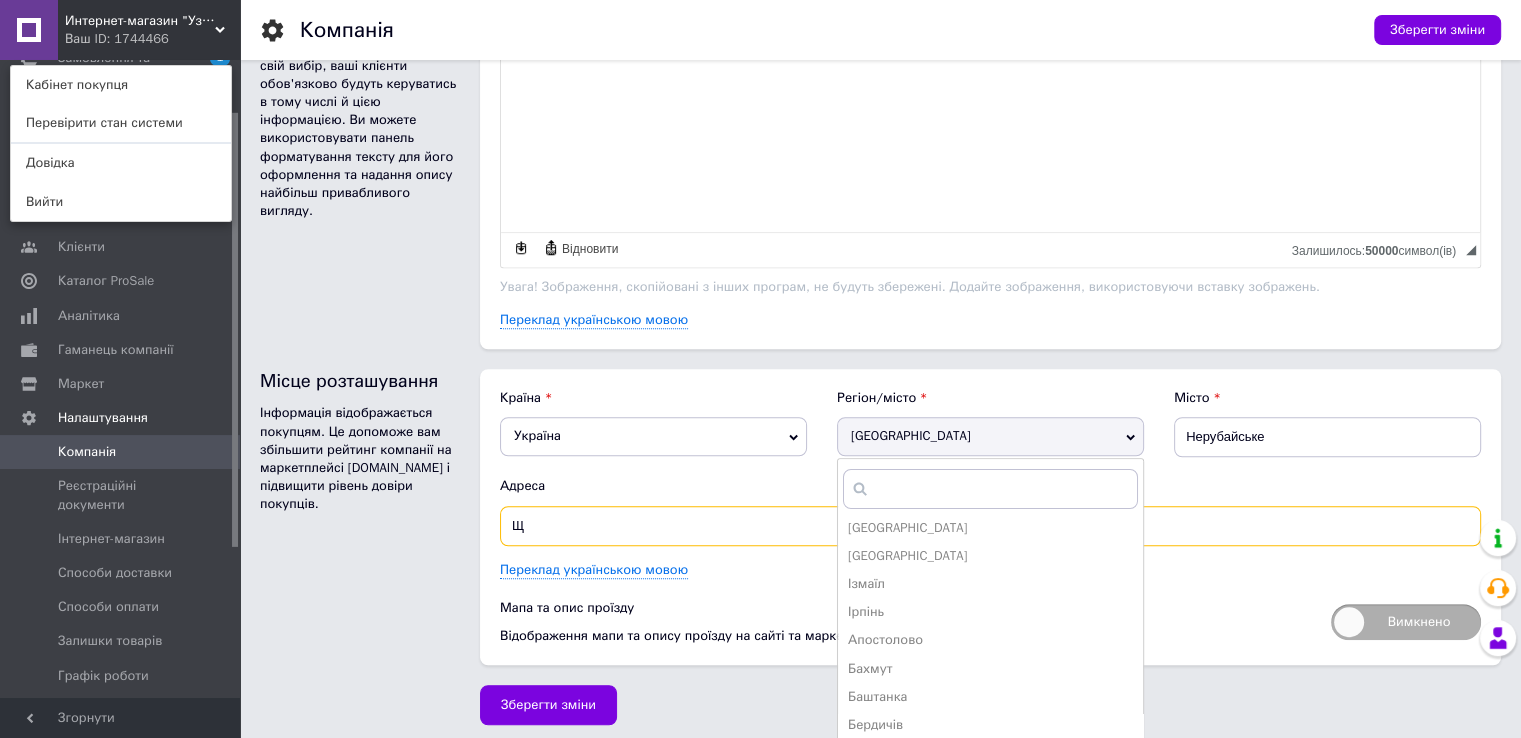 click on "Щ" at bounding box center [990, 526] 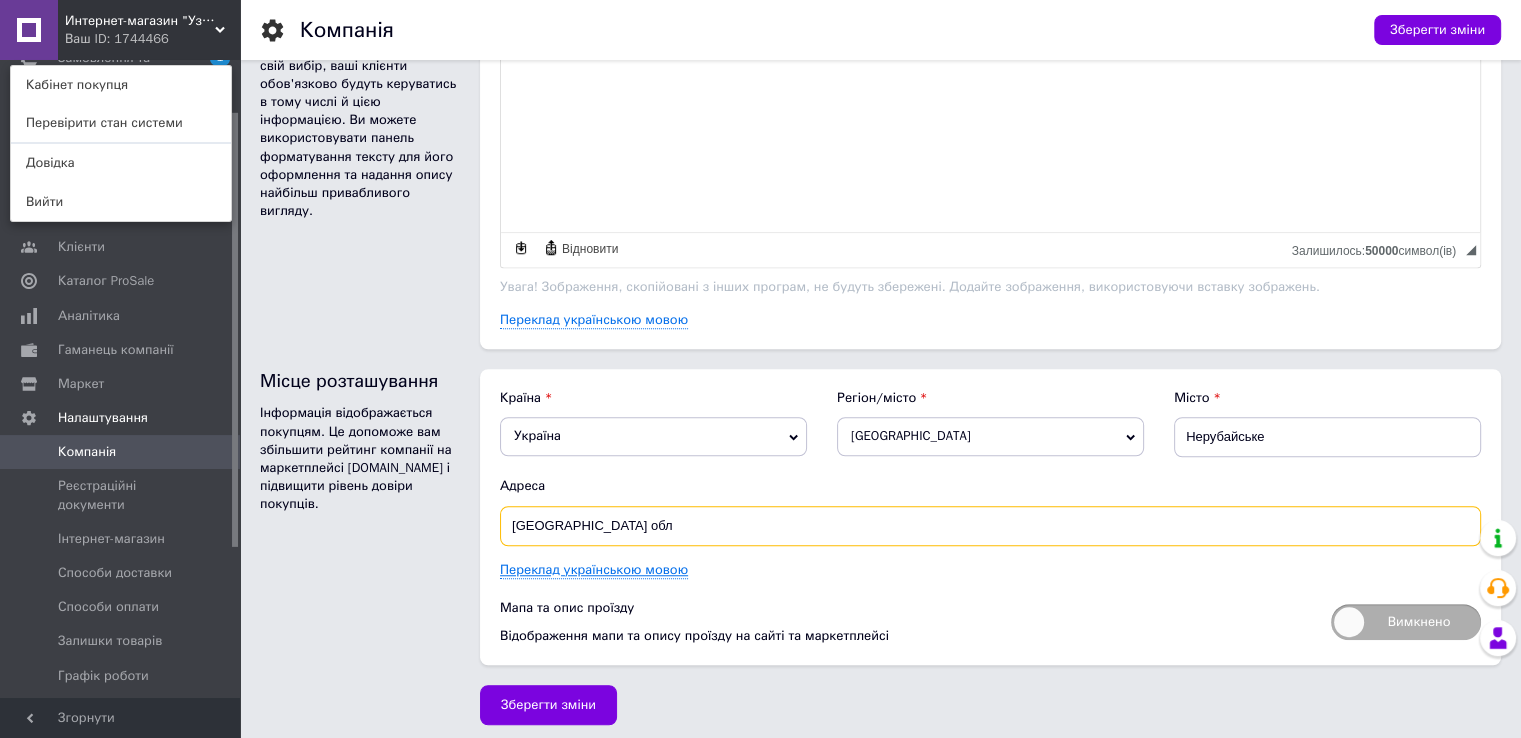 type on "Одеська обл" 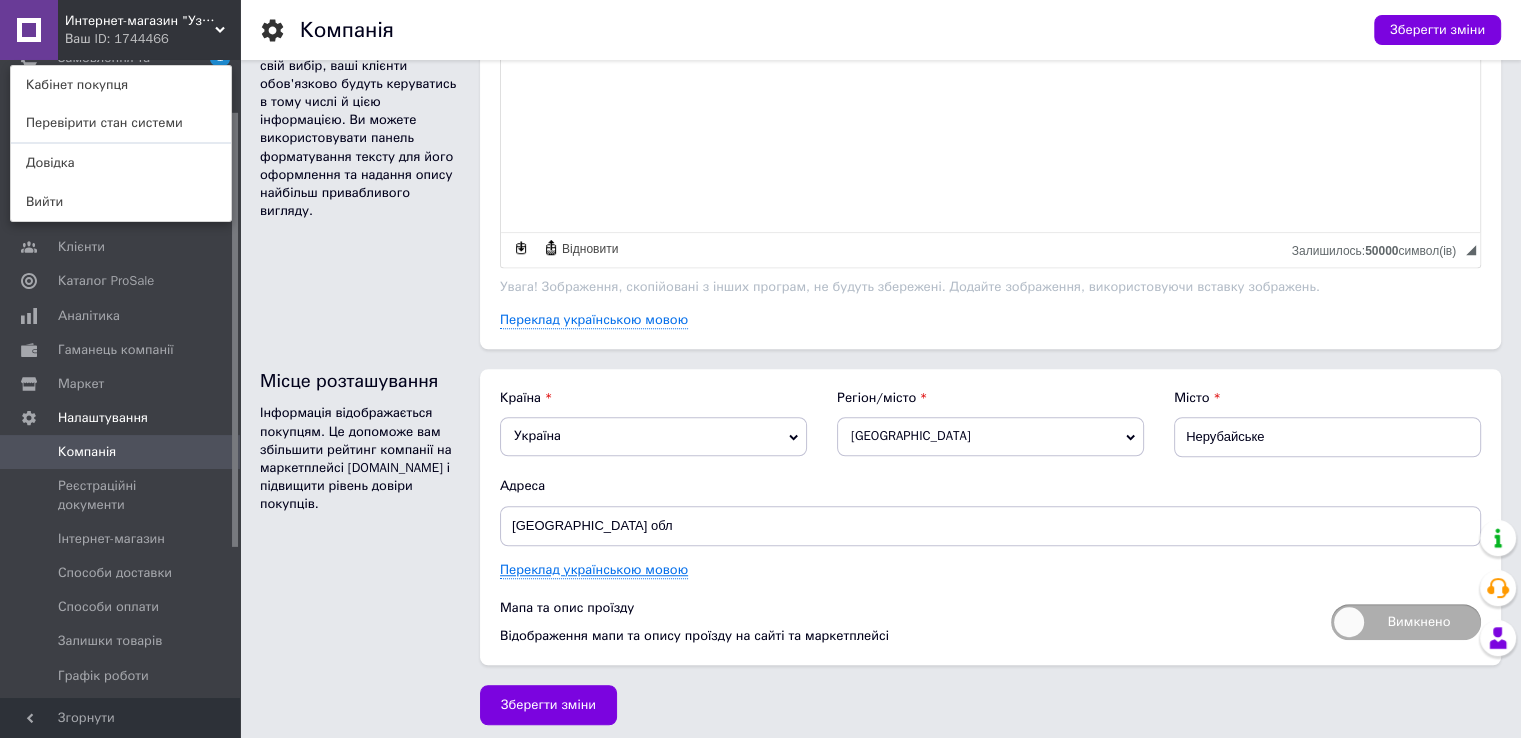 click on "Переклад українською мовою" at bounding box center (594, 570) 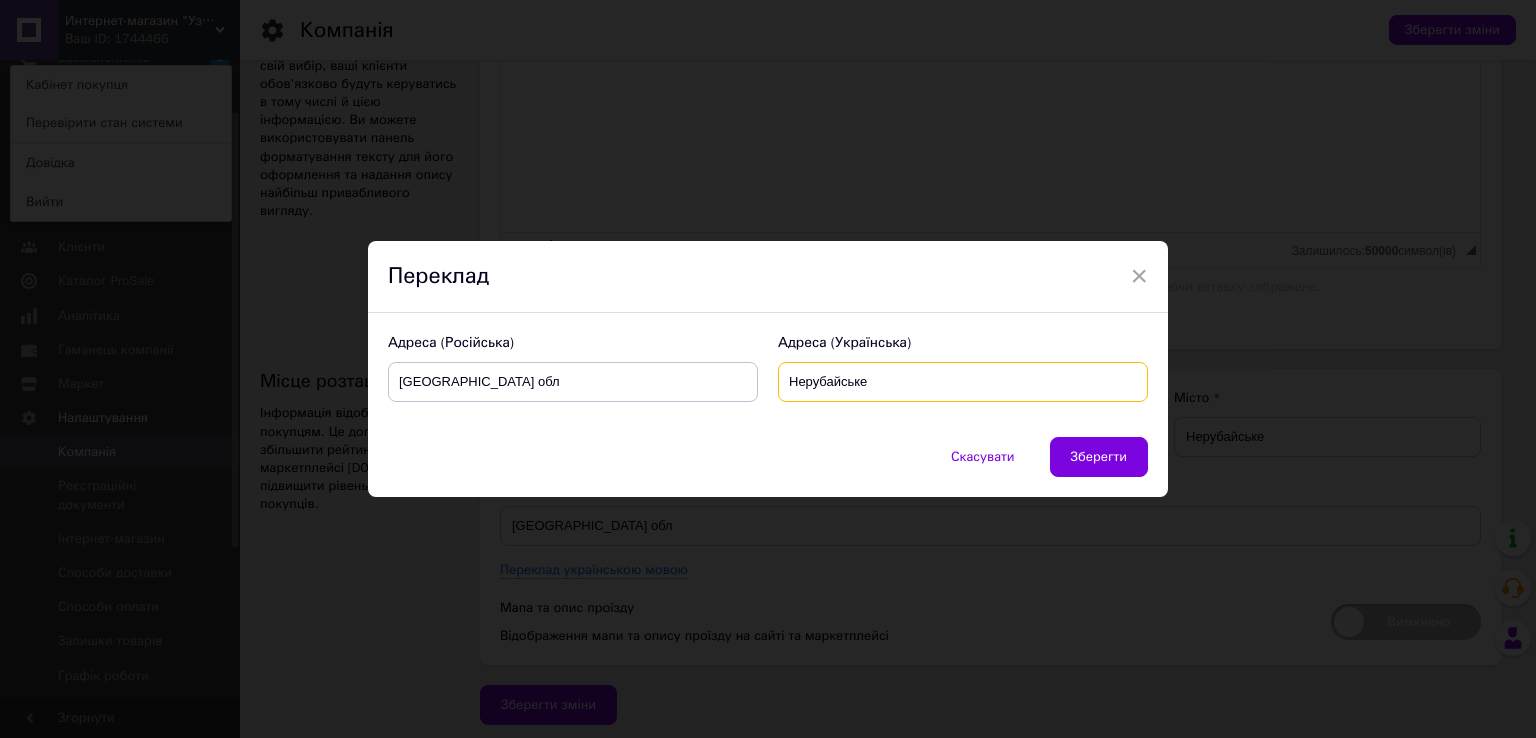 drag, startPoint x: 880, startPoint y: 382, endPoint x: 733, endPoint y: 382, distance: 147 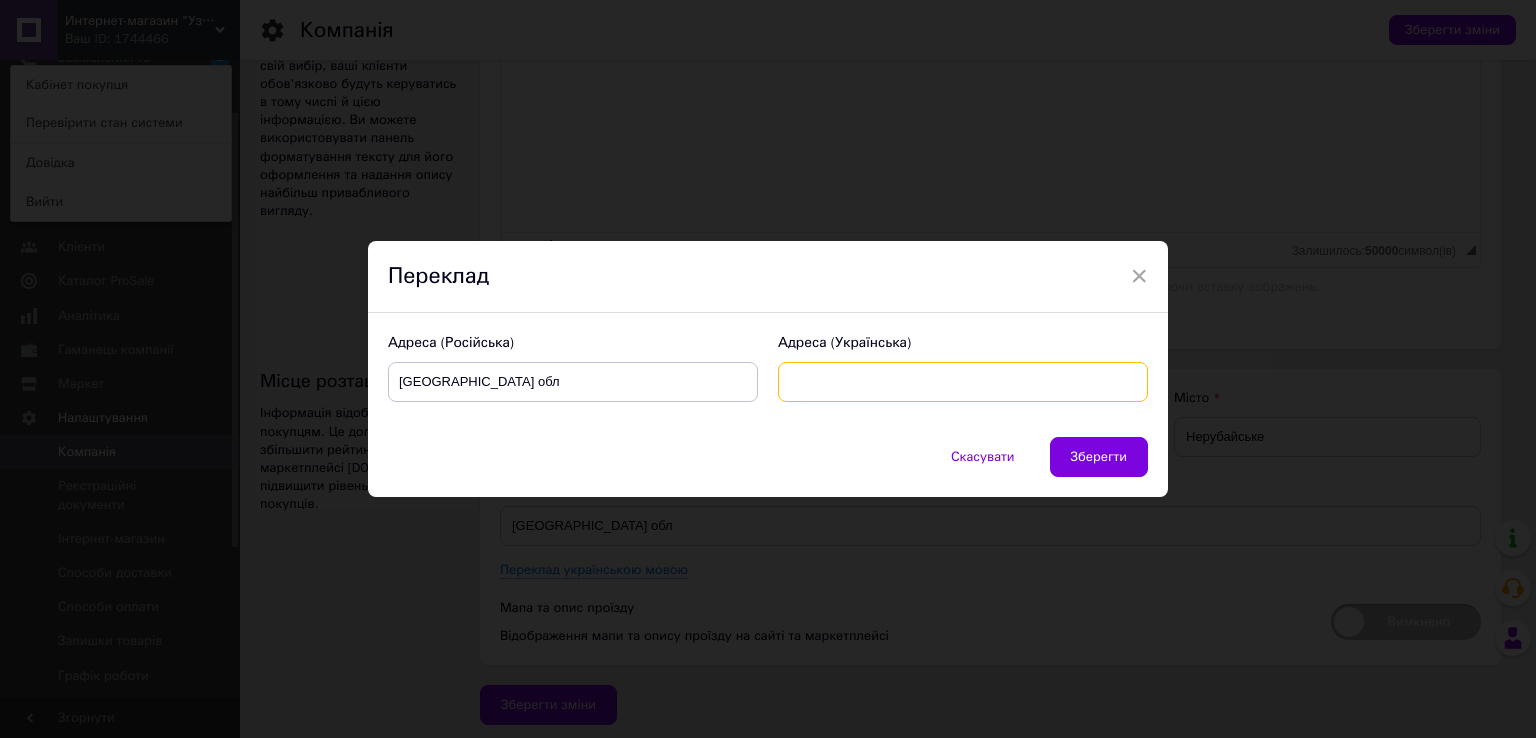 type 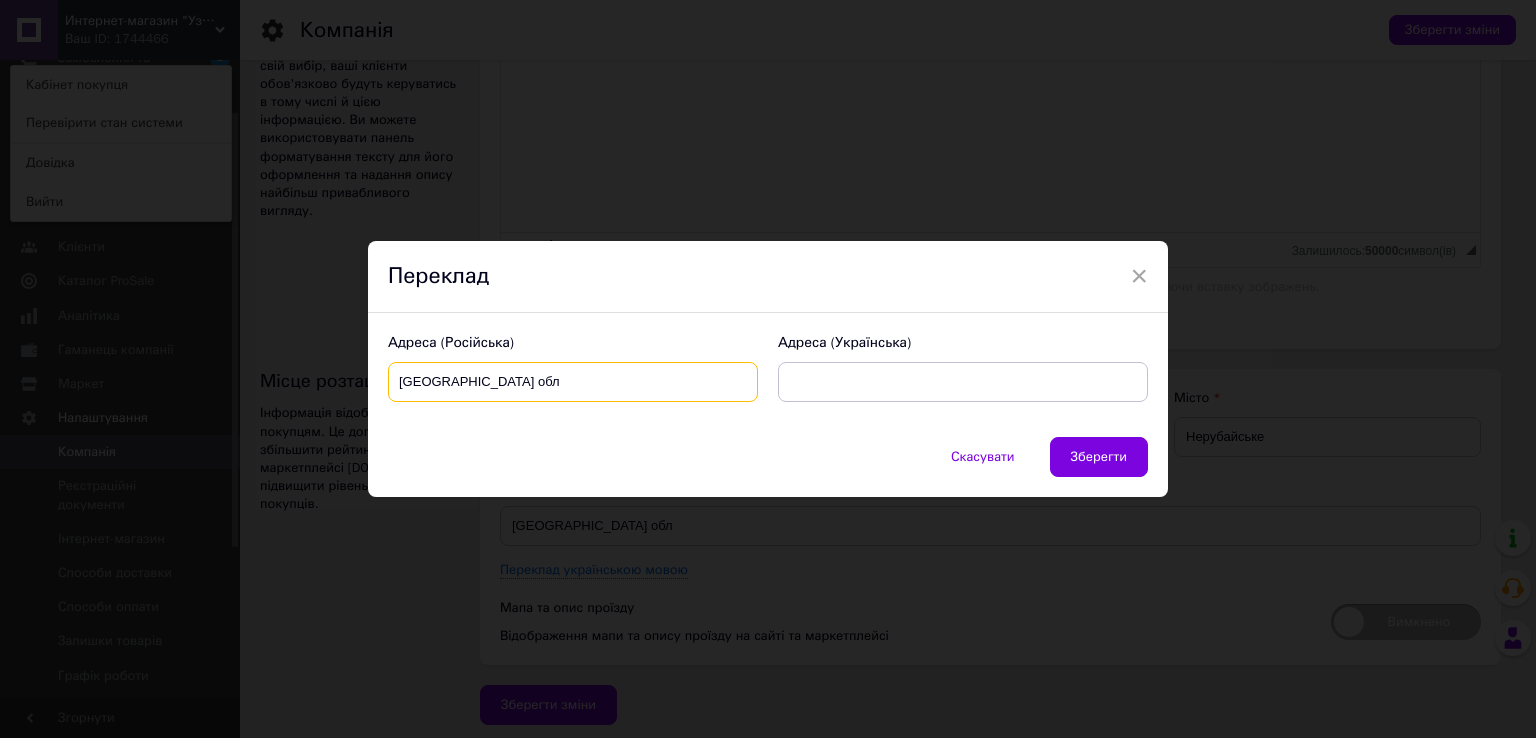 drag, startPoint x: 507, startPoint y: 385, endPoint x: 256, endPoint y: 363, distance: 251.9623 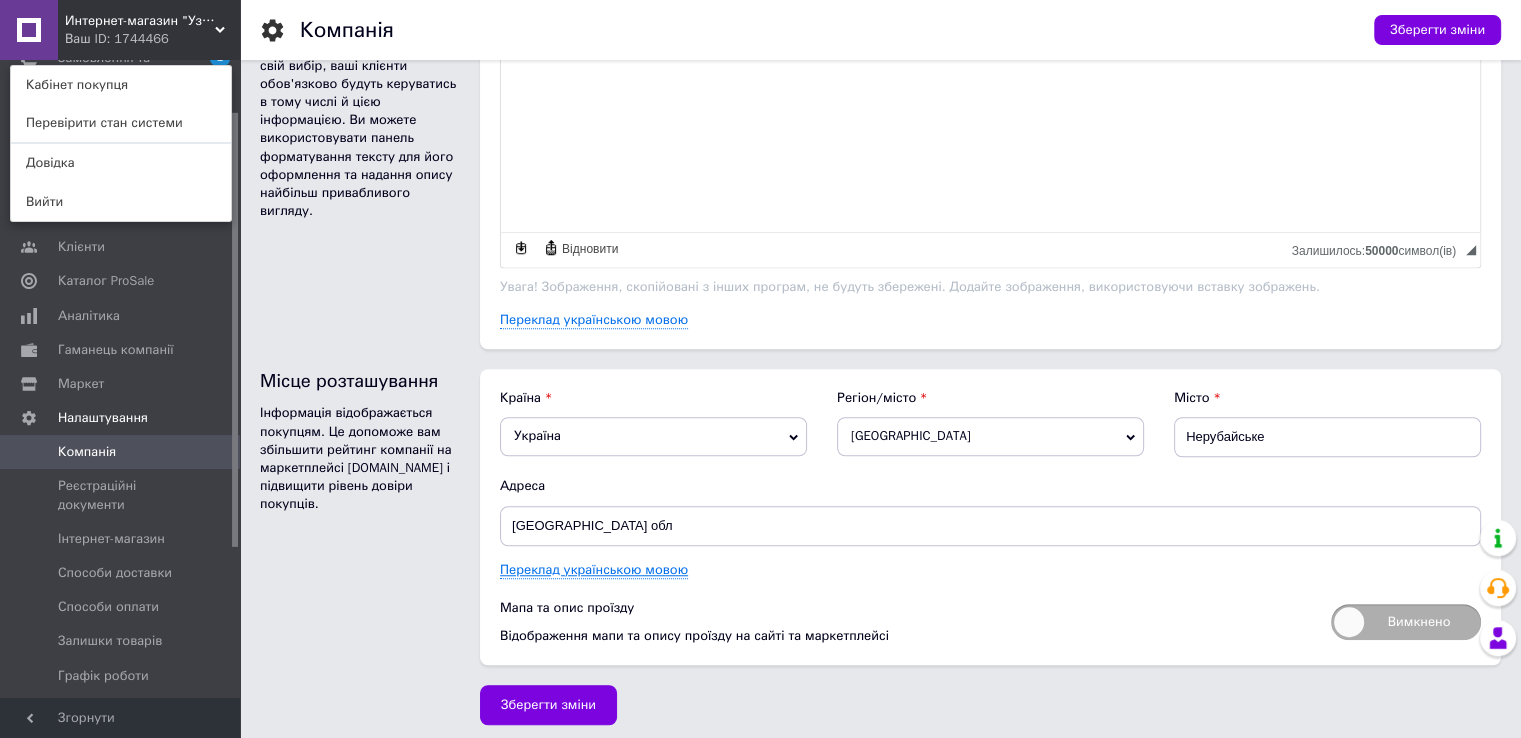click on "Переклад українською мовою" at bounding box center (594, 570) 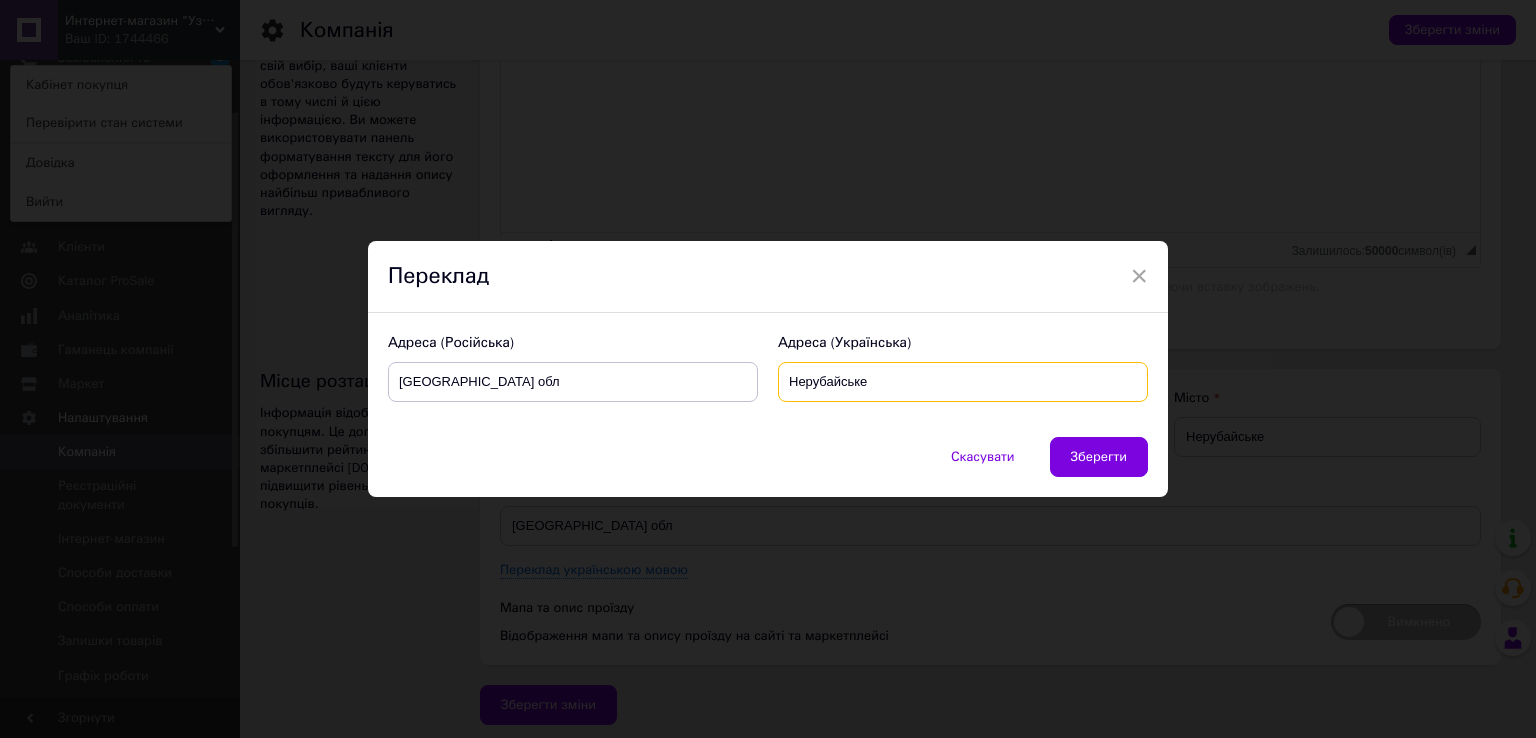 drag, startPoint x: 963, startPoint y: 384, endPoint x: 745, endPoint y: 387, distance: 218.02065 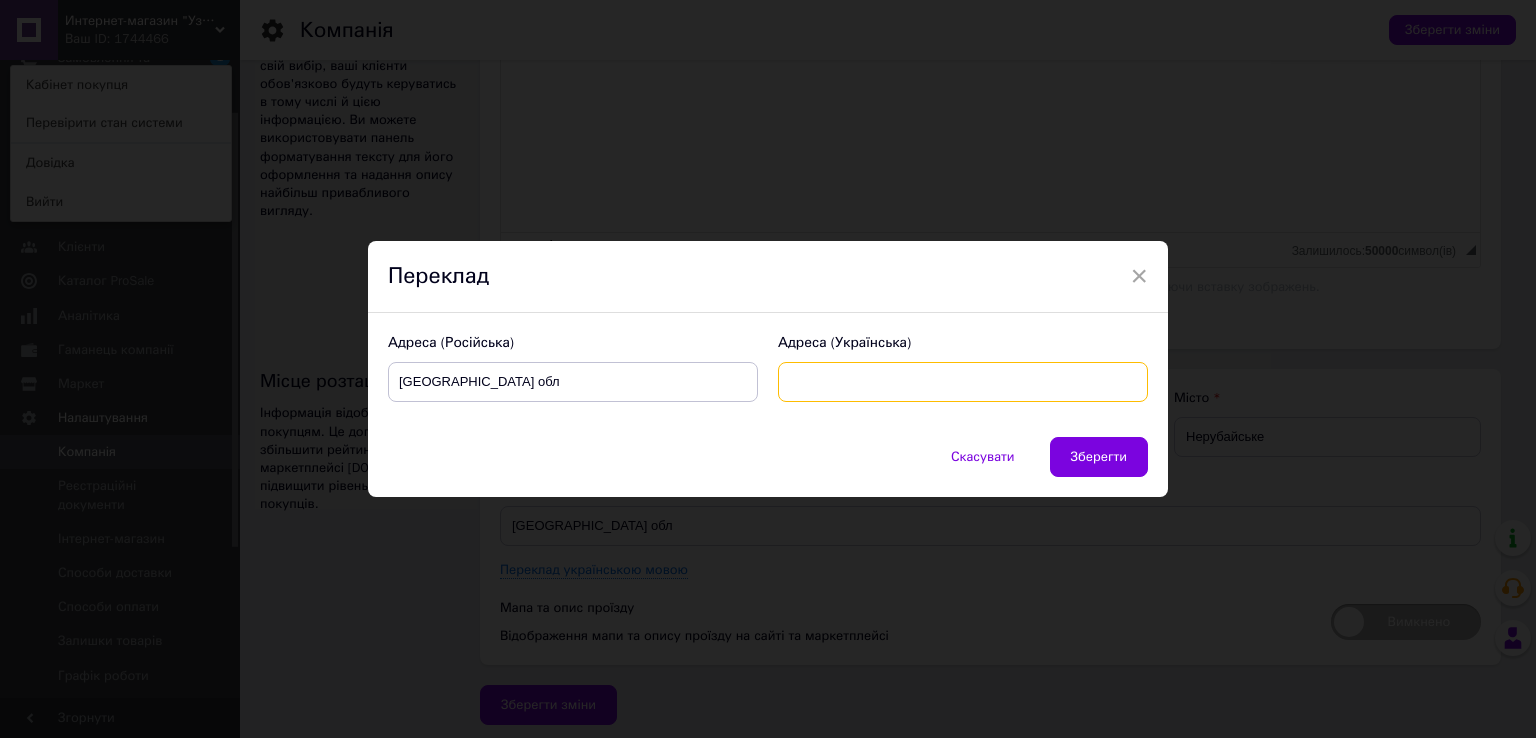 type 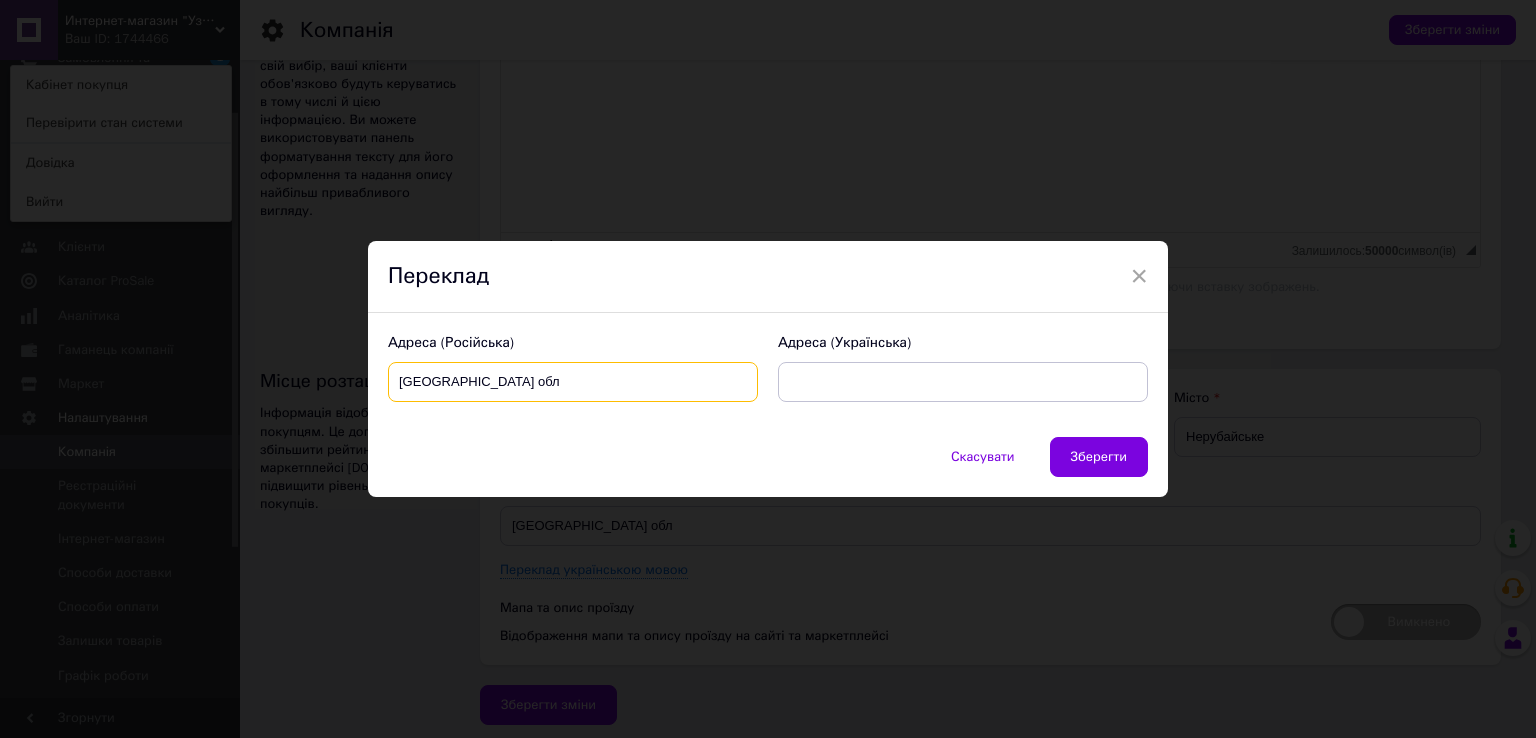drag, startPoint x: 552, startPoint y: 367, endPoint x: 216, endPoint y: 310, distance: 340.80054 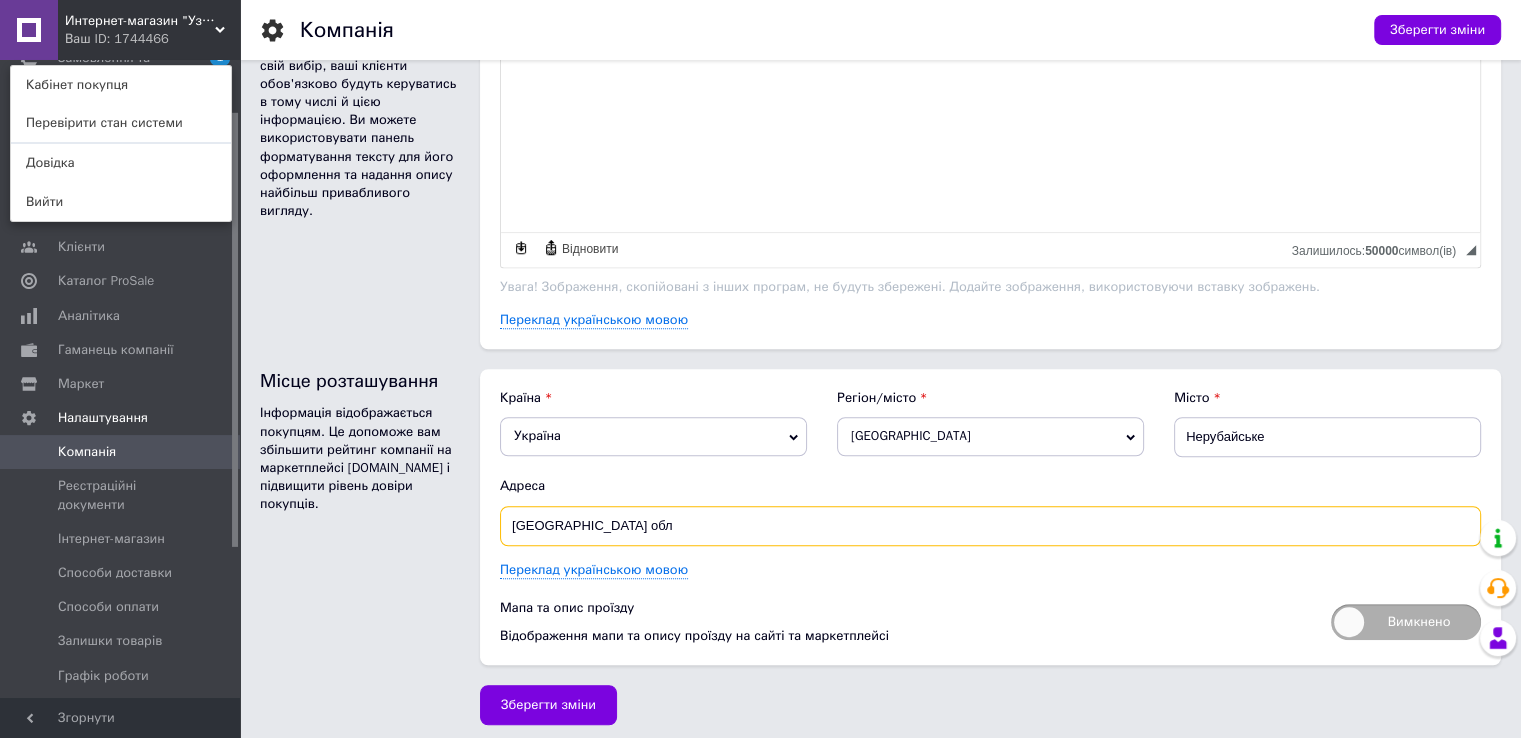 click on "Одеська обл" at bounding box center (990, 526) 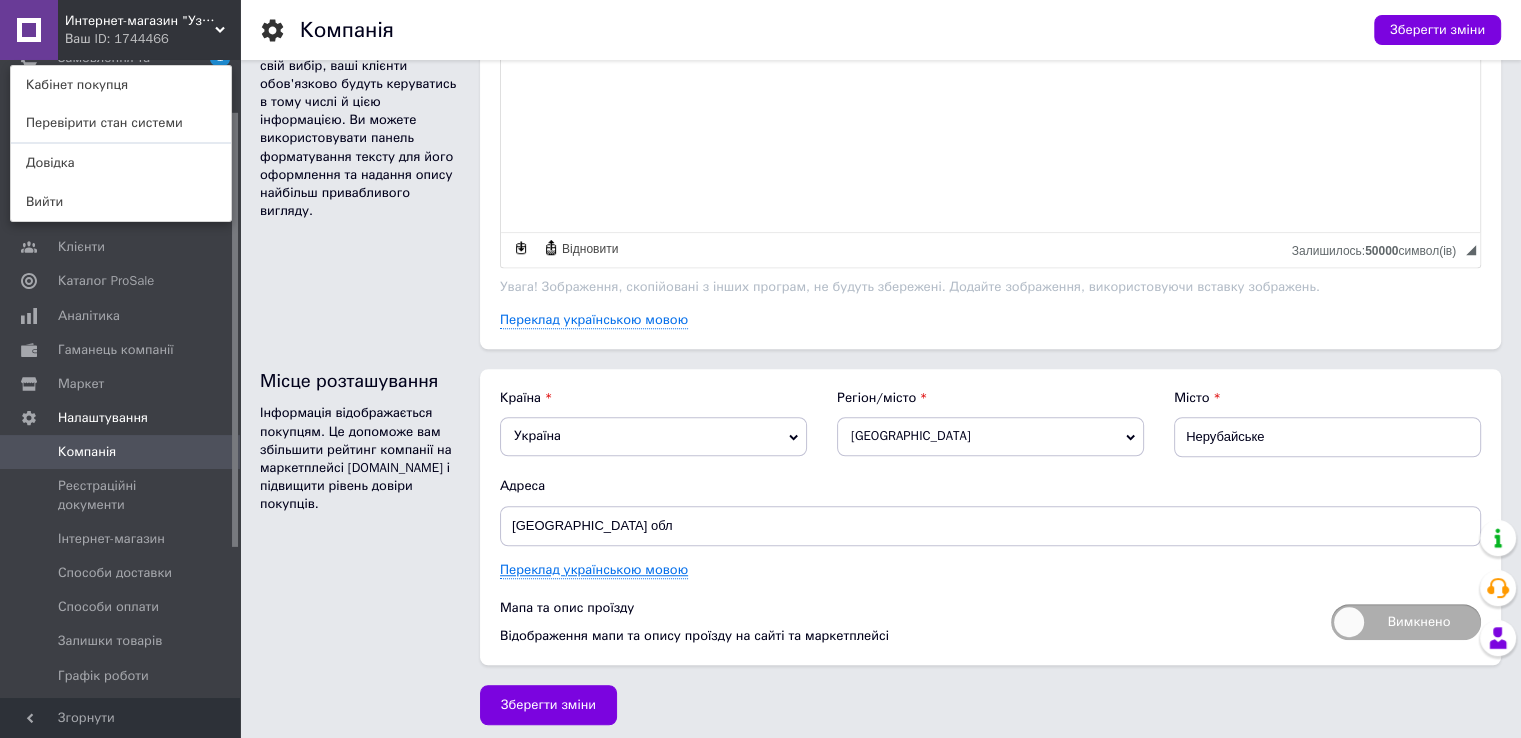 click on "Переклад українською мовою" at bounding box center [594, 570] 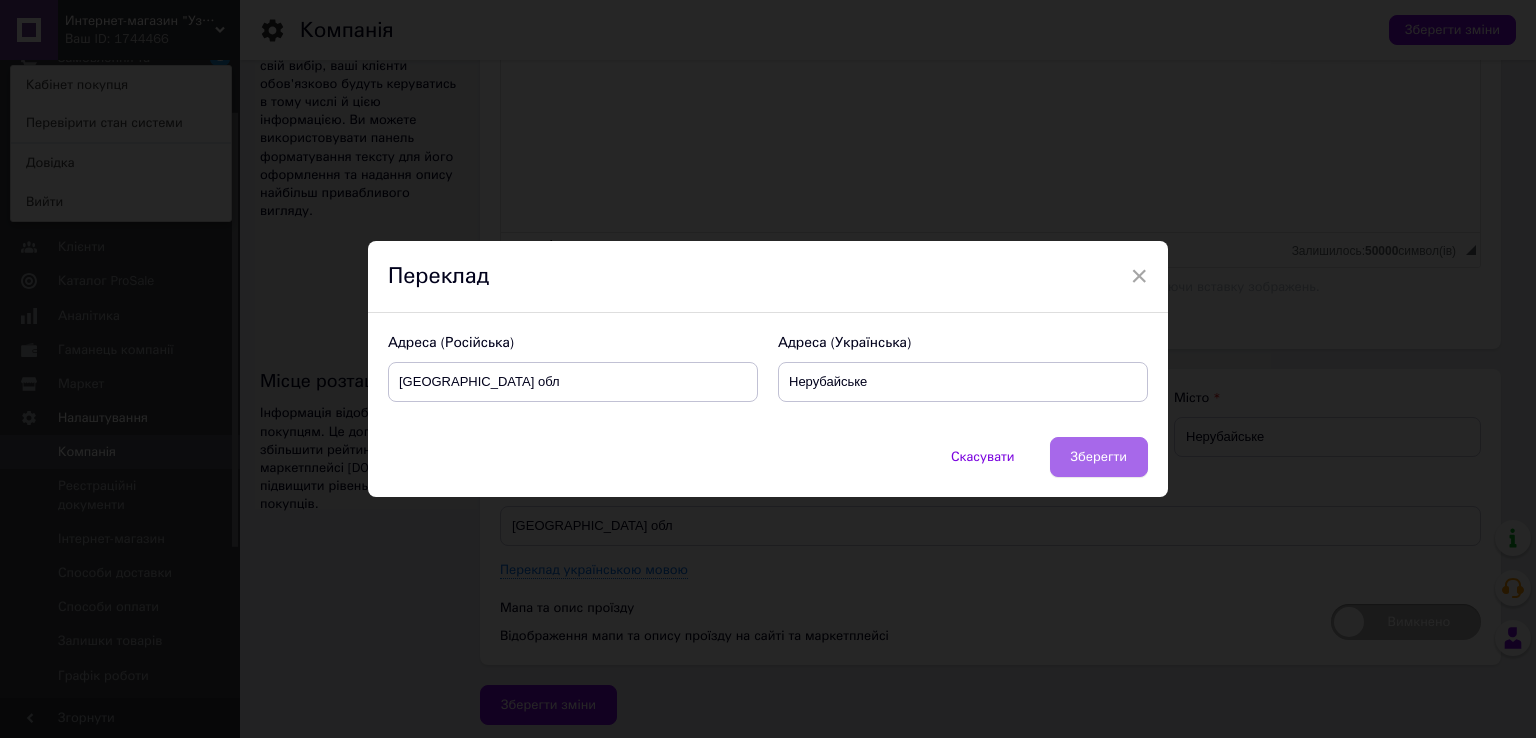 drag, startPoint x: 1072, startPoint y: 459, endPoint x: 1104, endPoint y: 445, distance: 34.928497 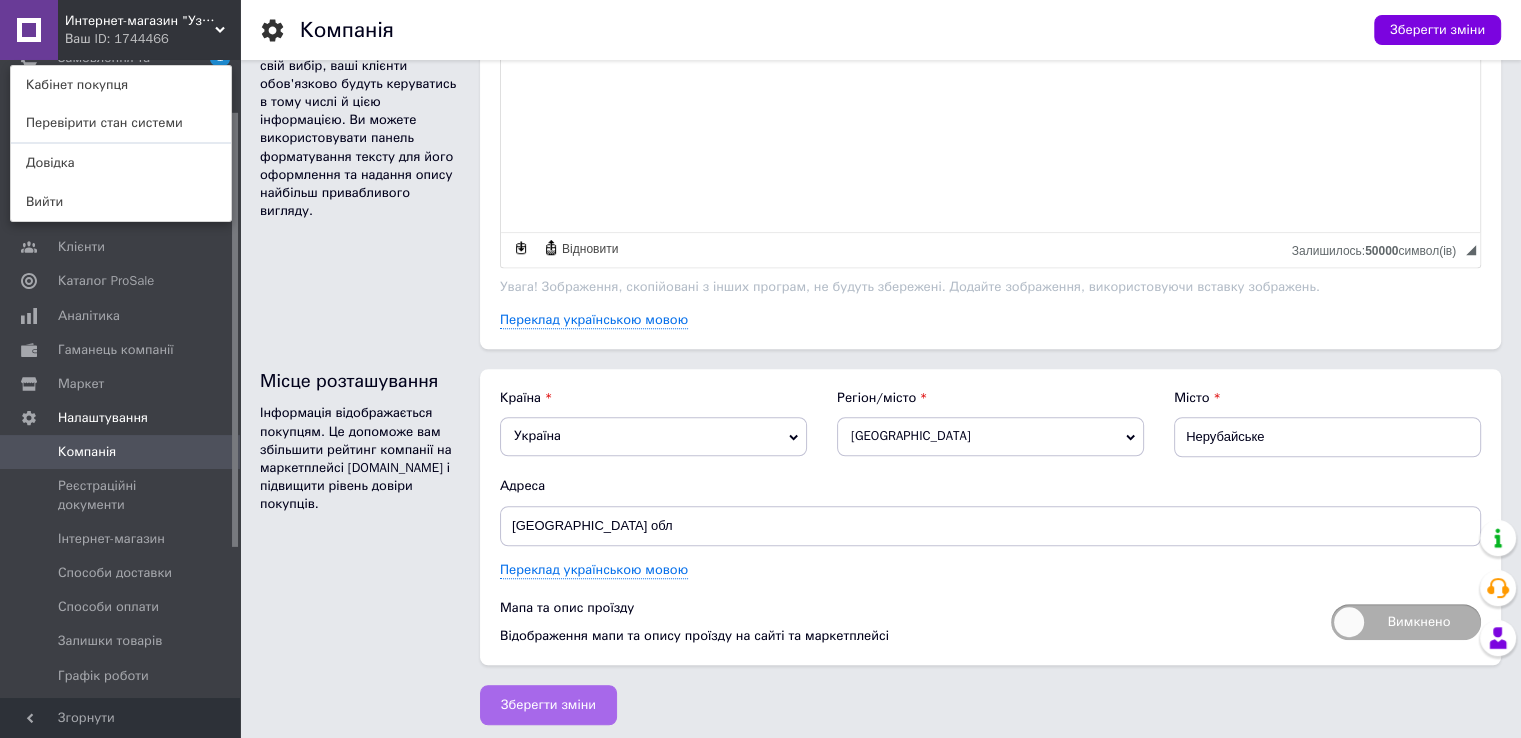 click on "Зберегти зміни" at bounding box center (548, 705) 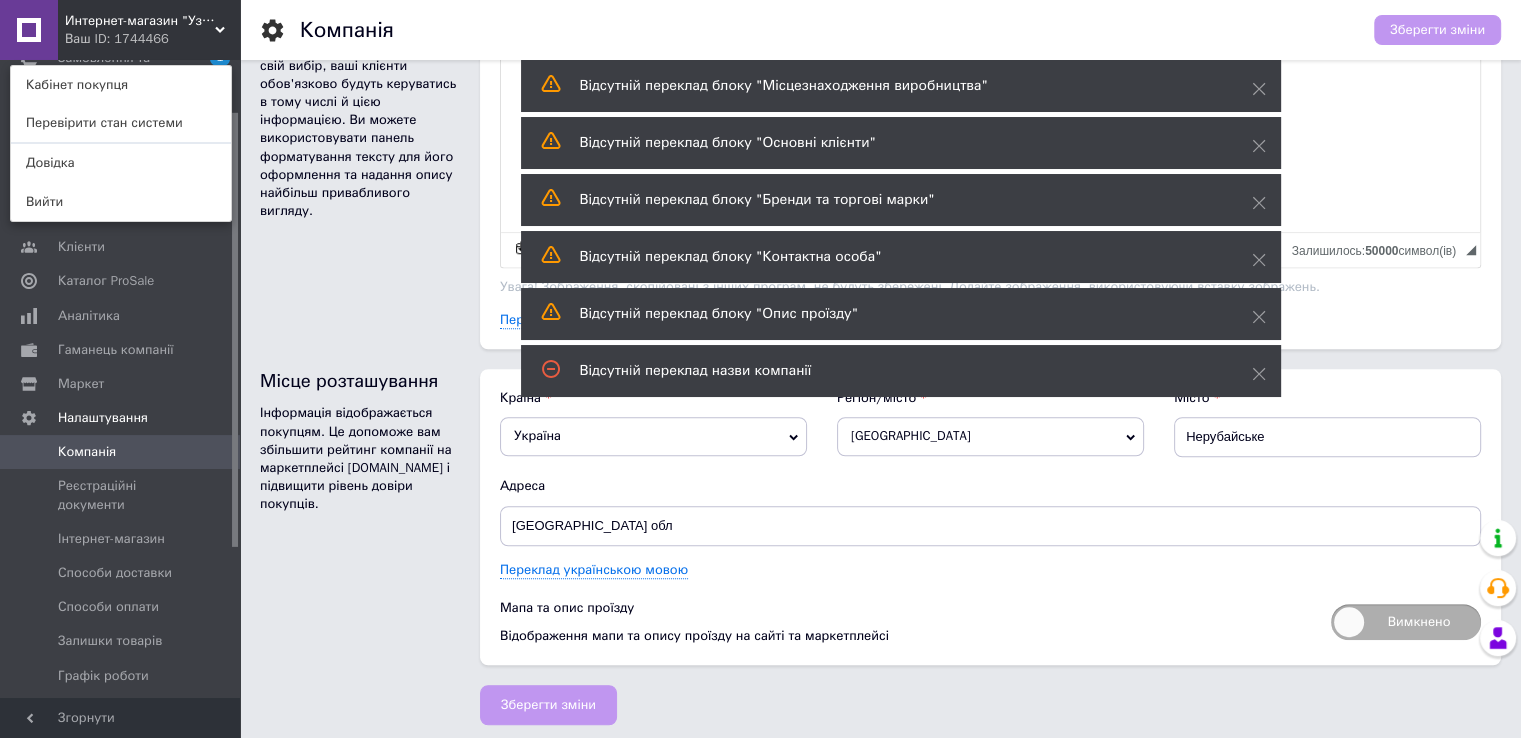 click on "Про нас Рекомендуємо вам коротко описати основні сфери діяльності вашої компанії,
її історію та досягнення. Уважно перевірте інформацію перед її збереженням
на відсутність помилок в тексті. Здійснюючи свій вибір, ваші клієнти обов'язково будуть
керуватись в тому числі й цією інформацією.
Ви можете використовувати панель форматування
тексту для його оформлення та надання опису найбільш привабливого вигляду." at bounding box center [360, 121] 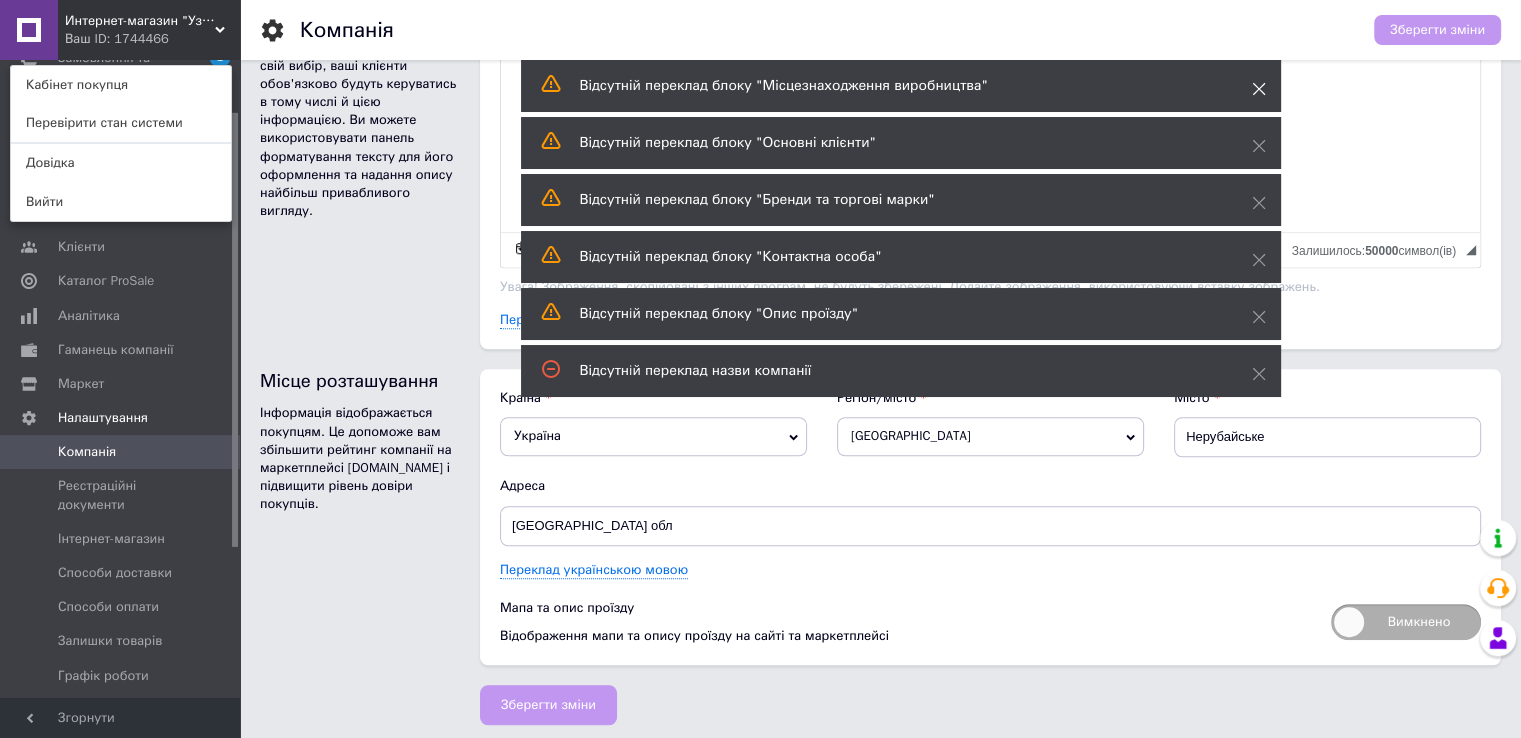 click 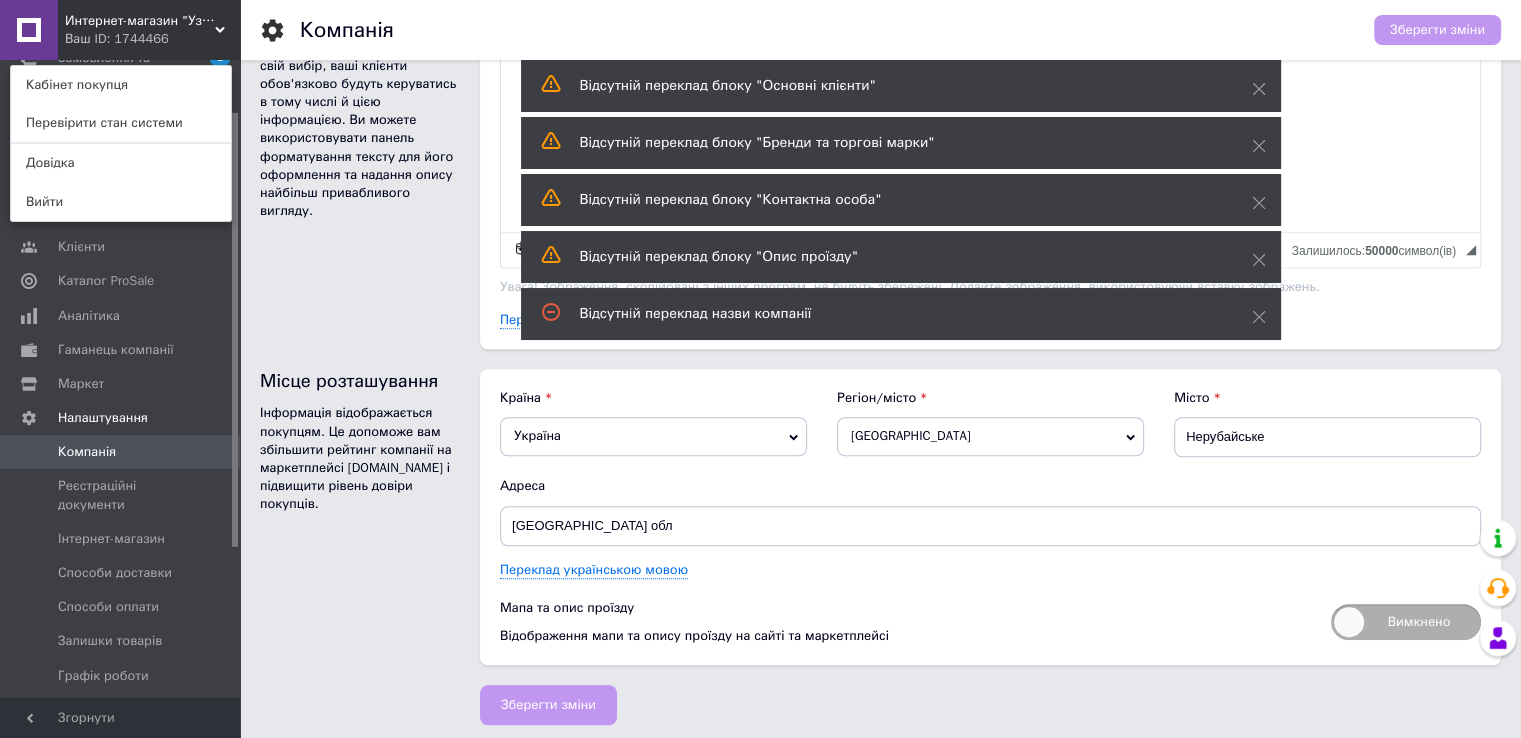click 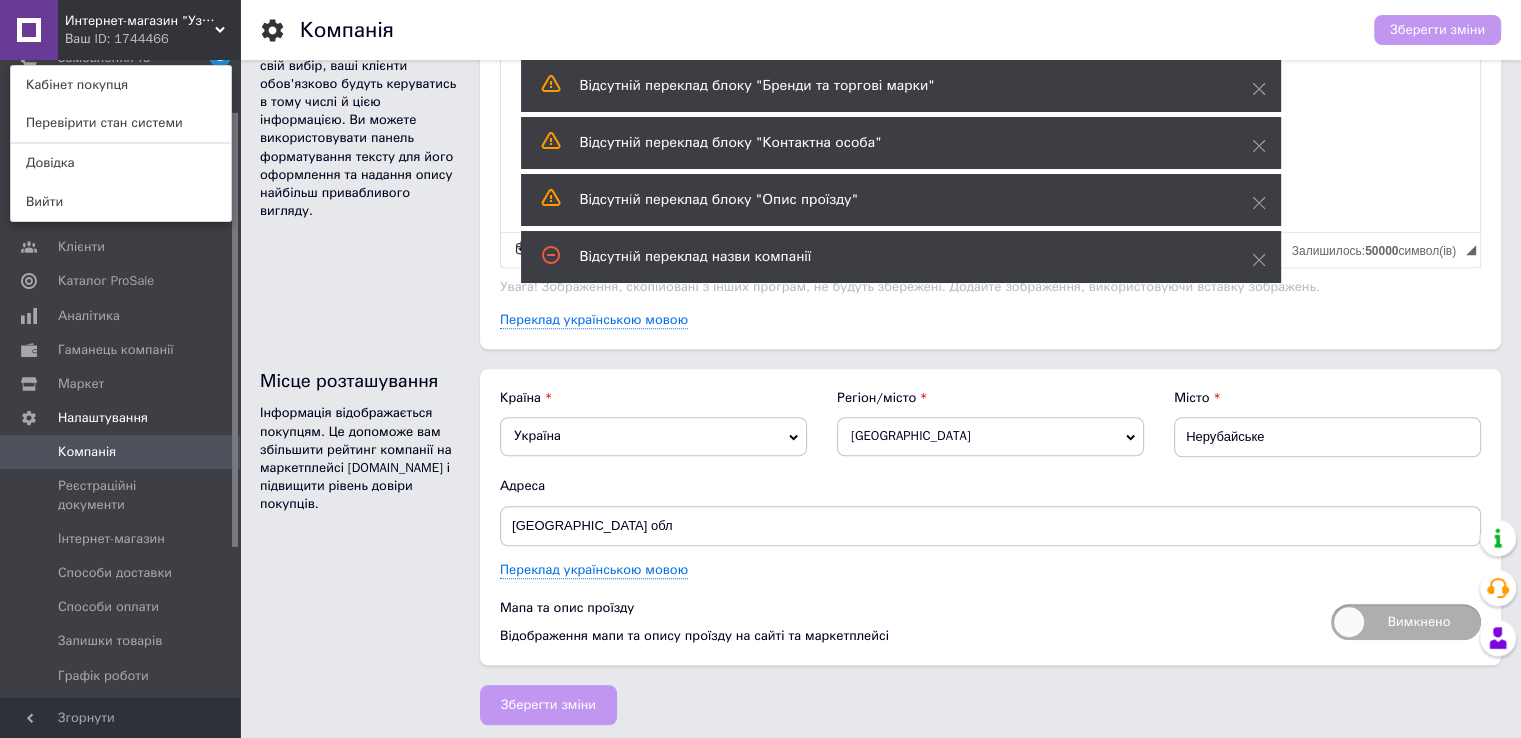click 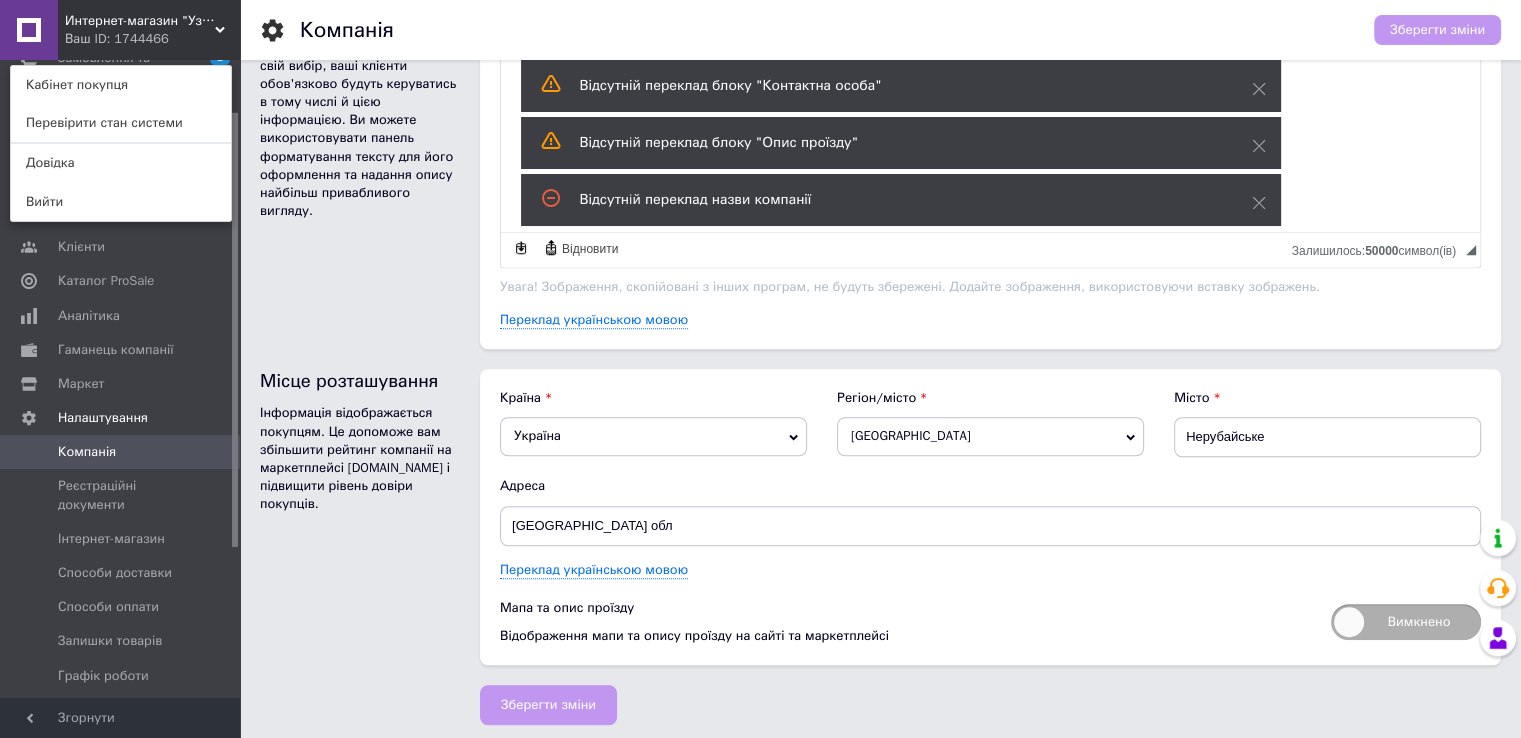 click 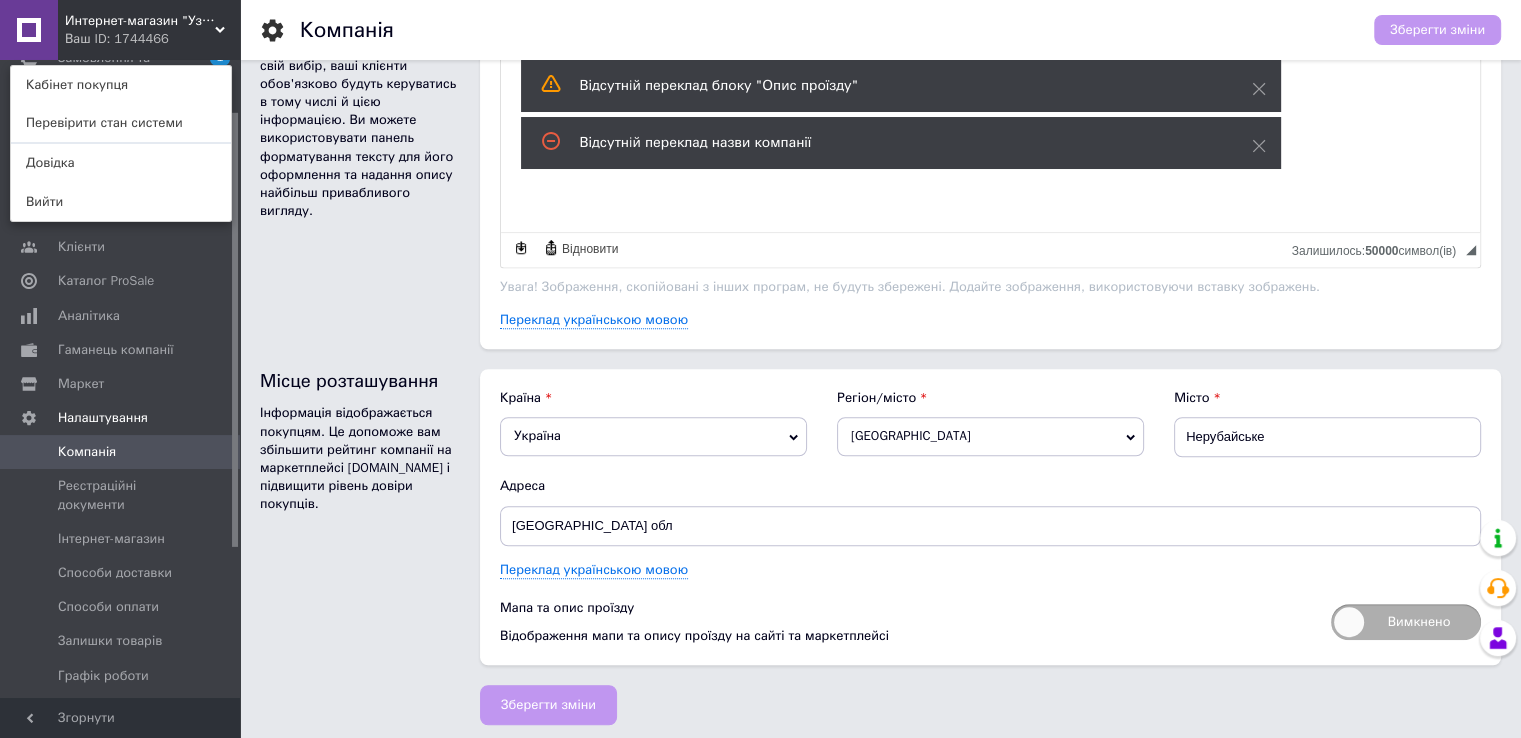 click 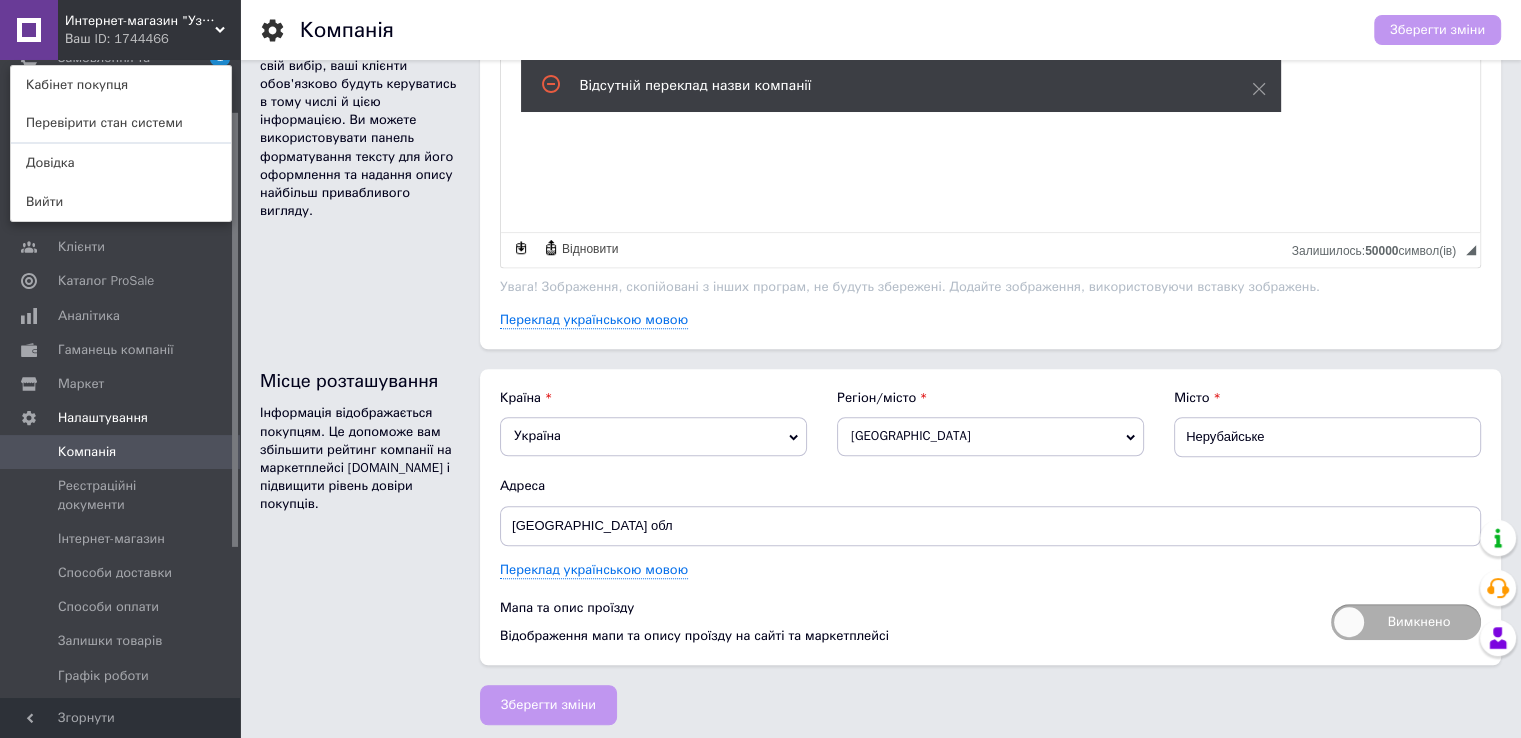 click 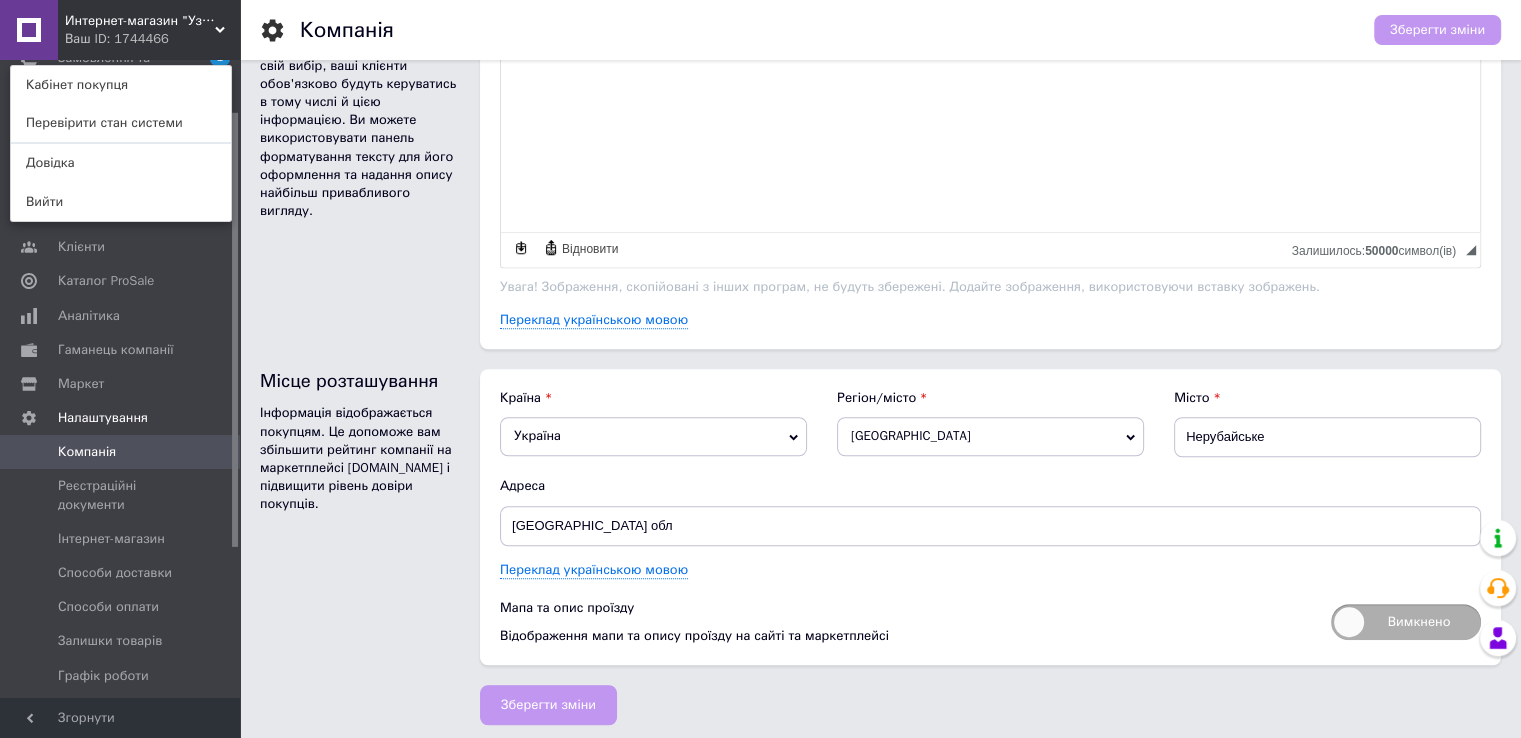 click on "Зберегти зміни" at bounding box center [548, 705] 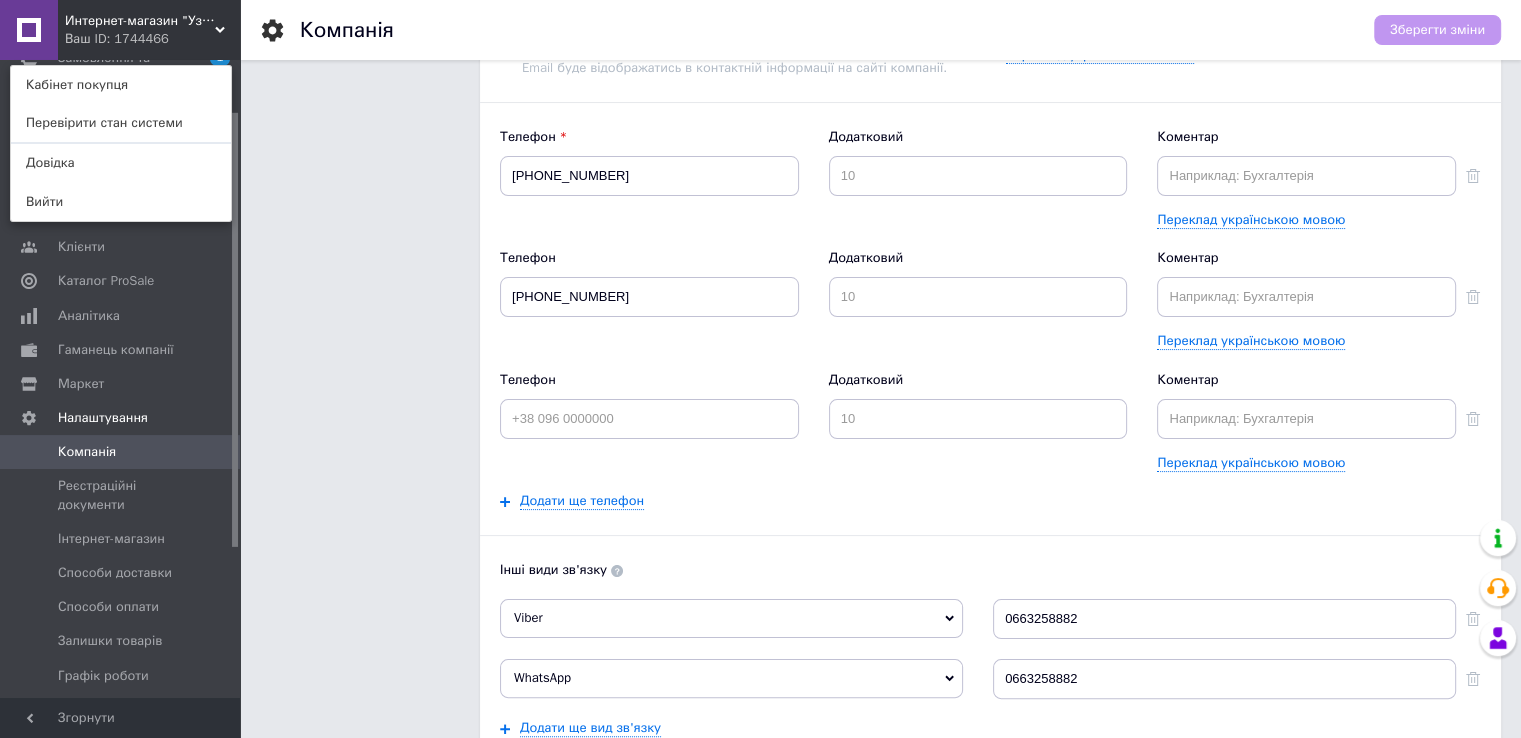 scroll, scrollTop: 0, scrollLeft: 0, axis: both 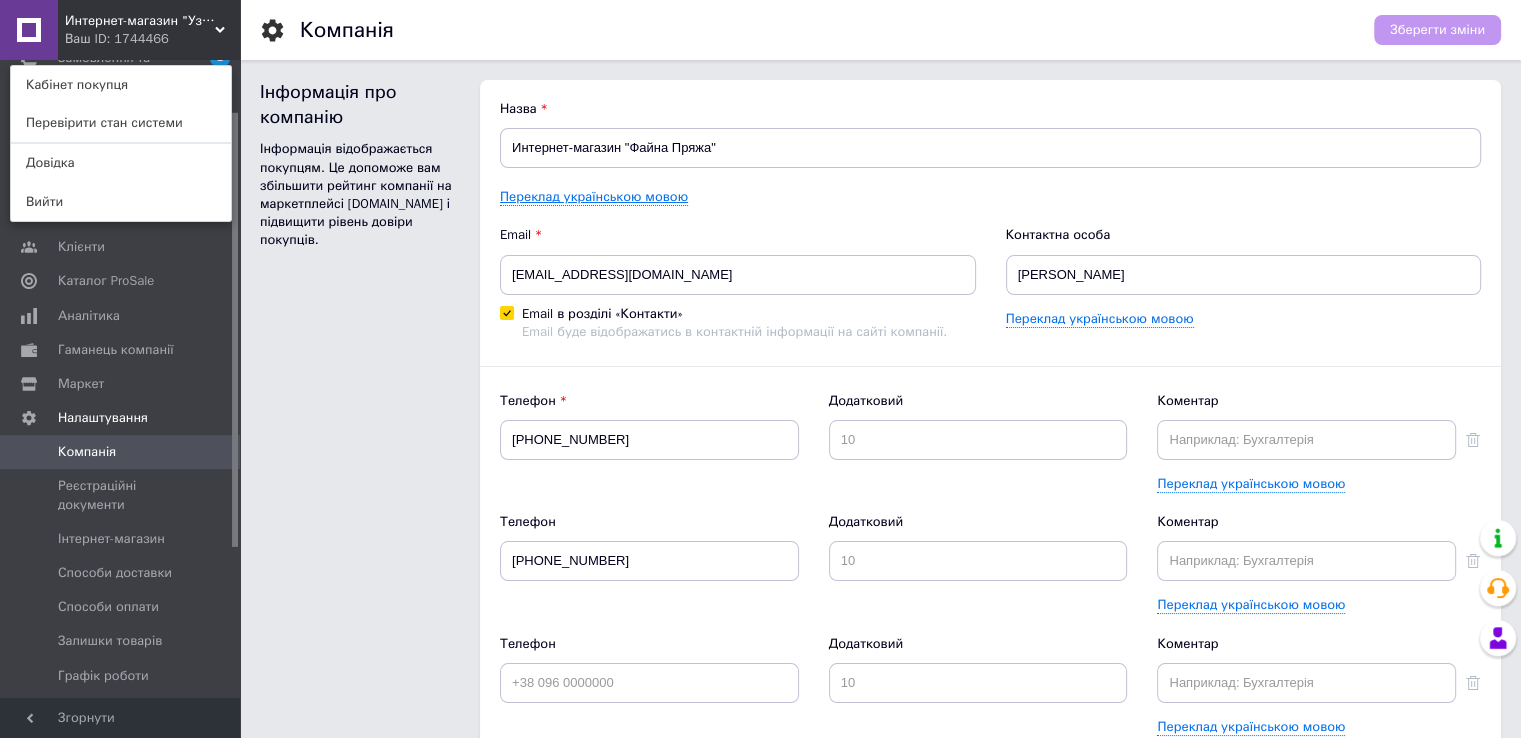 click on "Переклад українською мовою" at bounding box center [594, 197] 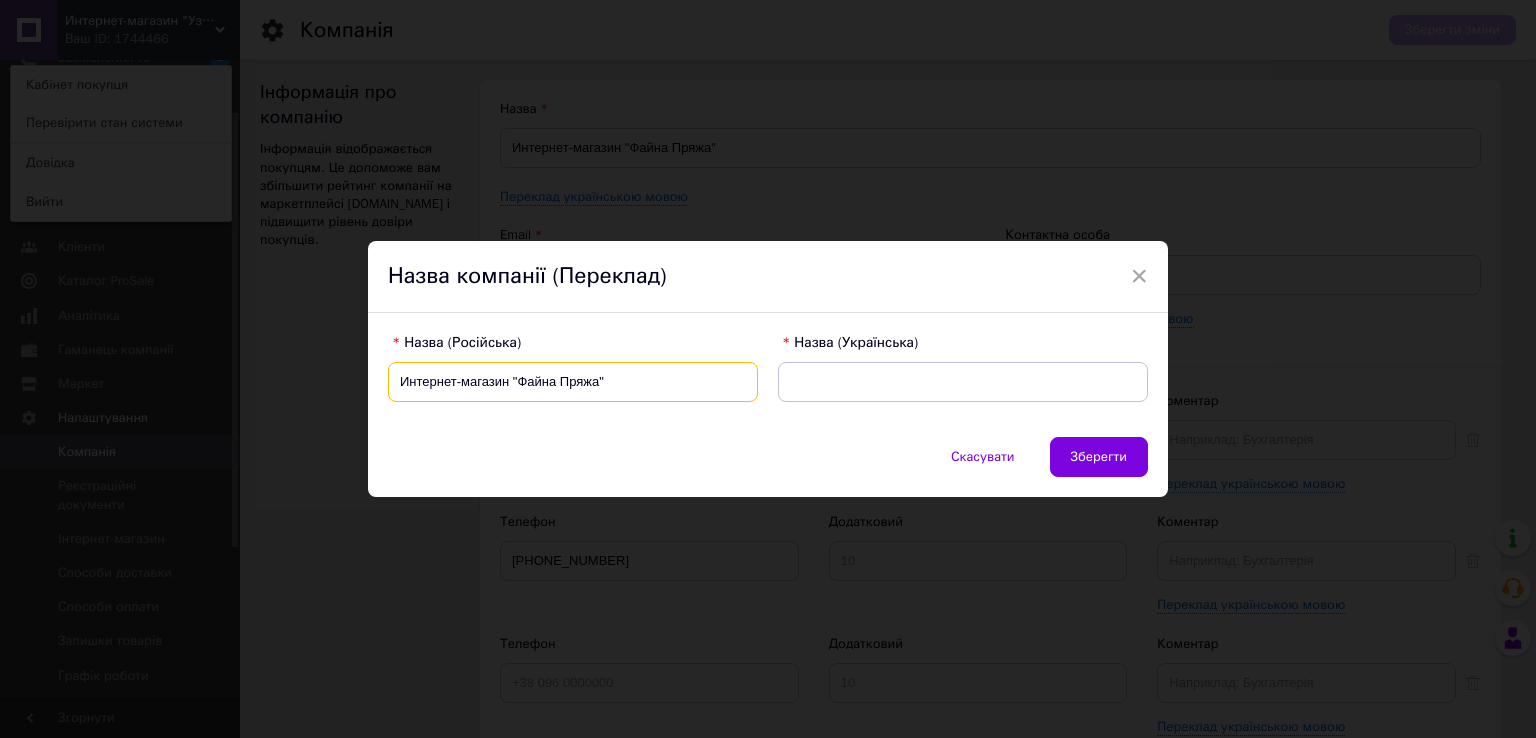 drag, startPoint x: 629, startPoint y: 382, endPoint x: 252, endPoint y: 381, distance: 377.0013 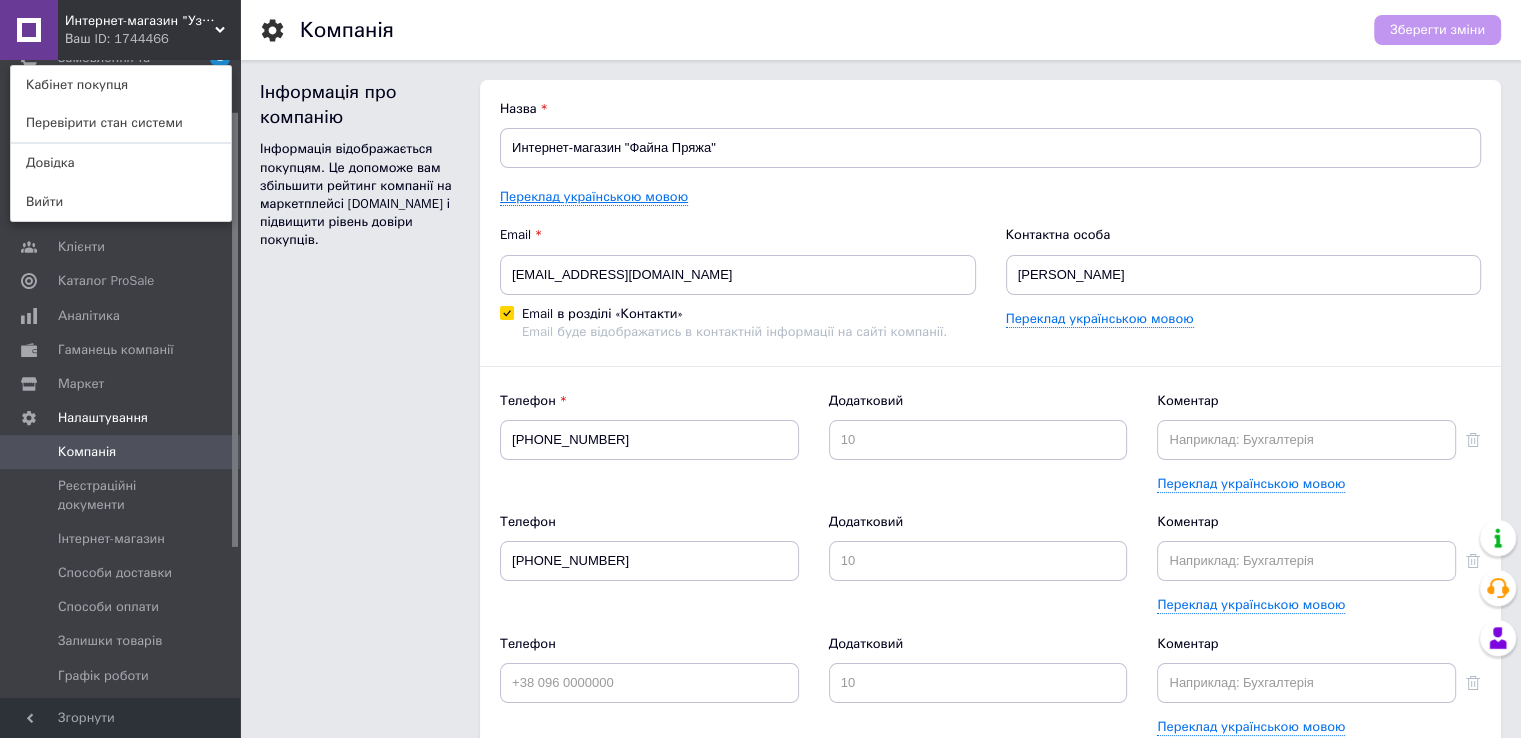 click on "Переклад українською мовою" at bounding box center [594, 197] 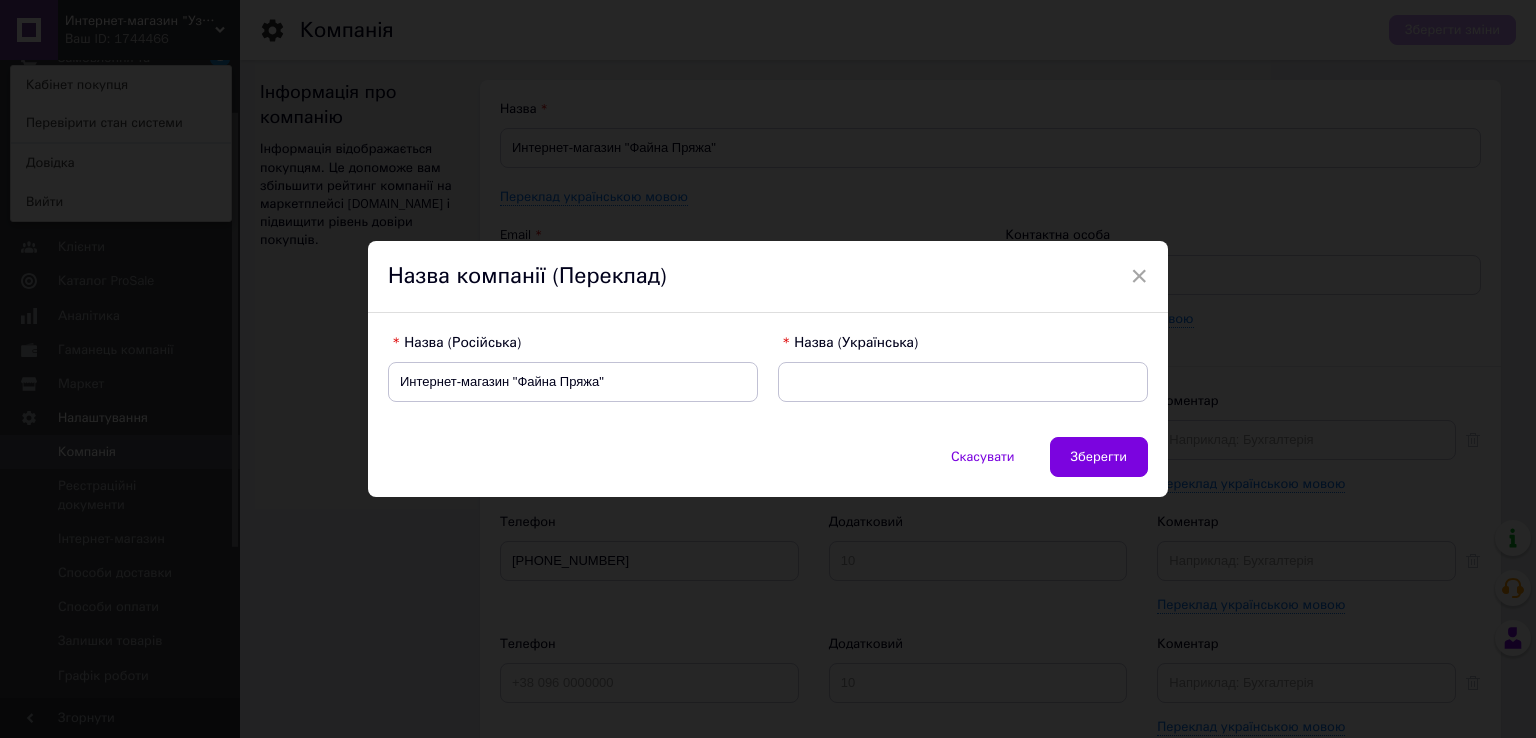 click at bounding box center [396, 342] 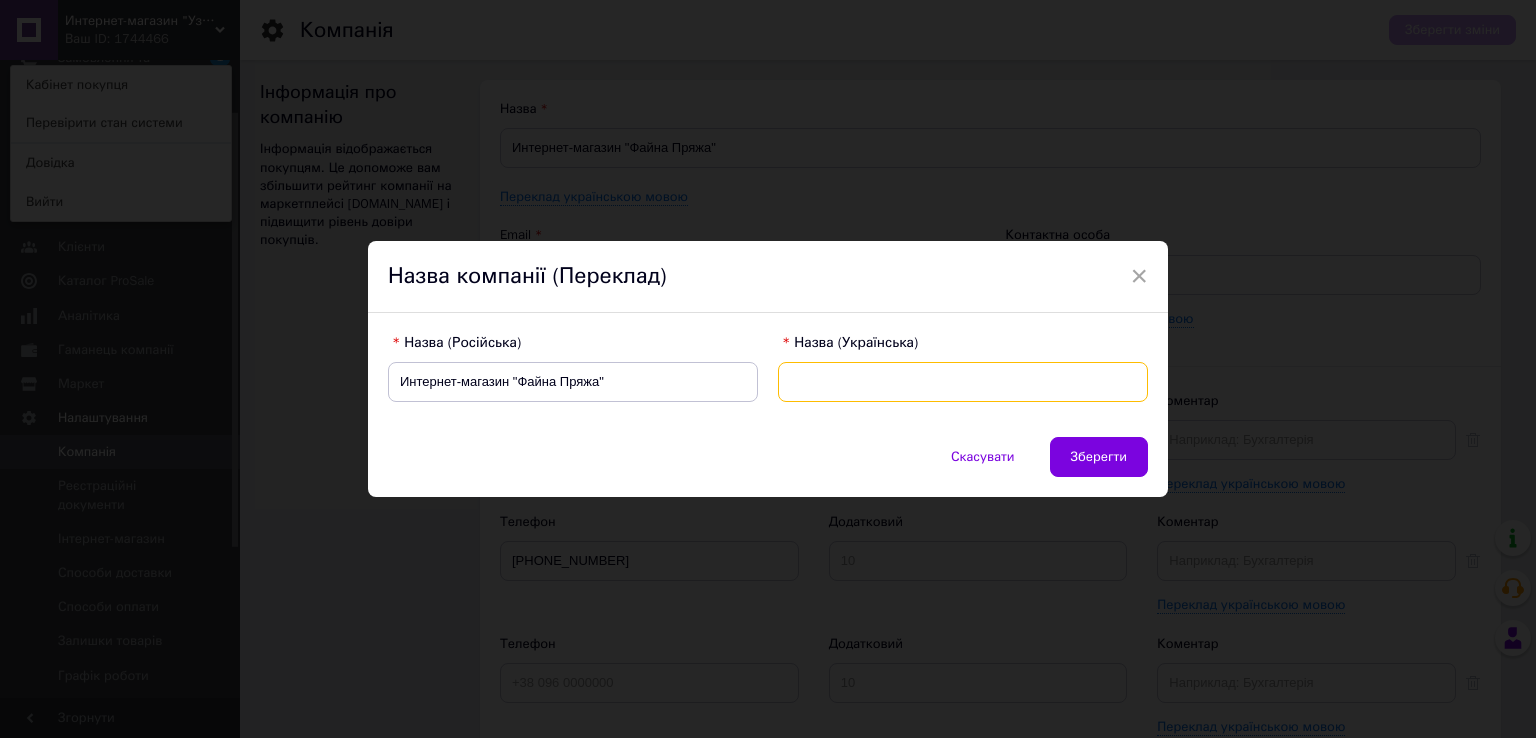 click at bounding box center [963, 382] 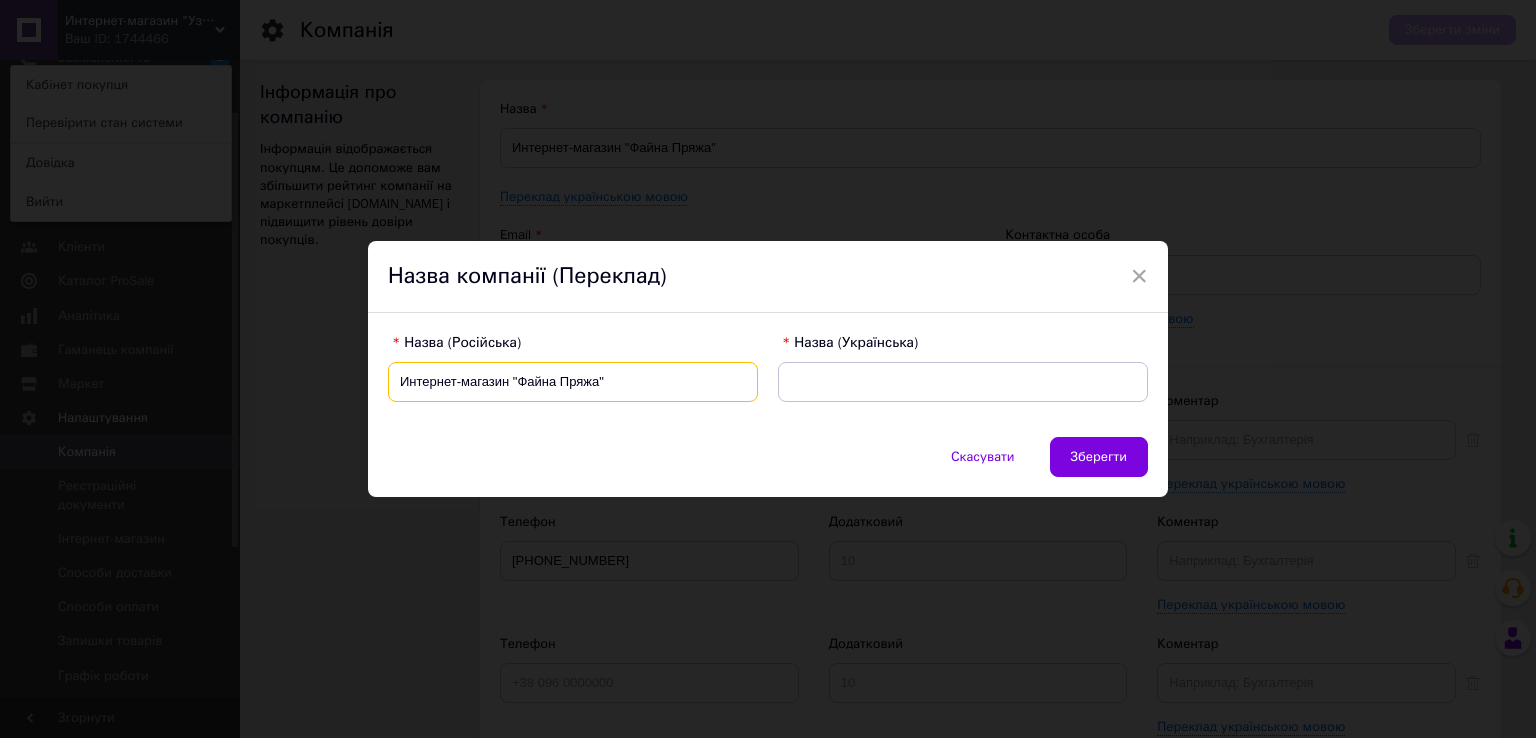 click on "Интернет-магазин "Файна Пряжа"" at bounding box center [573, 382] 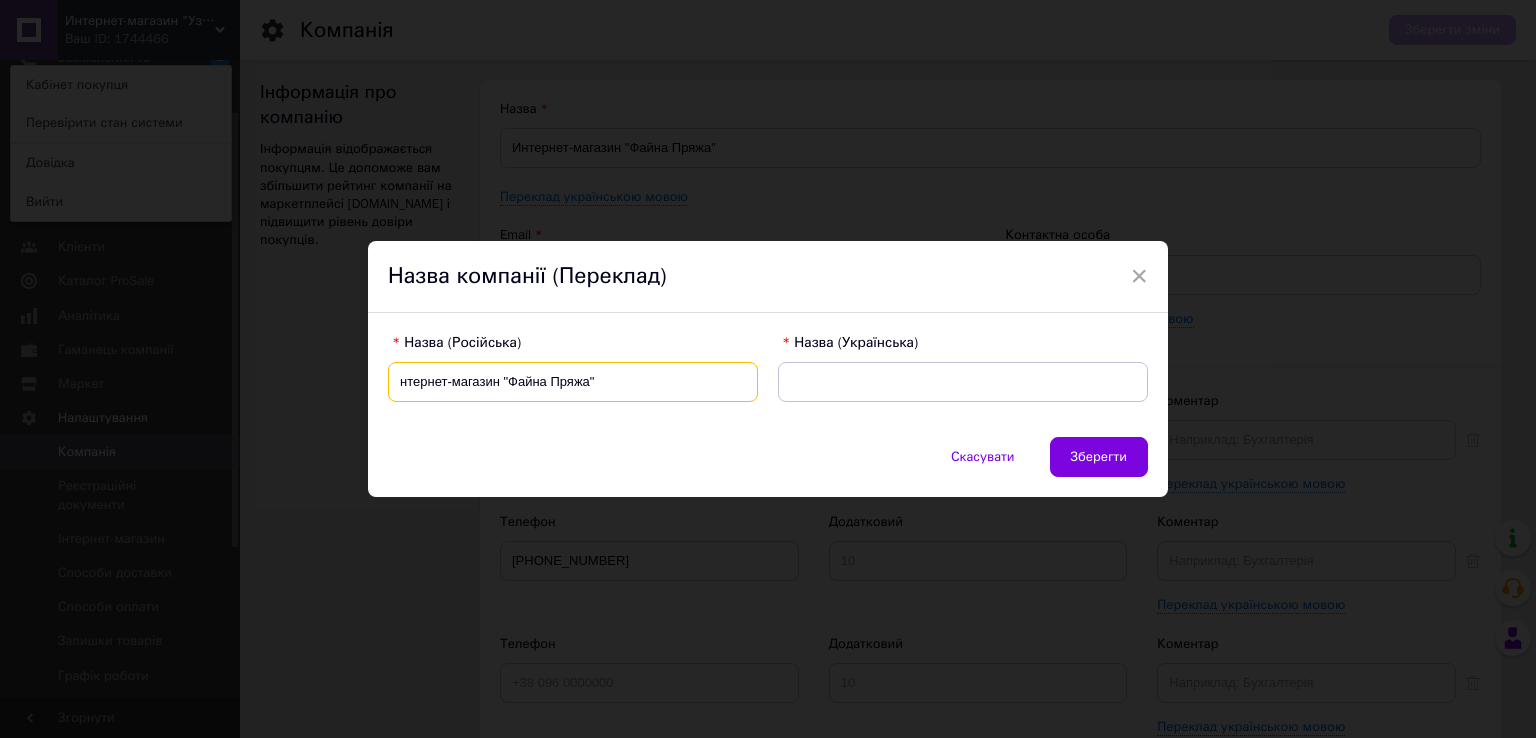 type on "Інтернет-магазин "Файна Пряжа"" 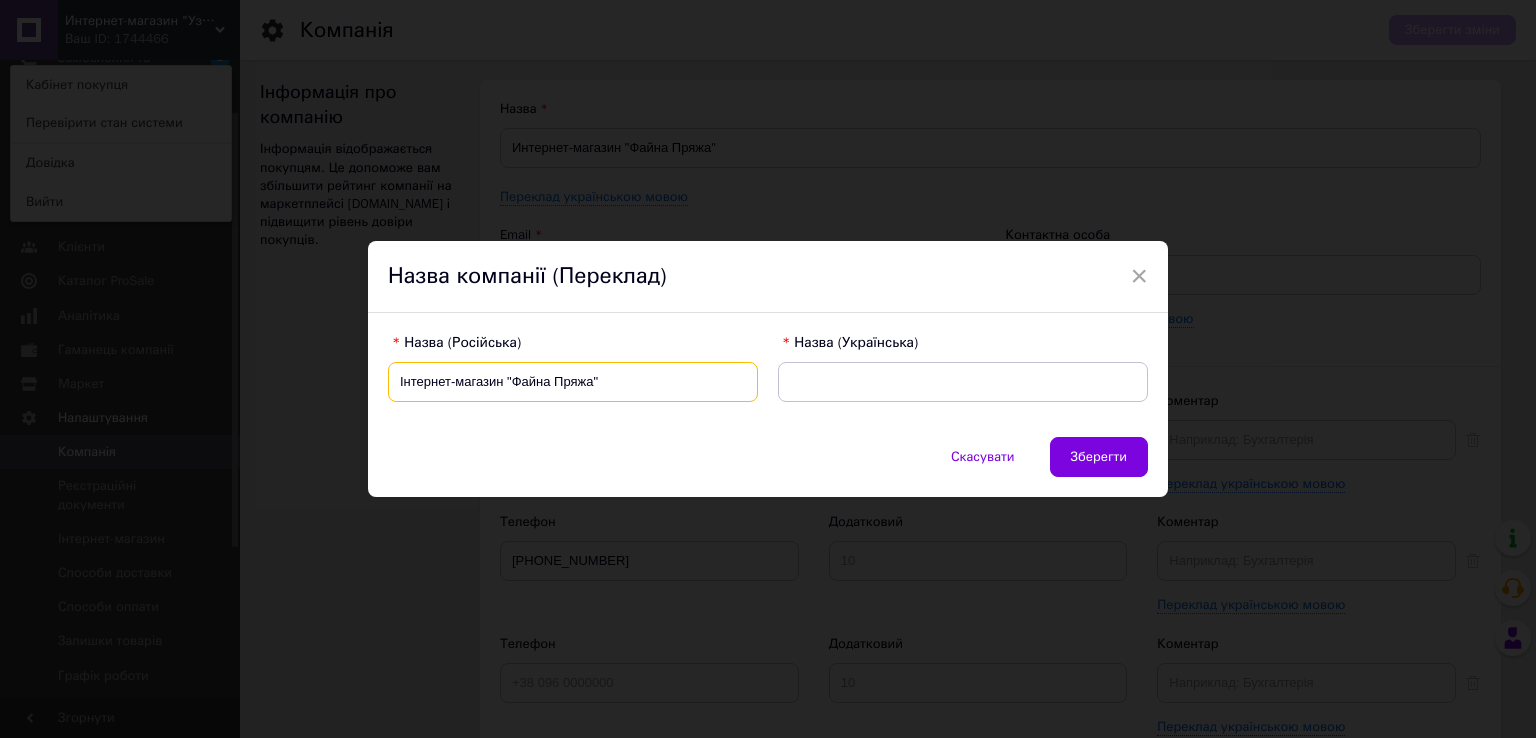drag, startPoint x: 592, startPoint y: 378, endPoint x: 383, endPoint y: 377, distance: 209.0024 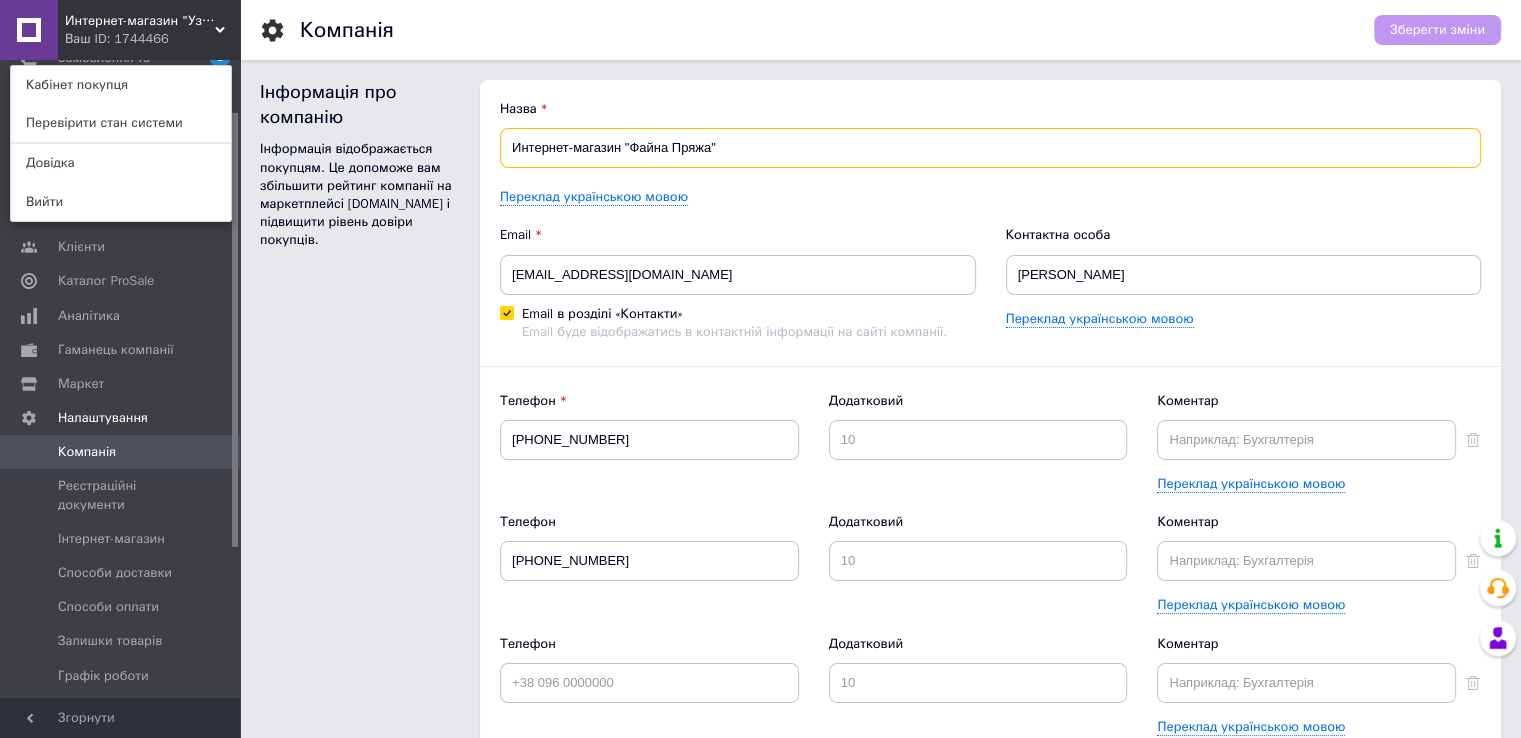 click on "Интернет-магазин "Файна Пряжа"" at bounding box center (990, 148) 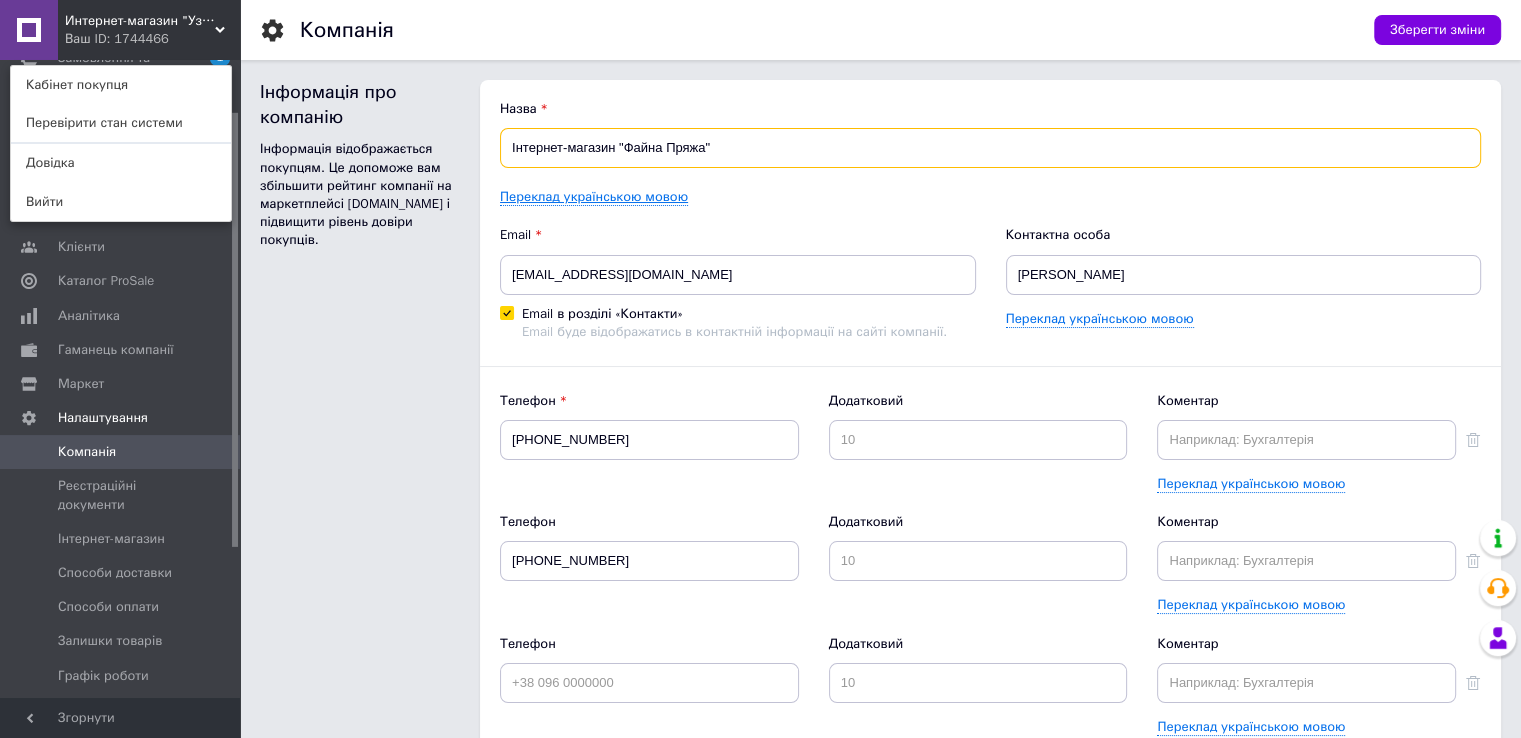 type on "Інтернет-магазин "Файна Пряжа"" 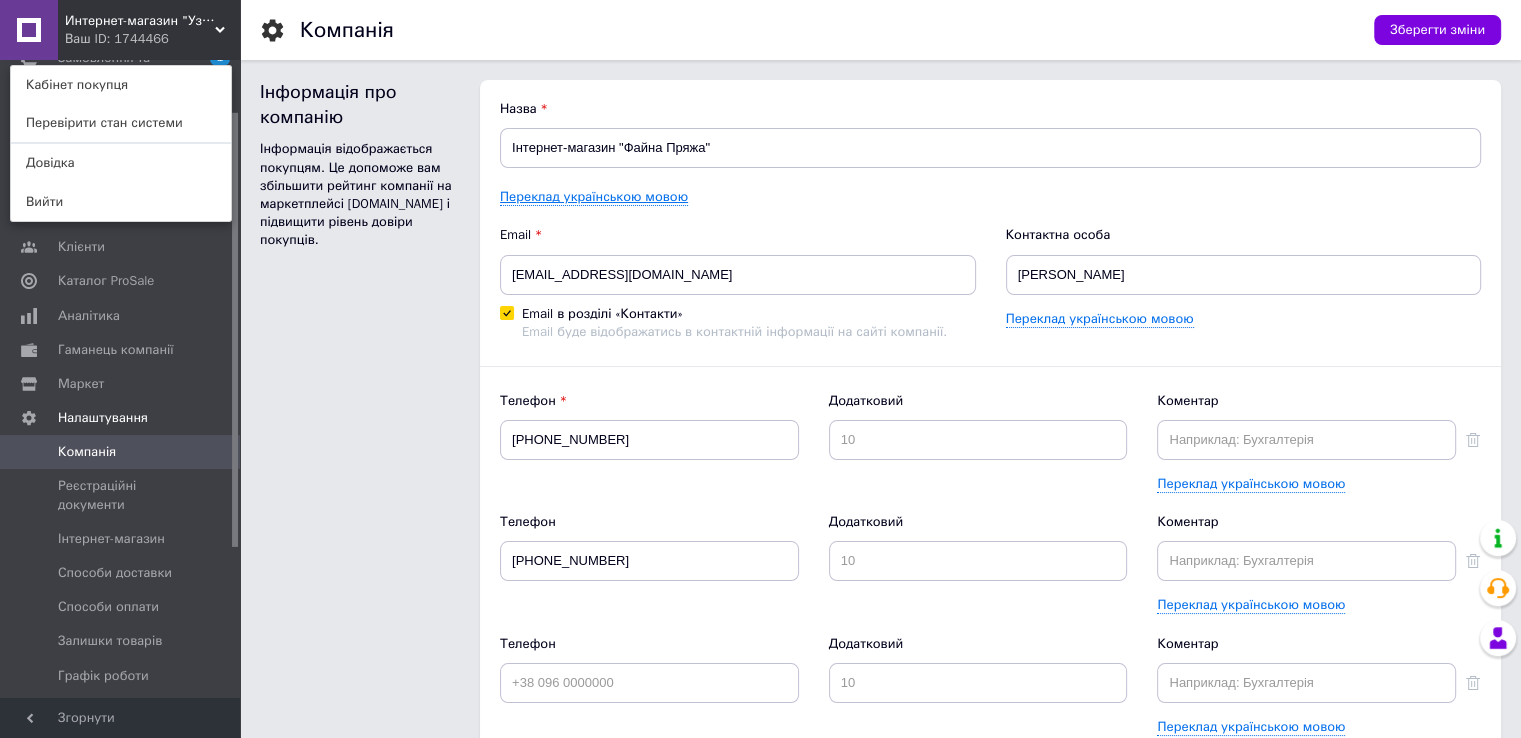 click on "Переклад українською мовою" at bounding box center [594, 197] 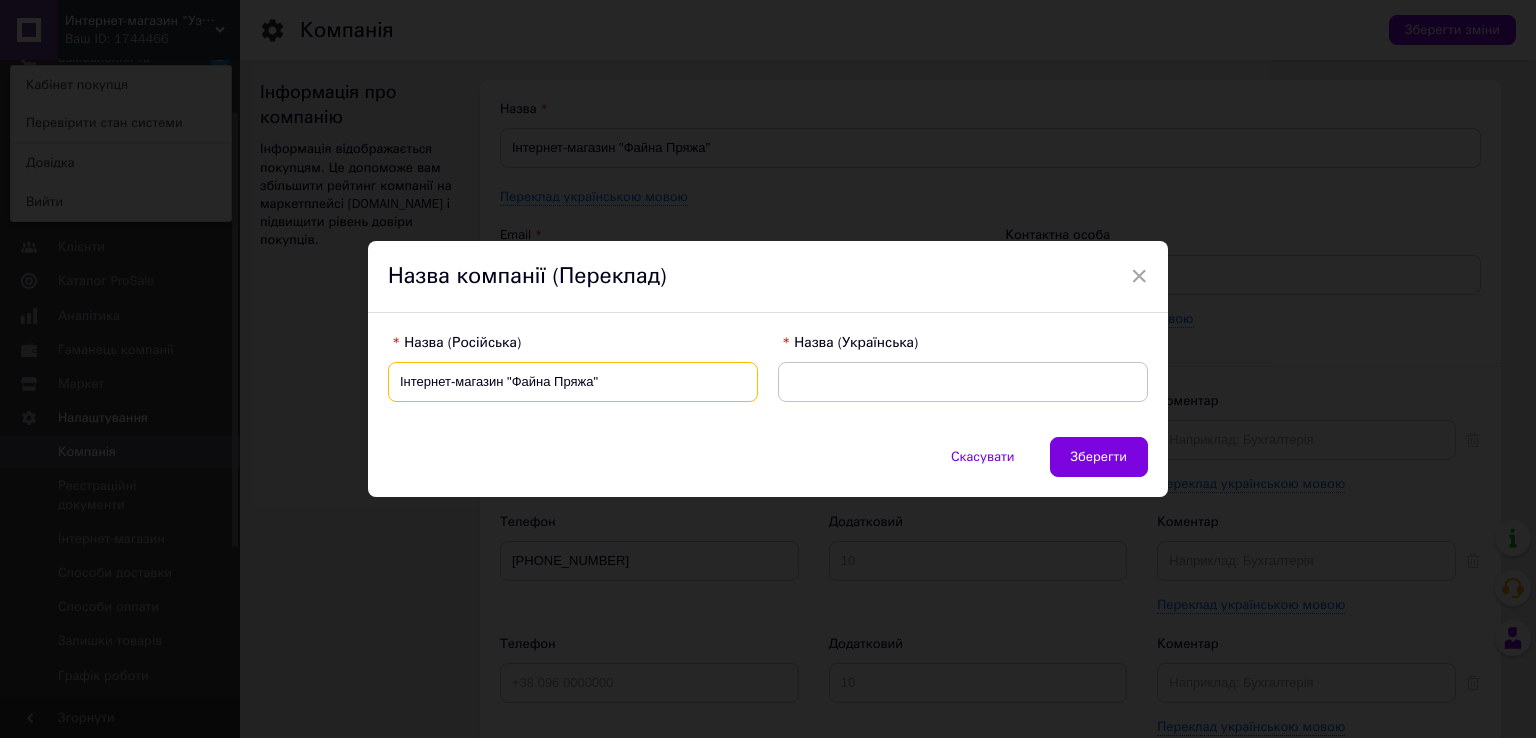 drag, startPoint x: 609, startPoint y: 387, endPoint x: 357, endPoint y: 395, distance: 252.12695 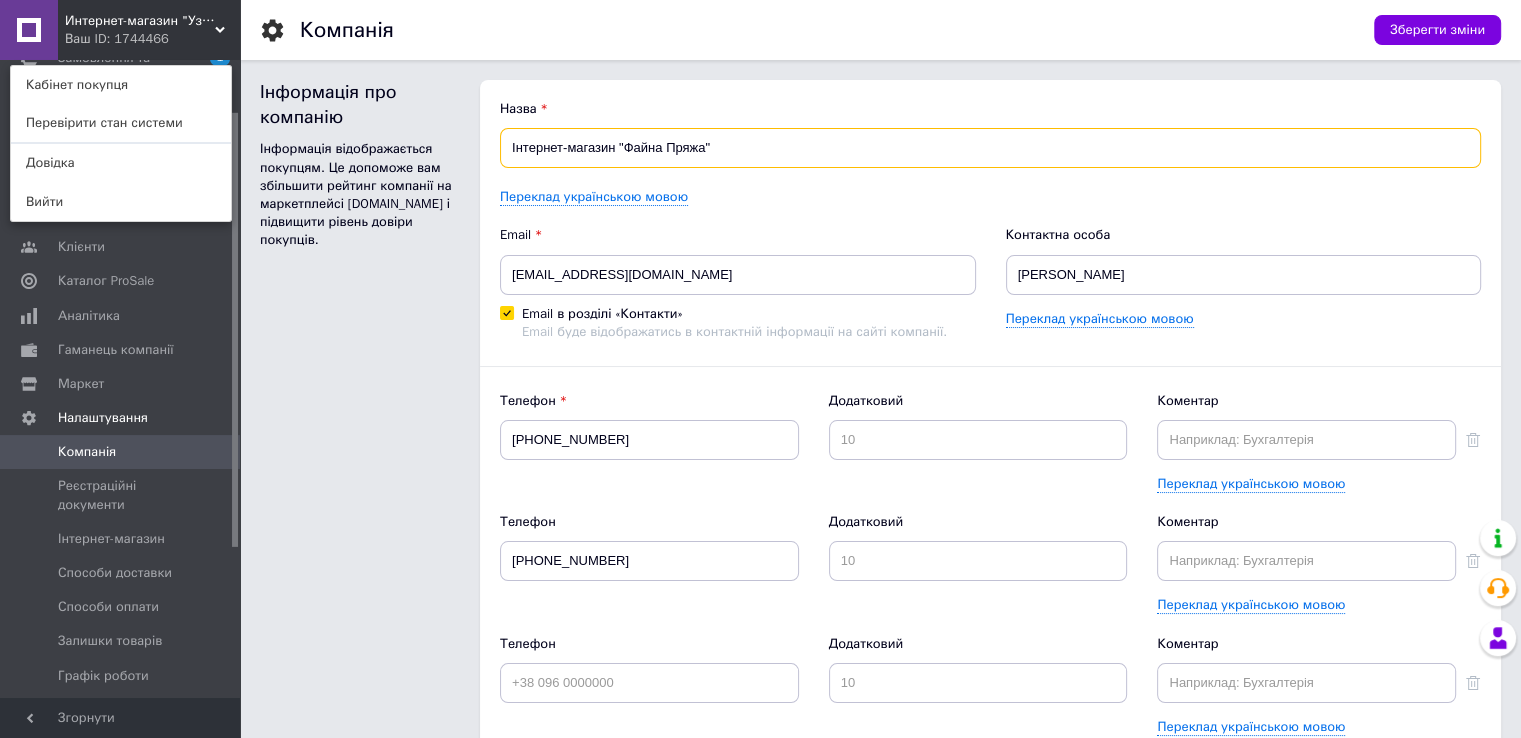 drag, startPoint x: 508, startPoint y: 144, endPoint x: 726, endPoint y: 159, distance: 218.51544 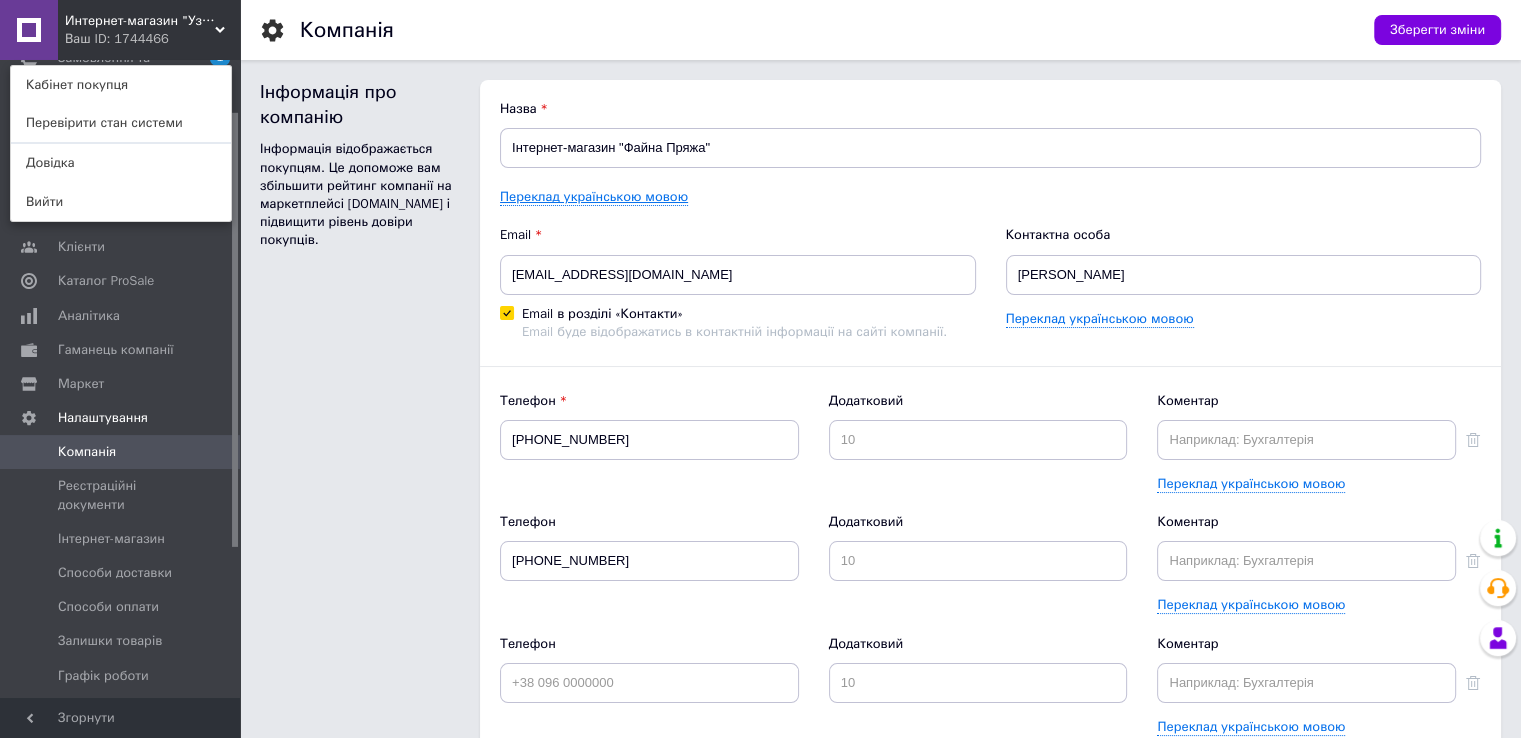 click on "Переклад українською мовою" at bounding box center (594, 197) 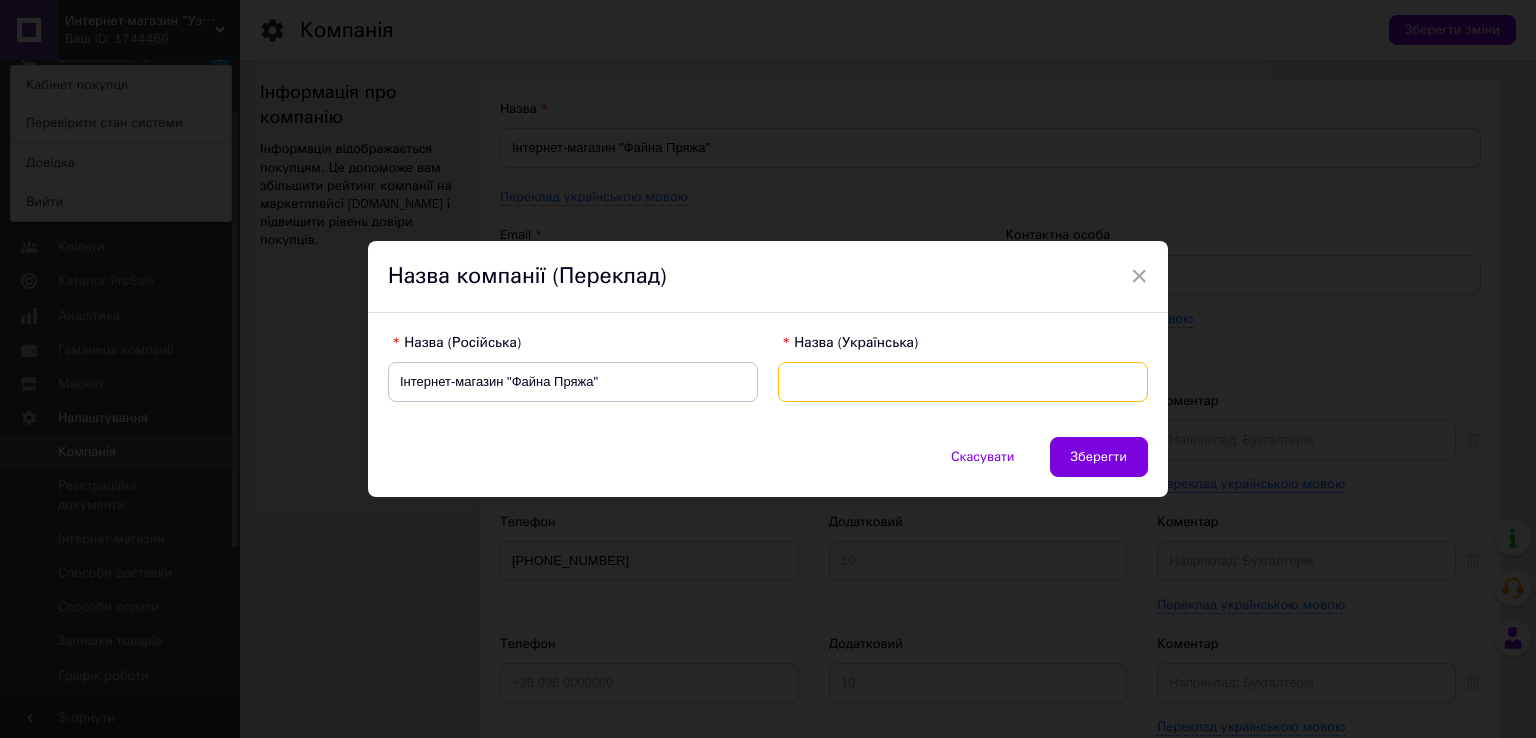click at bounding box center (963, 382) 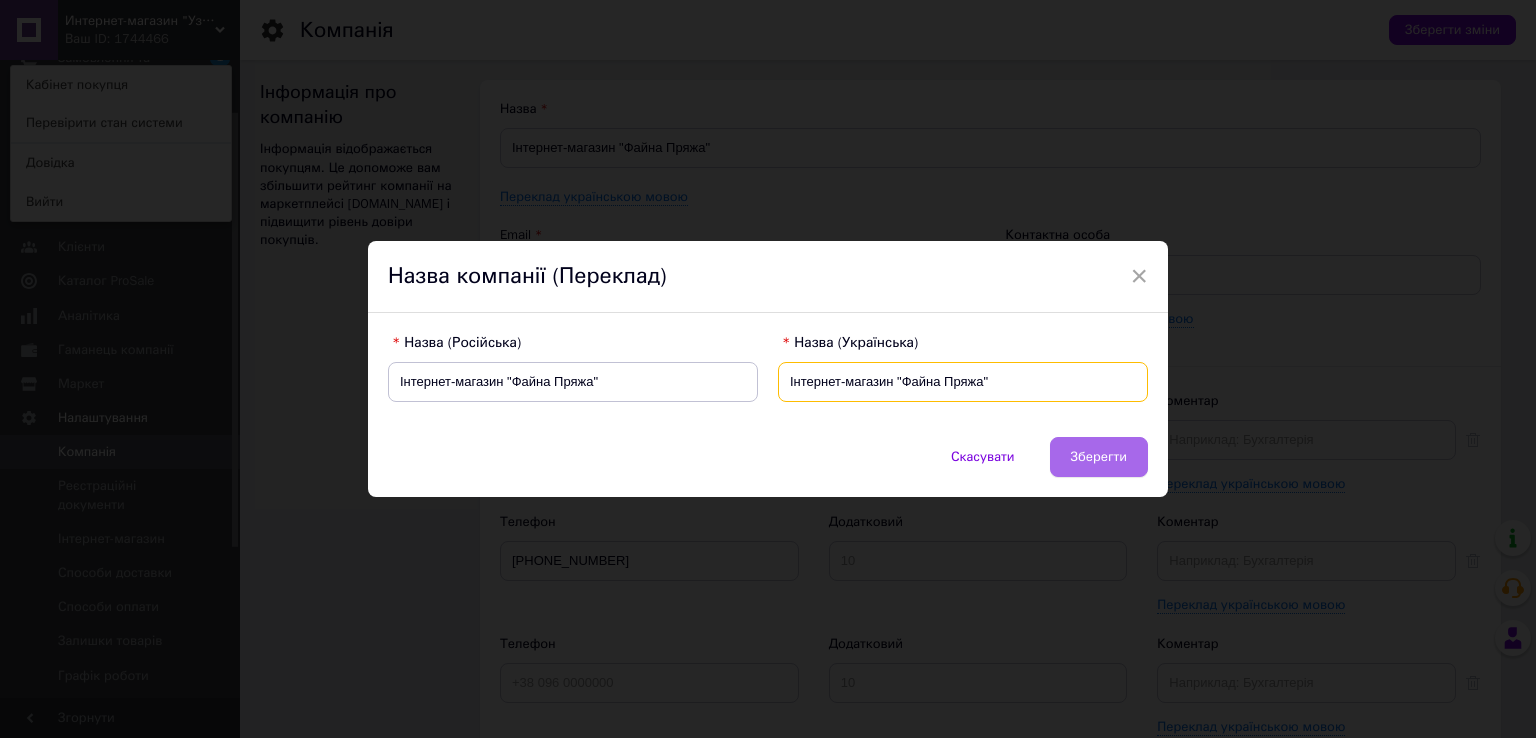 type on "Інтернет-магазин "Файна Пряжа"" 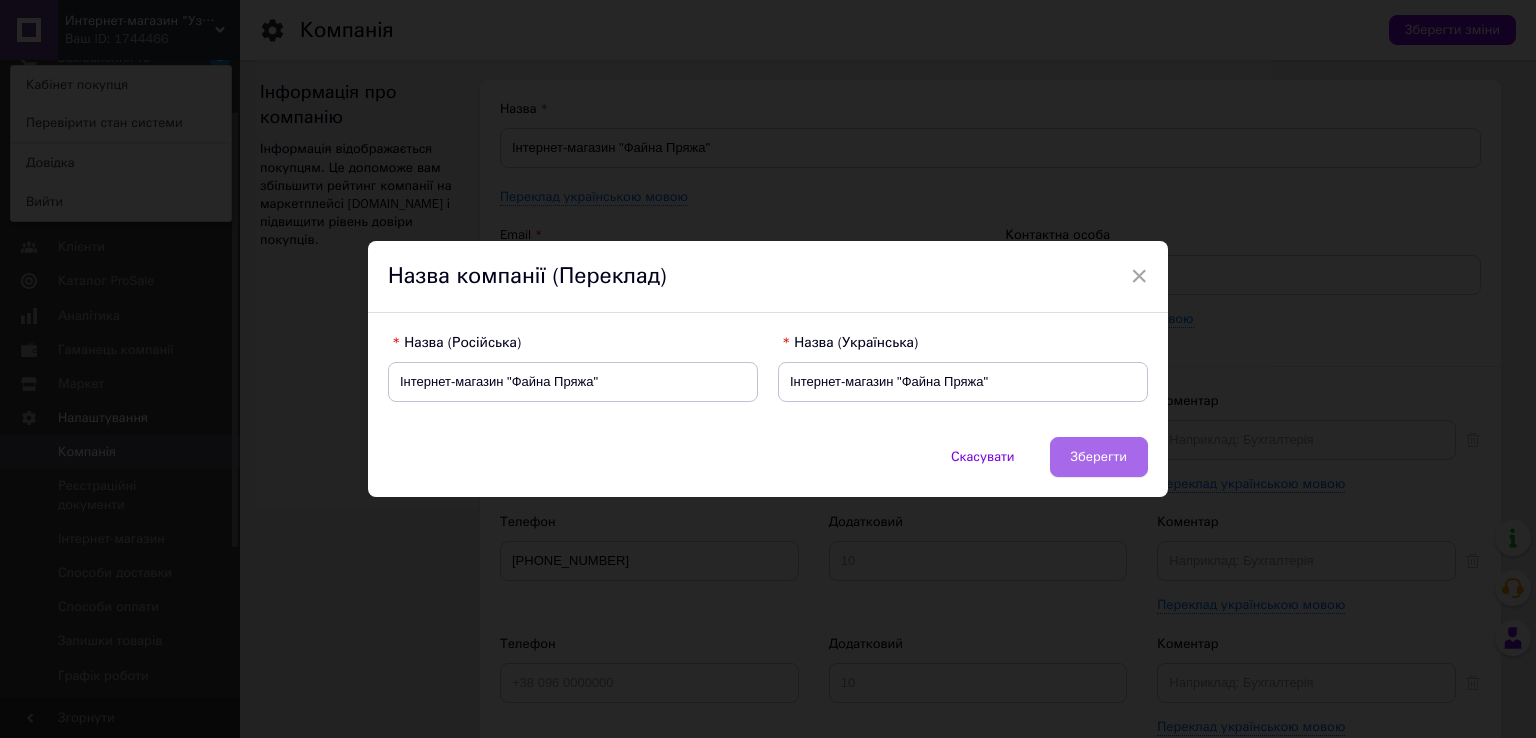 click on "Зберегти" at bounding box center [1099, 457] 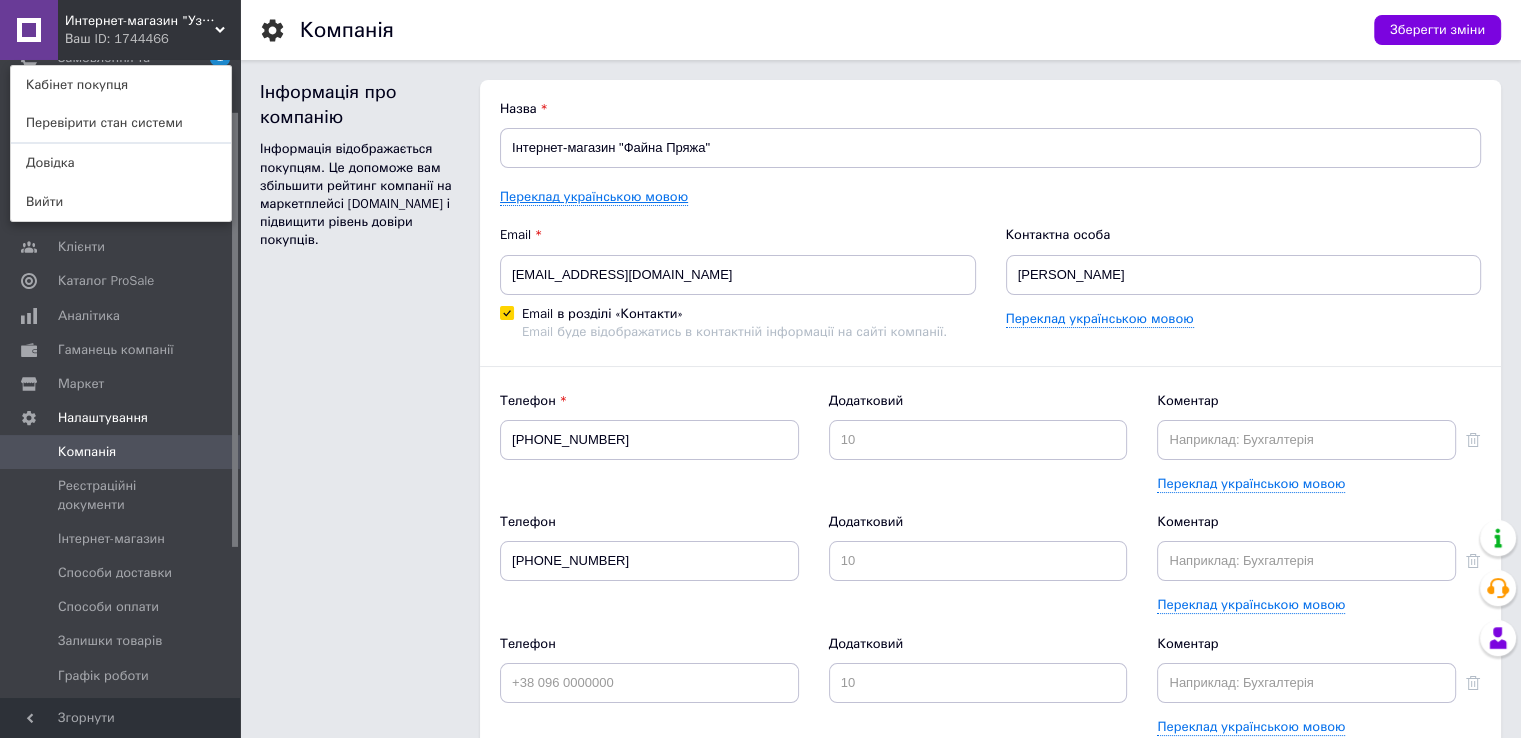 click on "Переклад українською мовою" at bounding box center (594, 197) 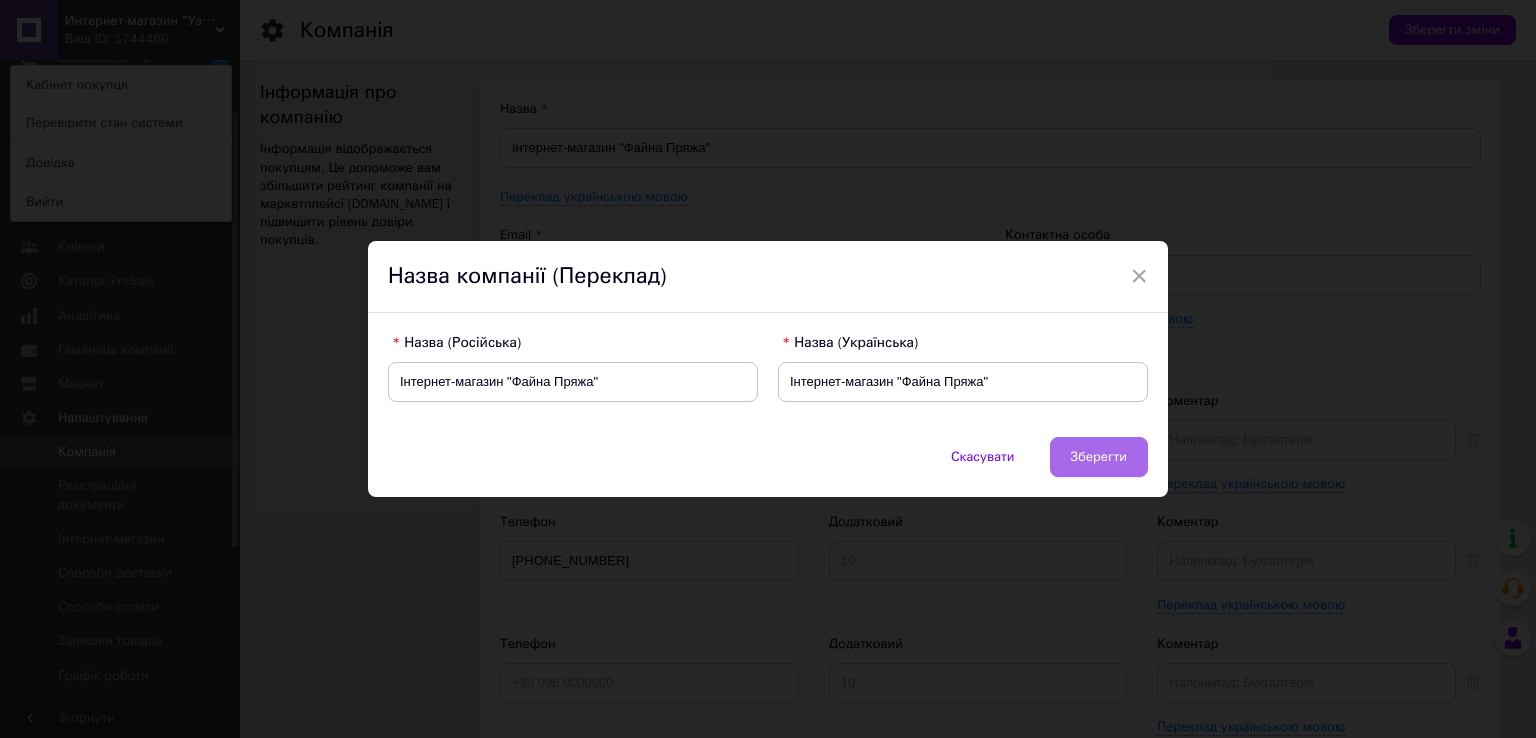 click on "Зберегти" at bounding box center (1099, 457) 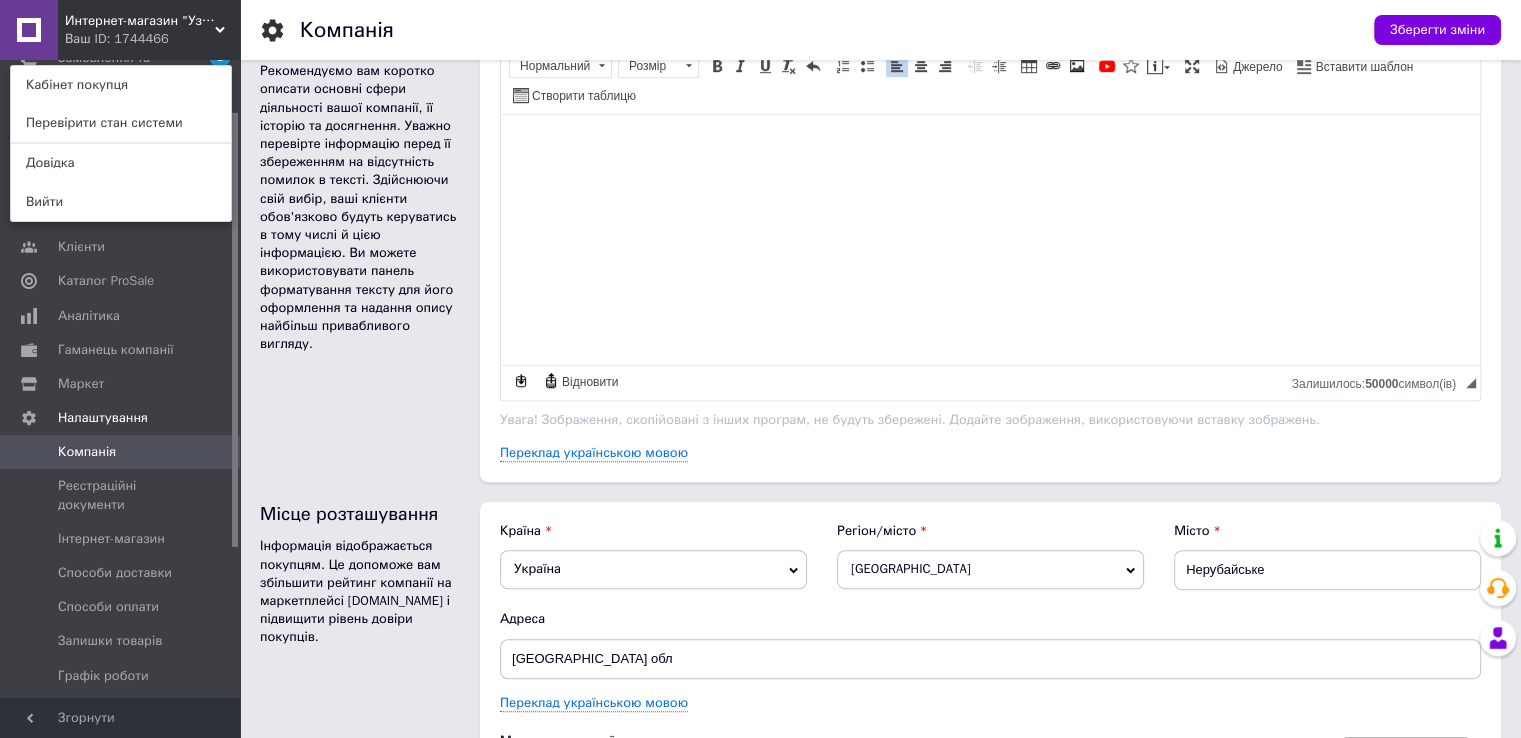 scroll, scrollTop: 1396, scrollLeft: 0, axis: vertical 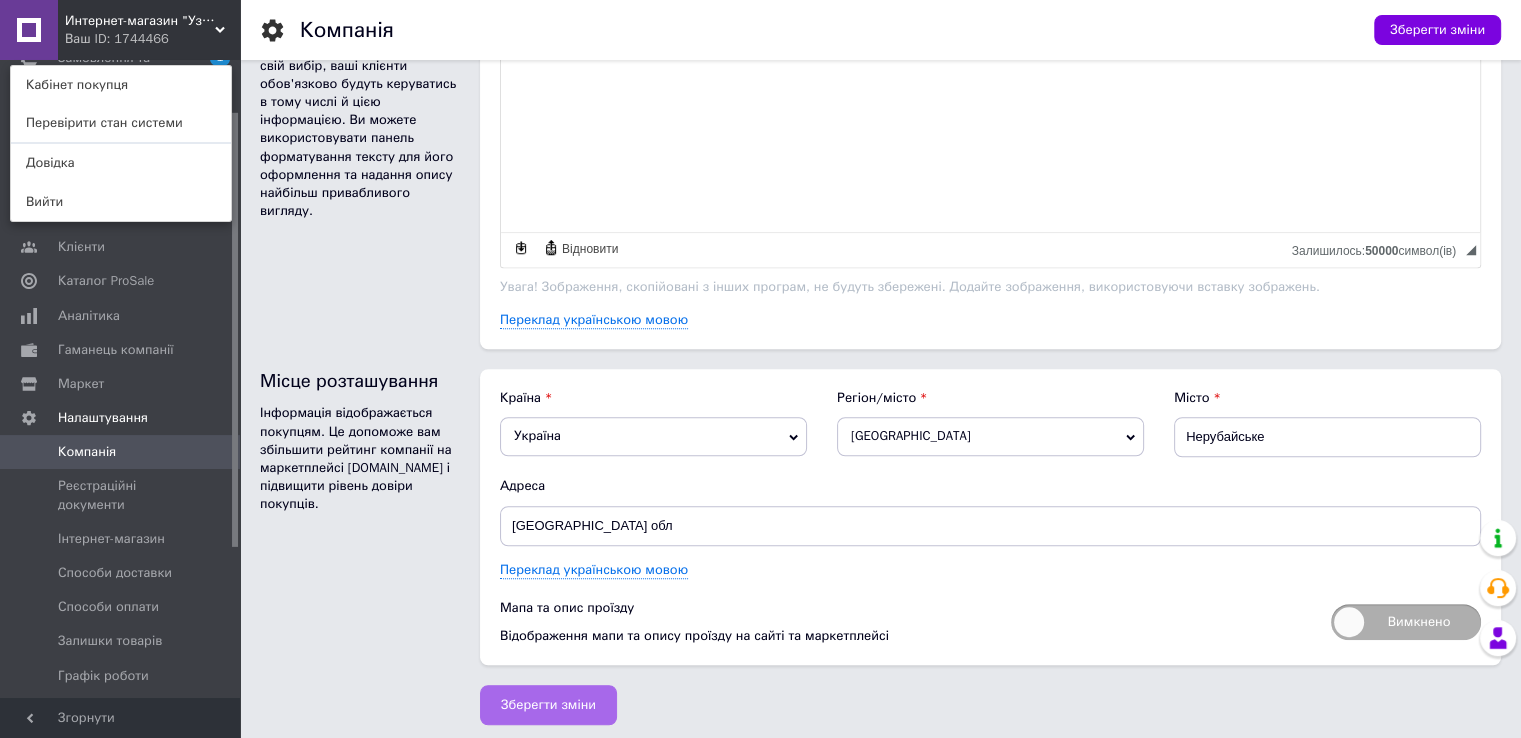click on "Зберегти зміни" at bounding box center (548, 705) 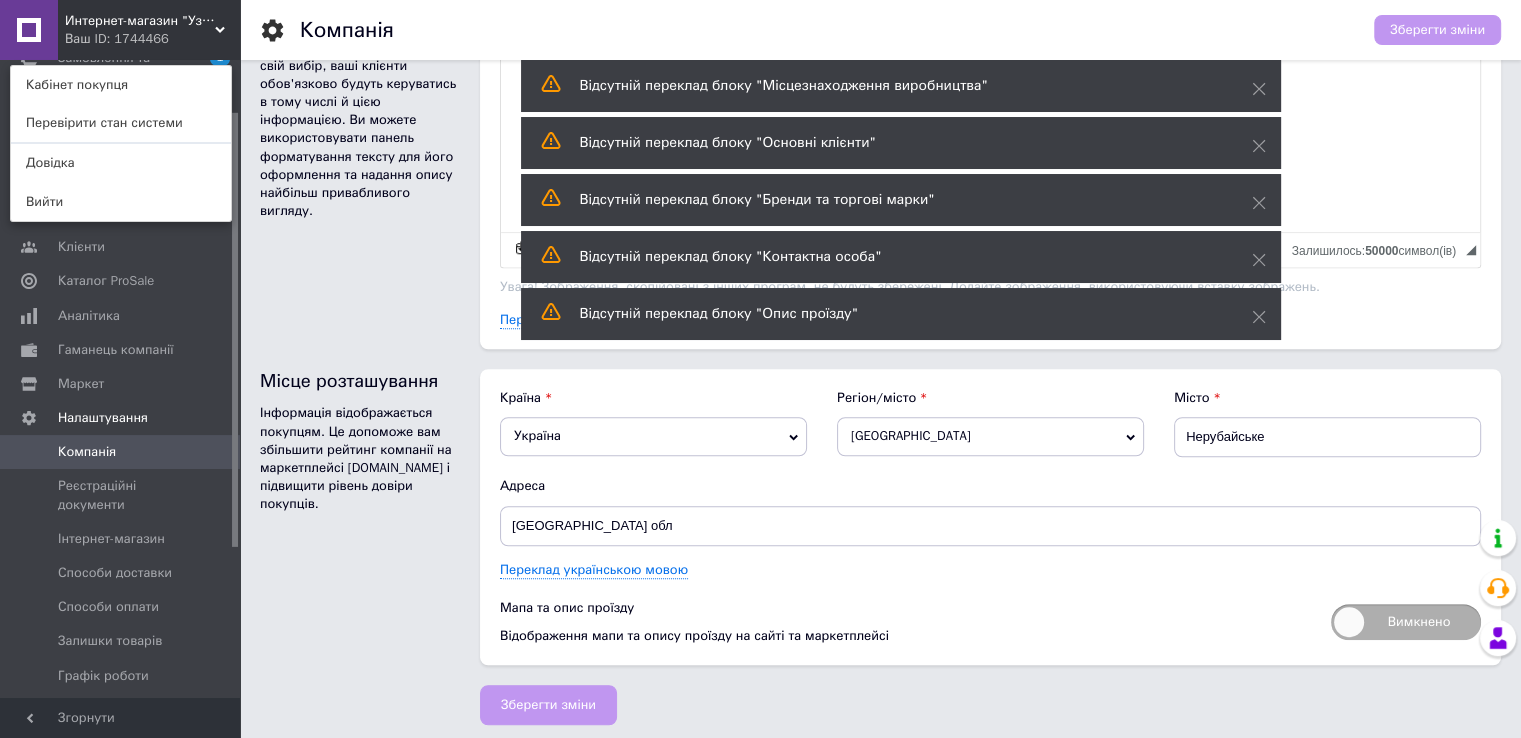 click on "Про нас Рекомендуємо вам коротко описати основні сфери діяльності вашої компанії,
її історію та досягнення. Уважно перевірте інформацію перед її збереженням
на відсутність помилок в тексті. Здійснюючи свій вибір, ваші клієнти обов'язково будуть
керуватись в тому числі й цією інформацією.
Ви можете використовувати панель форматування
тексту для його оформлення та надання опису найбільш привабливого вигляду." at bounding box center (360, 121) 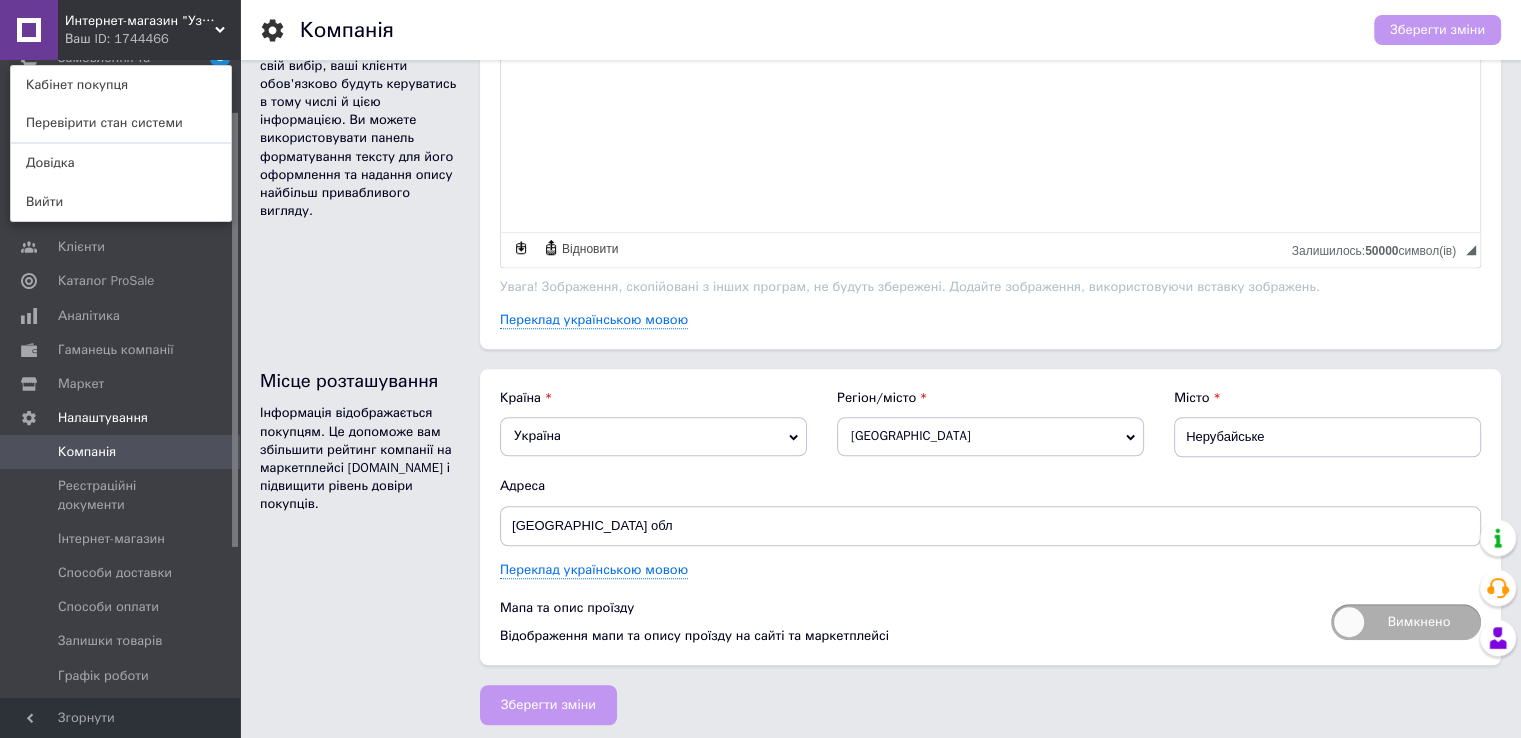 click on "Вимкнено" at bounding box center (1406, 622) 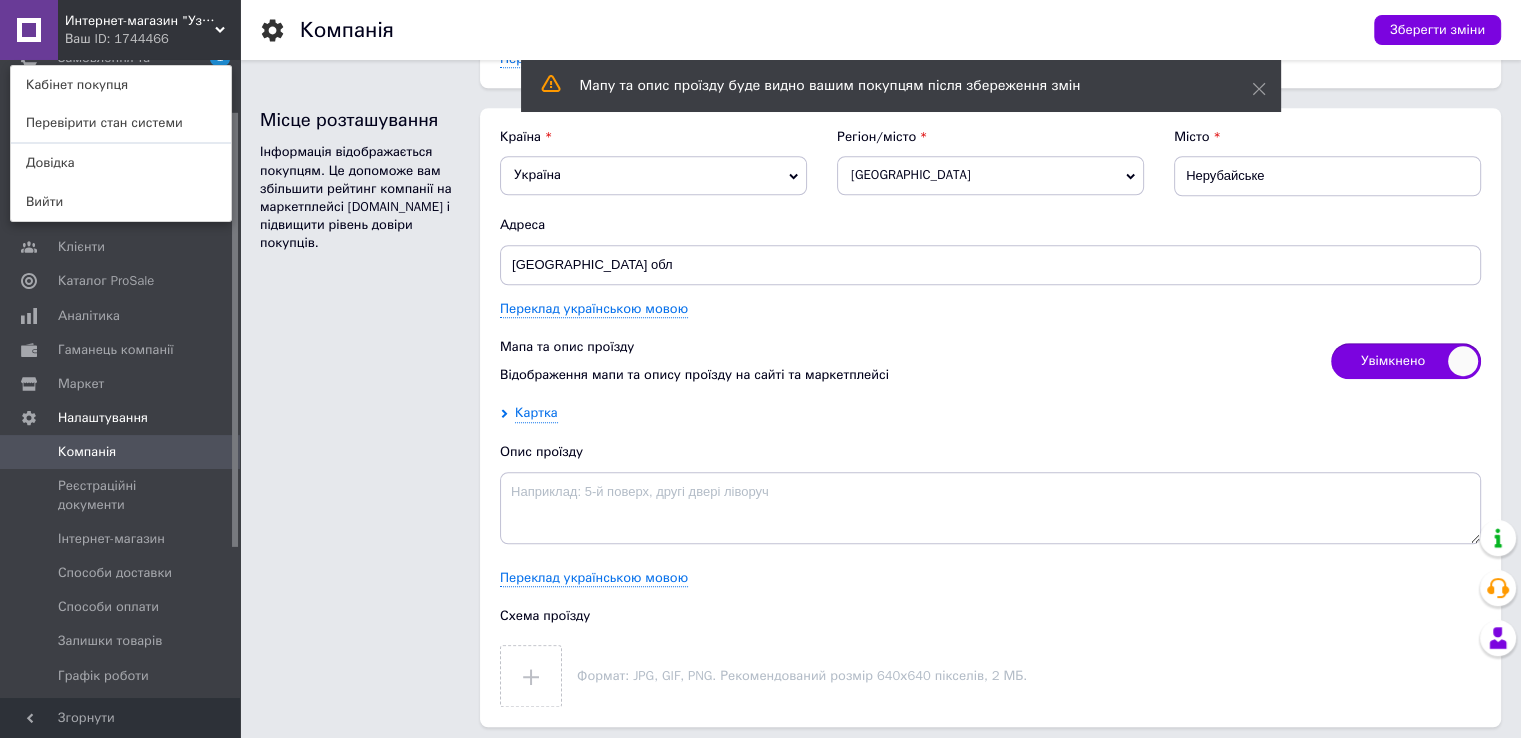 scroll, scrollTop: 1696, scrollLeft: 0, axis: vertical 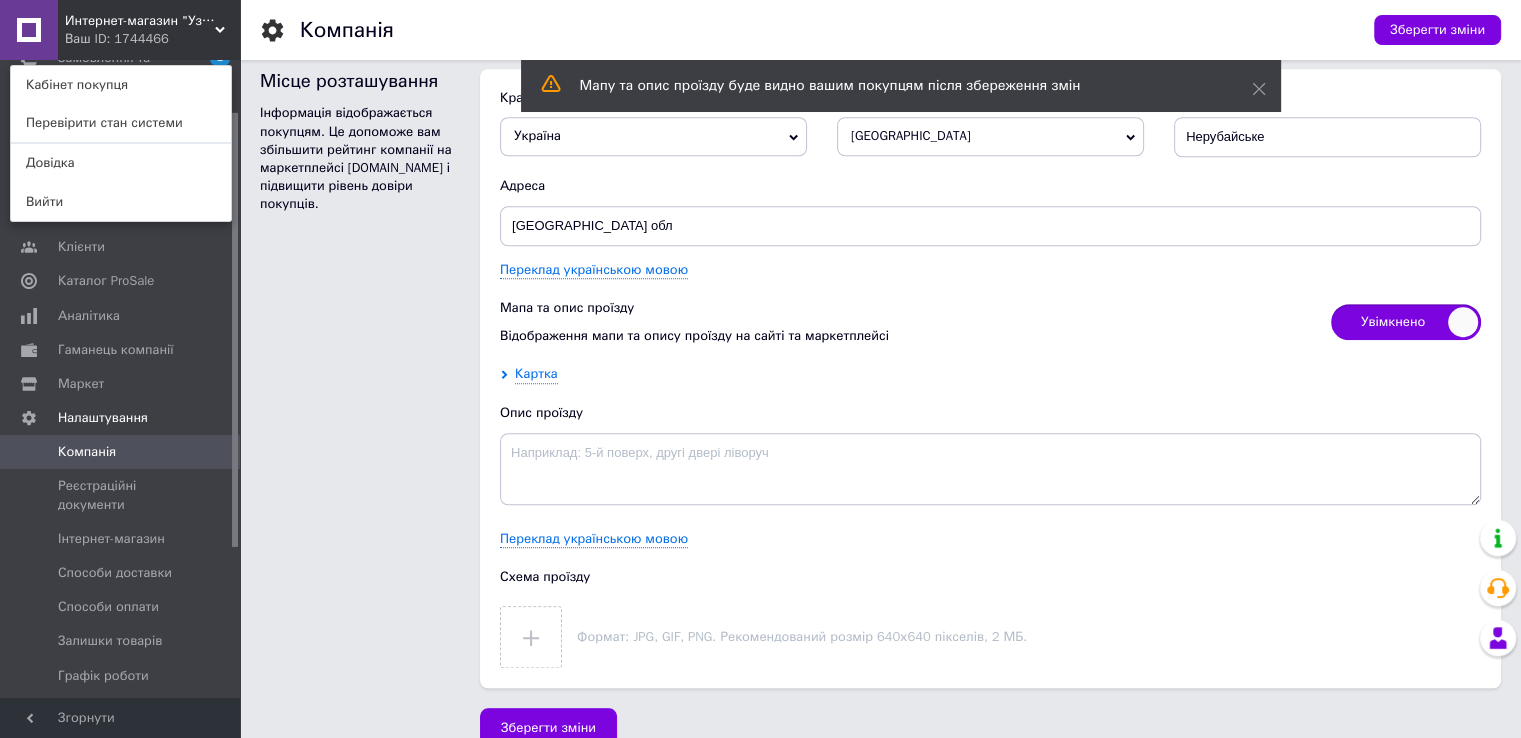 click on "Увімкнено" at bounding box center (1406, 322) 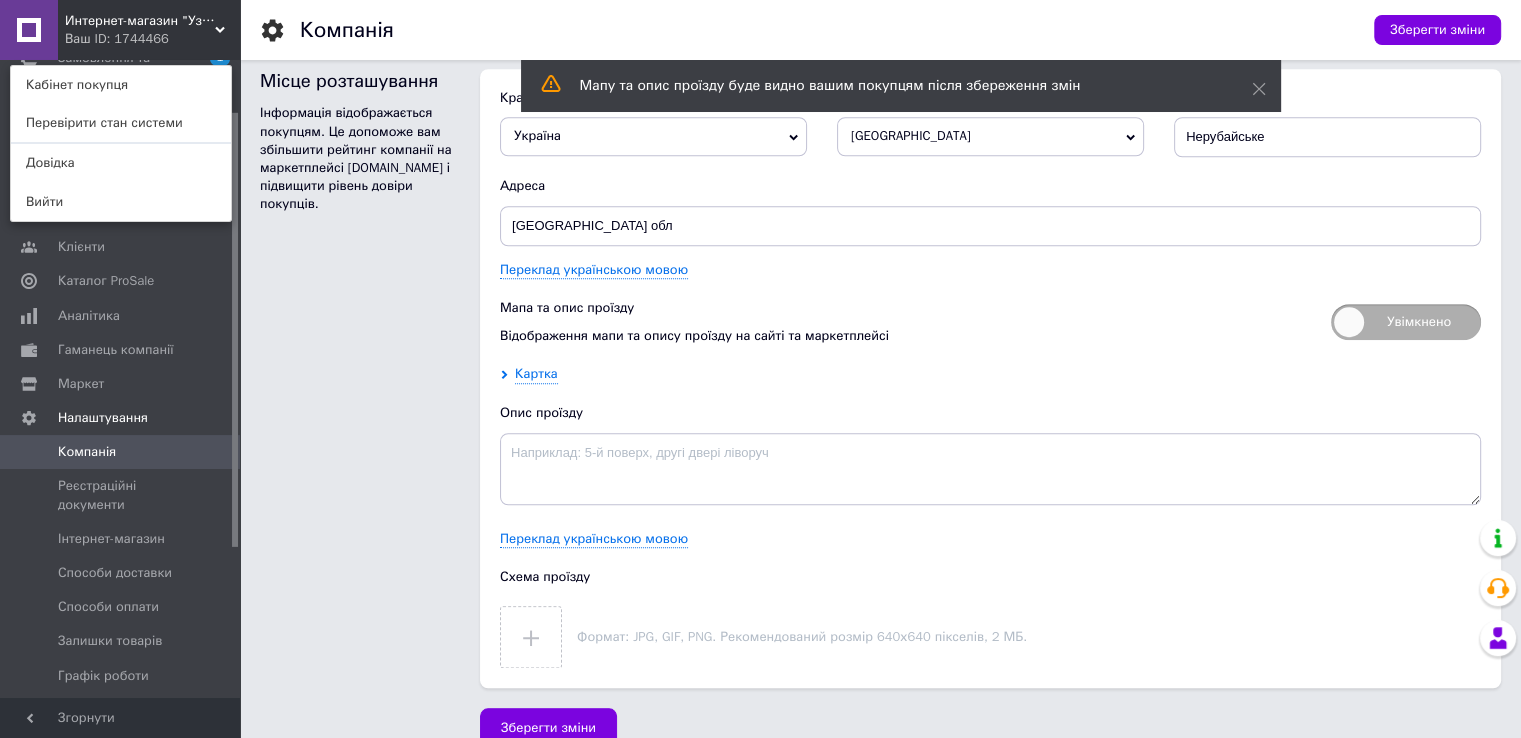 checkbox on "false" 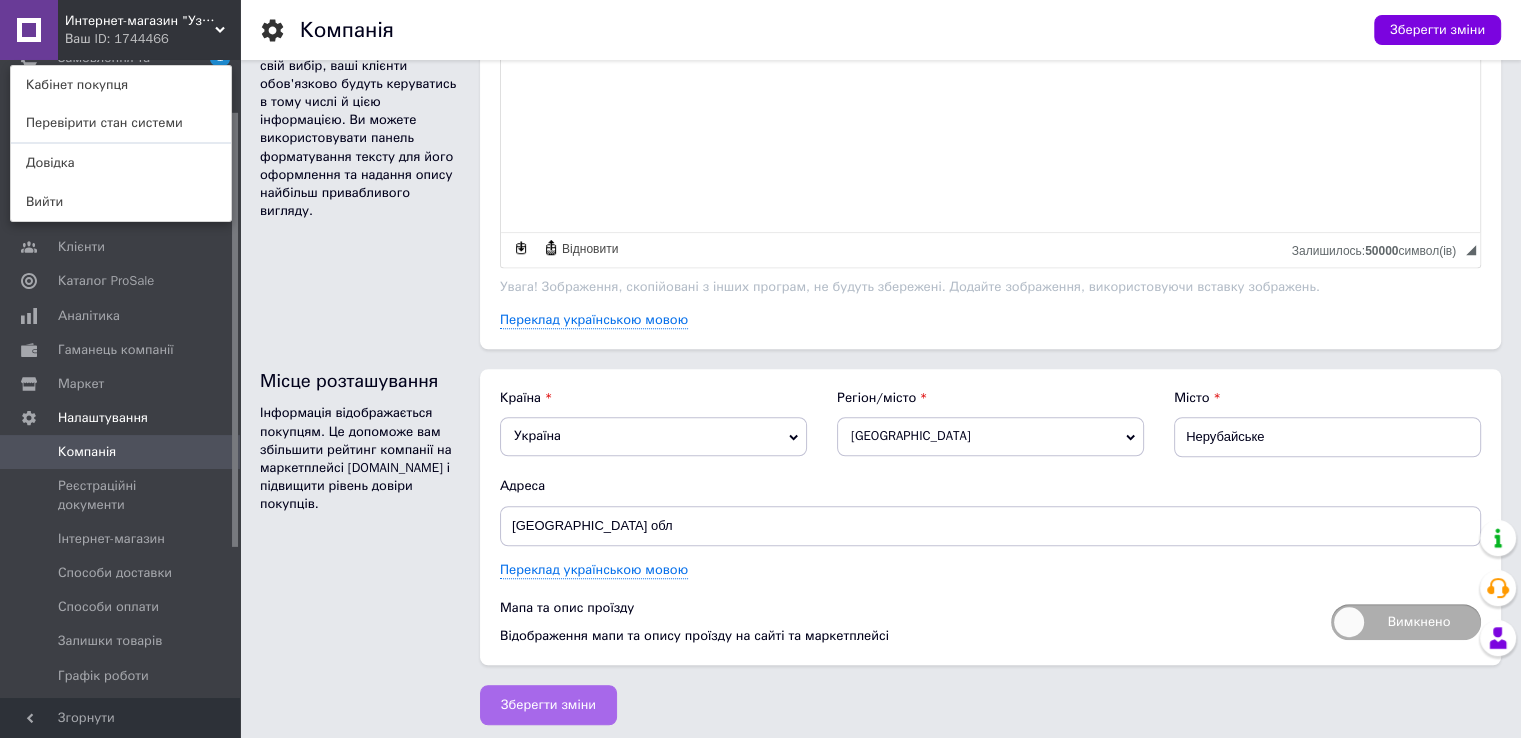 click on "Зберегти зміни" at bounding box center (548, 705) 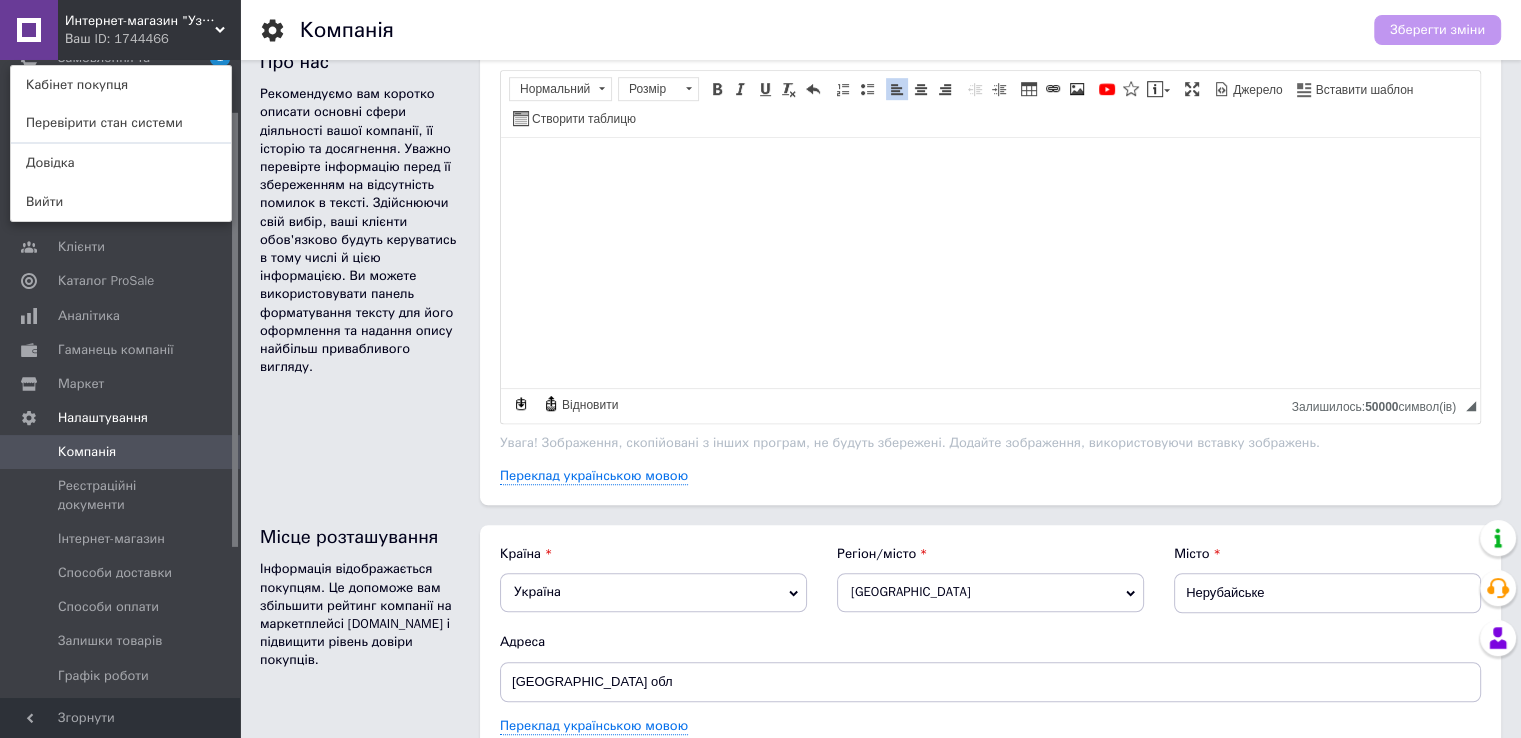 scroll, scrollTop: 1396, scrollLeft: 0, axis: vertical 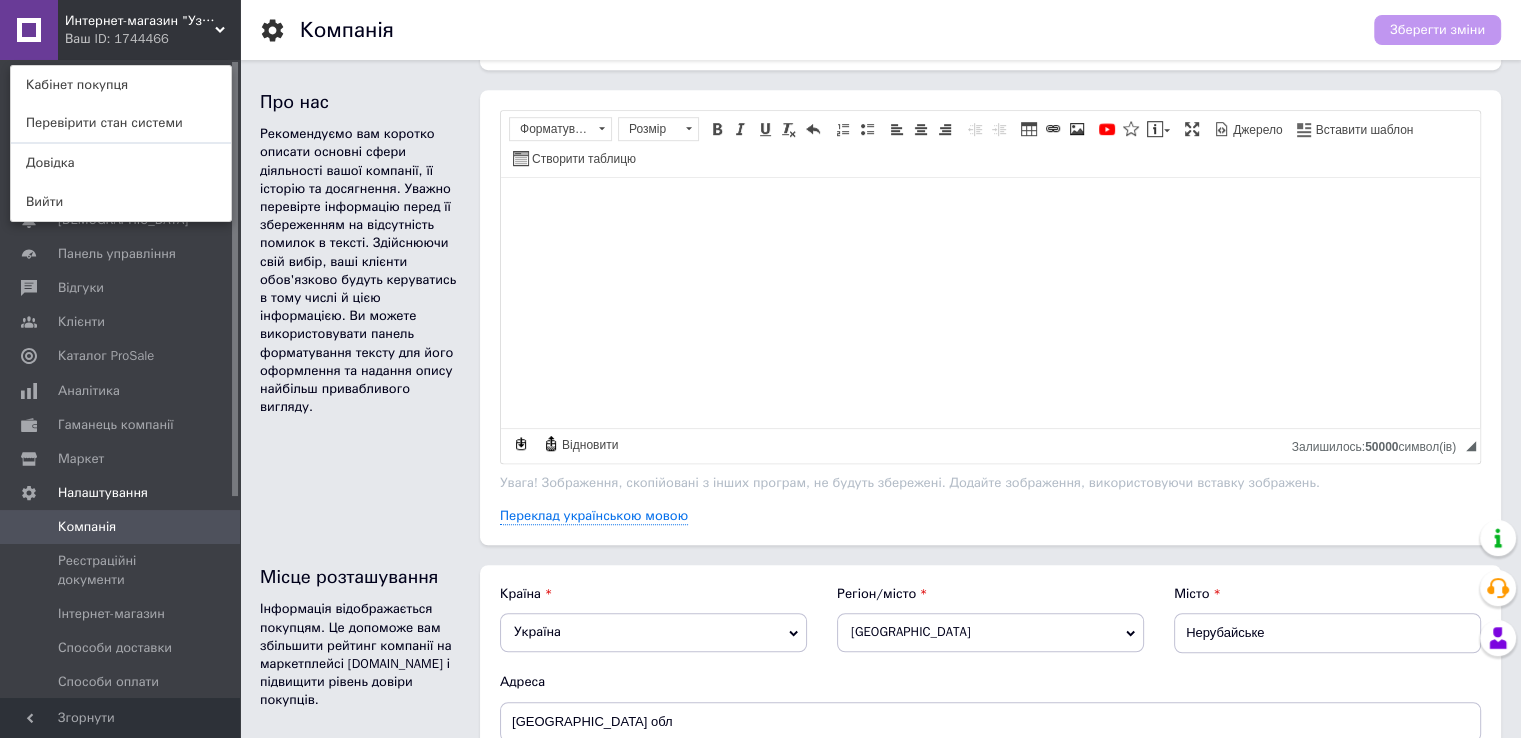 click at bounding box center [990, 208] 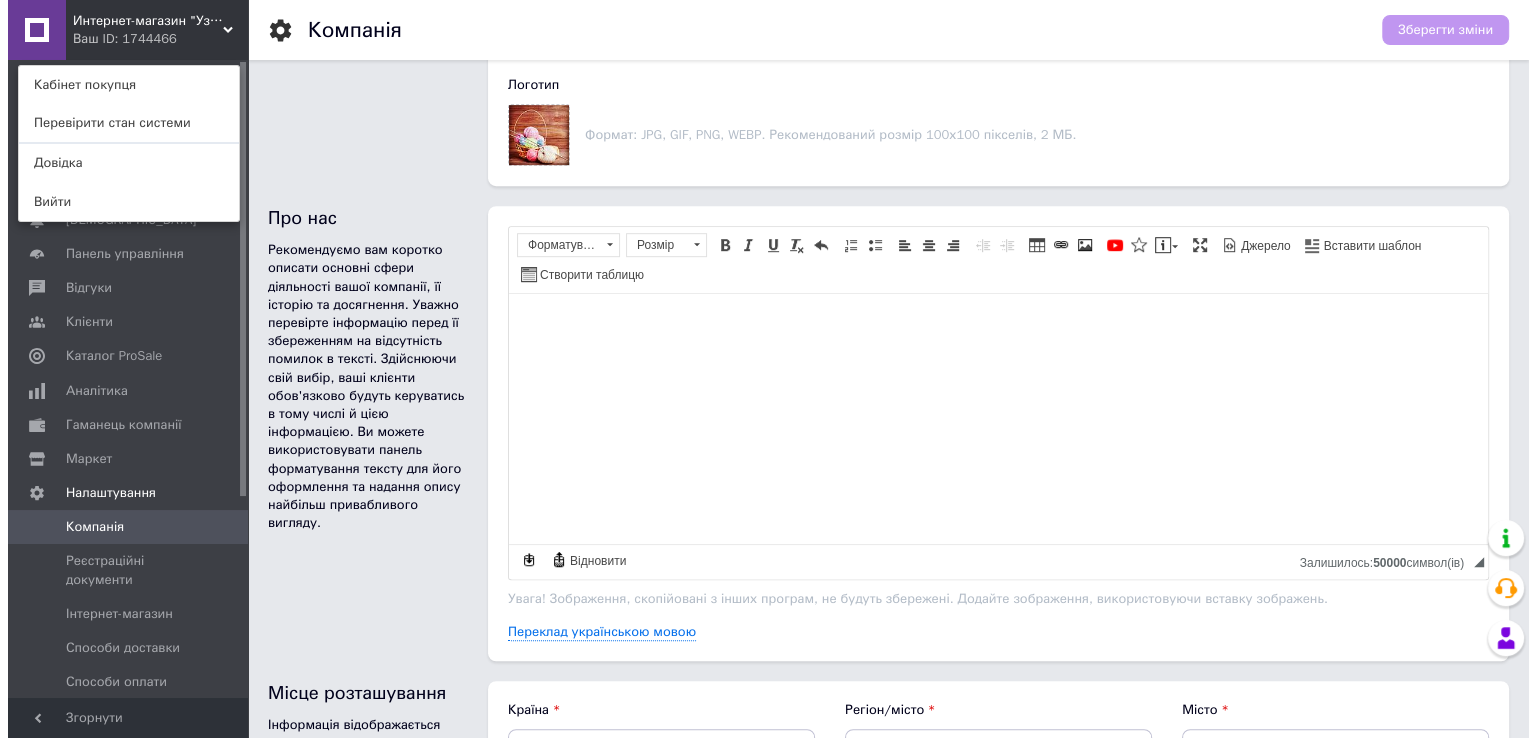 scroll, scrollTop: 1200, scrollLeft: 0, axis: vertical 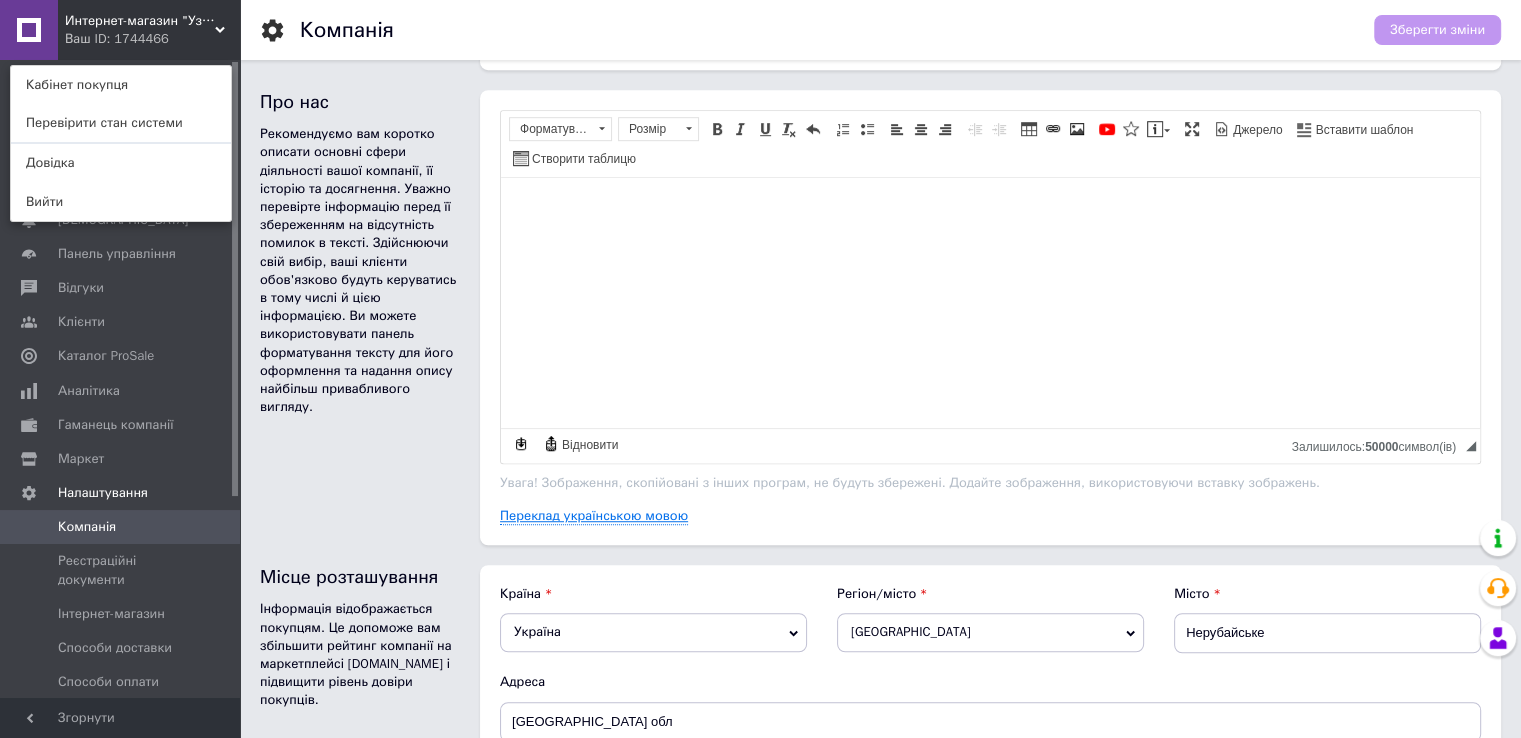 click on "Переклад українською мовою" at bounding box center [594, 516] 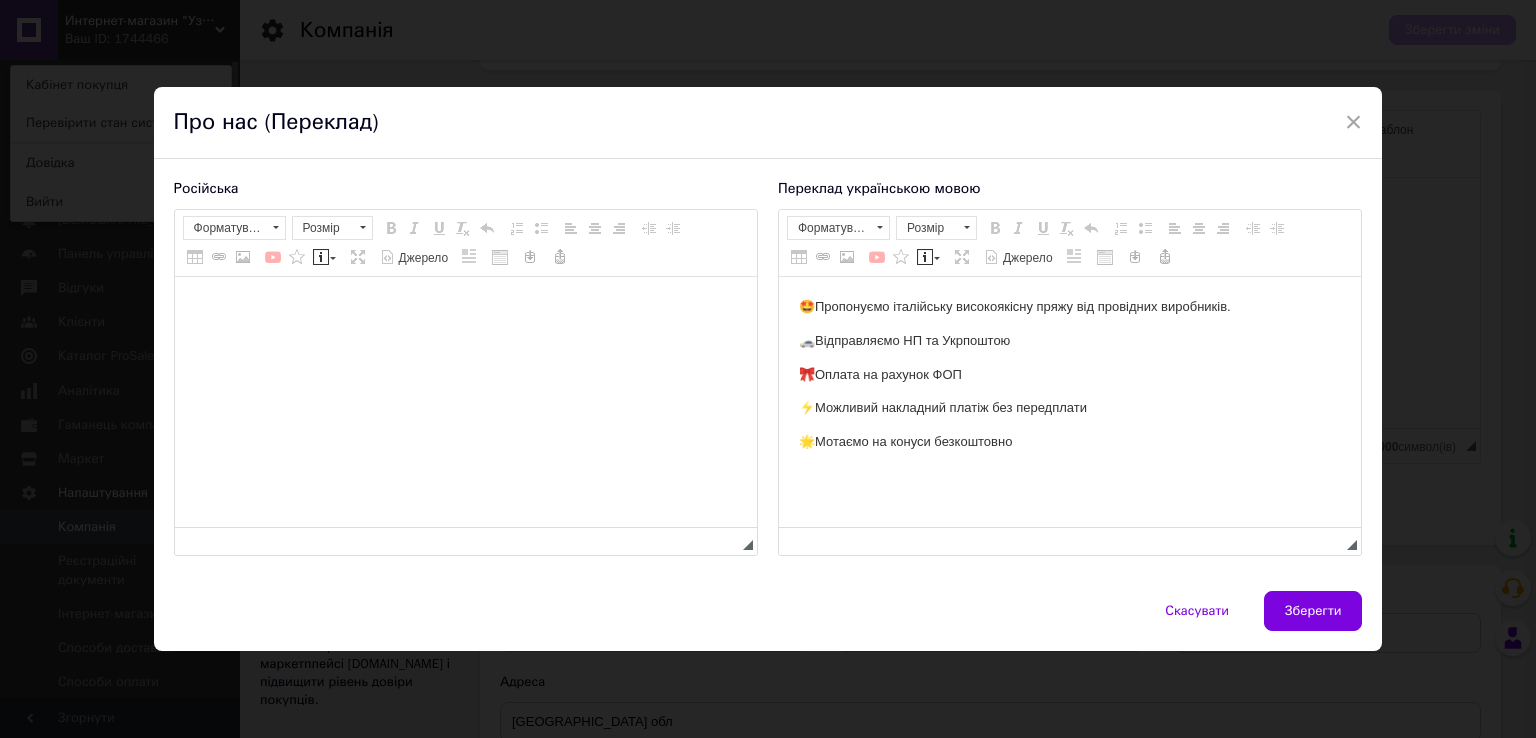 scroll, scrollTop: 0, scrollLeft: 0, axis: both 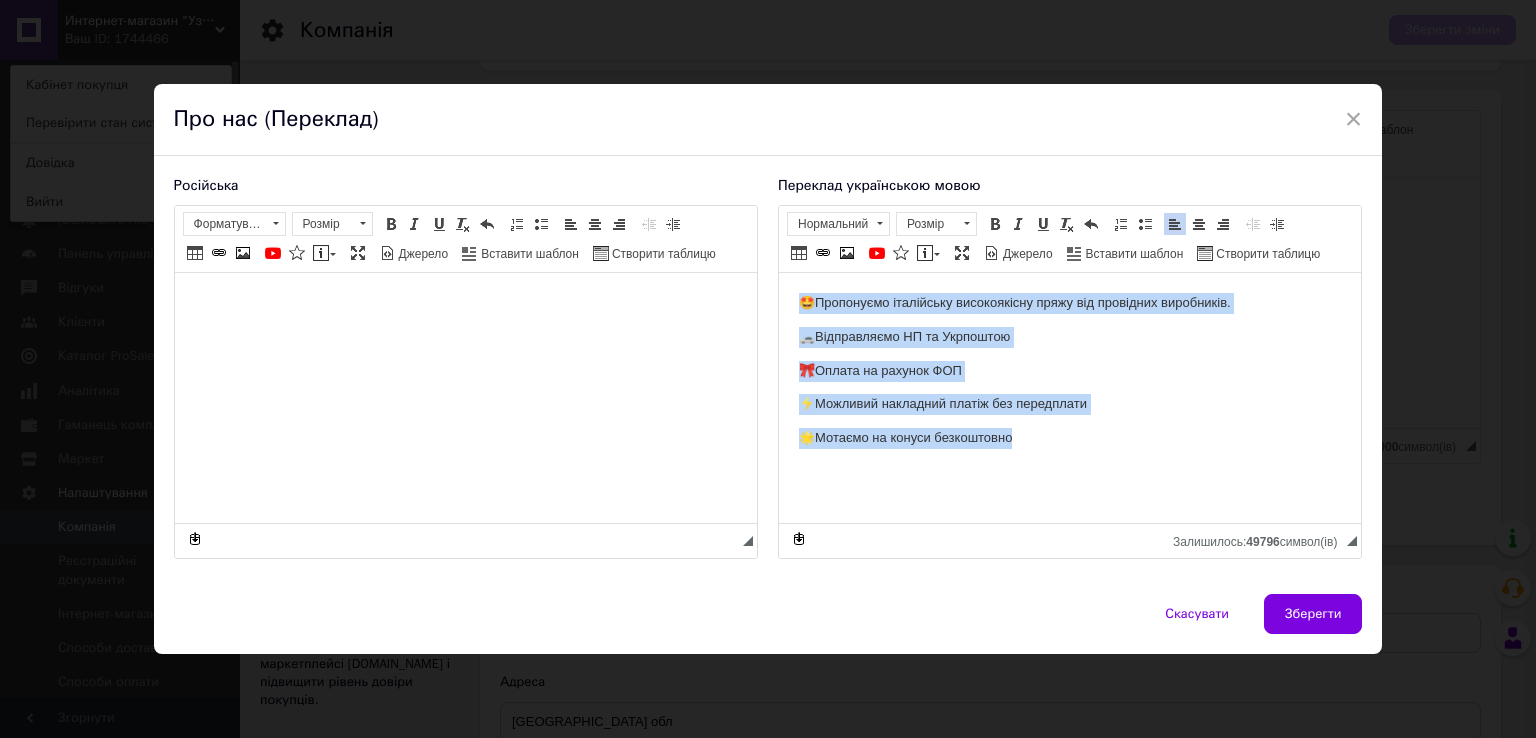 drag, startPoint x: 1014, startPoint y: 437, endPoint x: 798, endPoint y: 296, distance: 257.94766 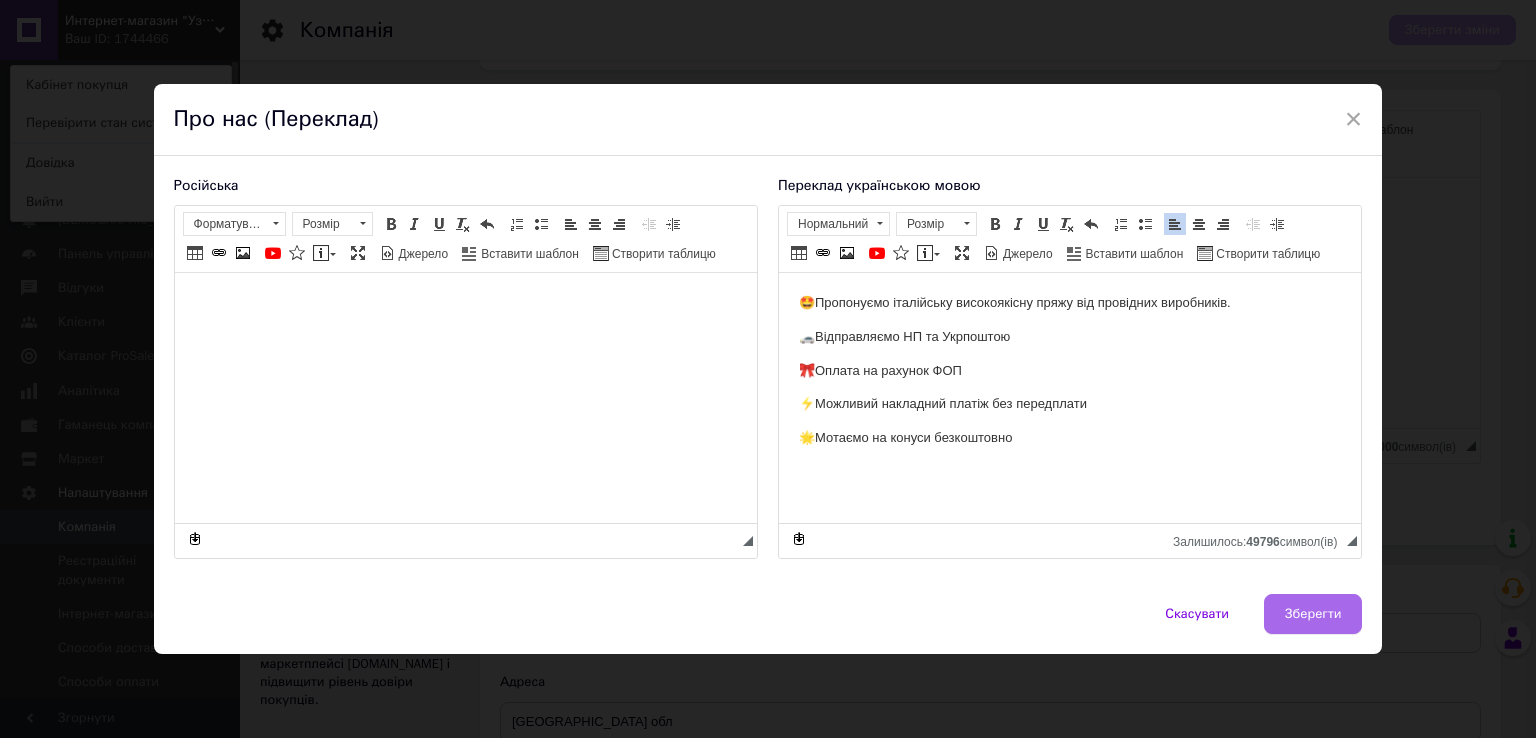 click on "Зберегти" at bounding box center [1313, 614] 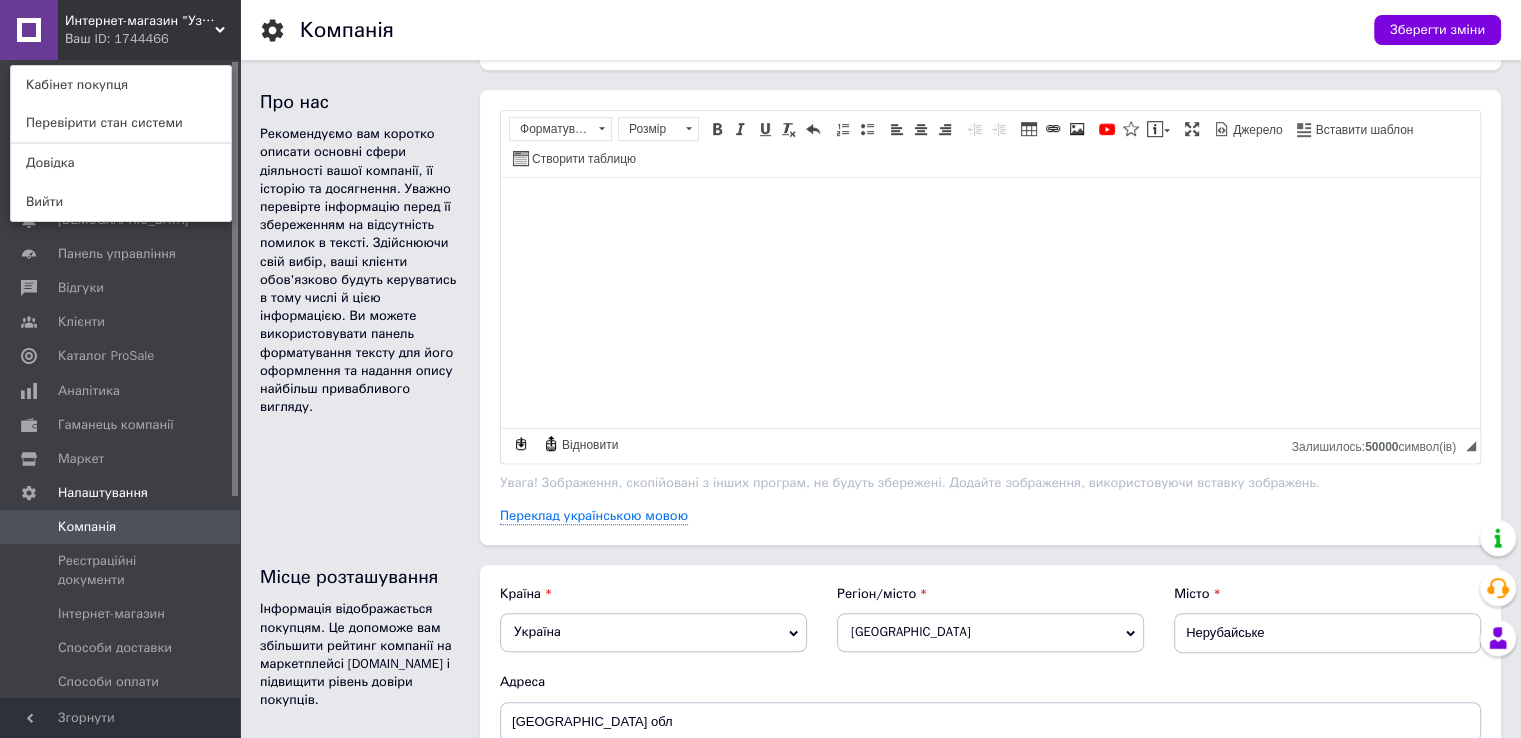 click at bounding box center [990, 208] 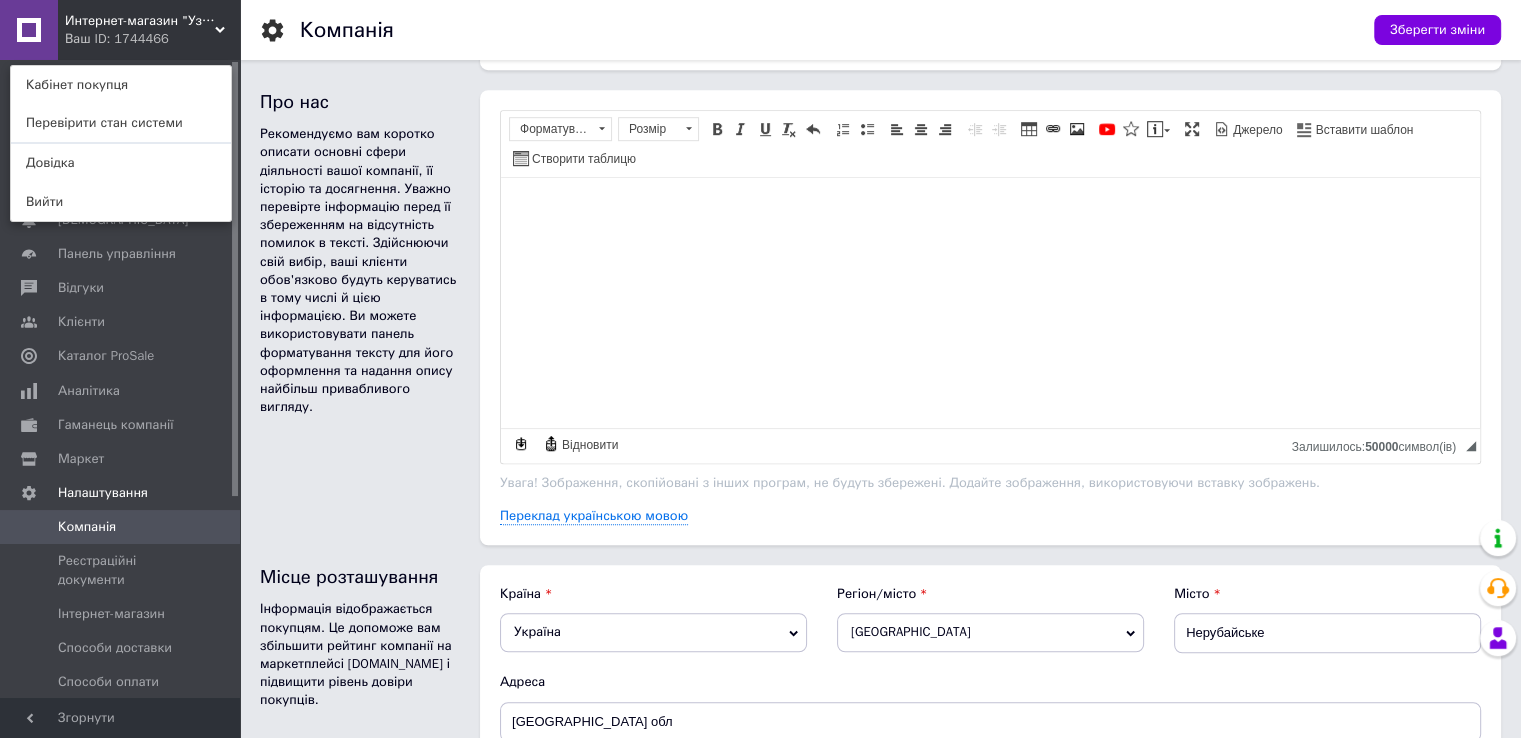 drag, startPoint x: 613, startPoint y: 281, endPoint x: 556, endPoint y: 225, distance: 79.9062 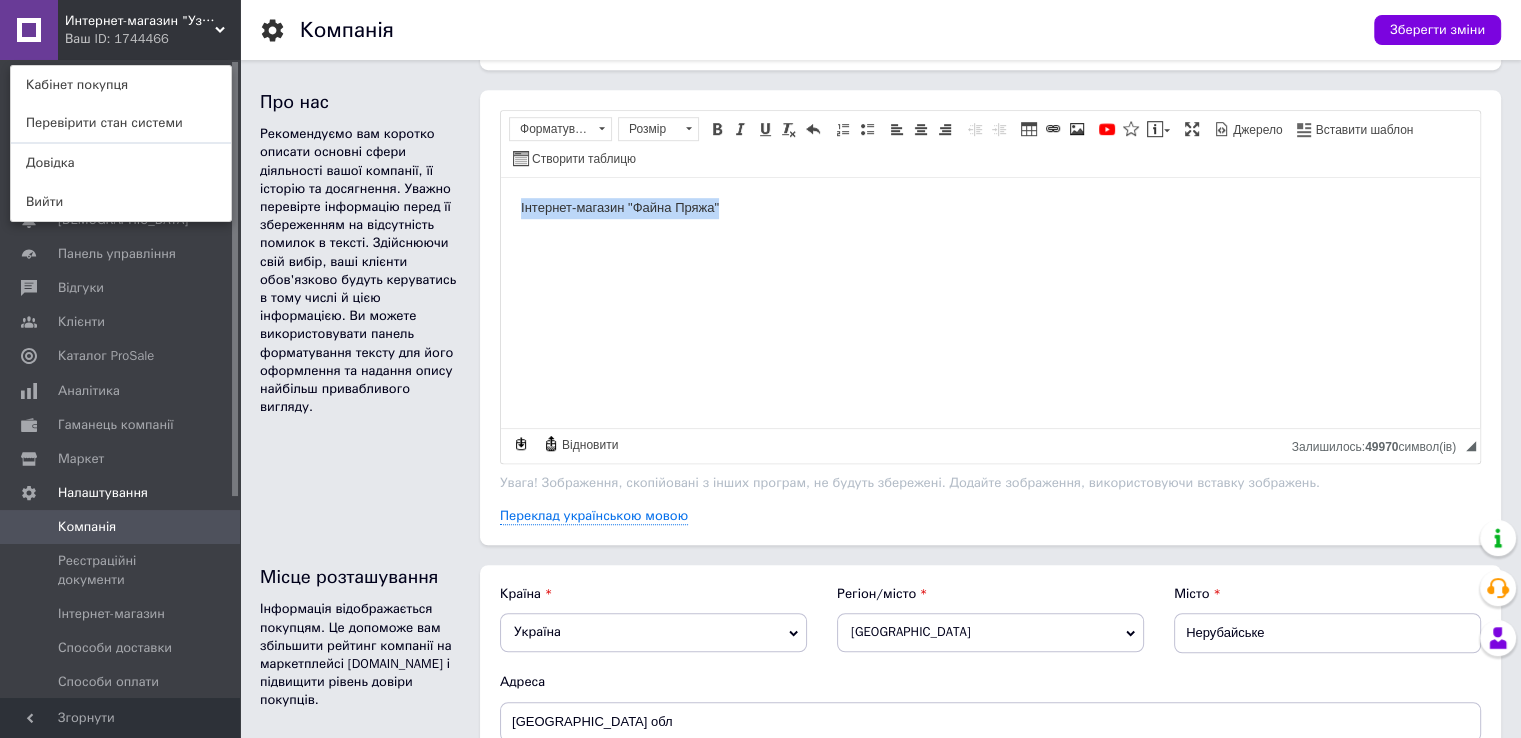 drag, startPoint x: 755, startPoint y: 207, endPoint x: 308, endPoint y: 196, distance: 447.1353 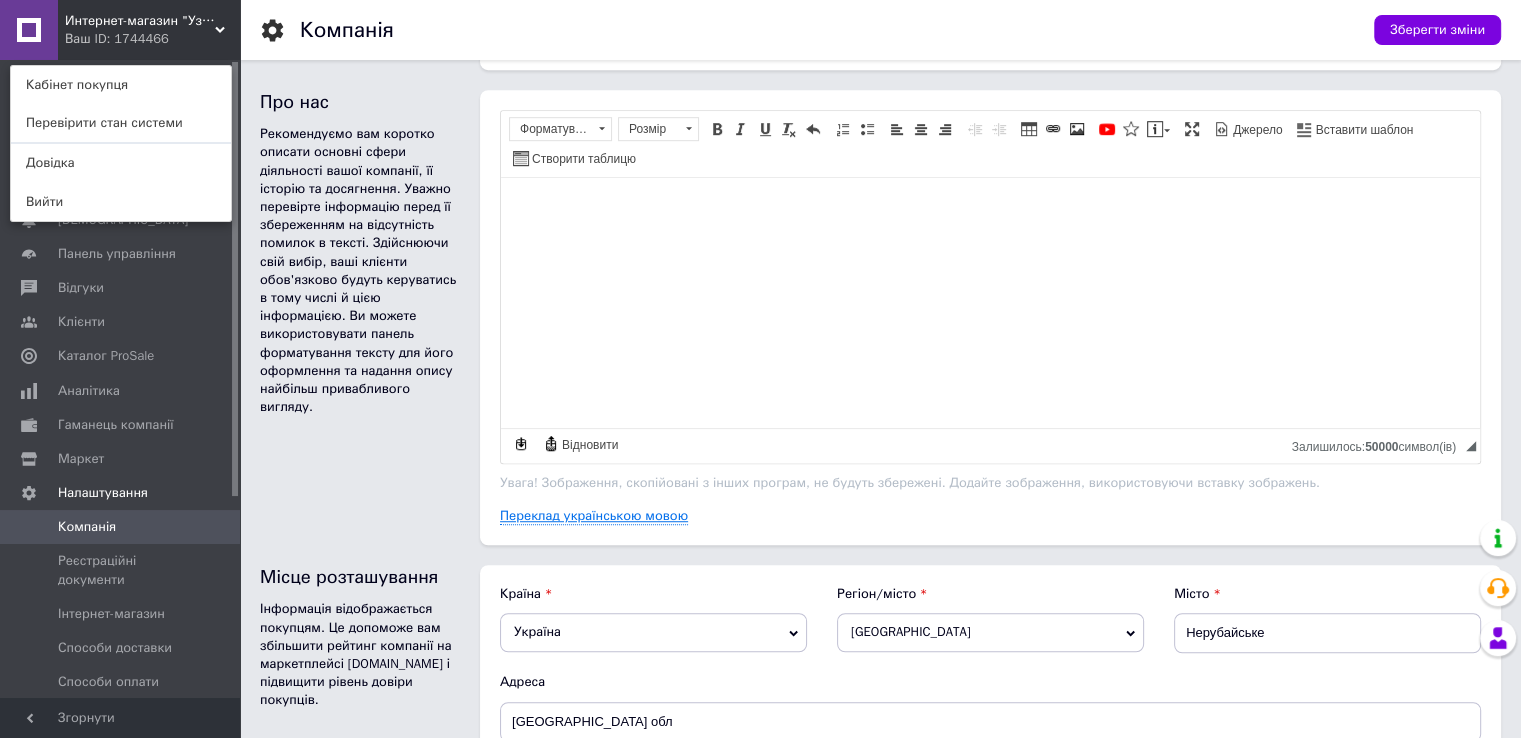 click on "Переклад українською мовою" at bounding box center [594, 516] 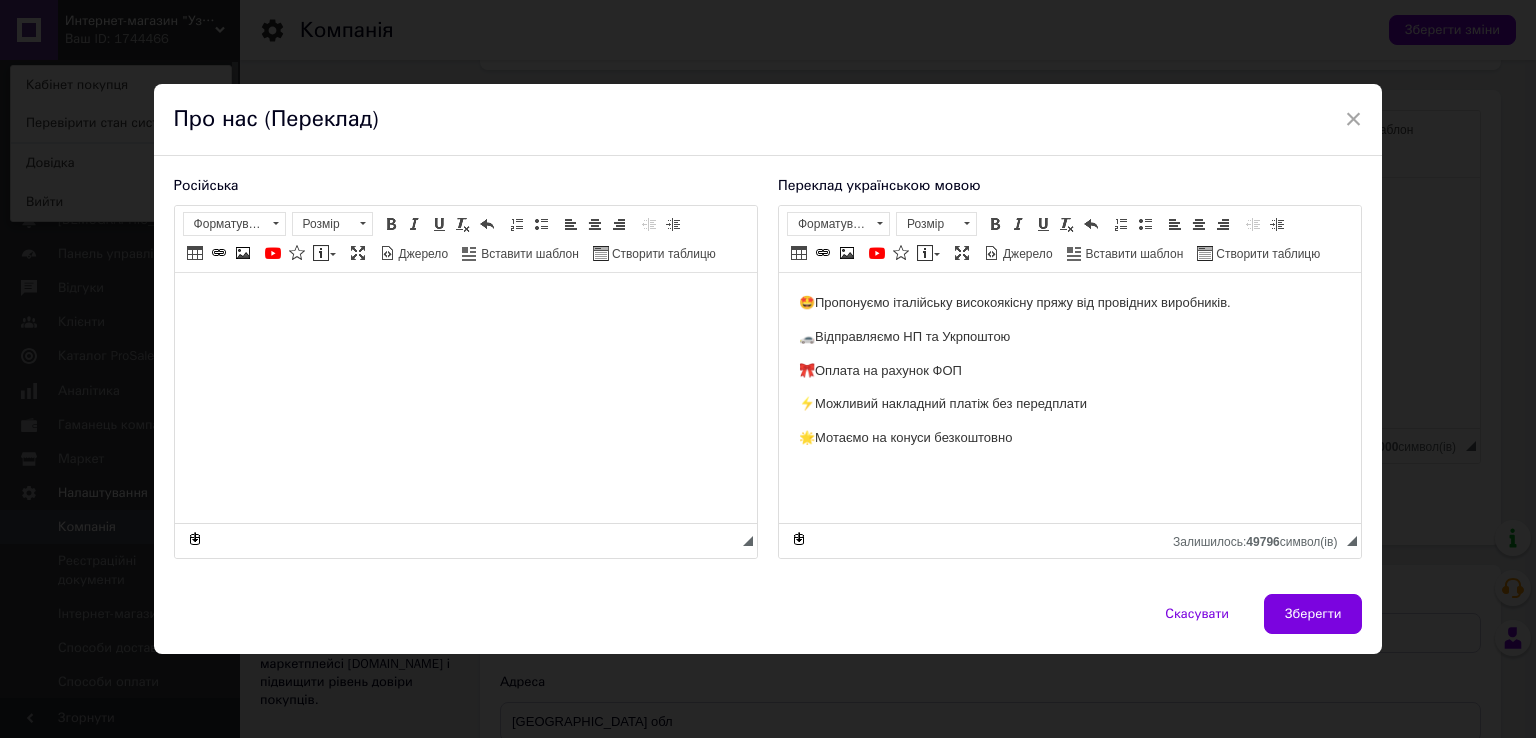 scroll, scrollTop: 0, scrollLeft: 0, axis: both 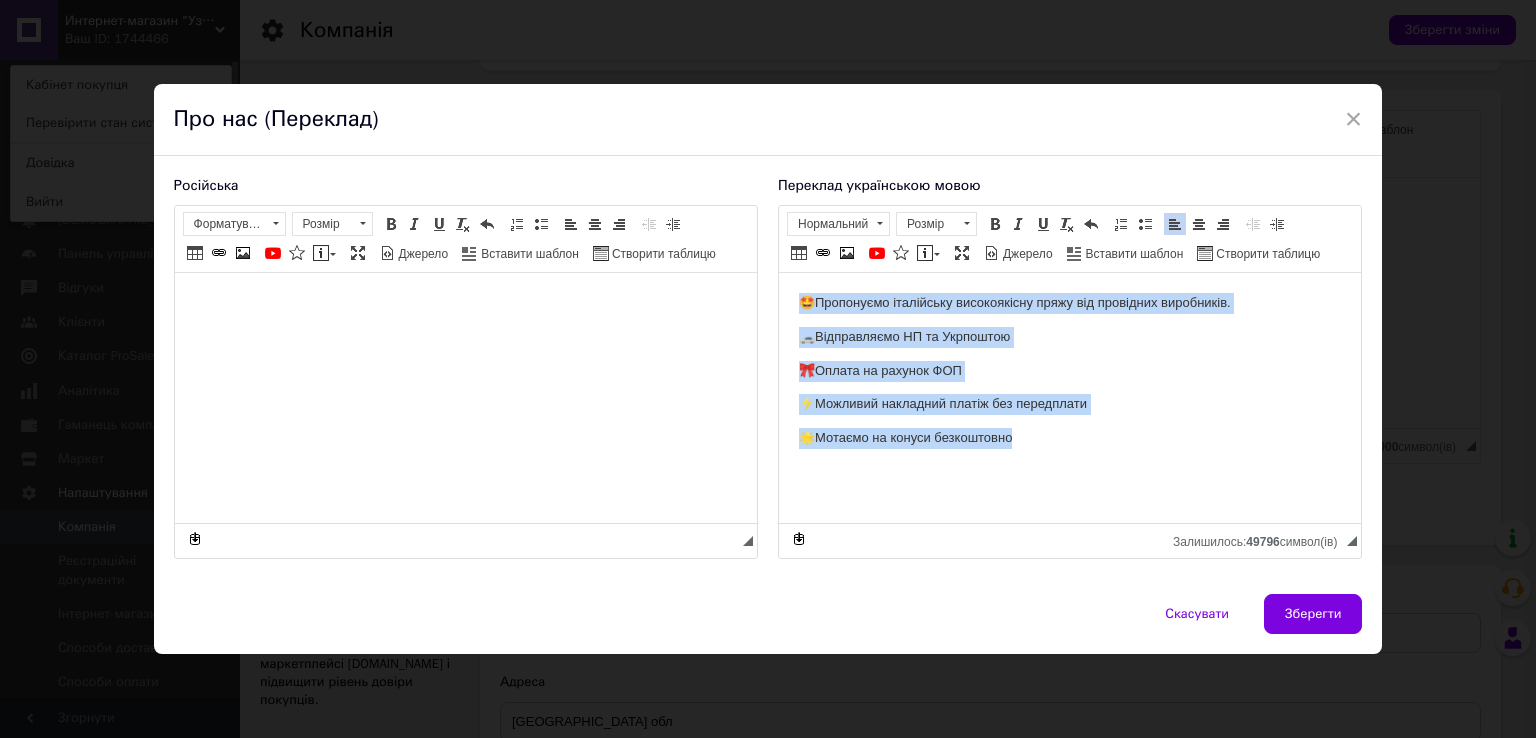 drag, startPoint x: 1038, startPoint y: 437, endPoint x: 786, endPoint y: 280, distance: 296.9057 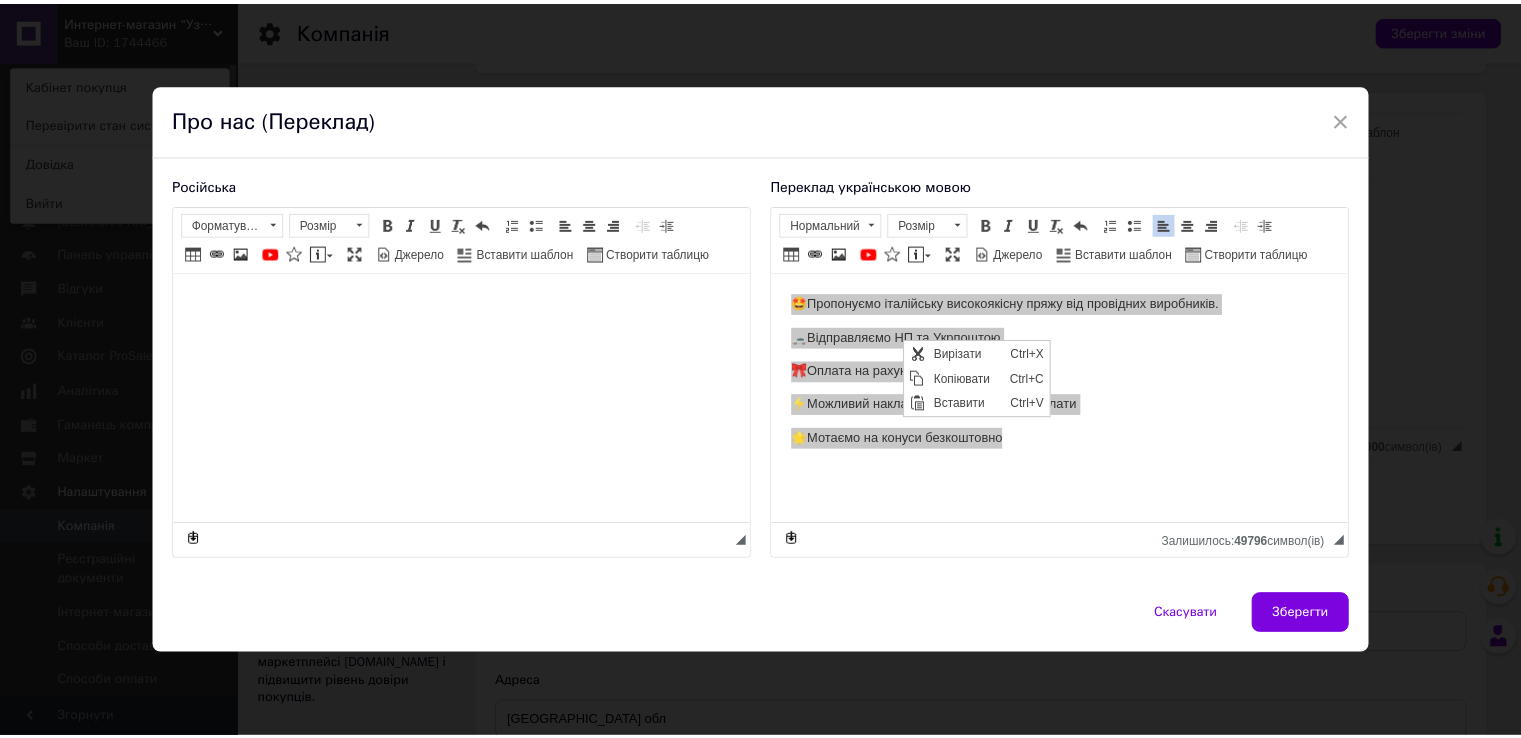 scroll, scrollTop: 0, scrollLeft: 0, axis: both 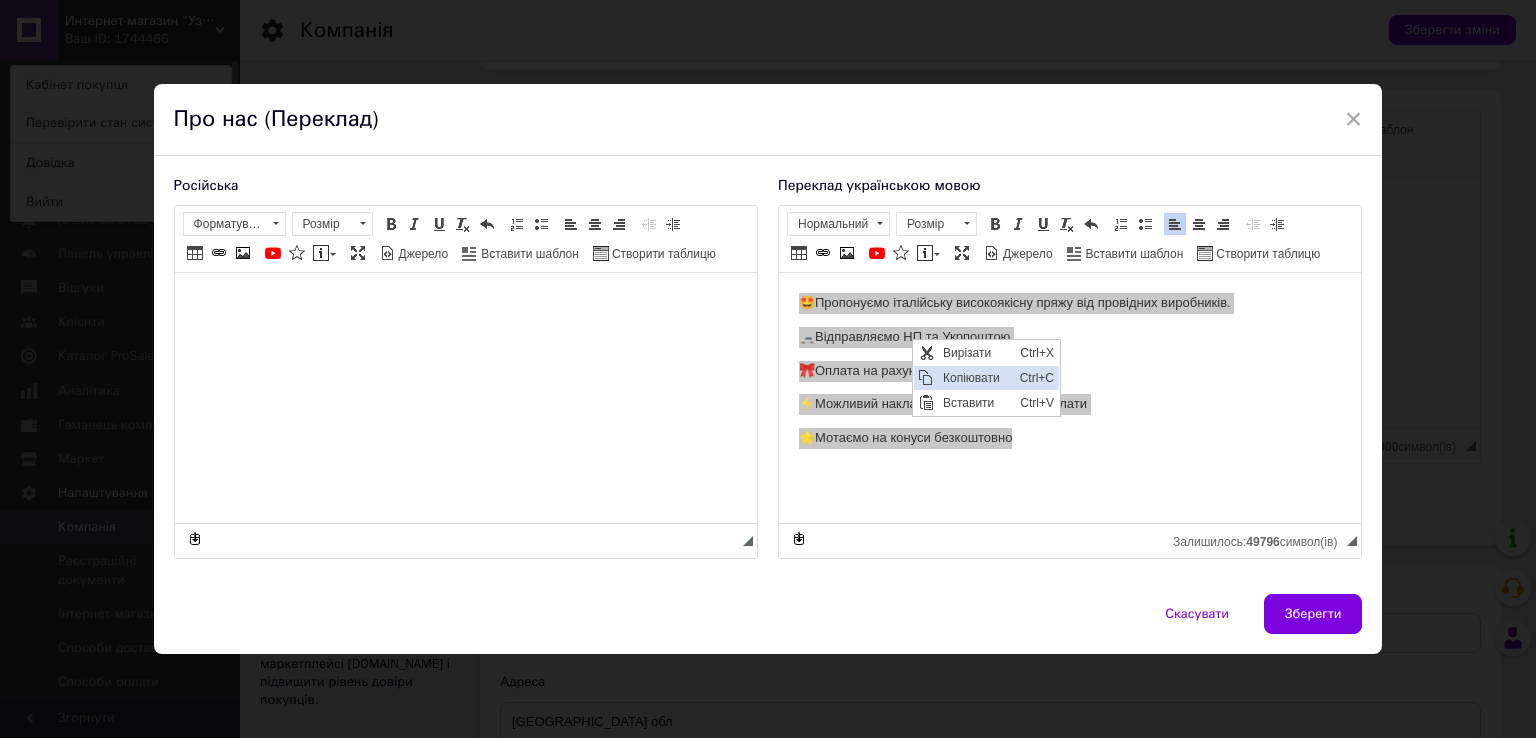 click on "Копіювати" at bounding box center [975, 377] 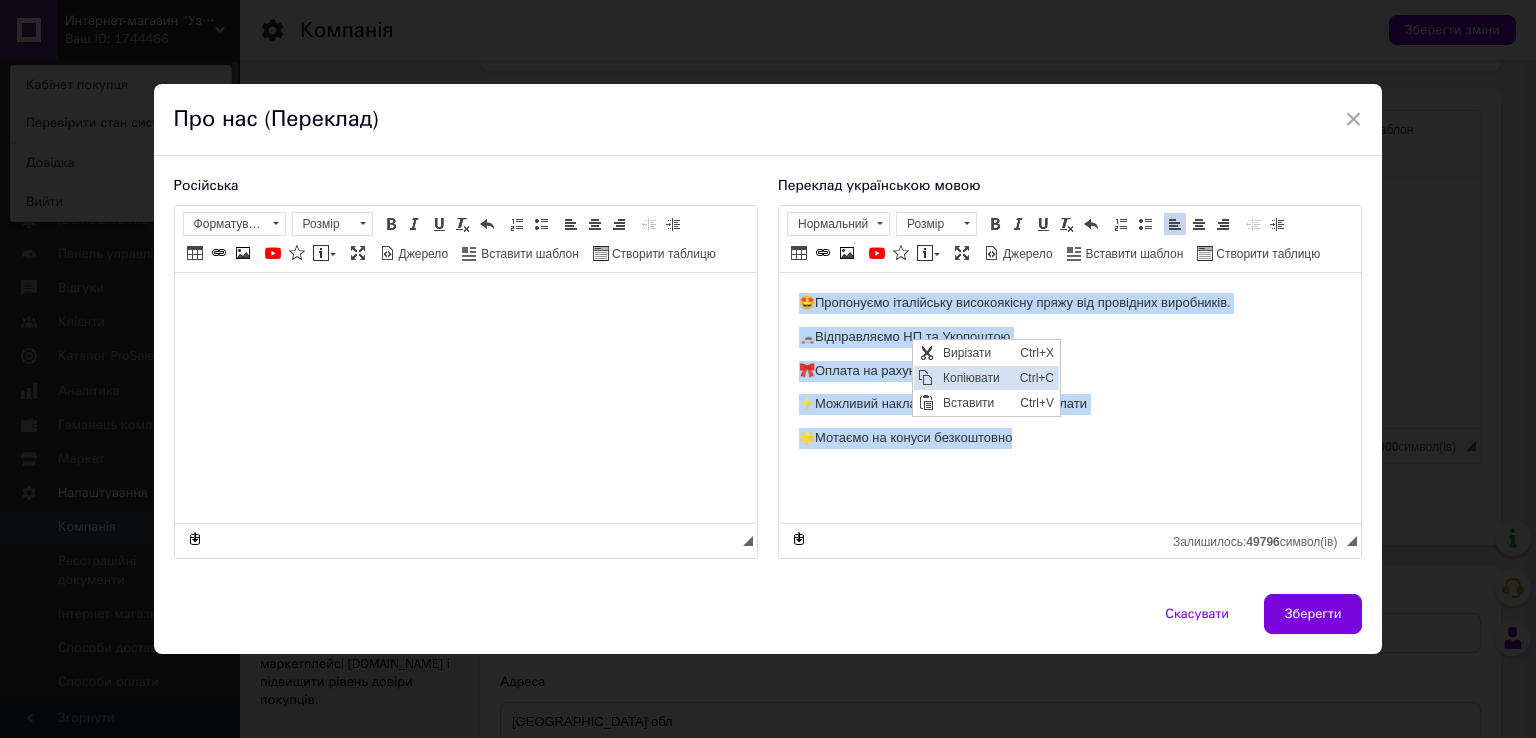 copy on "🤩Пропонуємо італійську високоякісну пряжу від провідних виробників.  🚗Відправляємо НП та Укрпоштою  🎀Оплата на рахунок ФОП ⚡Можливий накладний платіж без передплати  🌟Мотаємо на конуси безкоштовно" 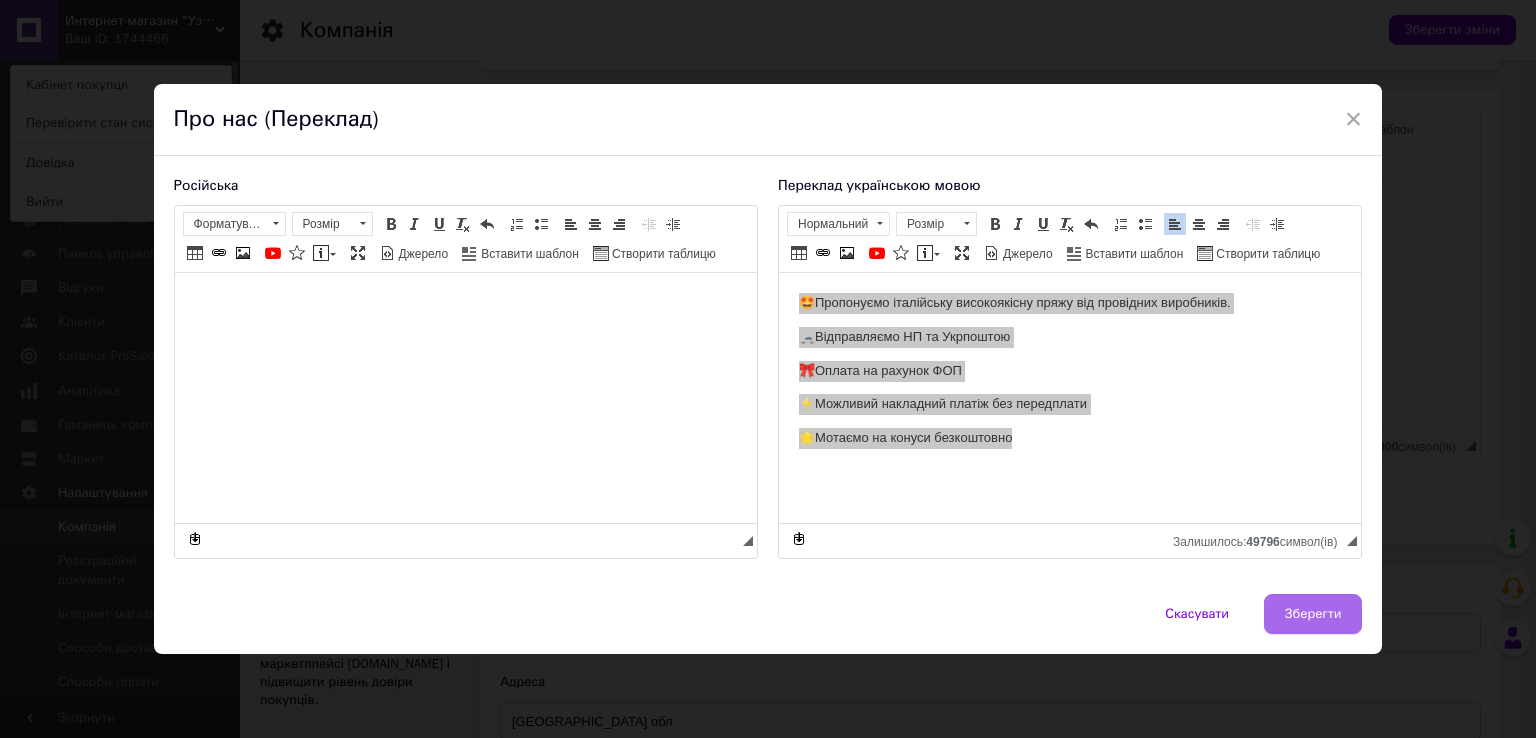 click on "Зберегти" at bounding box center [1313, 614] 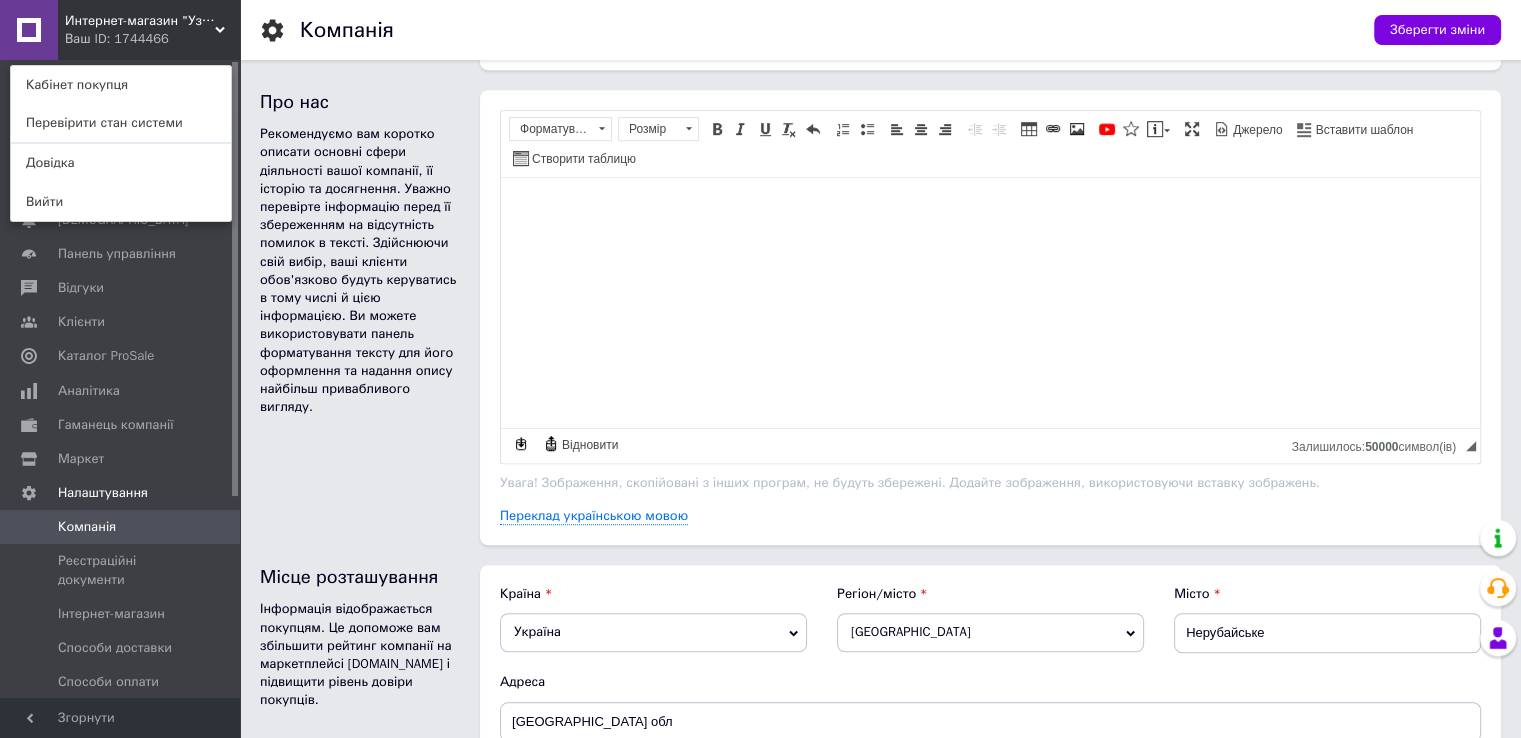 click at bounding box center (990, 208) 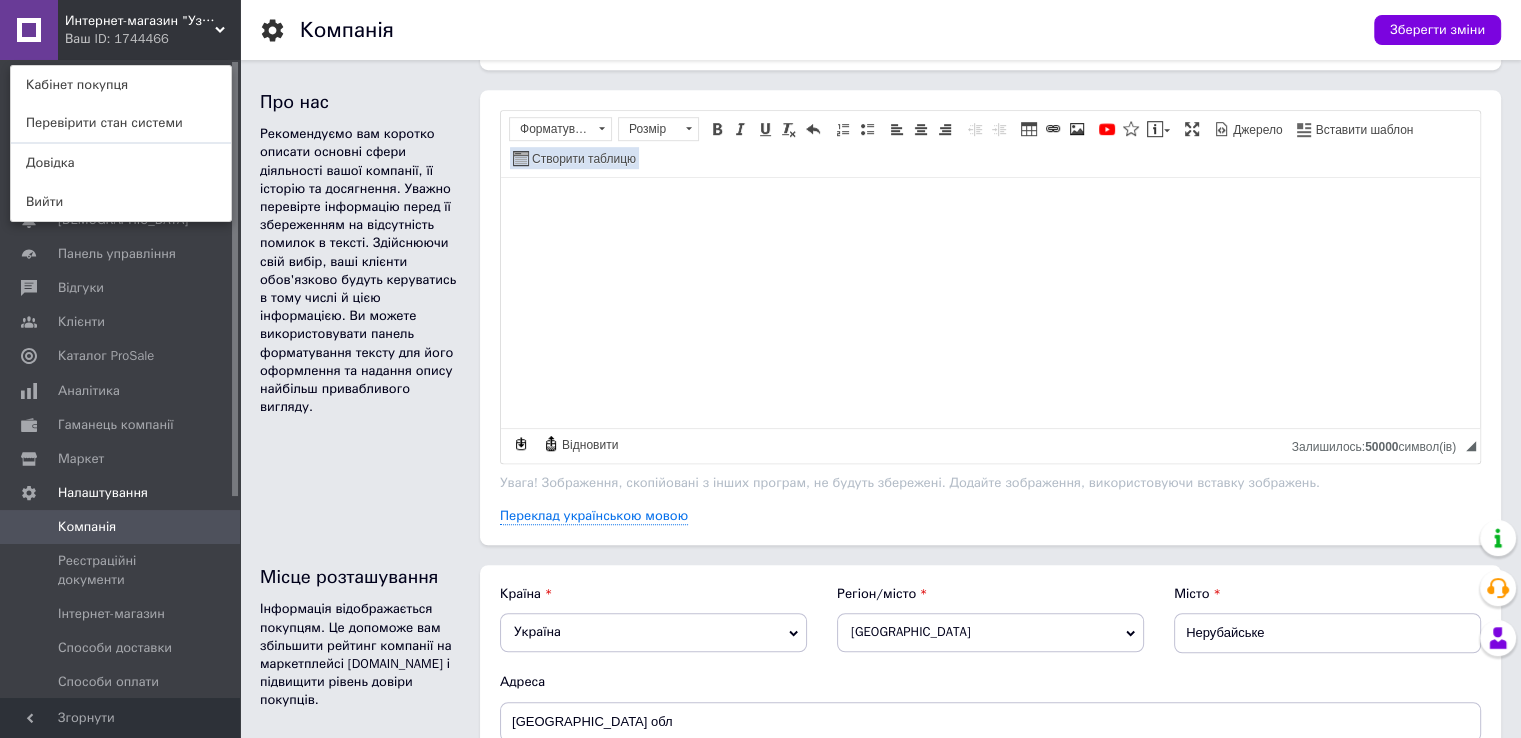 drag, startPoint x: 241, startPoint y: 168, endPoint x: 584, endPoint y: 156, distance: 343.20984 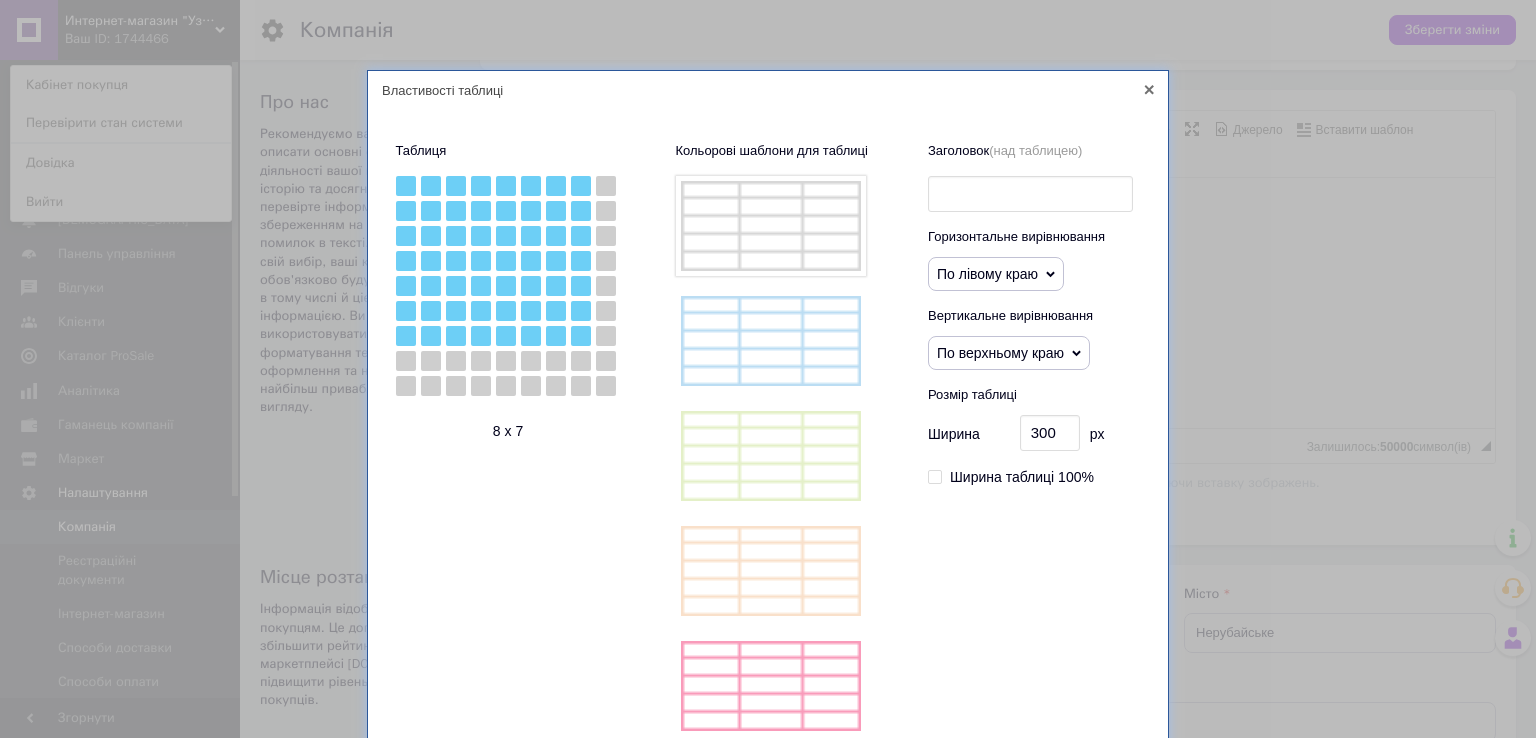 click 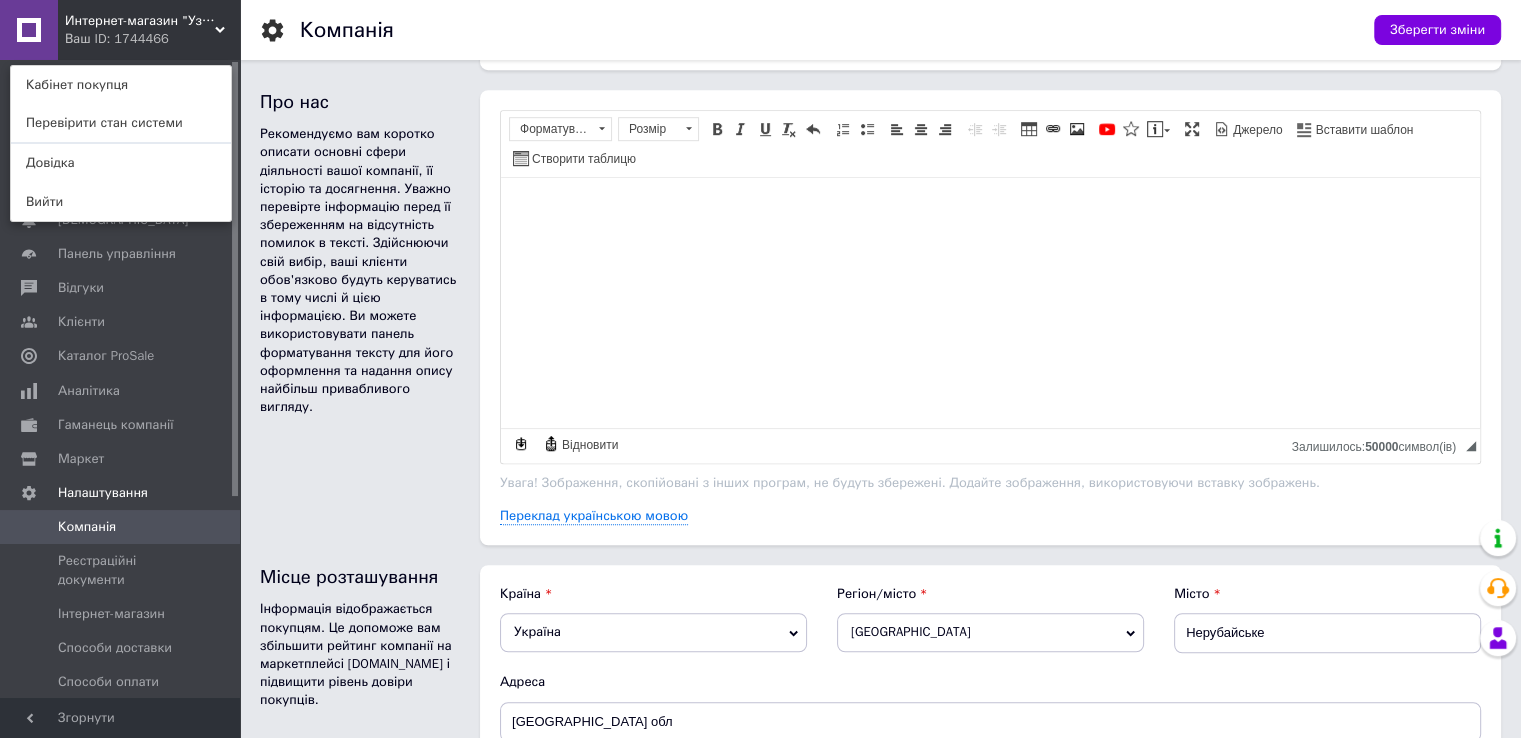 click at bounding box center (990, 208) 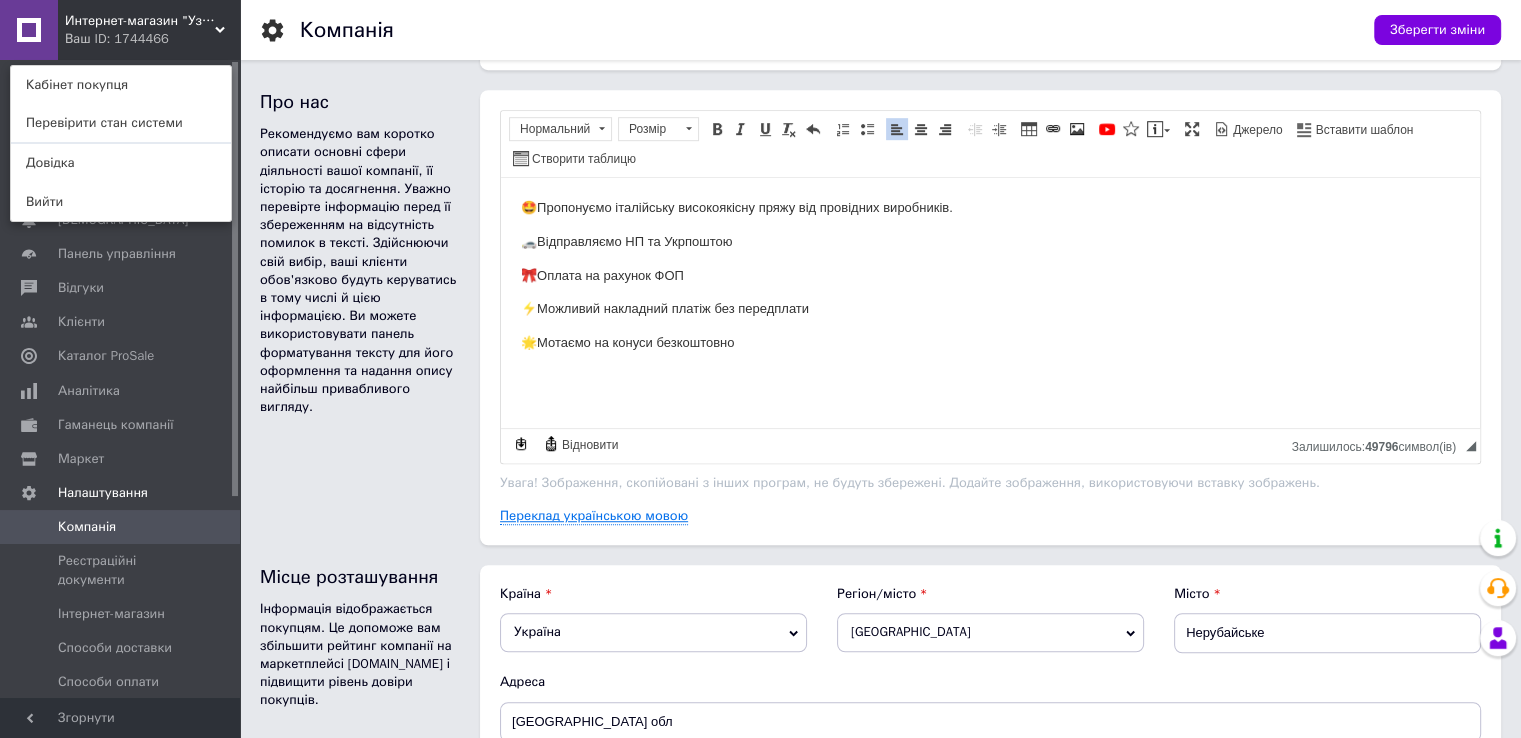 click on "Переклад українською мовою" at bounding box center [594, 516] 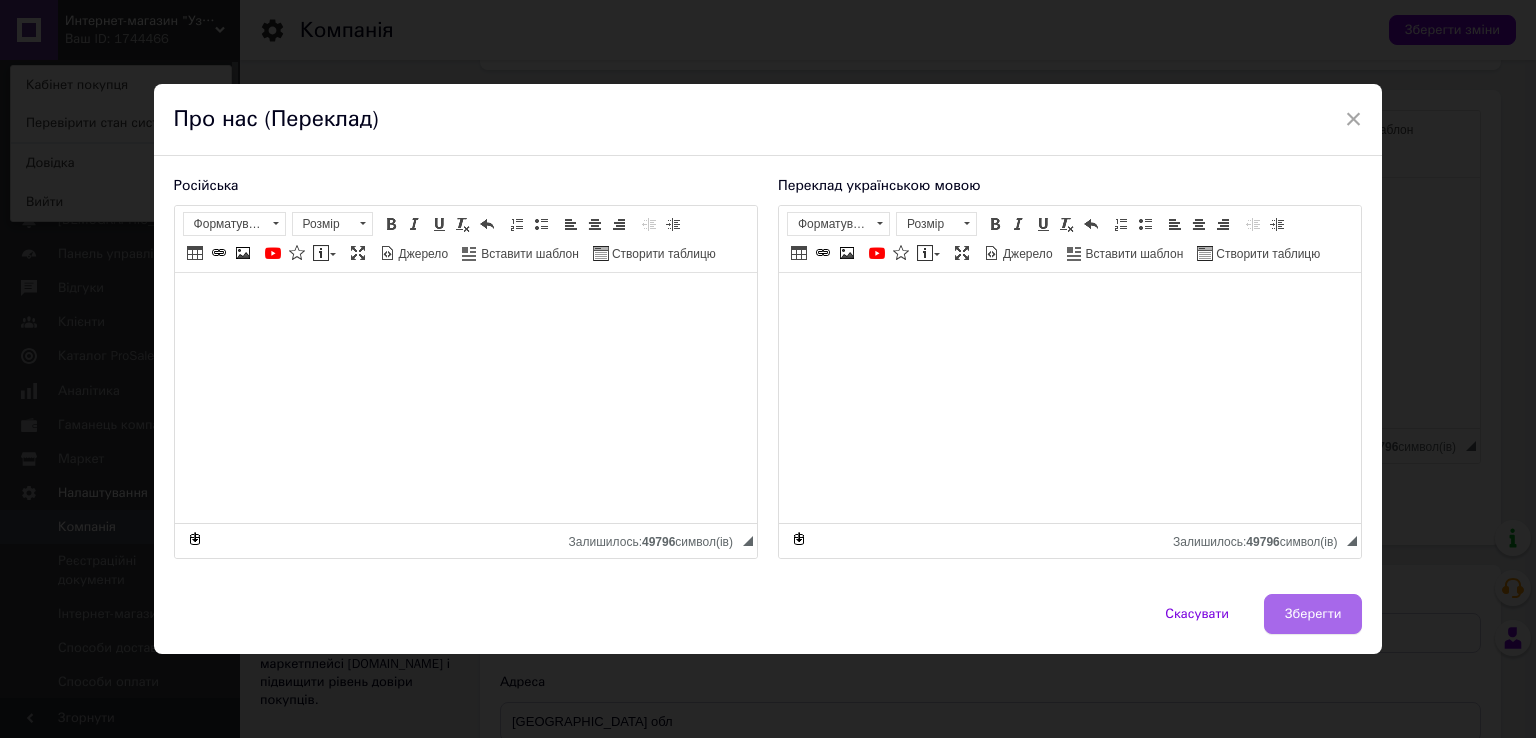 click on "Зберегти" at bounding box center (1313, 614) 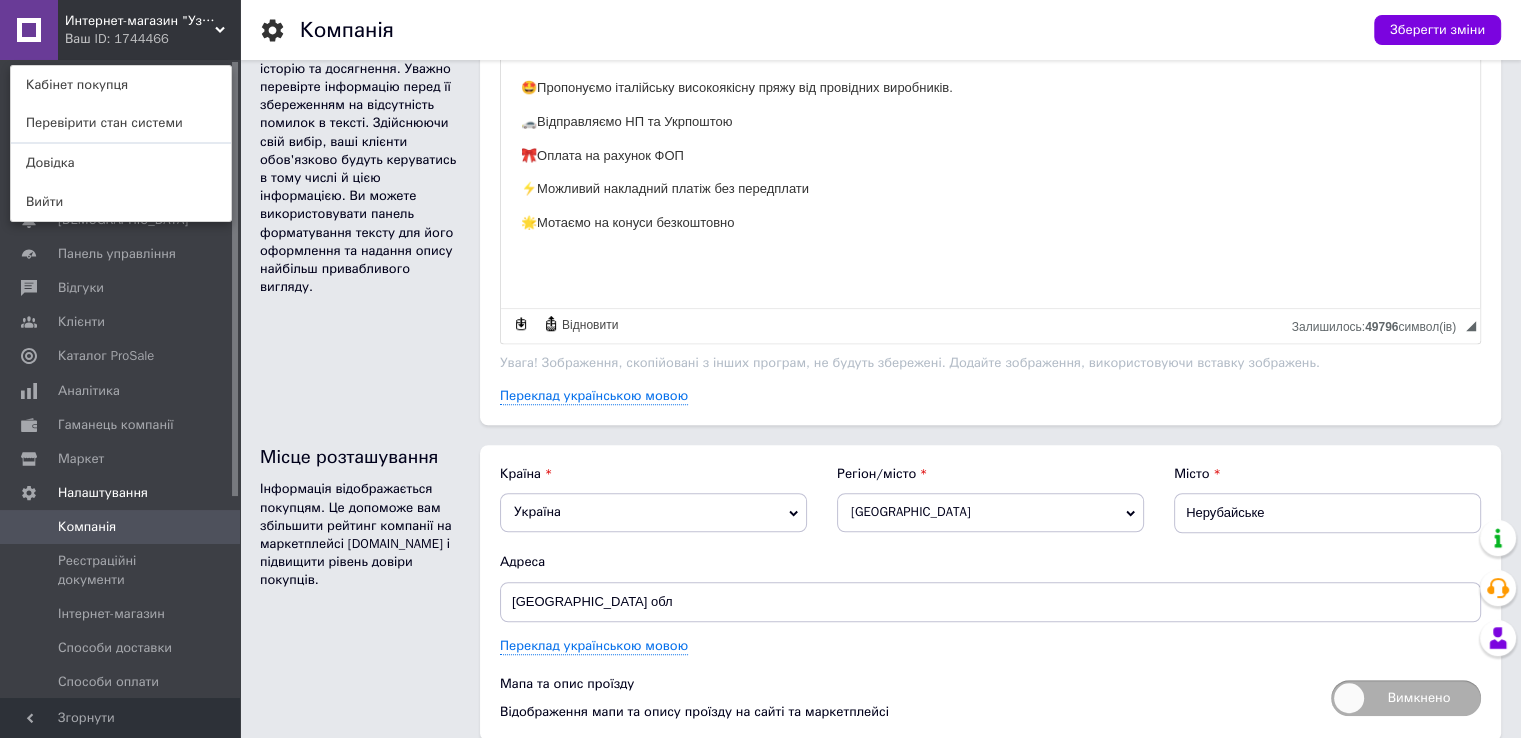 scroll, scrollTop: 1396, scrollLeft: 0, axis: vertical 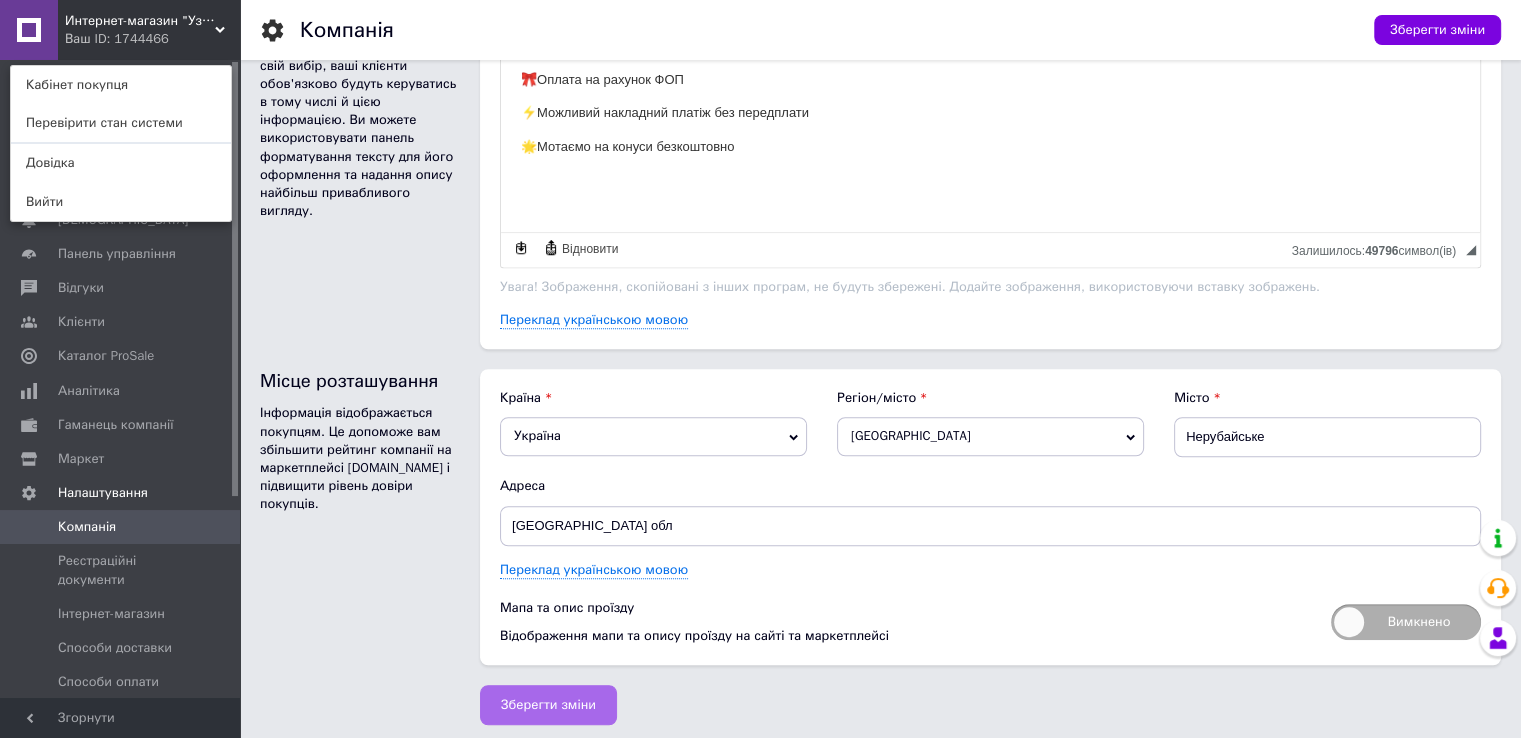 click on "Зберегти зміни" at bounding box center [548, 705] 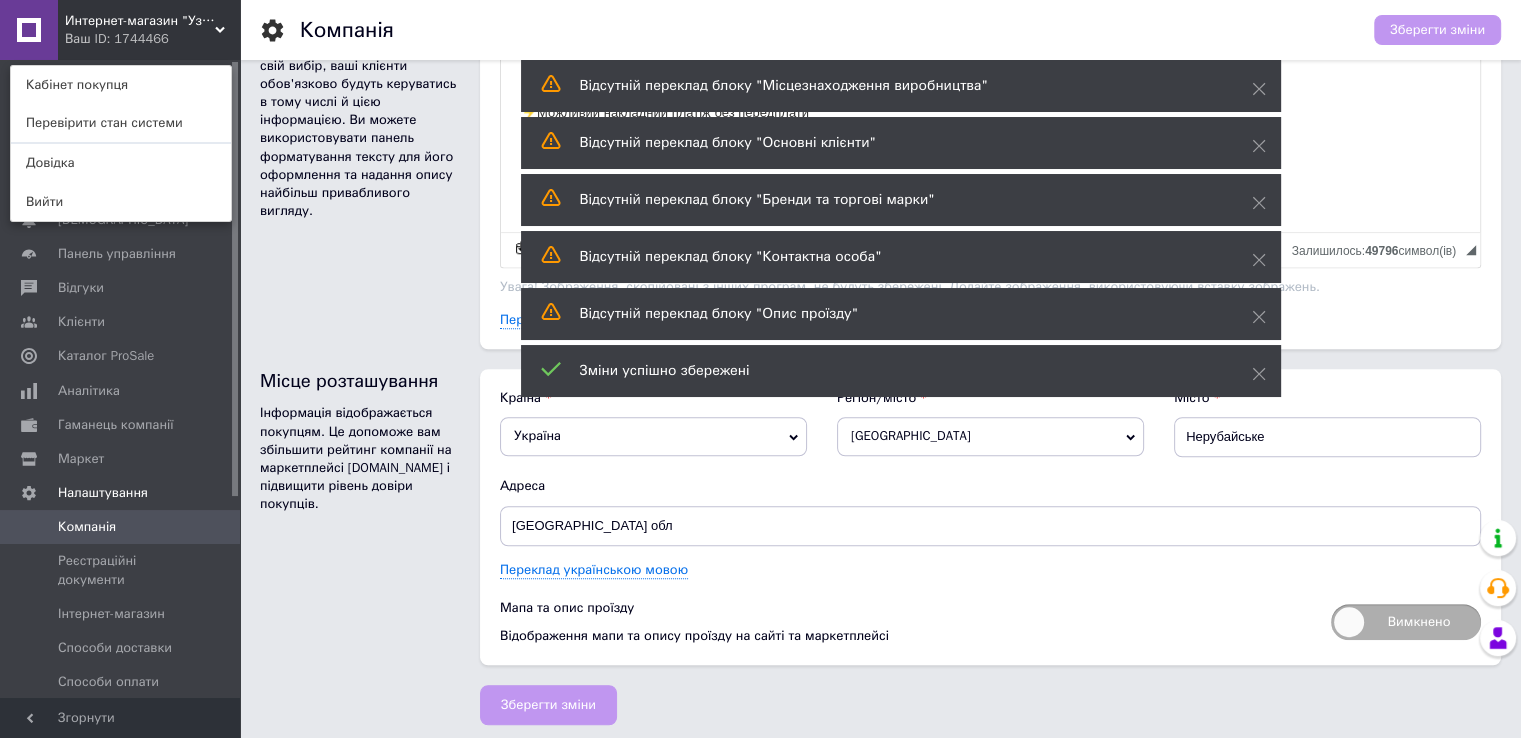 click on "Відсутній переклад блоку "Місцезнаходження виробництва"" at bounding box center (891, 86) 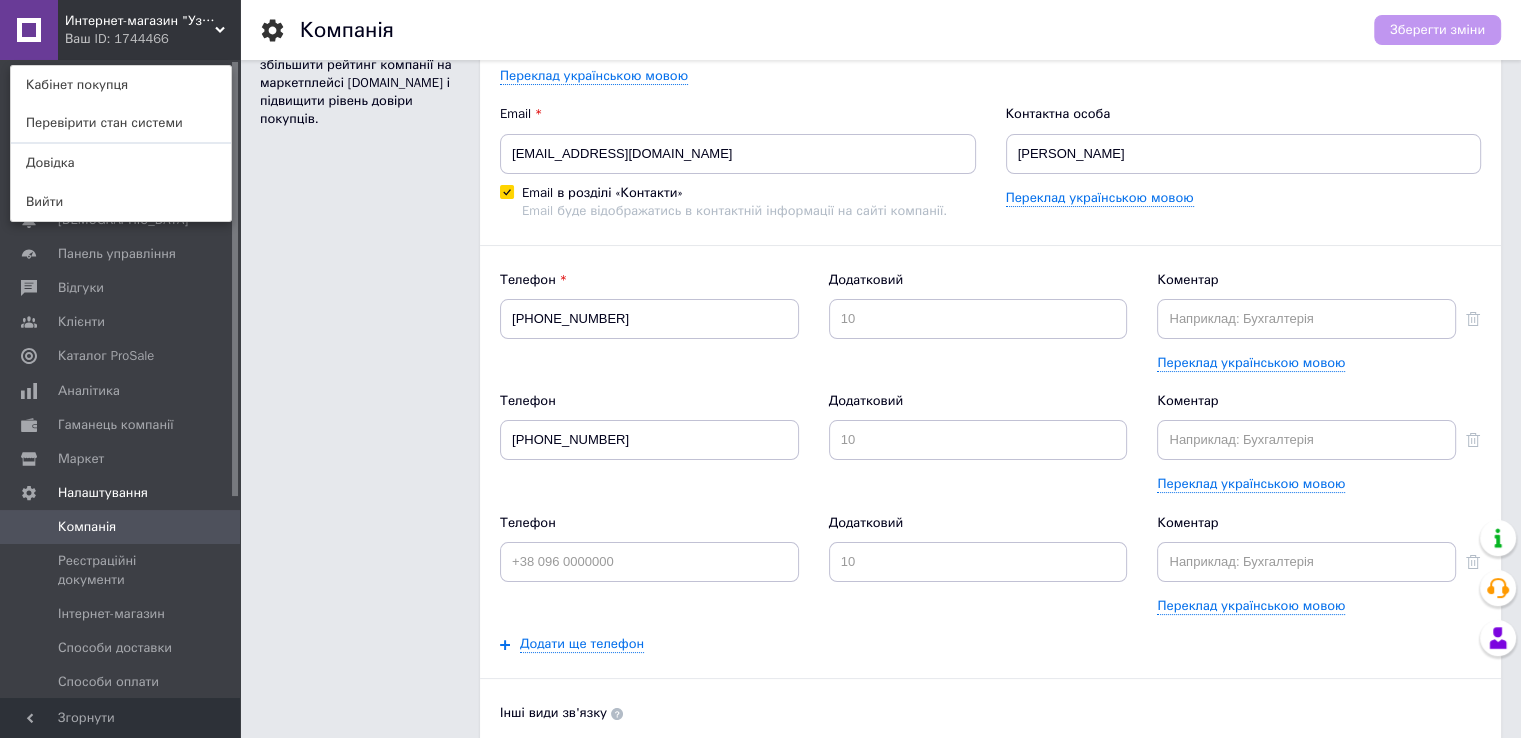 scroll, scrollTop: 0, scrollLeft: 0, axis: both 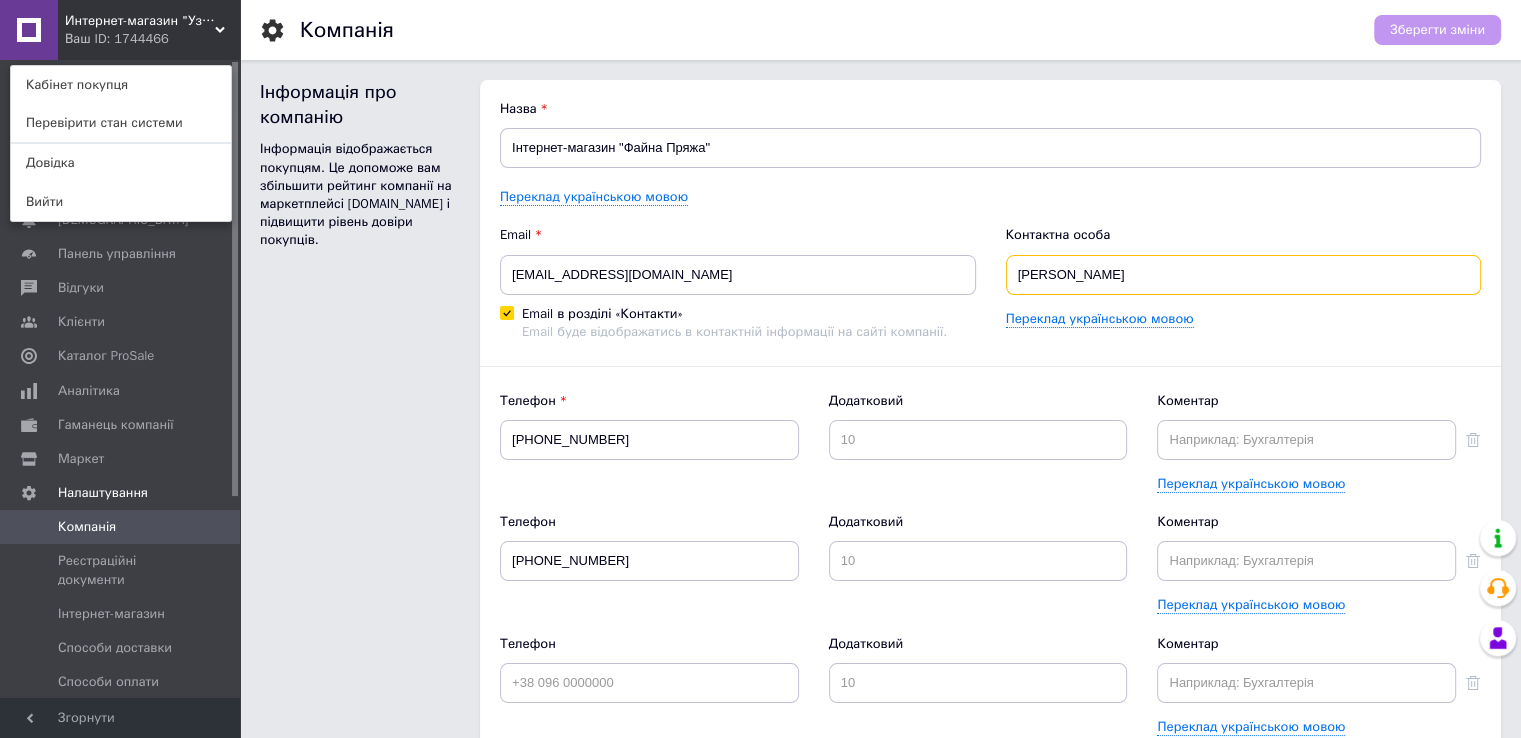 click on "Олексій" at bounding box center [1244, 275] 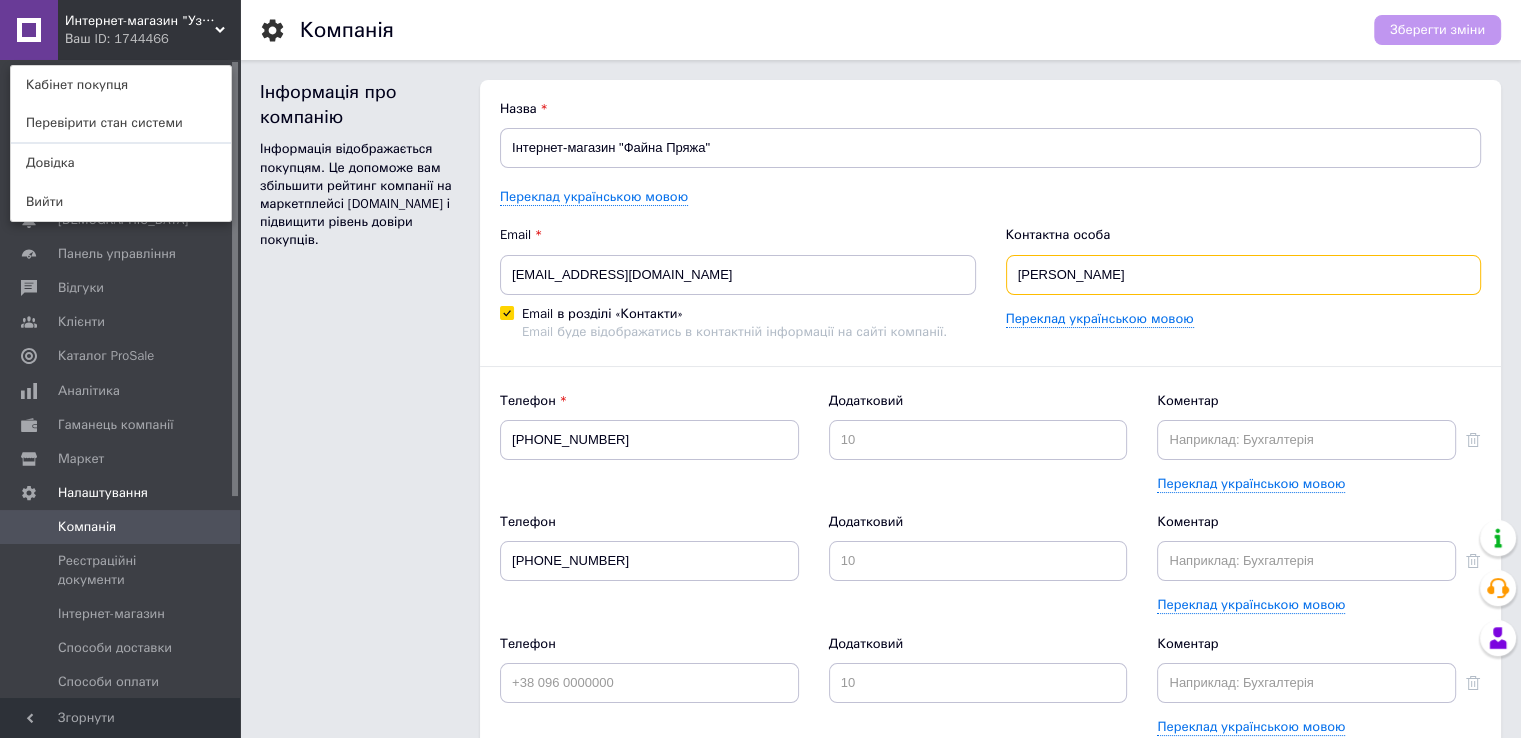 drag, startPoint x: 1076, startPoint y: 275, endPoint x: 910, endPoint y: 254, distance: 167.32304 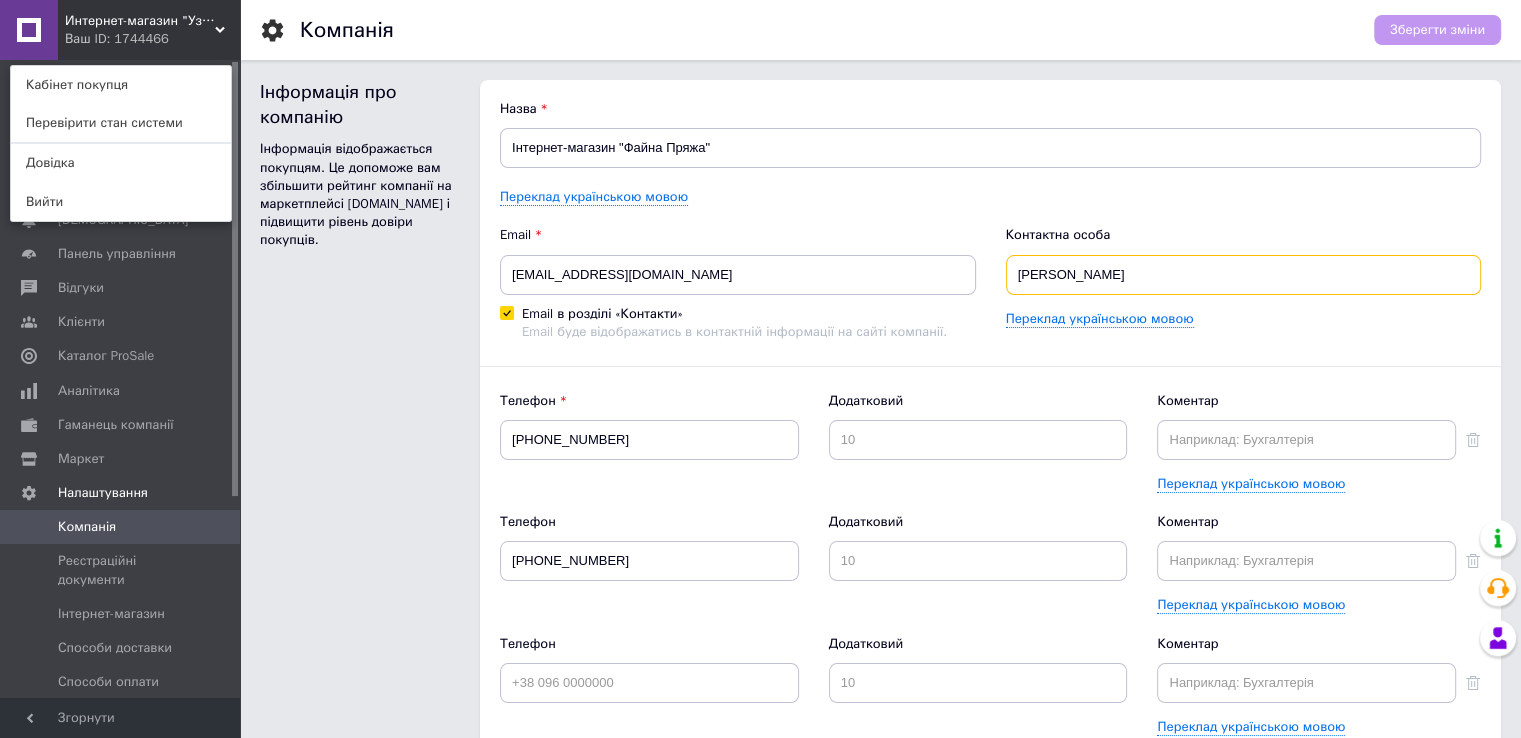 click on "Email oleksiypopov64@gmail.com Email в розділі «Контакти» Email буде відображатись в контактній інформації на сайті компанії. Контактна особа Олексій Переклад українською мовою" at bounding box center [990, 283] 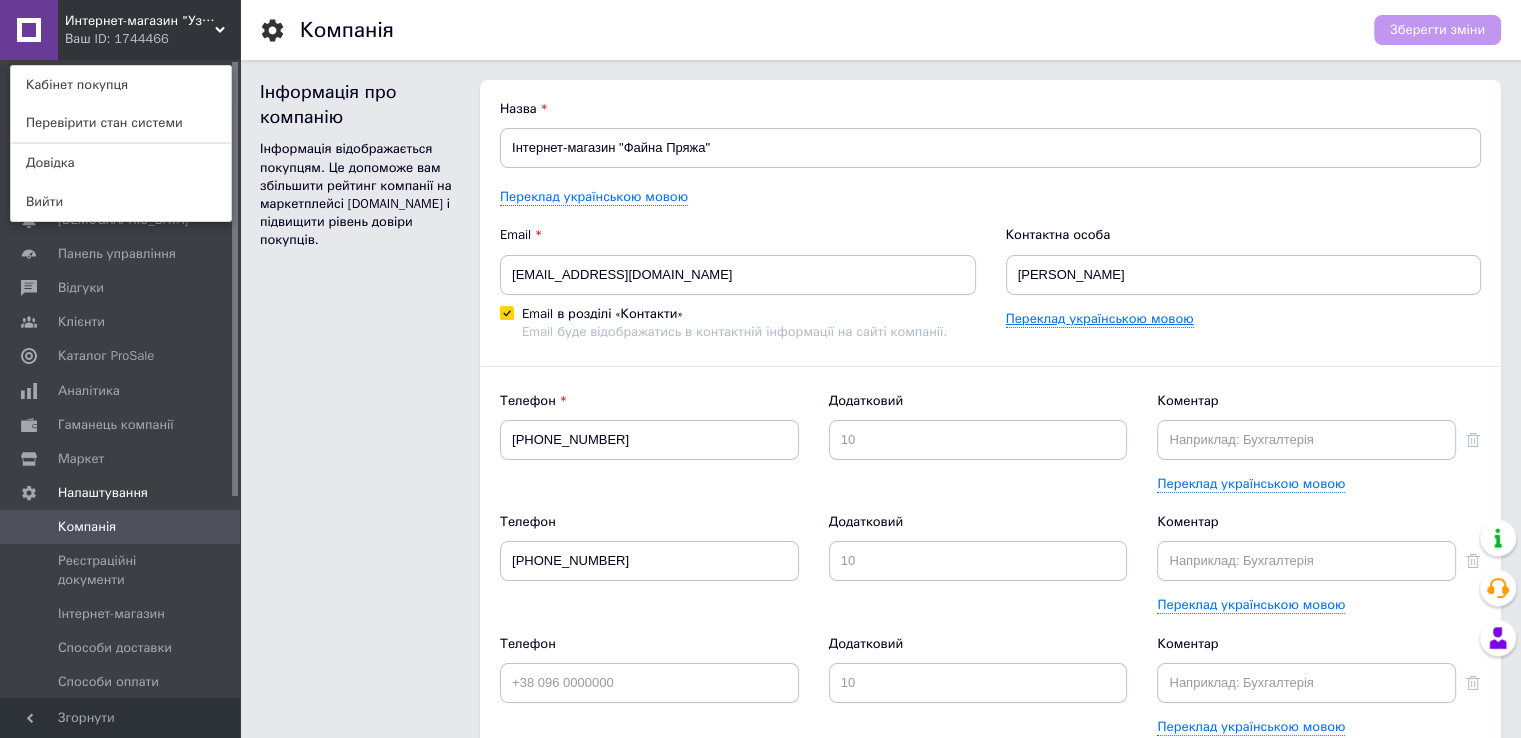 click on "Переклад українською мовою" at bounding box center (1100, 319) 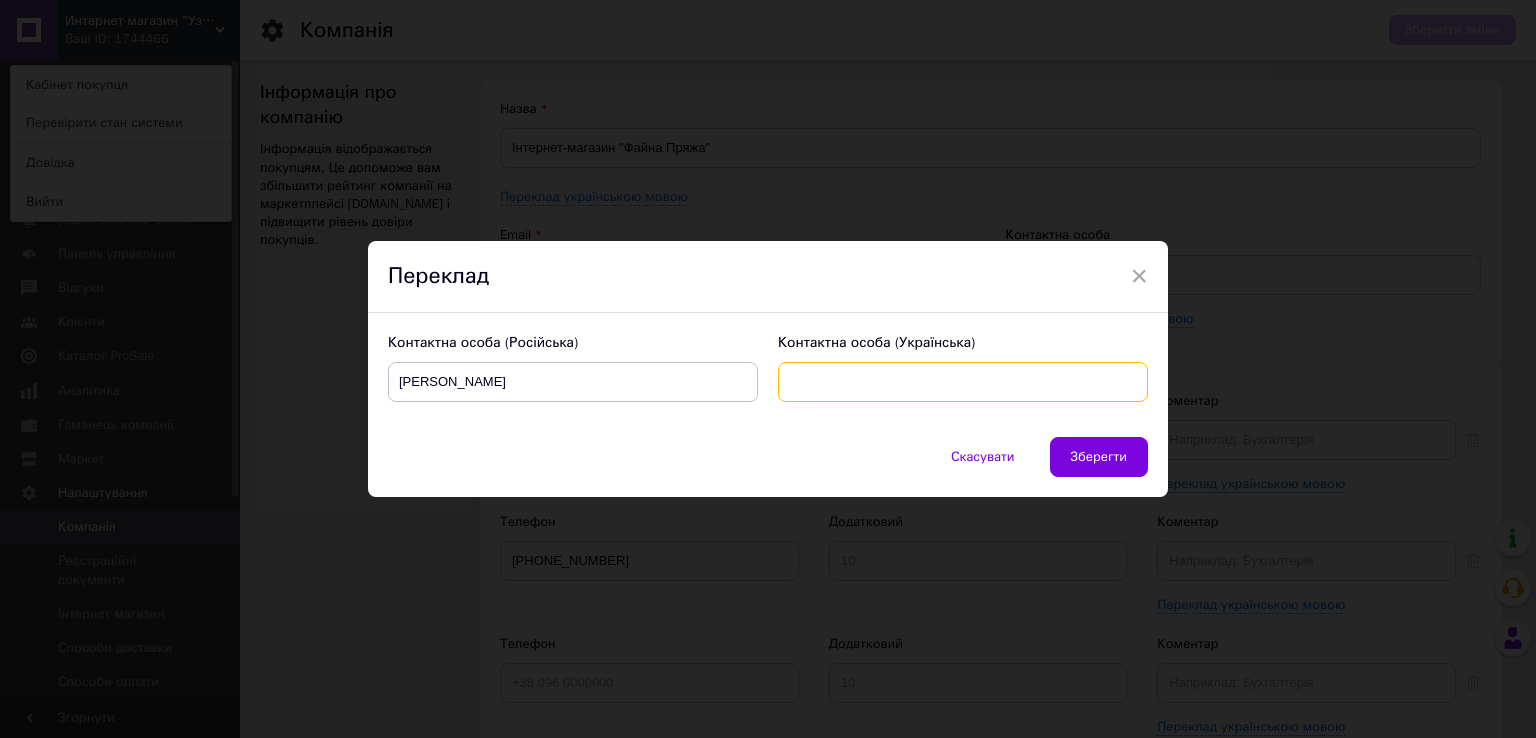 click at bounding box center (963, 382) 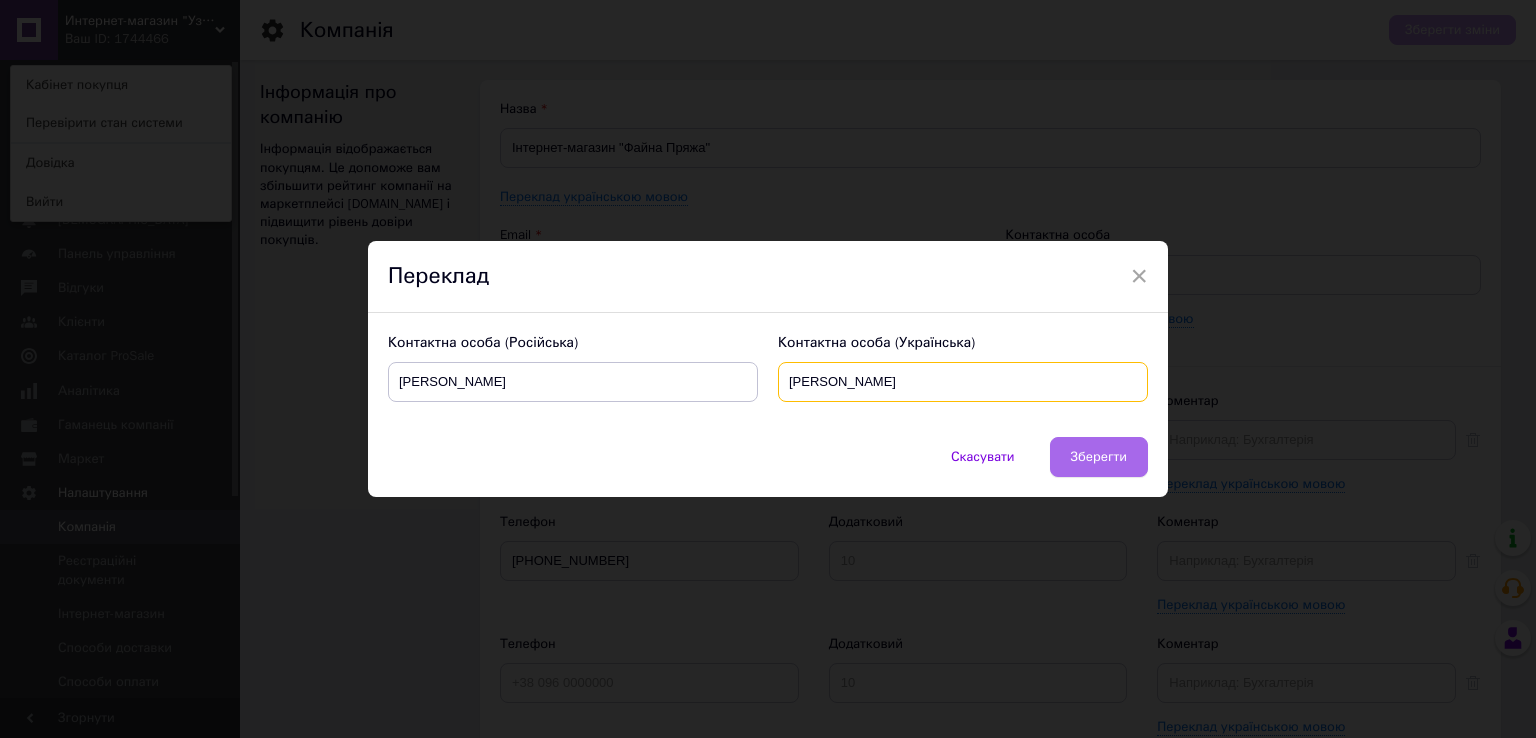 type on "Олексій" 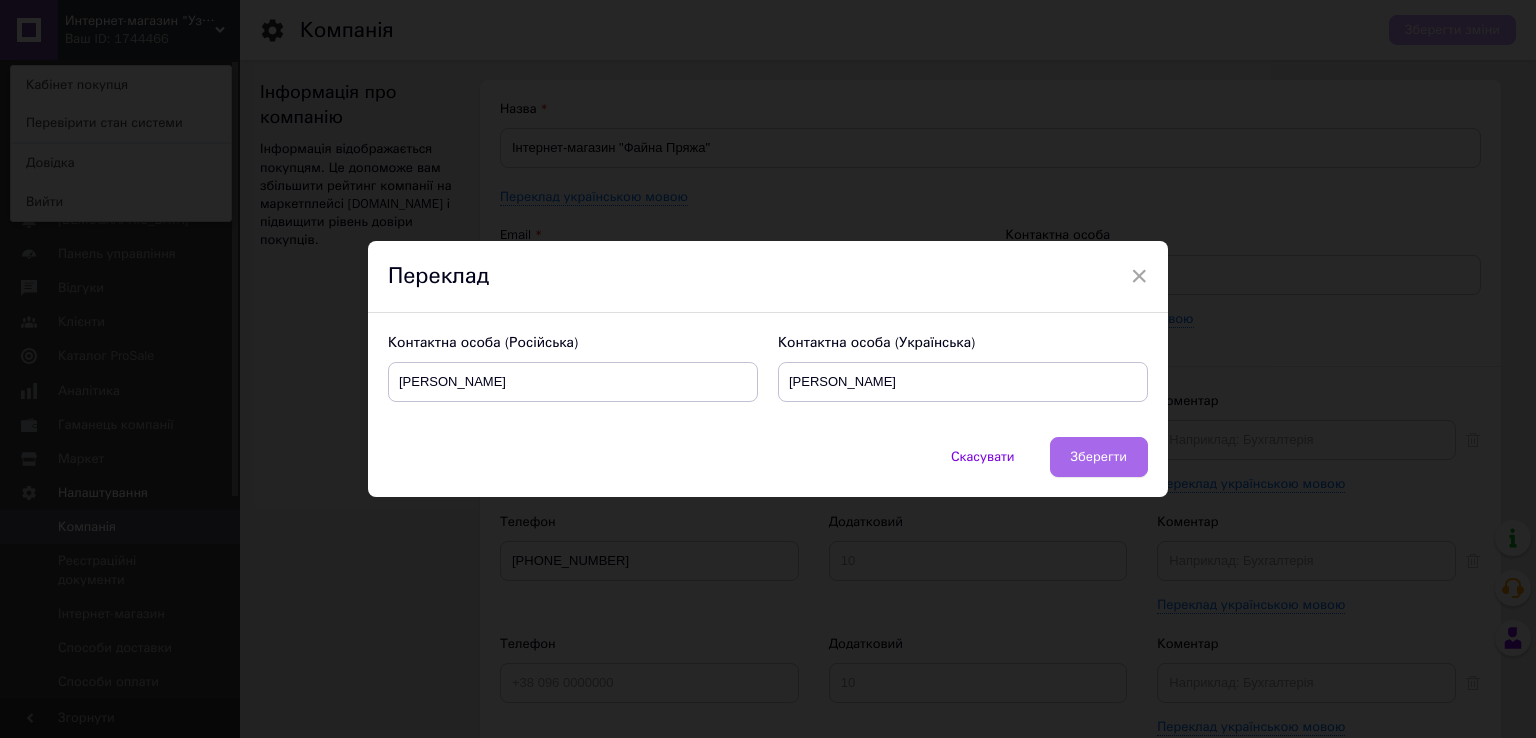 click on "Зберегти" at bounding box center (1099, 457) 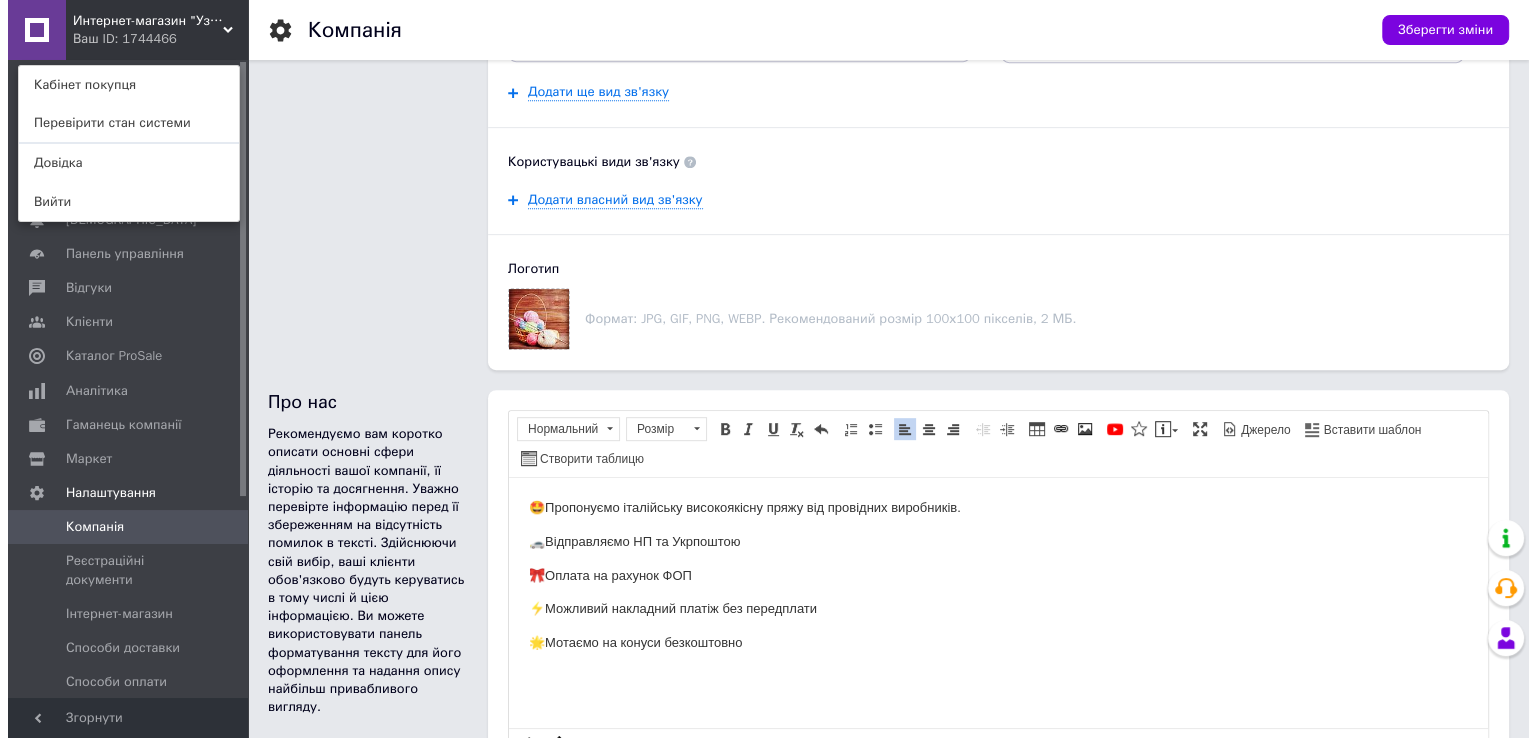 scroll, scrollTop: 1396, scrollLeft: 0, axis: vertical 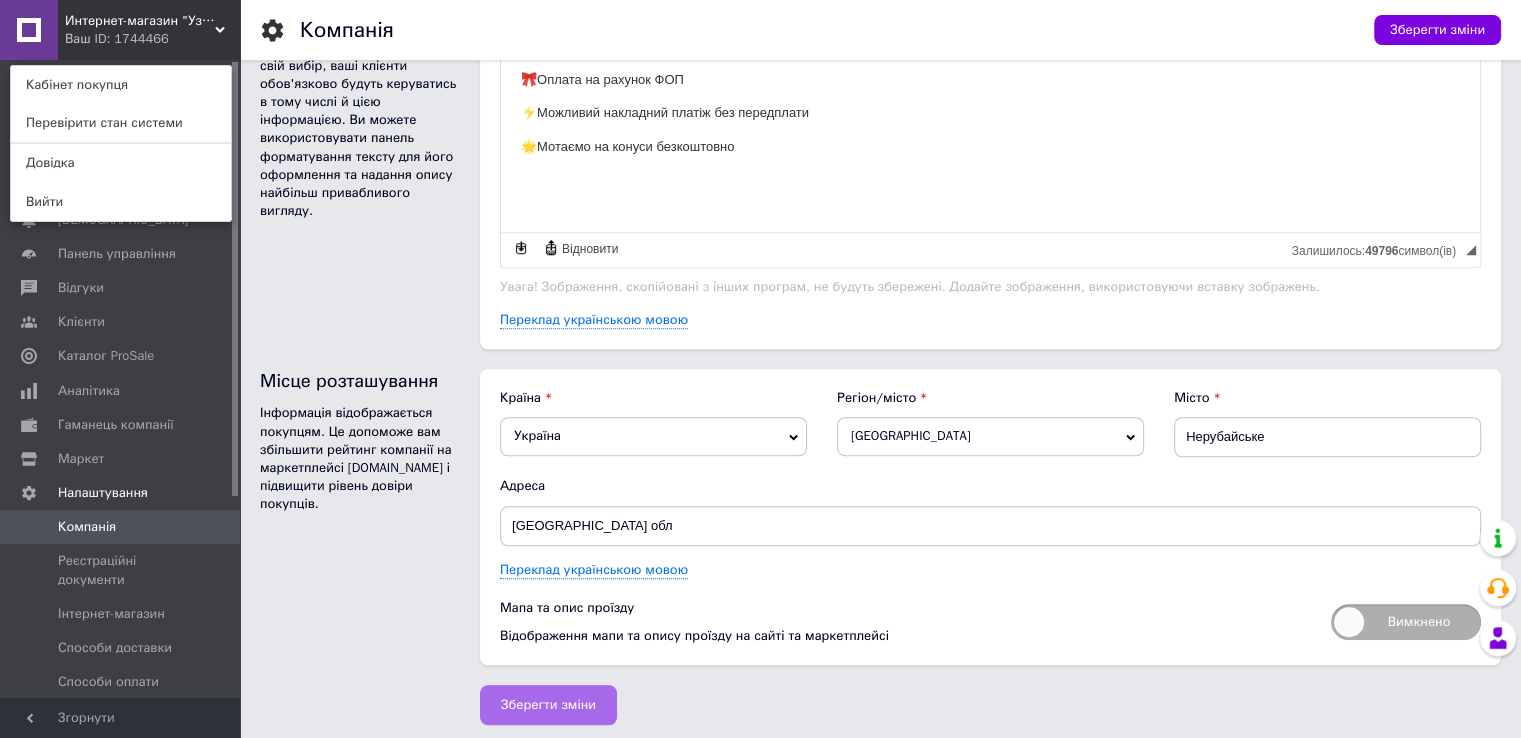 click on "Зберегти зміни" at bounding box center (548, 705) 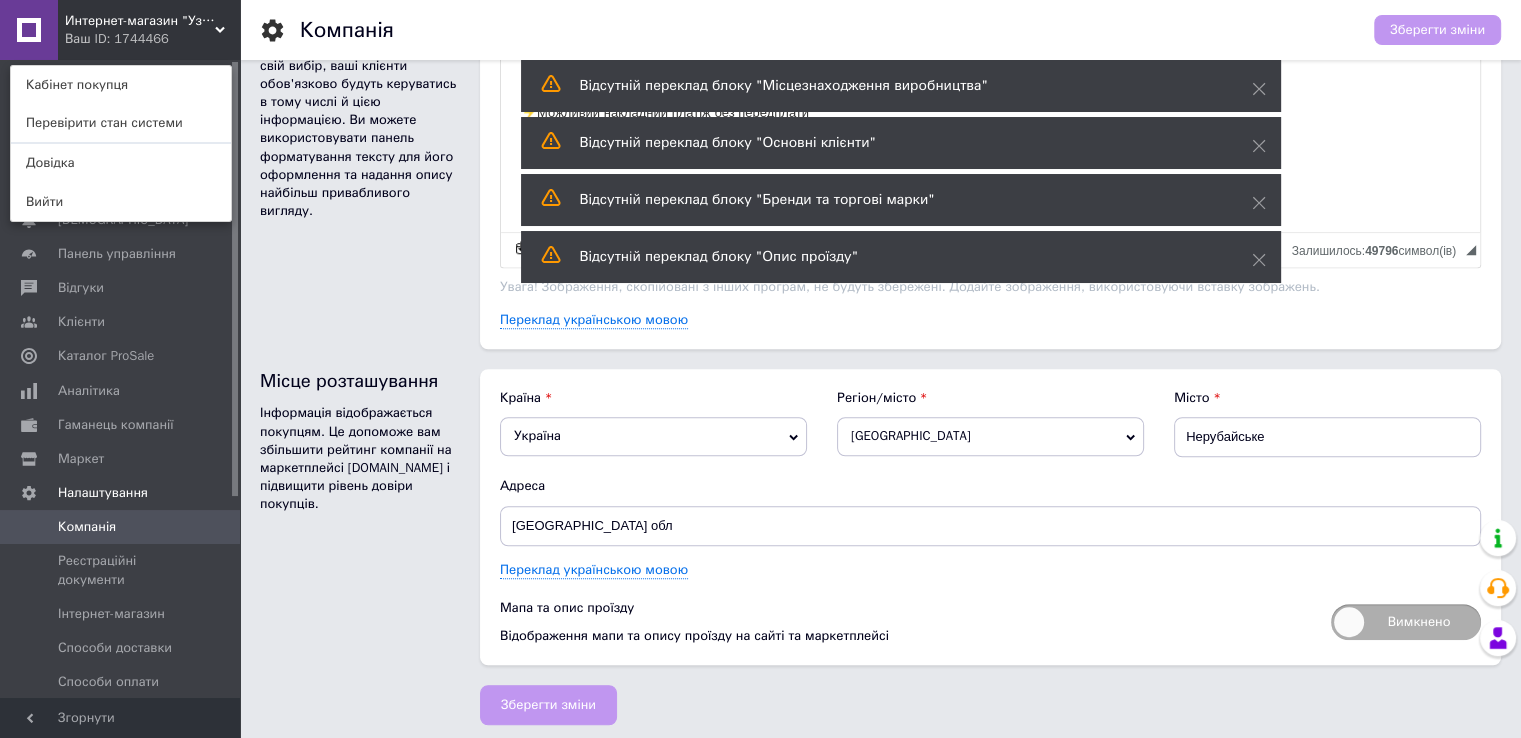 click on "🤩Пропонуємо італійську високоякісну пряжу від провідних виробників.
🚗Відправляємо НП та Укрпоштою
🎀Оплата на рахунок ФОП
⚡Можливий накладний платіж без передплати
🌟Мотаємо на конуси безкоштовно
Розширений текстовий редактор, F9891442-0DEE-49B6-90E9-41580F6D4F95 Панель інструментів редактора Форматування Нормальний Розмір Розмір   Жирний  Сполучення клавіш Ctrl+B   Курсив  Сполучення клавіш Ctrl+I   Підкреслений  Сполучення клавіш Ctrl+U   Видалити форматування   Повернути  Сполучення клавіш Ctrl+Z   Вставити/видалити нумерований список     По лівому краю" at bounding box center [990, 121] 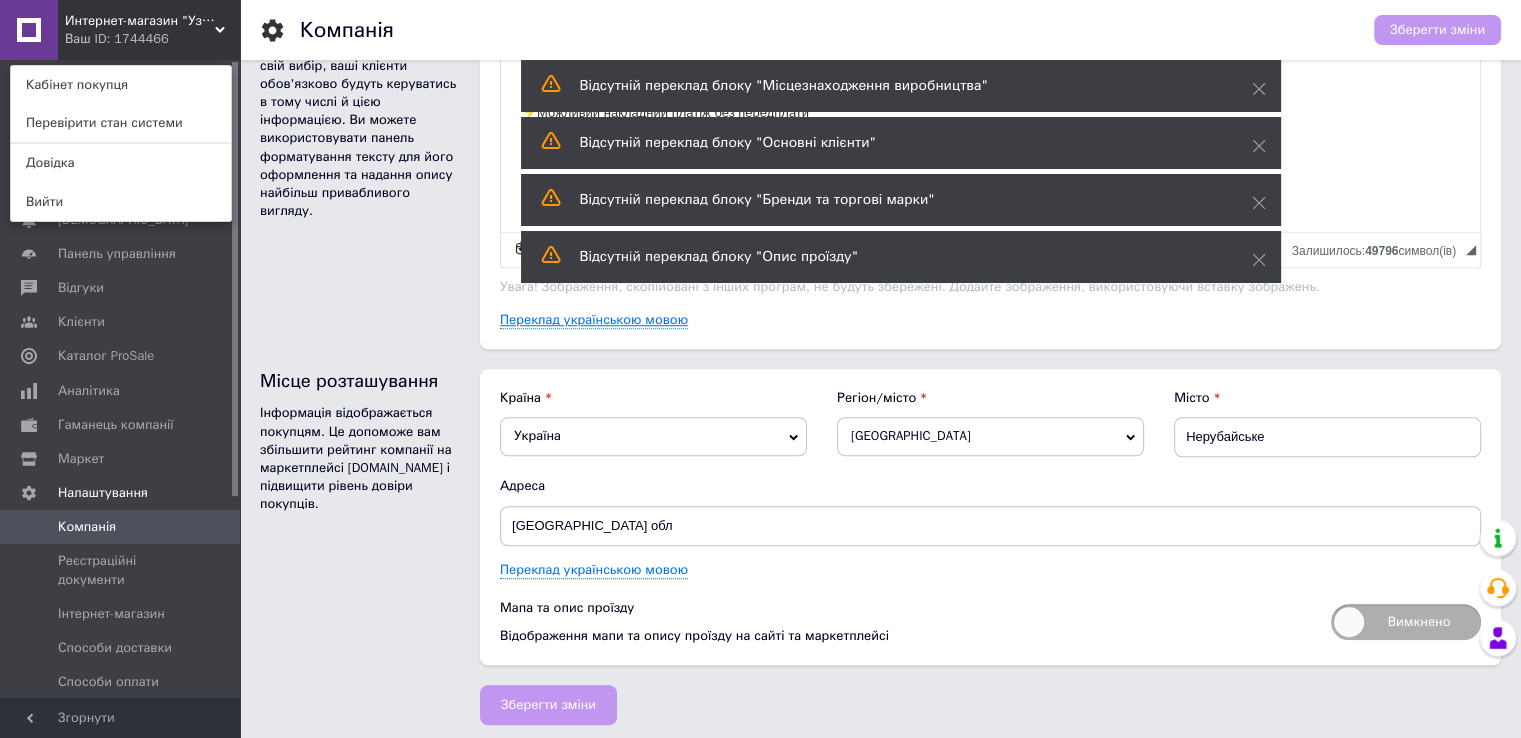 click on "Переклад українською мовою" at bounding box center (594, 320) 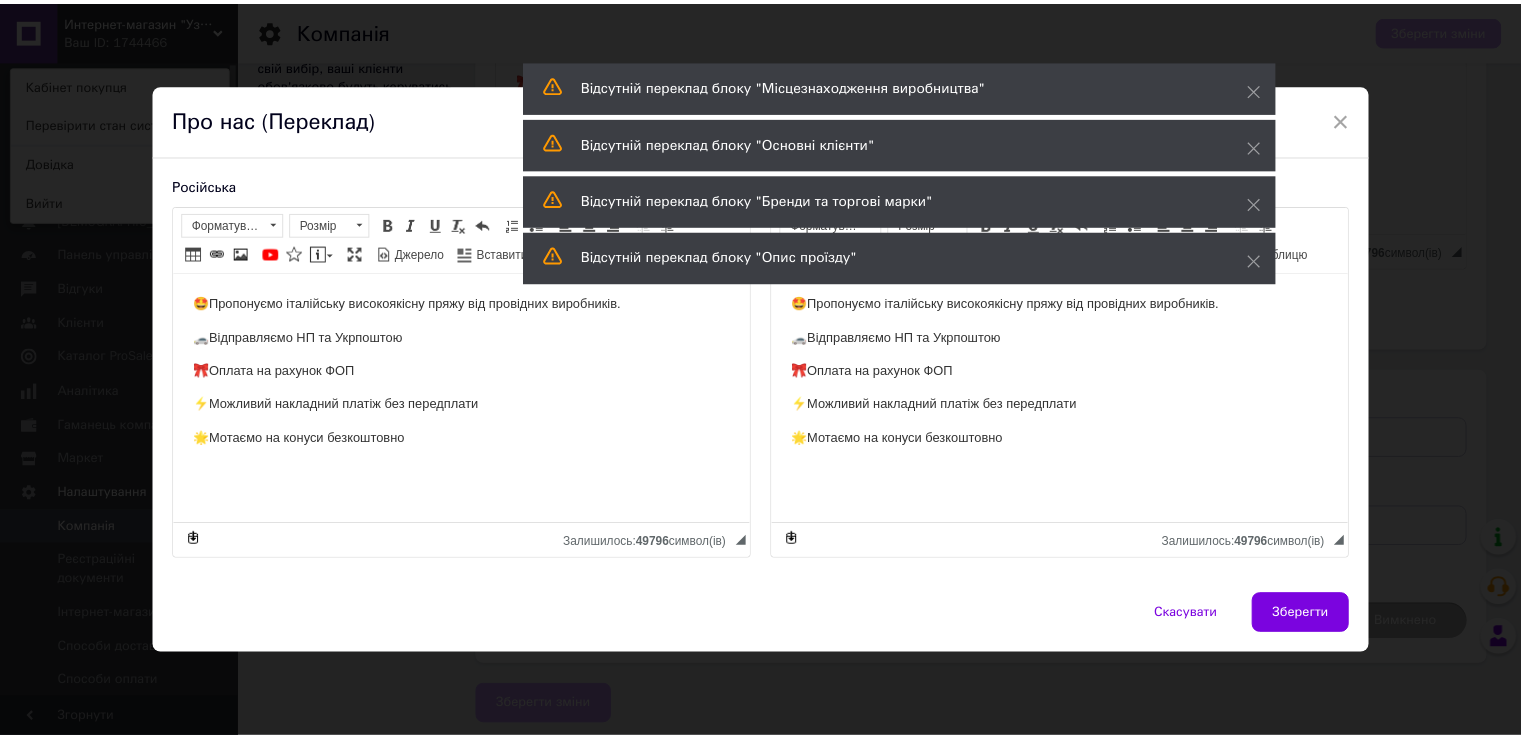 scroll, scrollTop: 0, scrollLeft: 0, axis: both 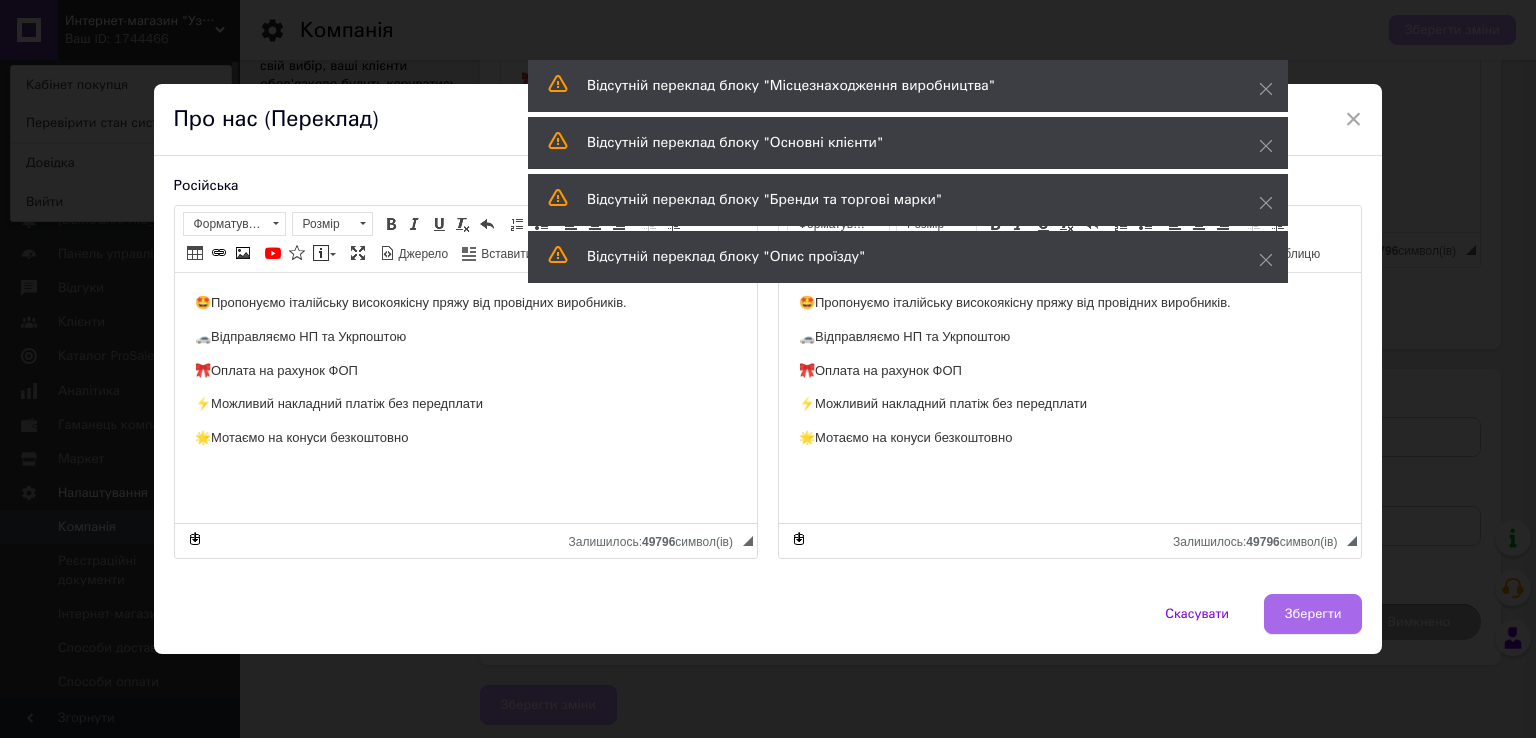 click on "Зберегти" at bounding box center (1313, 614) 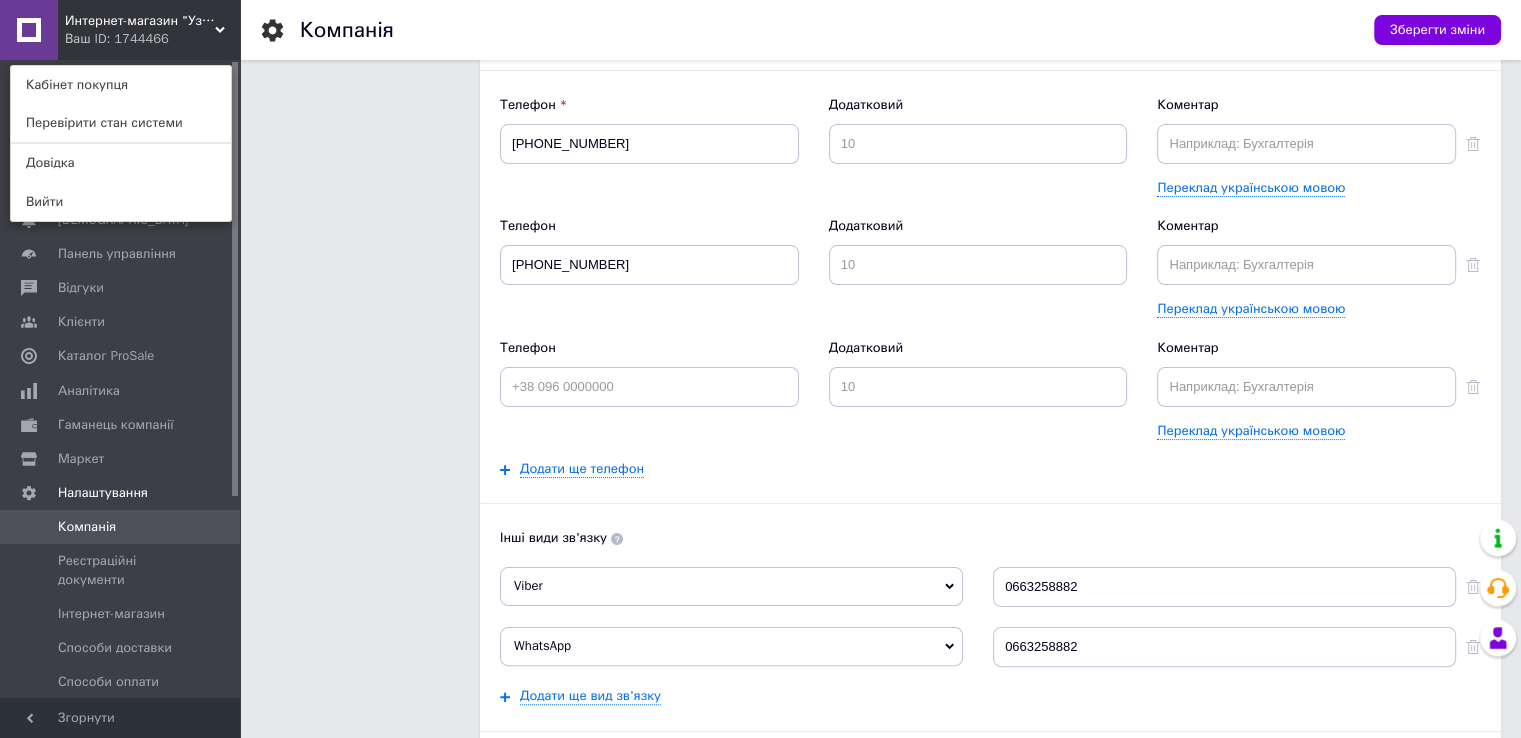 scroll, scrollTop: 196, scrollLeft: 0, axis: vertical 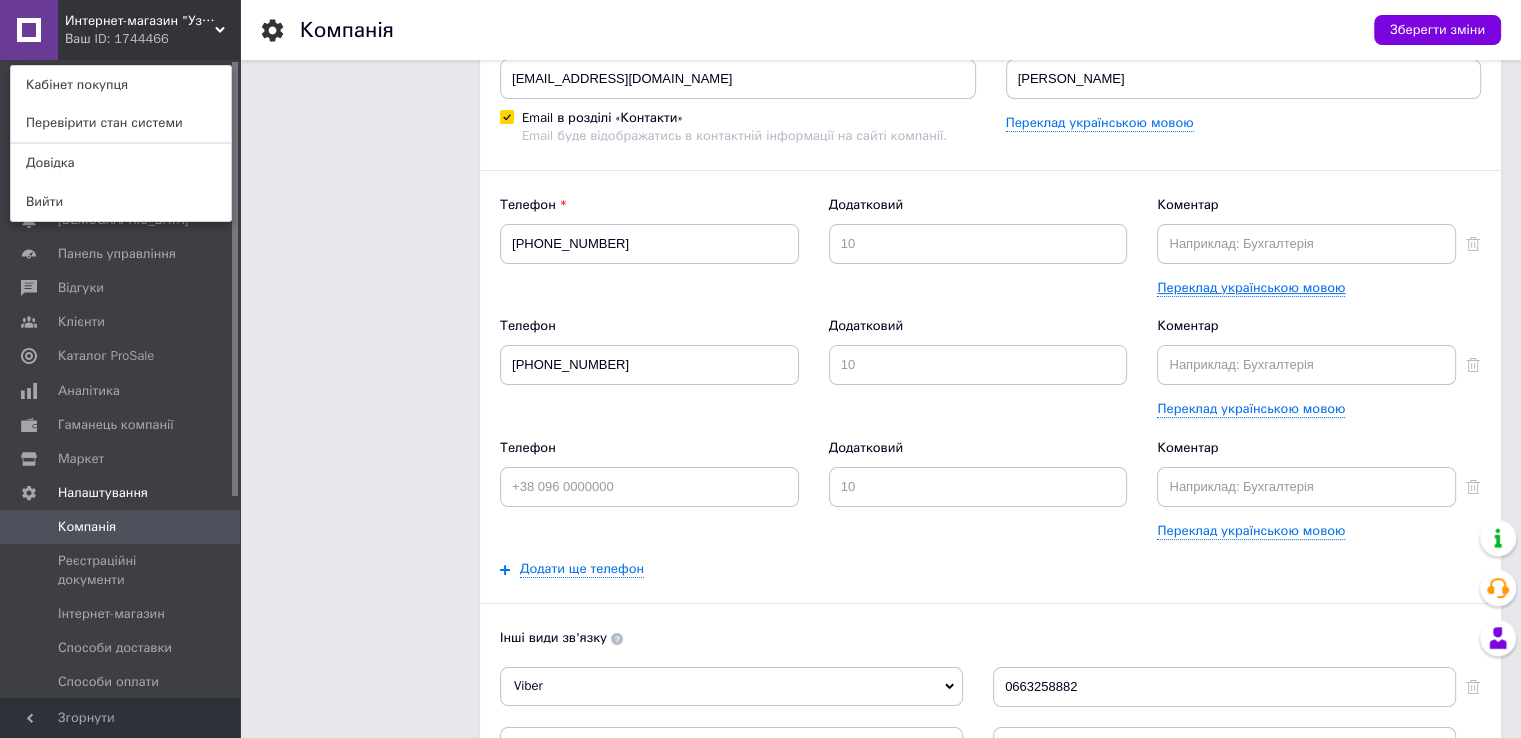 click on "Переклад українською мовою" at bounding box center (1251, 288) 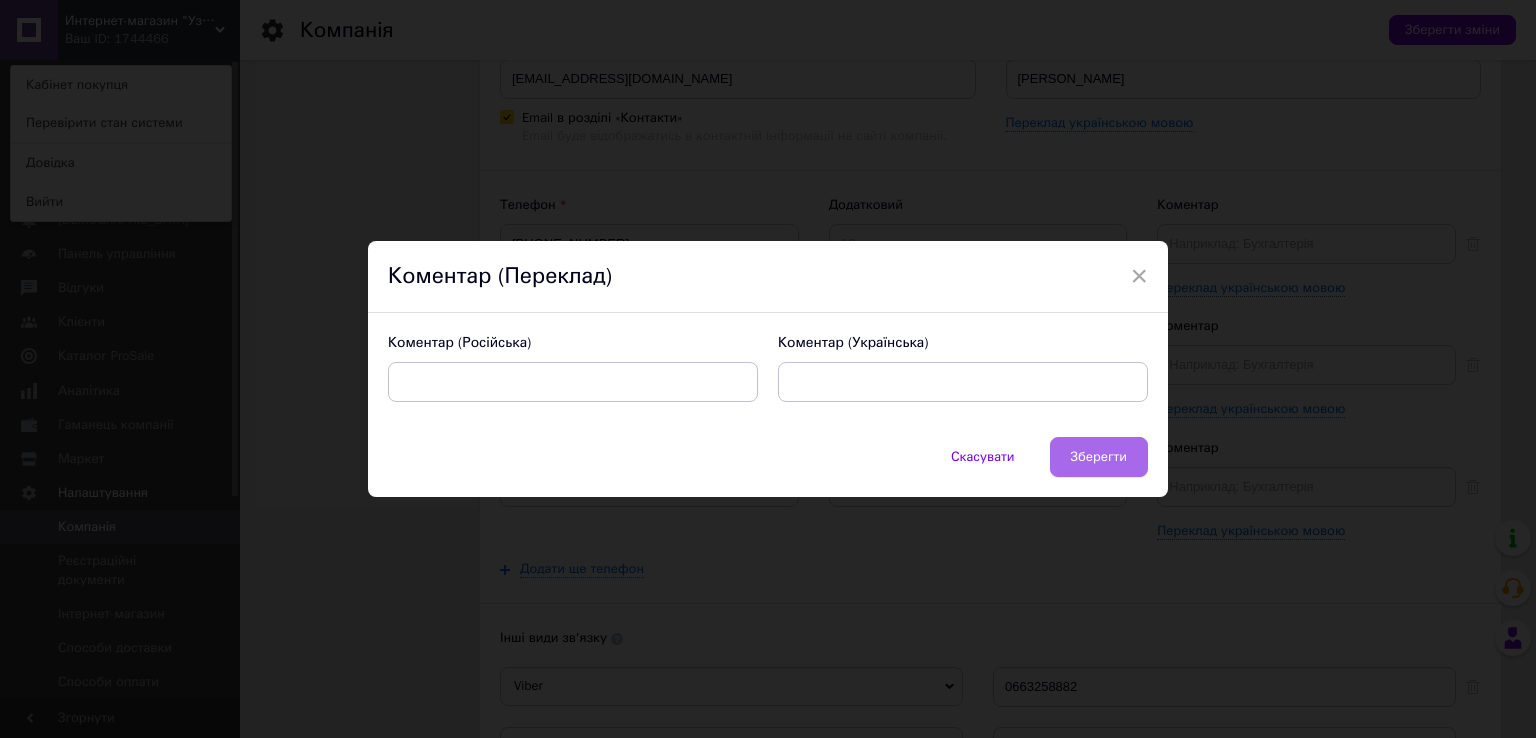 click on "Зберегти" at bounding box center [1099, 457] 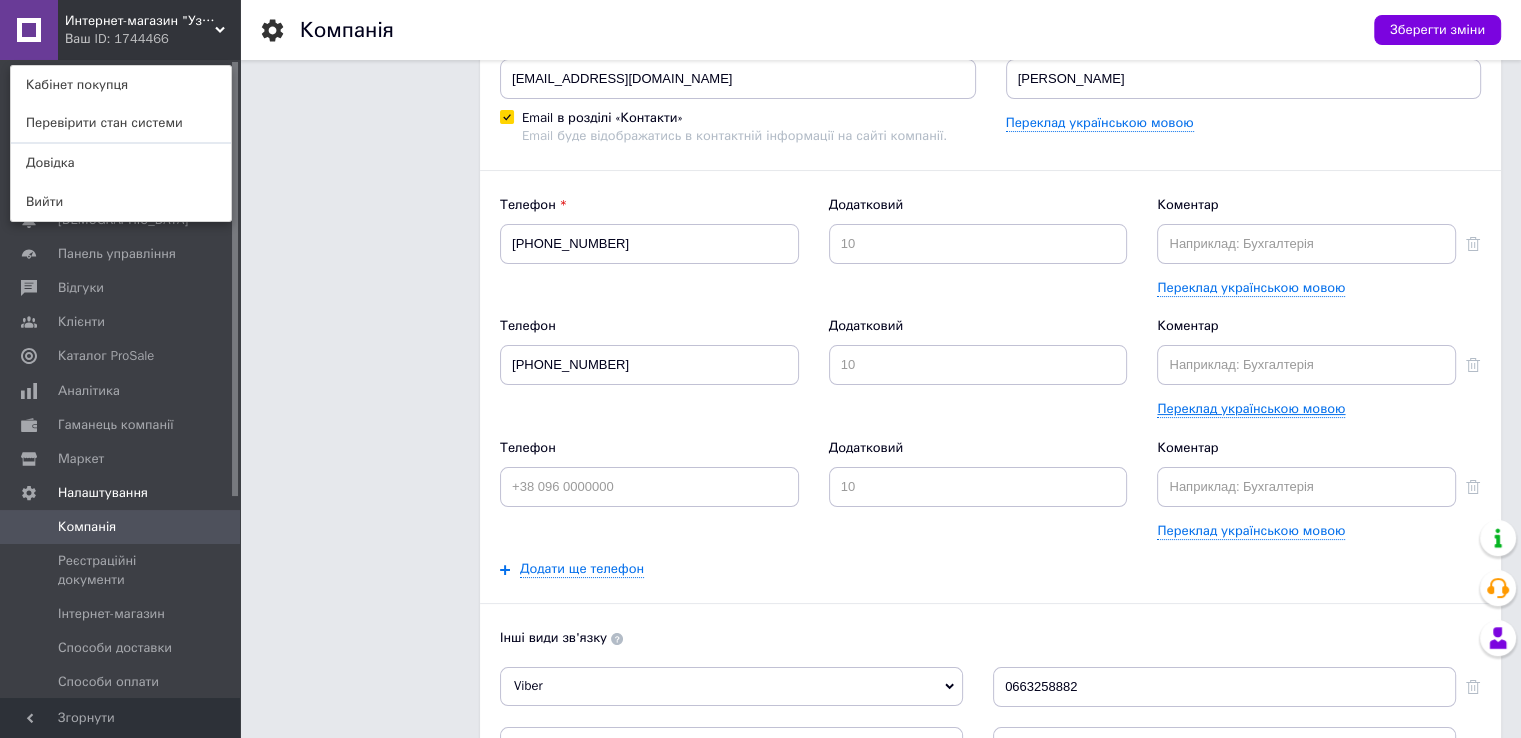 click on "Переклад українською мовою" at bounding box center [1251, 409] 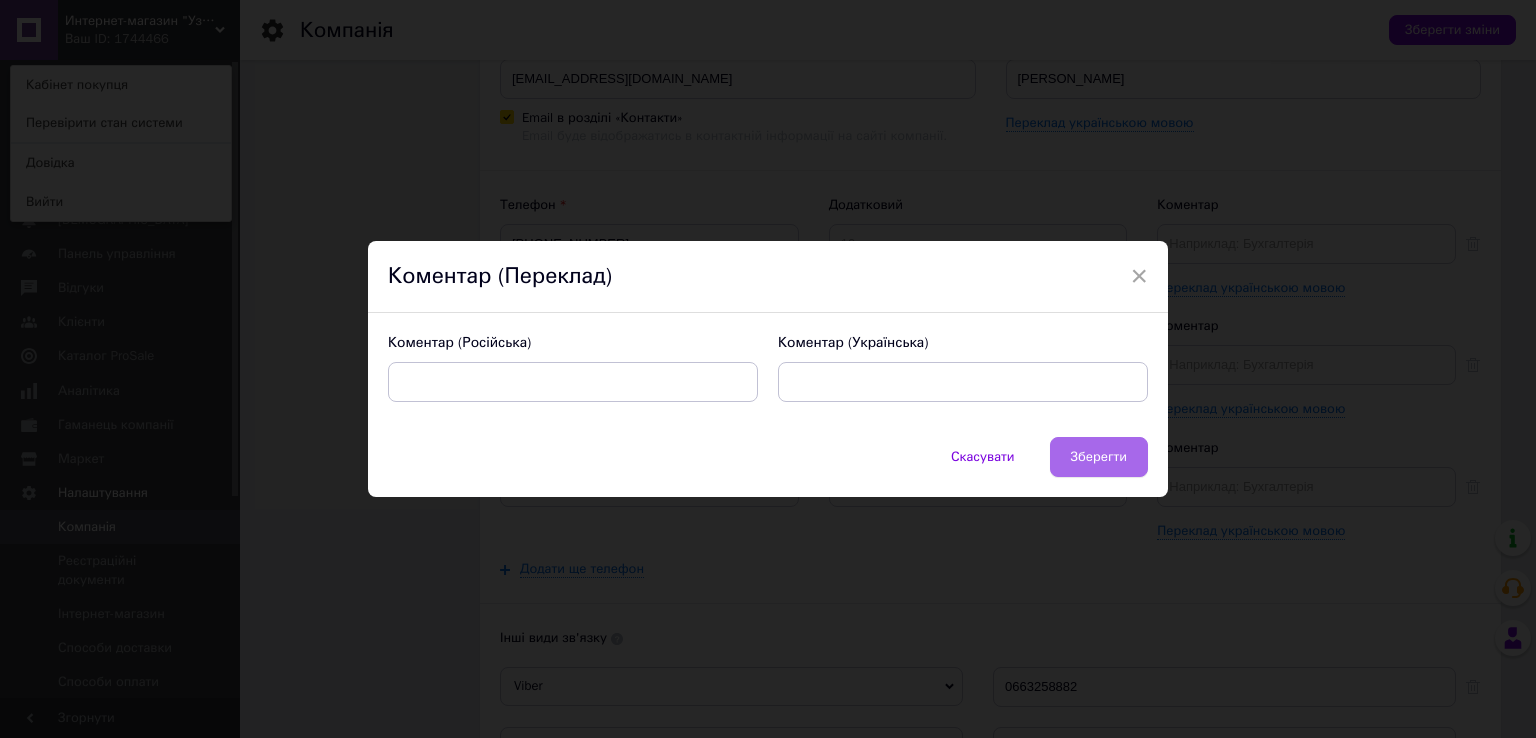 click on "Зберегти" at bounding box center (1099, 457) 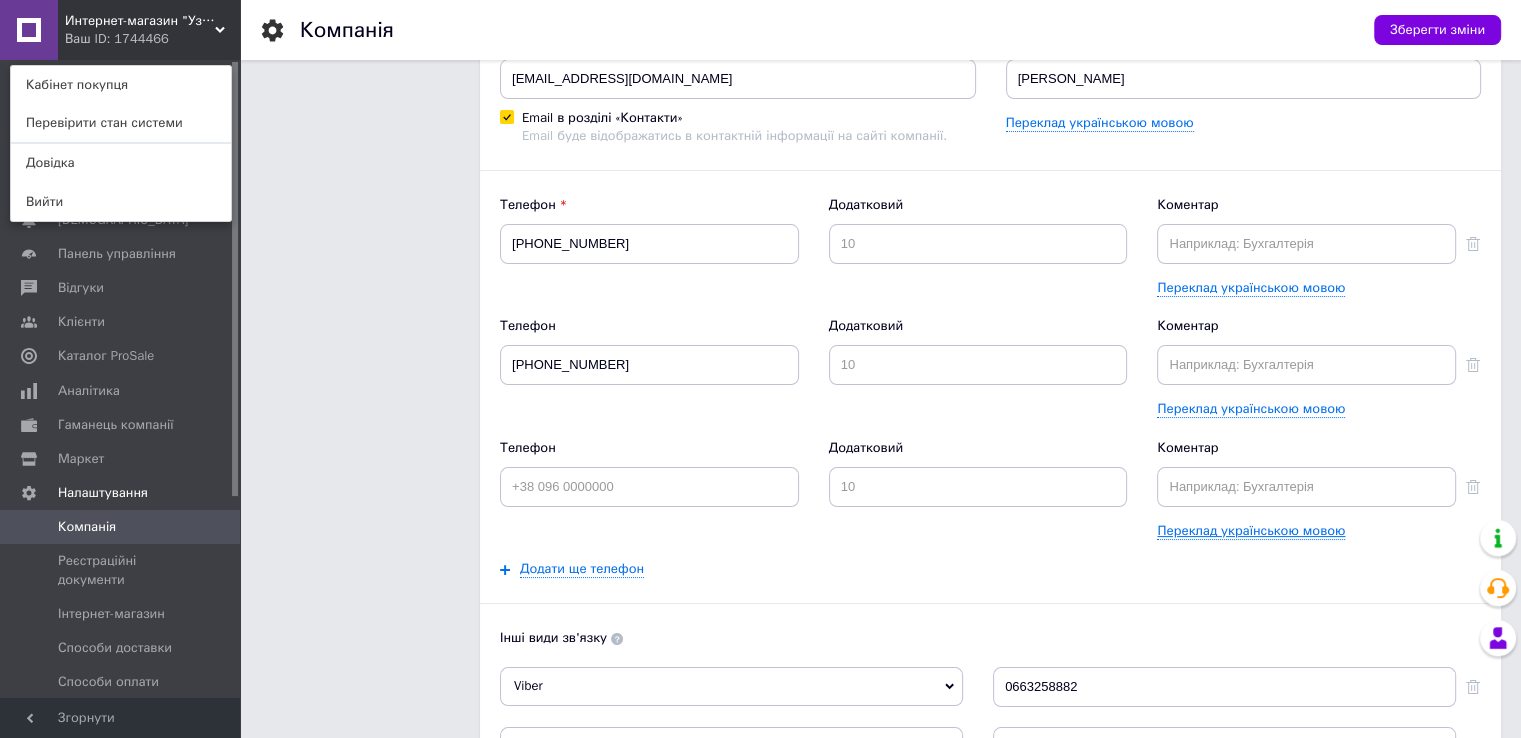 click on "Переклад українською мовою" at bounding box center (1251, 531) 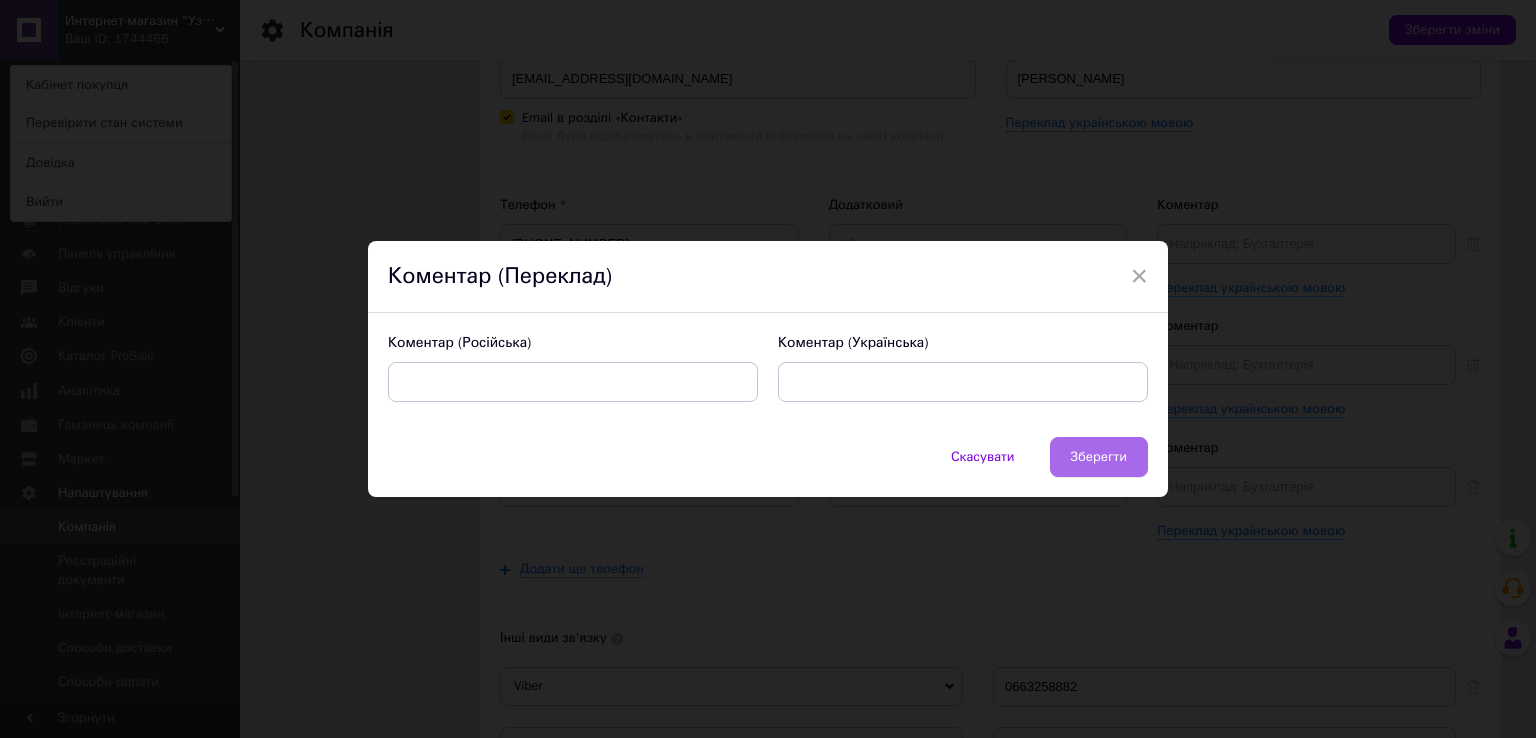 click on "Зберегти" at bounding box center [1099, 457] 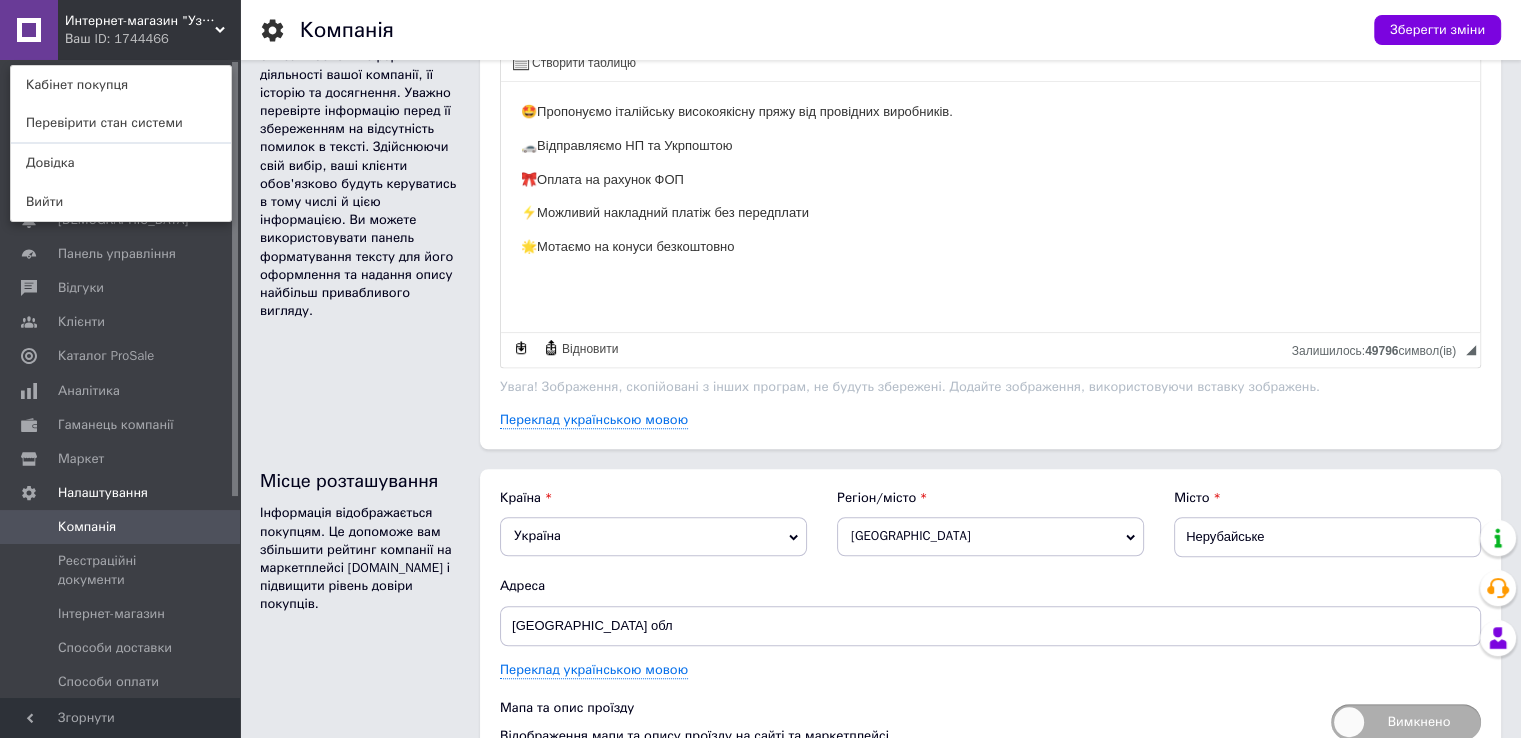 scroll, scrollTop: 1396, scrollLeft: 0, axis: vertical 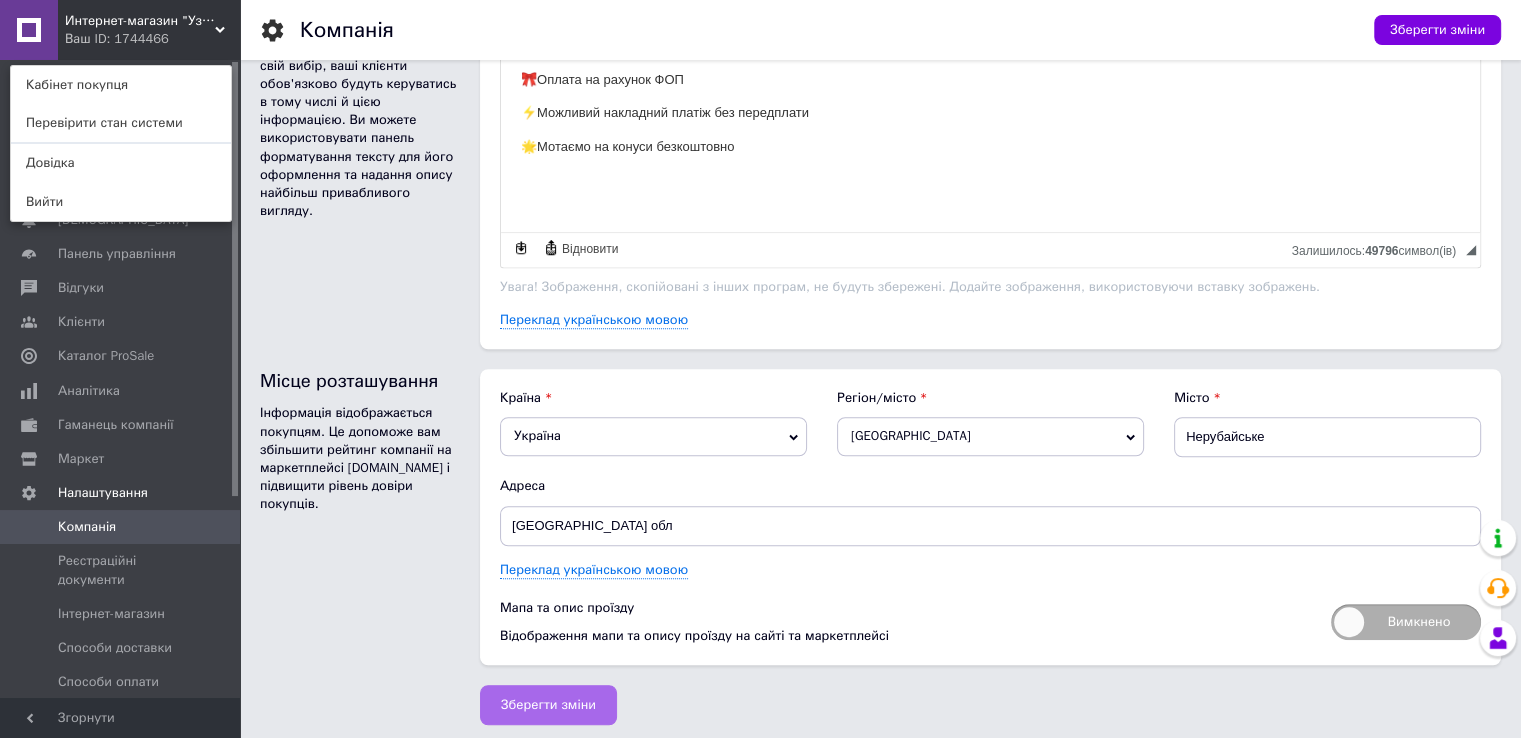 click on "Зберегти зміни" at bounding box center [548, 705] 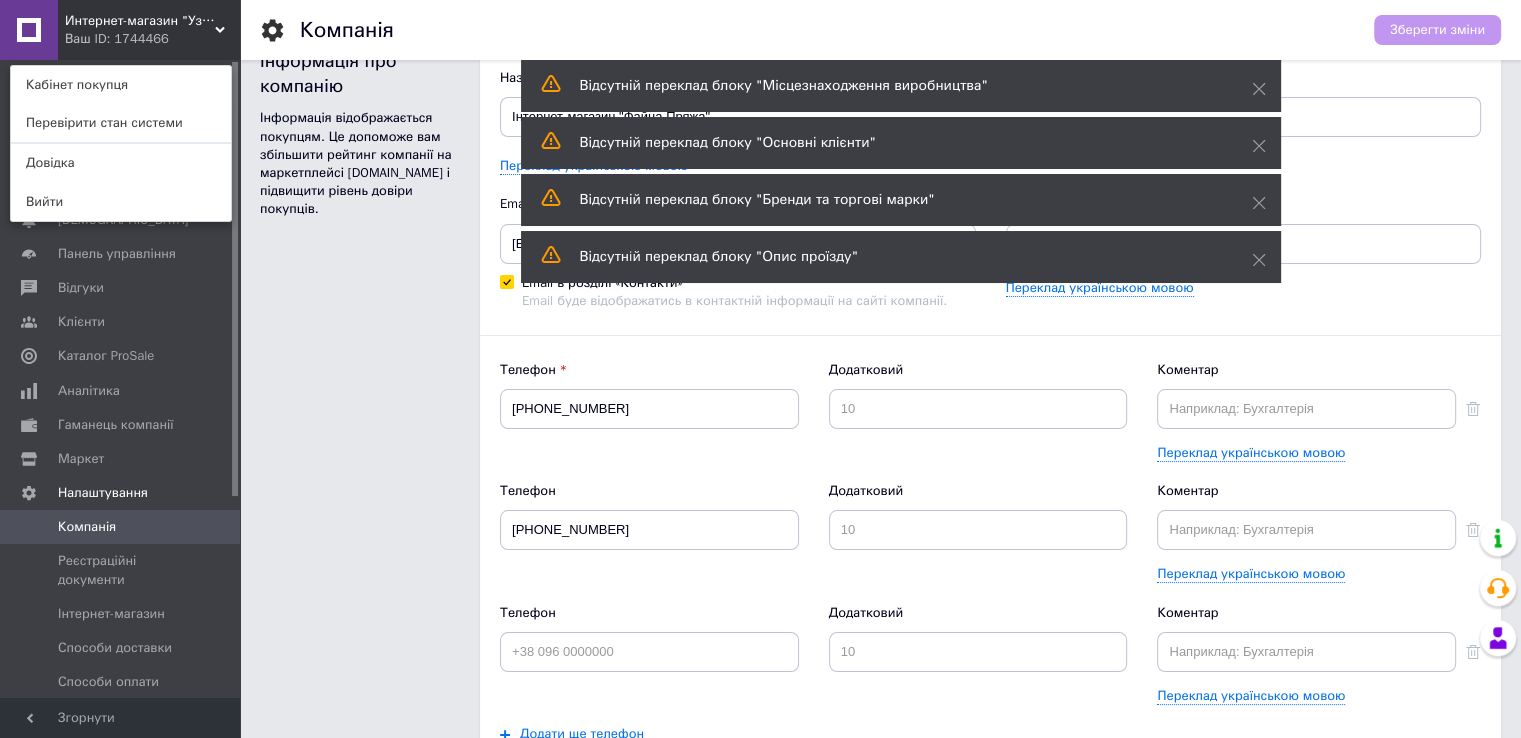 scroll, scrollTop: 0, scrollLeft: 0, axis: both 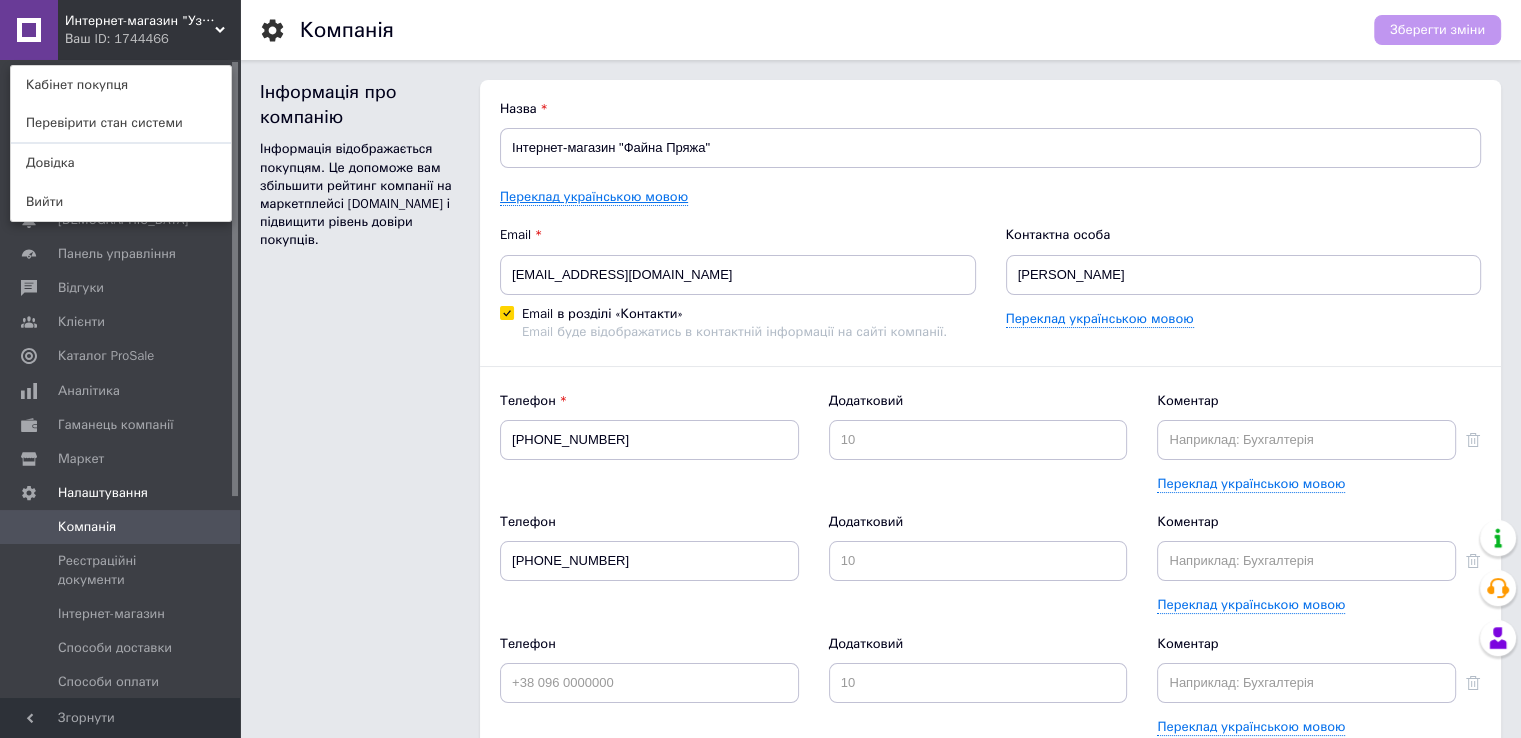 click on "Переклад українською мовою" at bounding box center (594, 197) 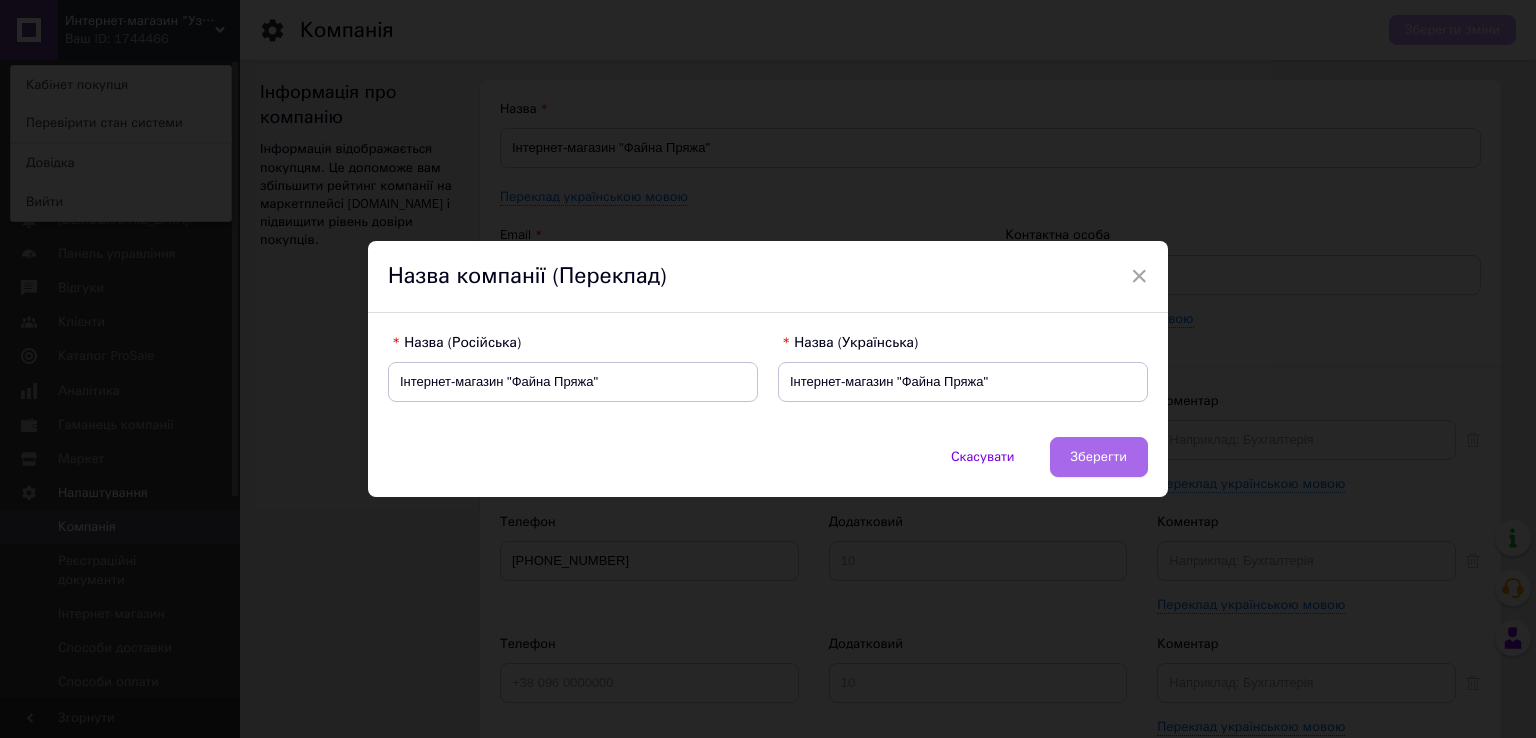 click on "Зберегти" at bounding box center (1099, 457) 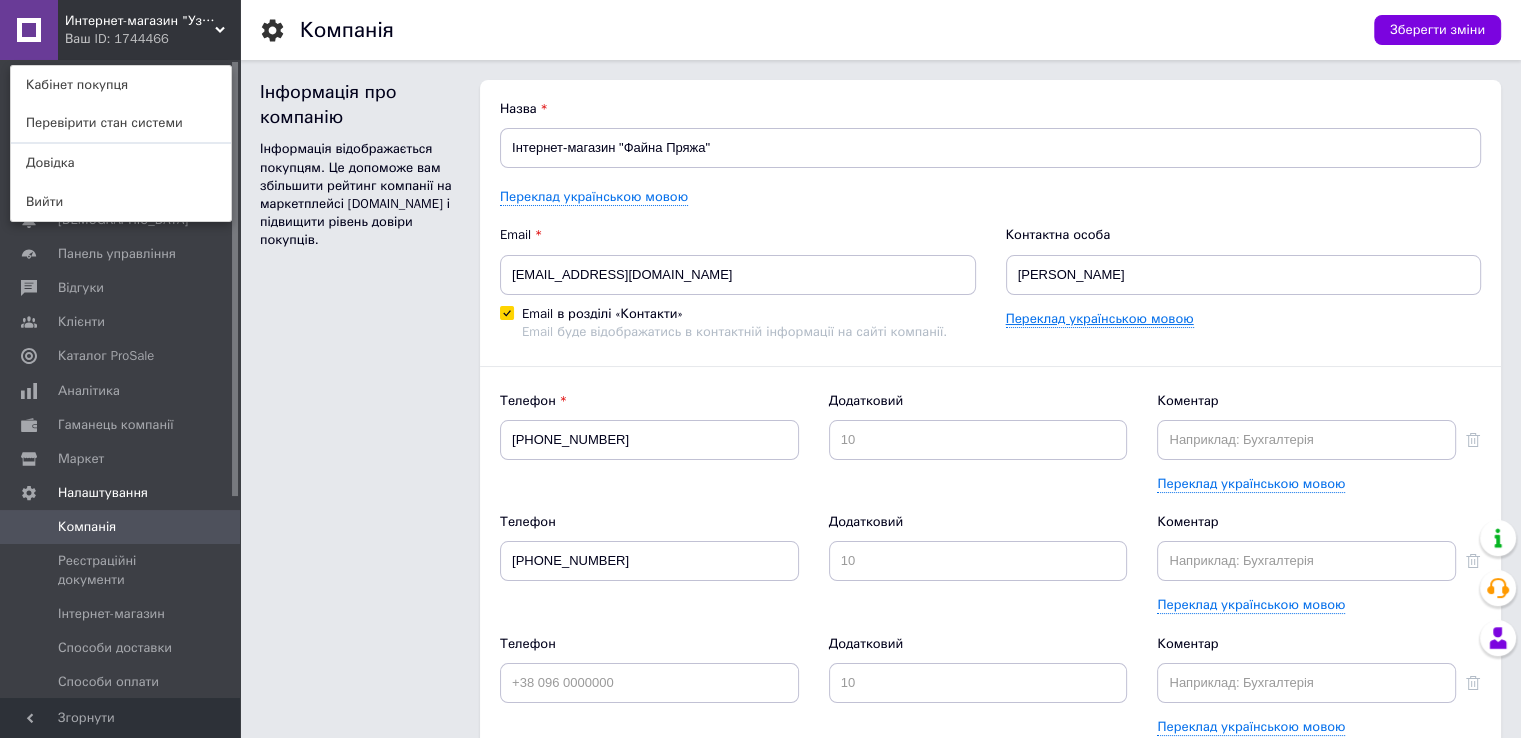 click on "Переклад українською мовою" at bounding box center [1100, 319] 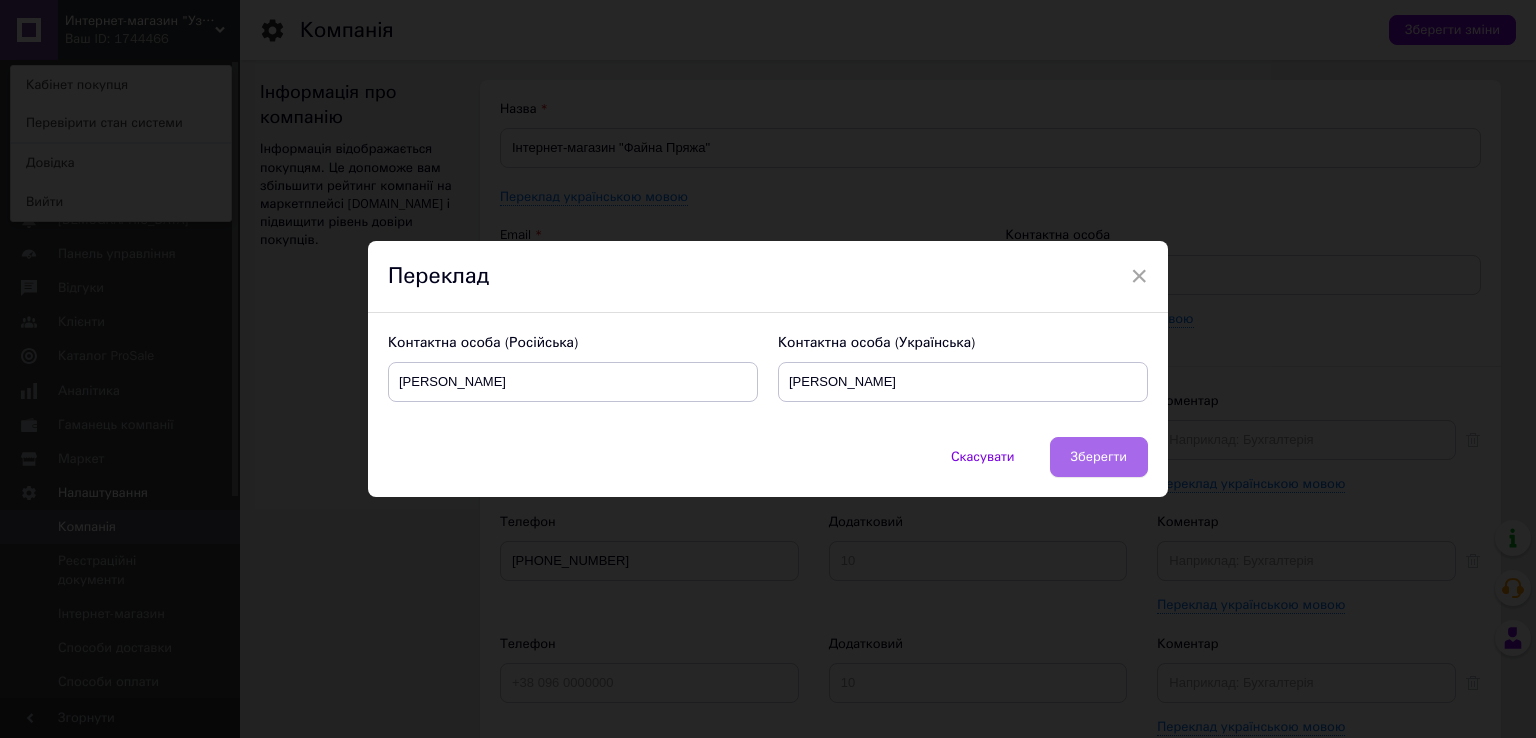 click on "Зберегти" at bounding box center [1099, 457] 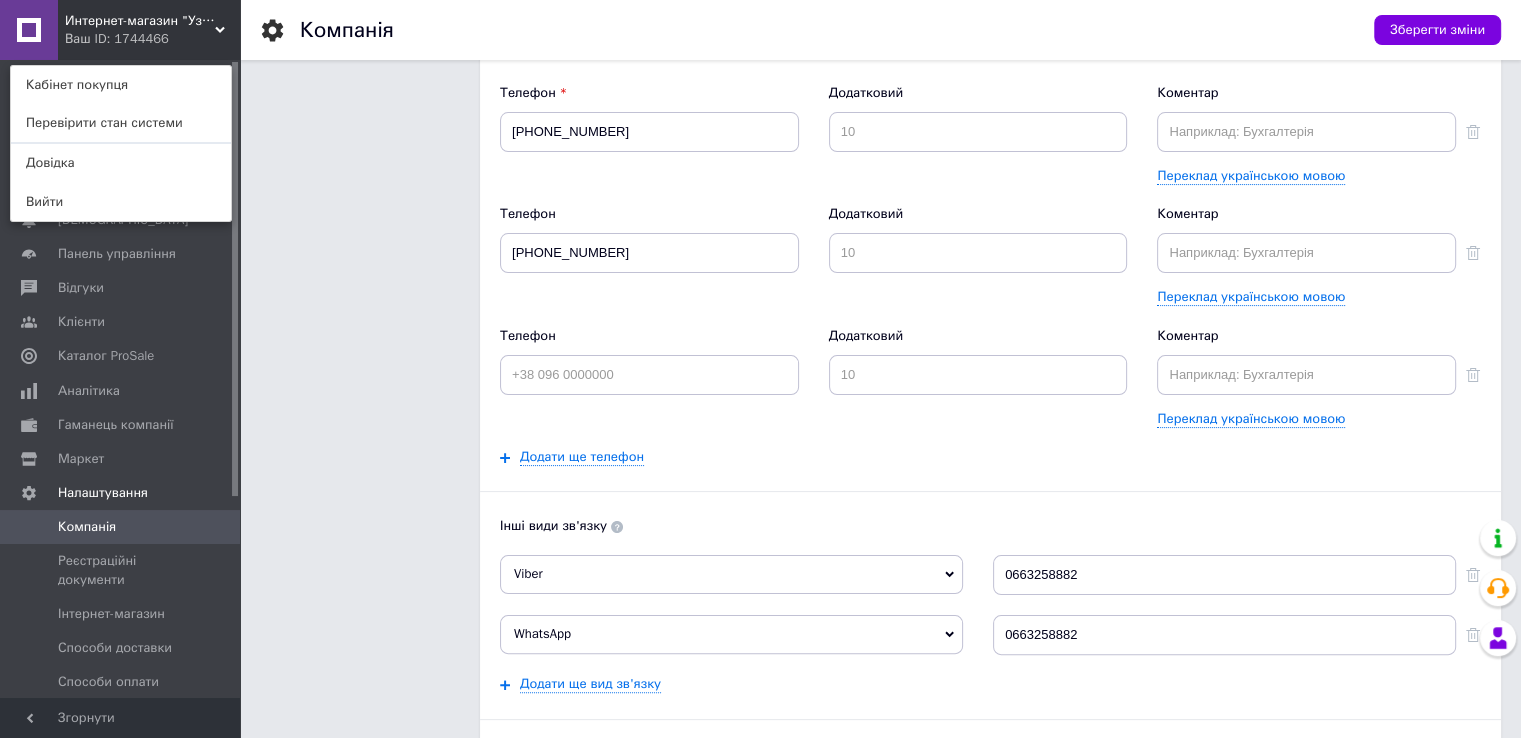 scroll, scrollTop: 300, scrollLeft: 0, axis: vertical 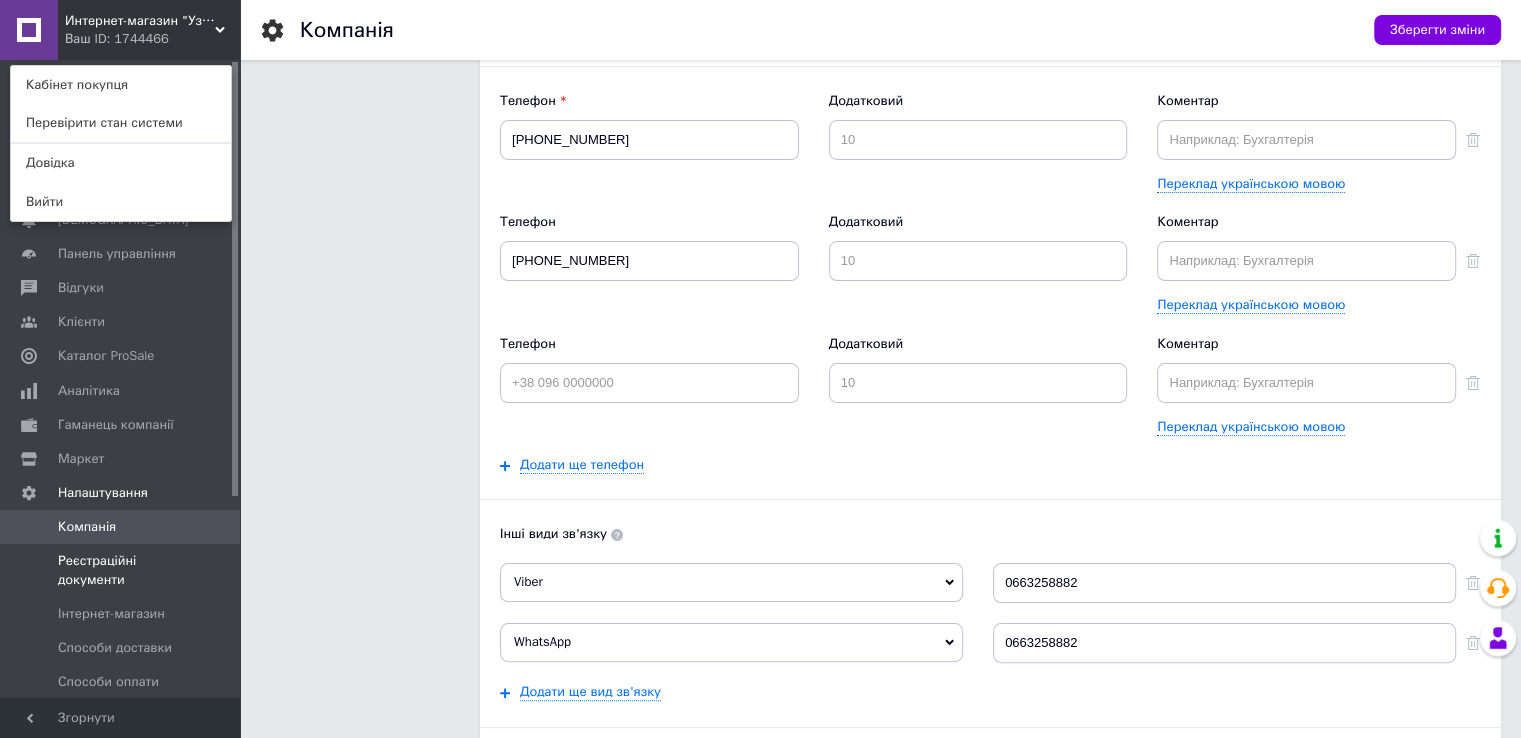 click on "Реєстраційні документи" at bounding box center [121, 570] 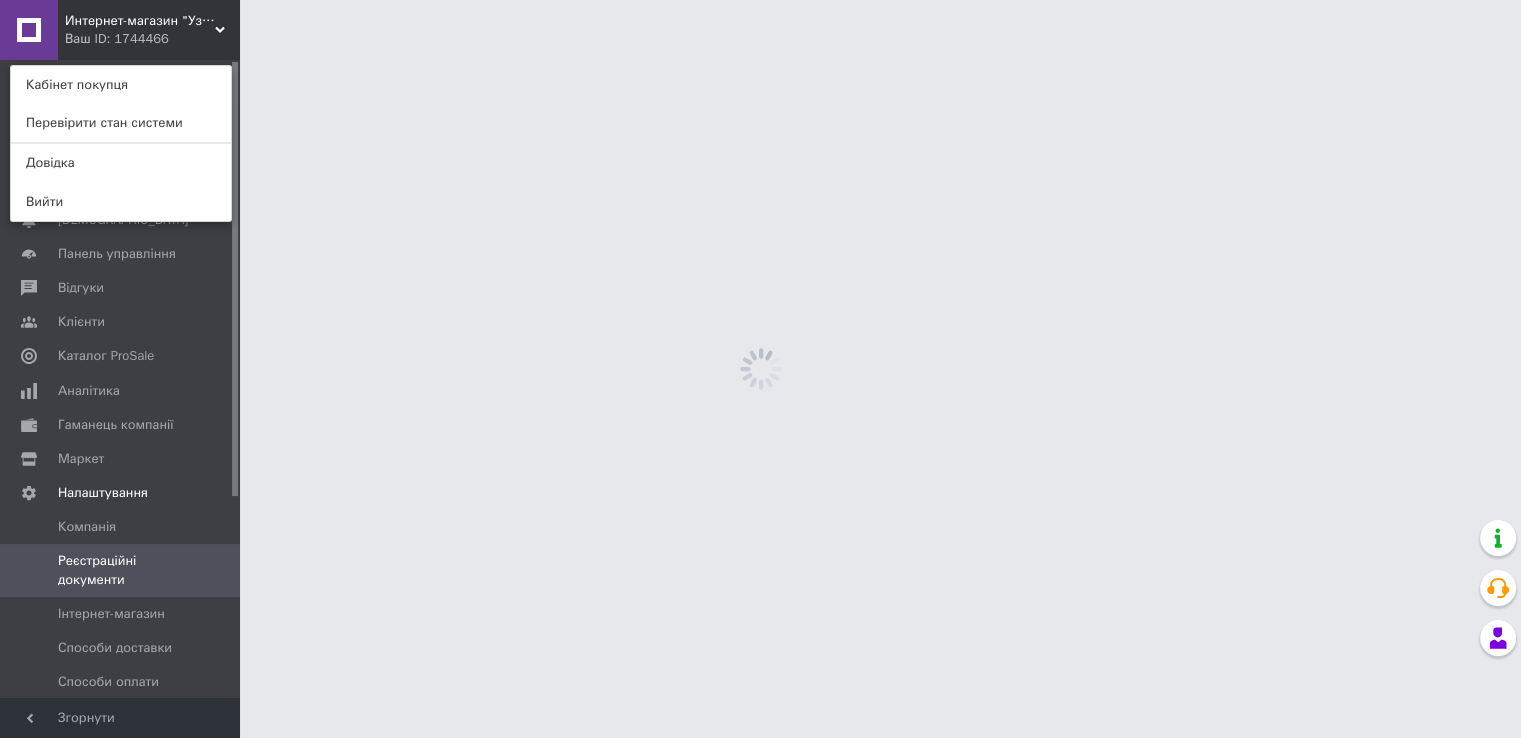 scroll, scrollTop: 0, scrollLeft: 0, axis: both 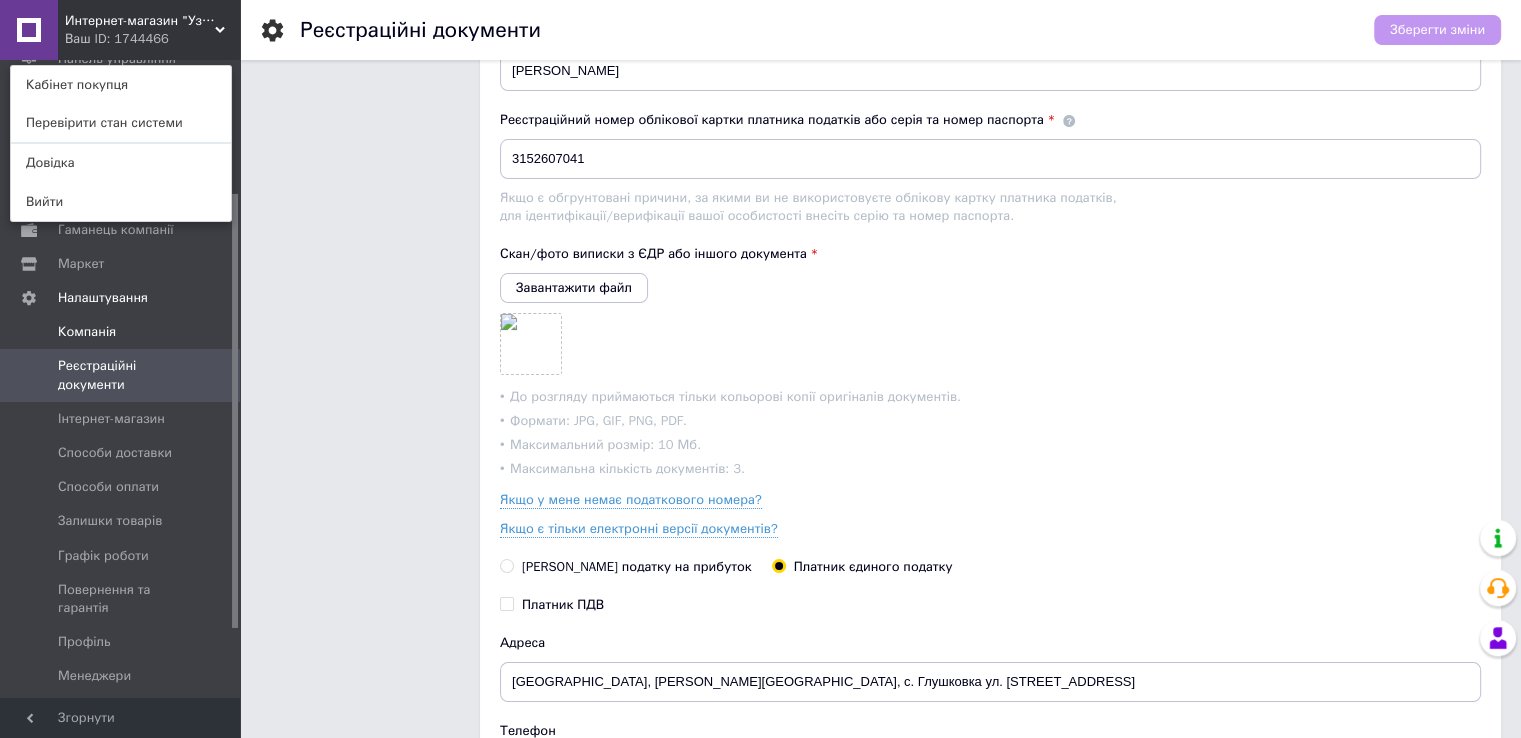click on "Компанія" at bounding box center [121, 332] 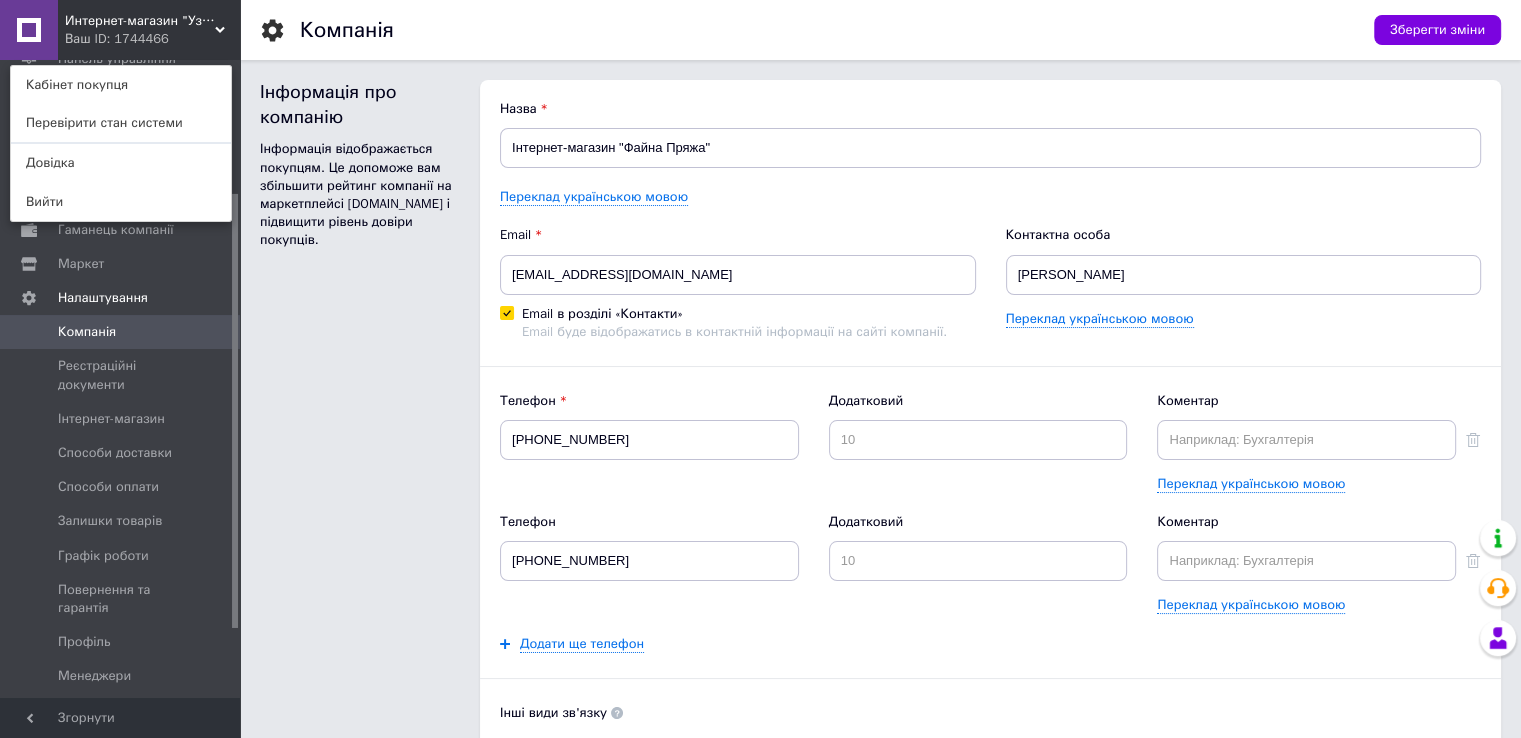 scroll, scrollTop: 0, scrollLeft: 0, axis: both 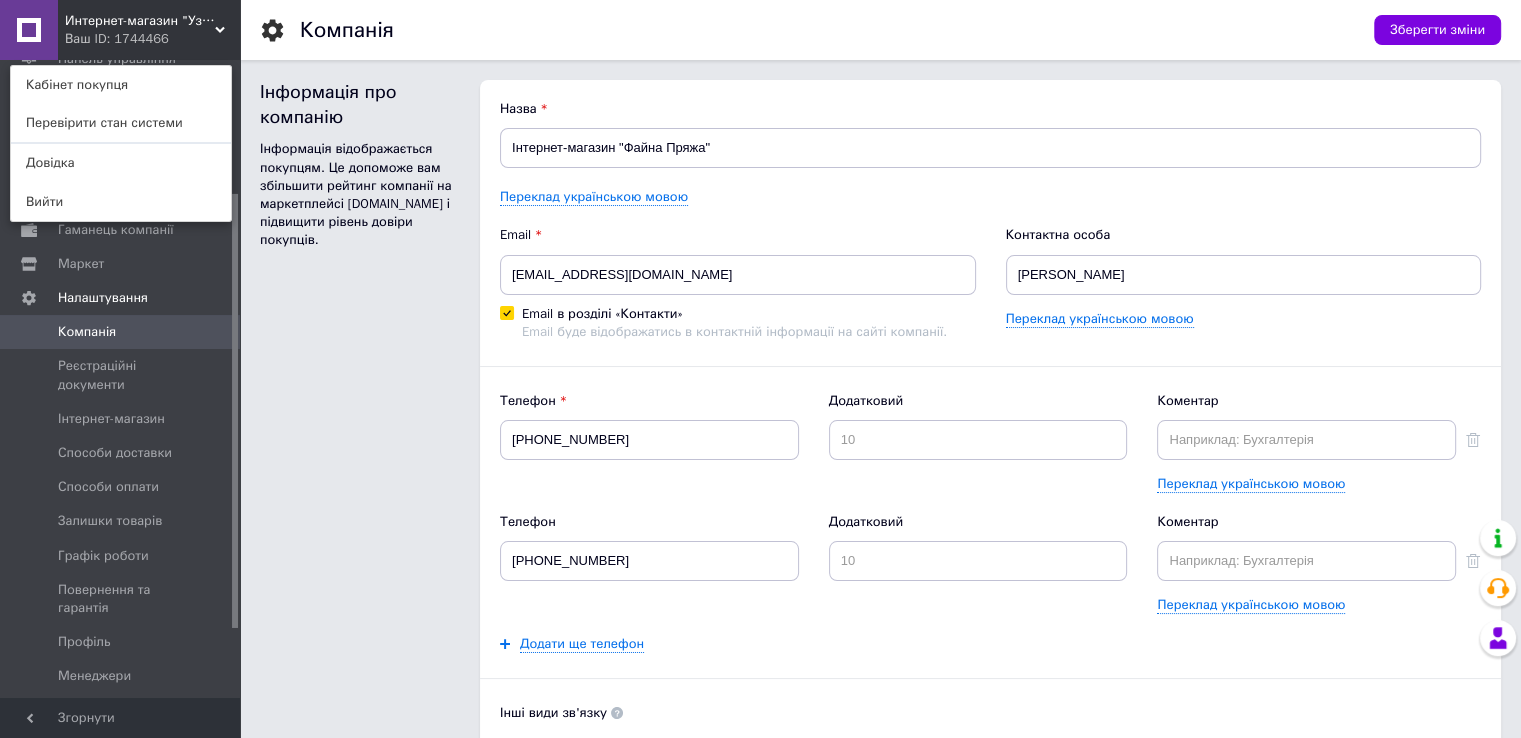 click 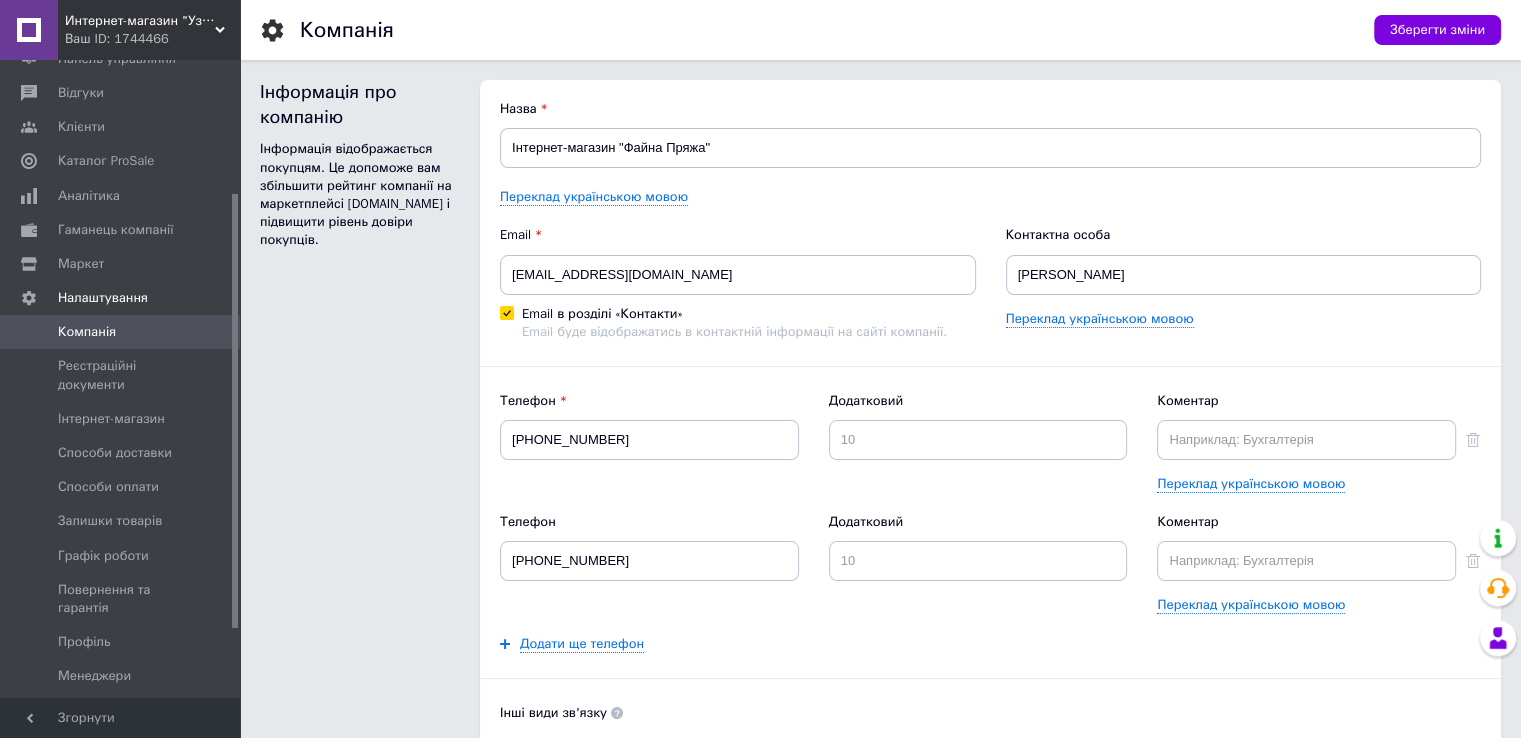 click 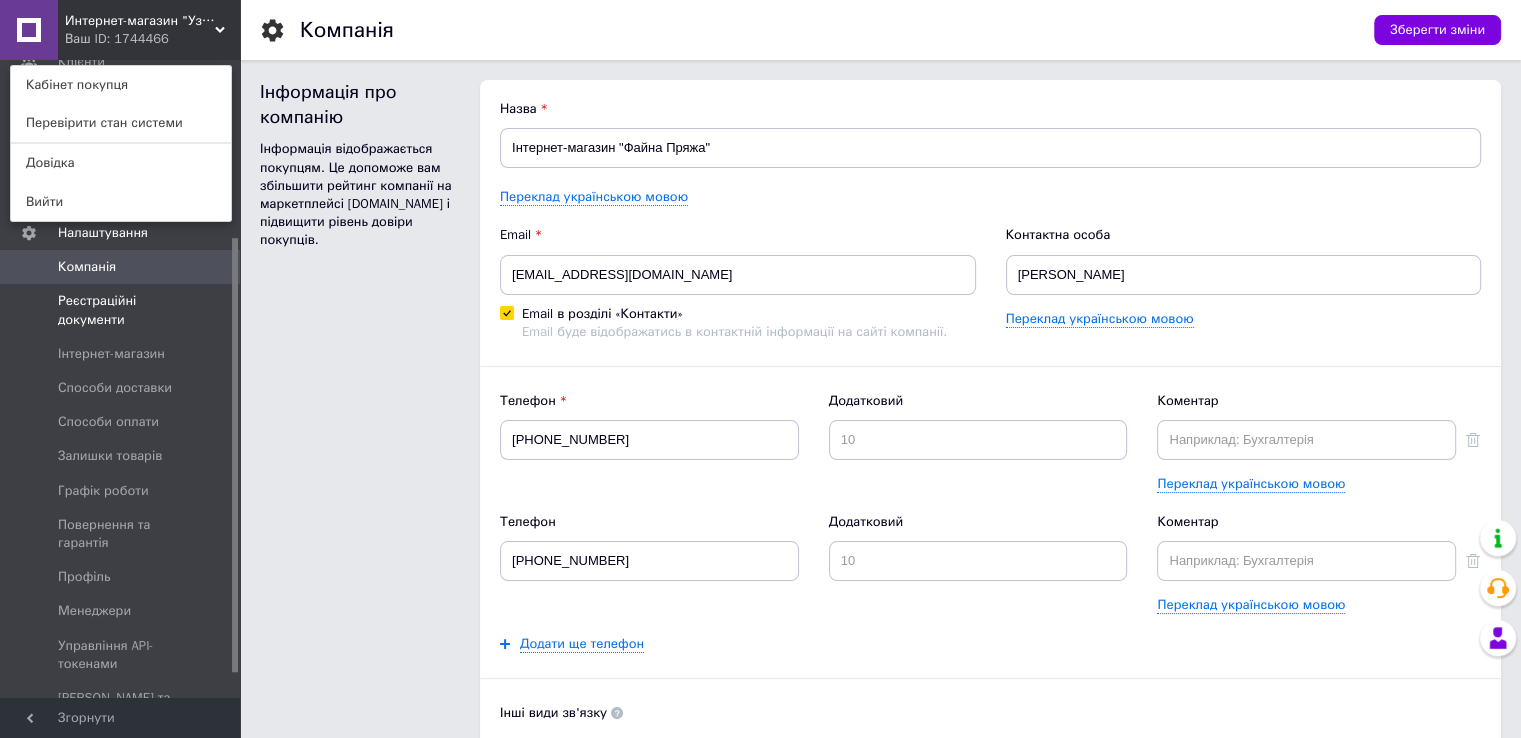 scroll, scrollTop: 295, scrollLeft: 0, axis: vertical 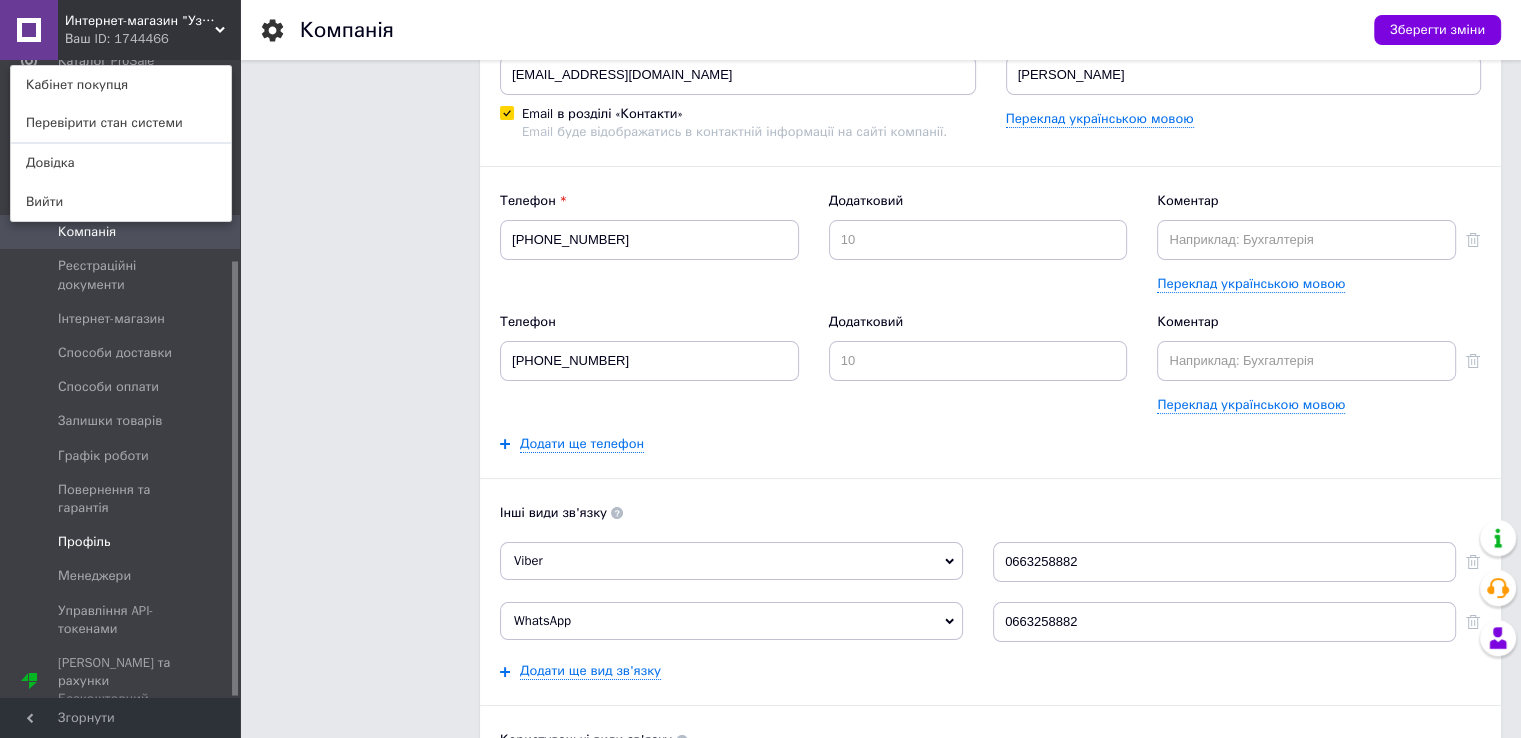 click on "Профіль" at bounding box center (84, 542) 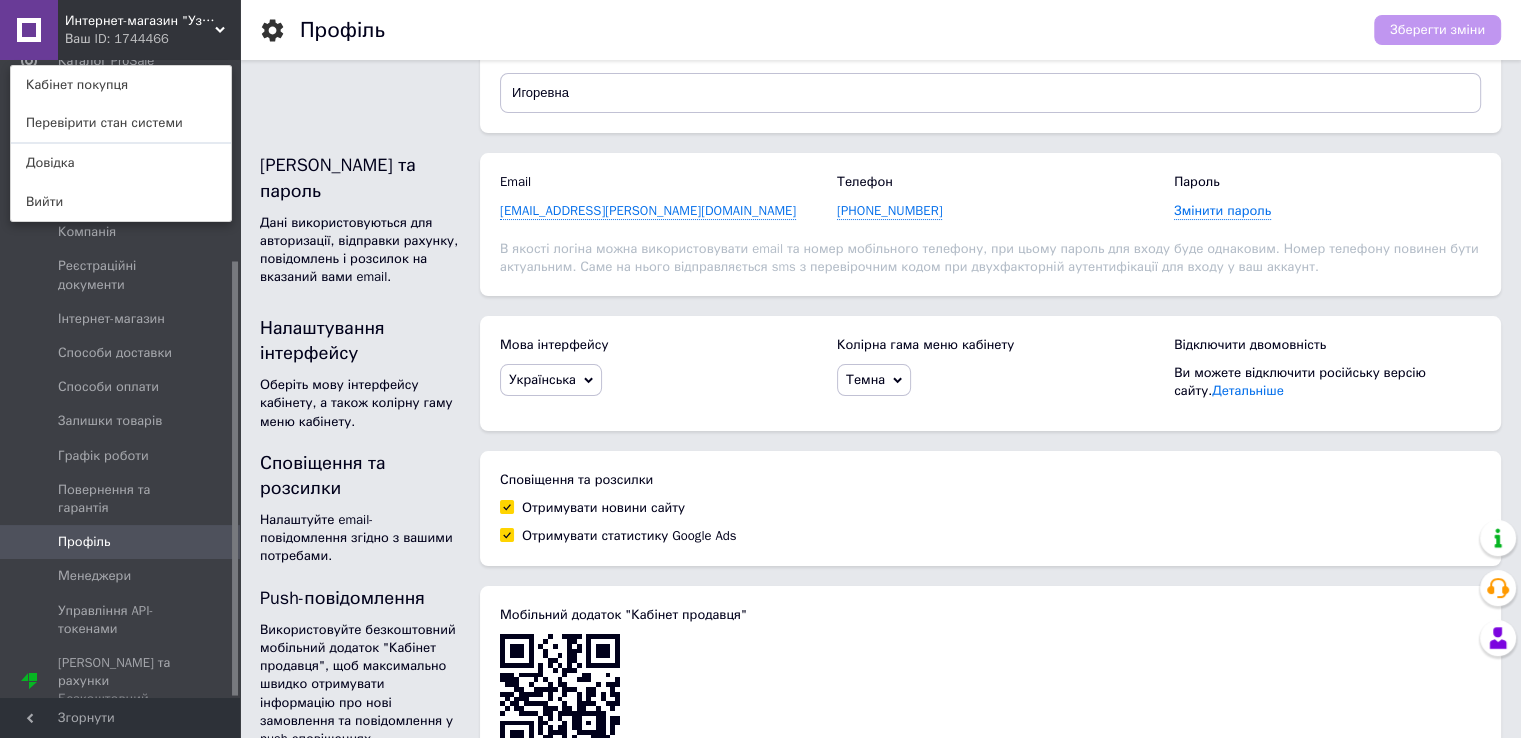scroll, scrollTop: 0, scrollLeft: 0, axis: both 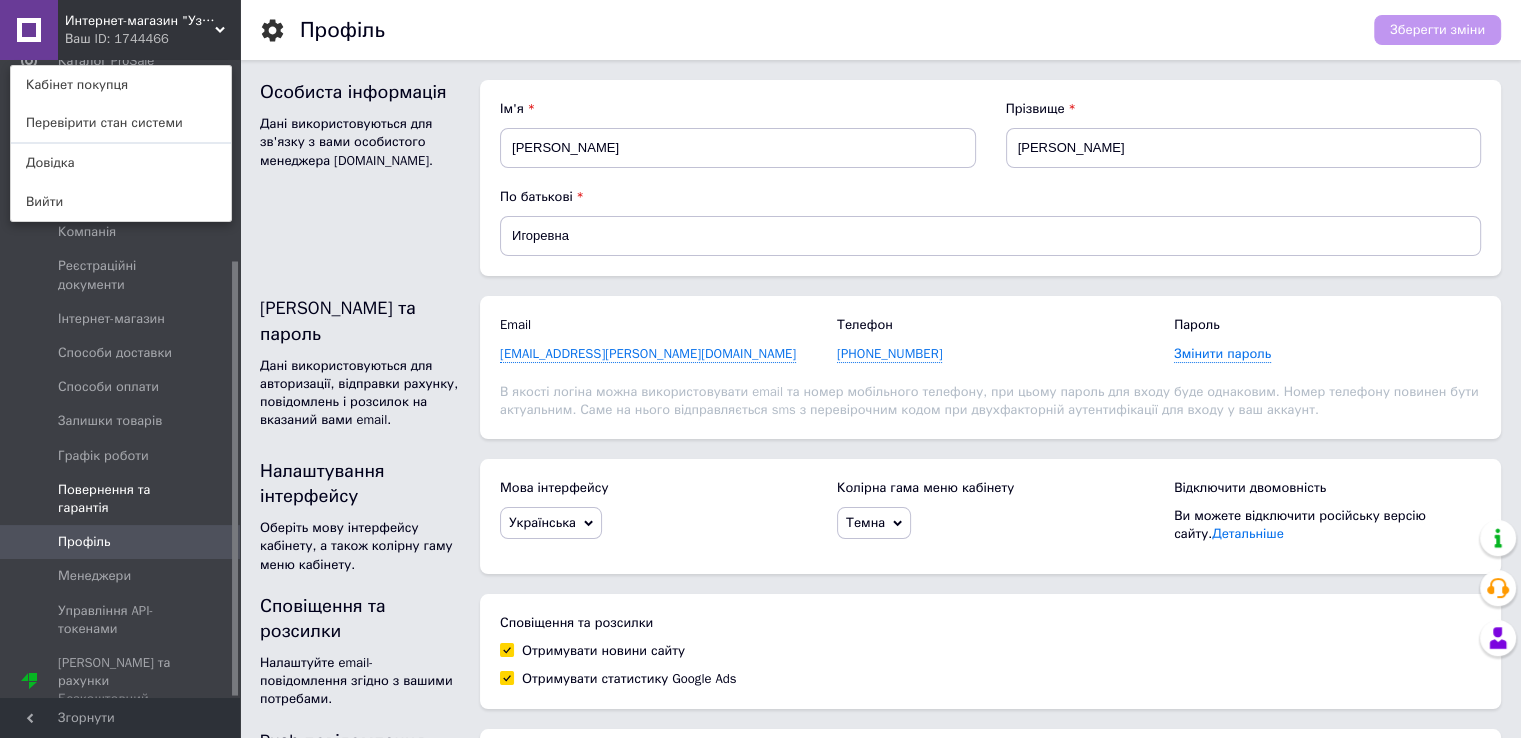 click on "Повернення та гарантія" at bounding box center [121, 499] 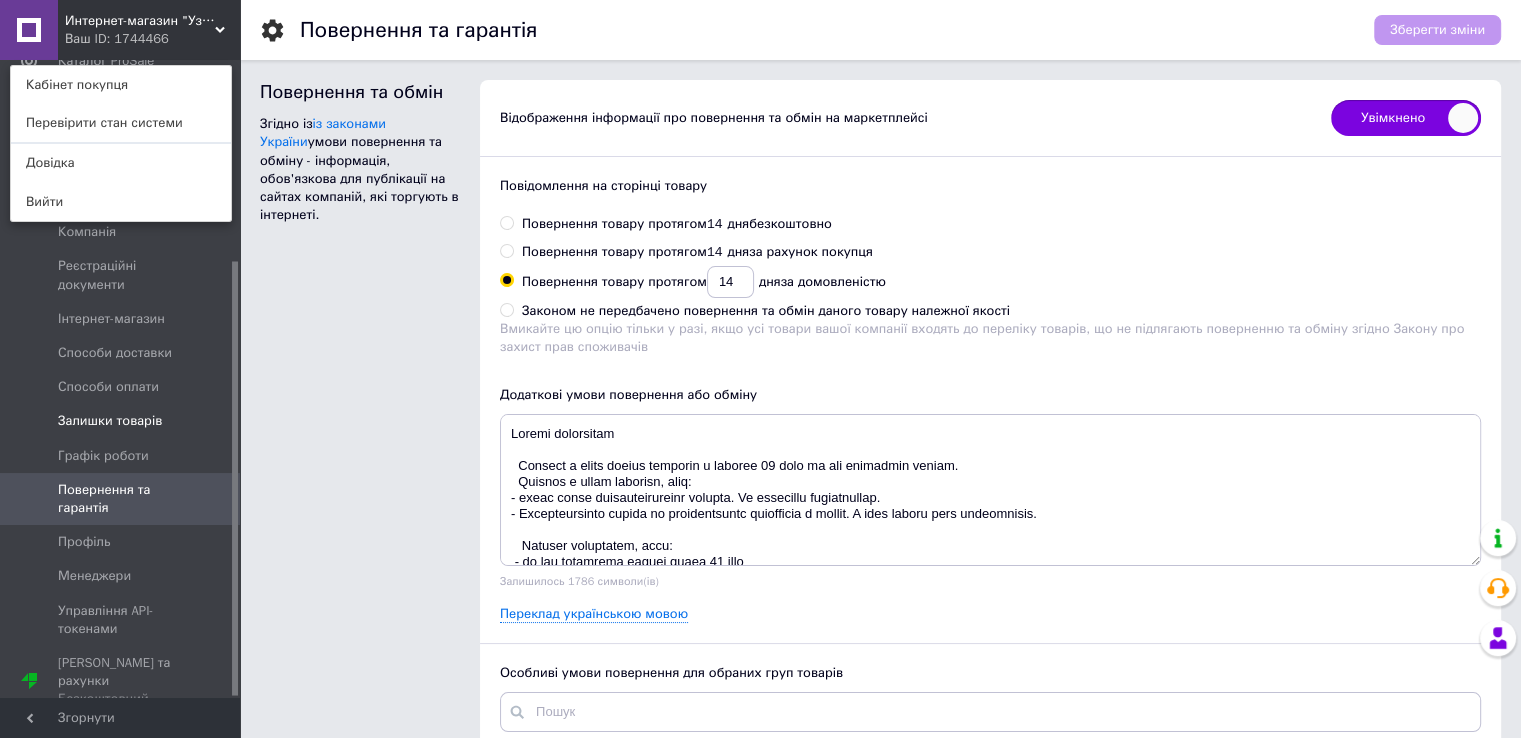 click on "Залишки товарів" at bounding box center [110, 421] 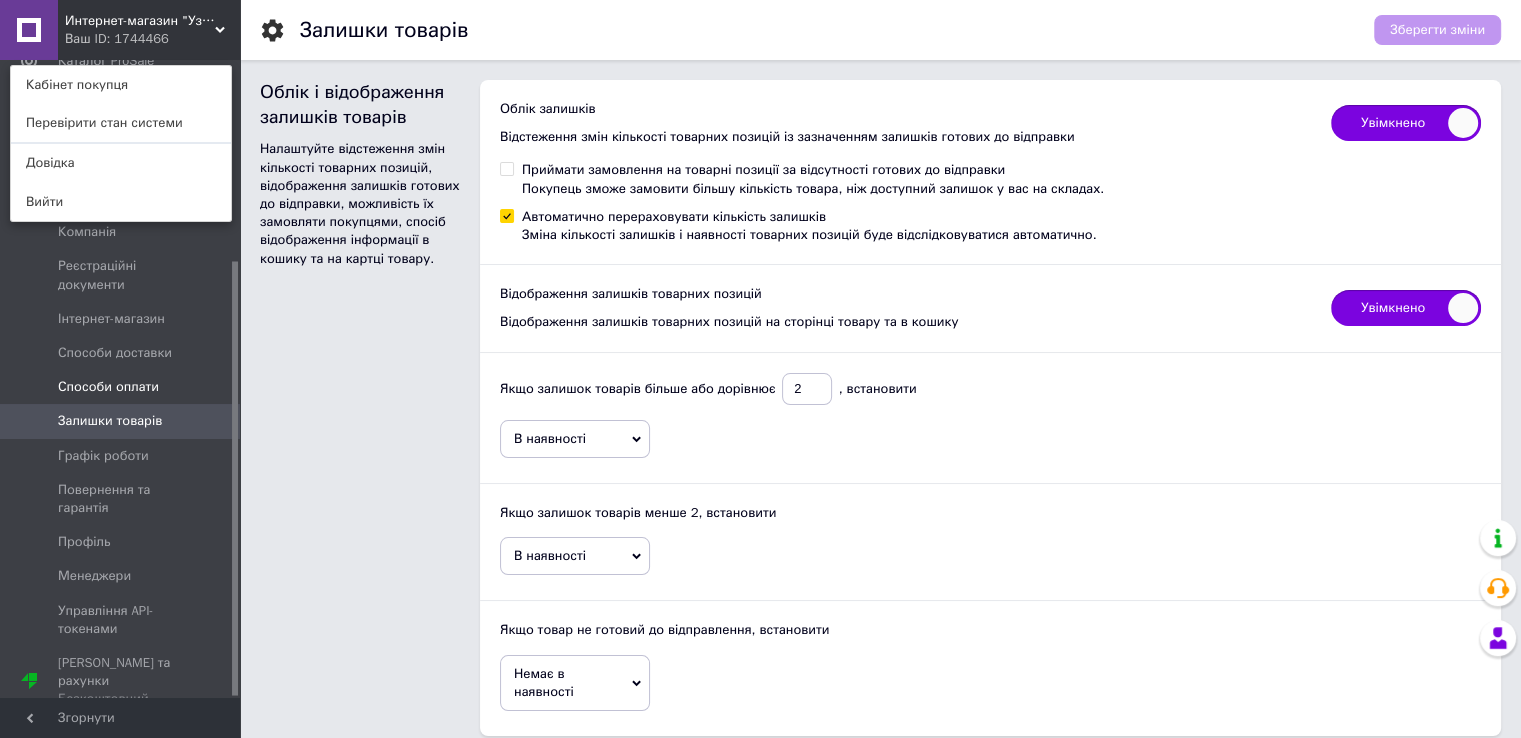 click on "Способи оплати" at bounding box center (108, 387) 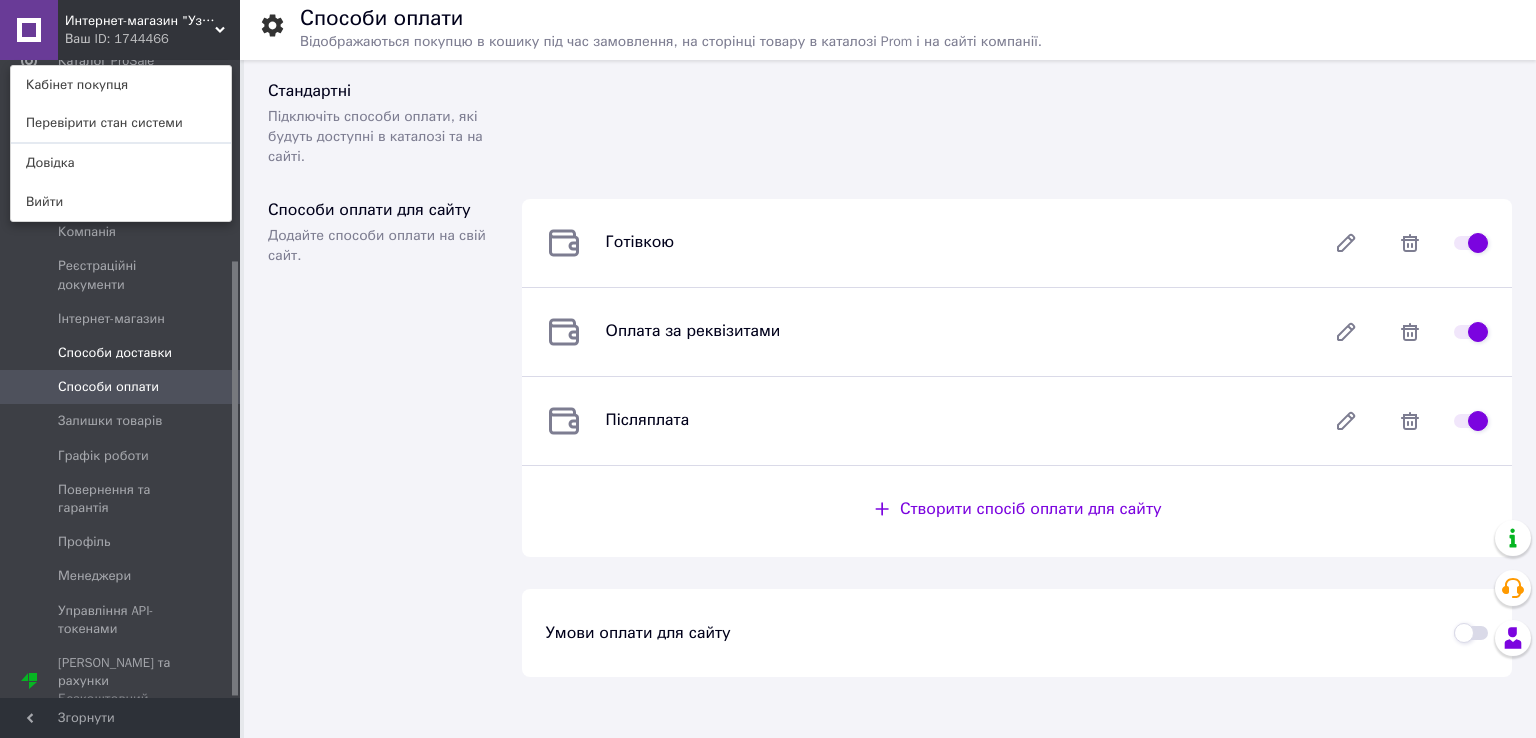 click on "Способи доставки" at bounding box center [115, 353] 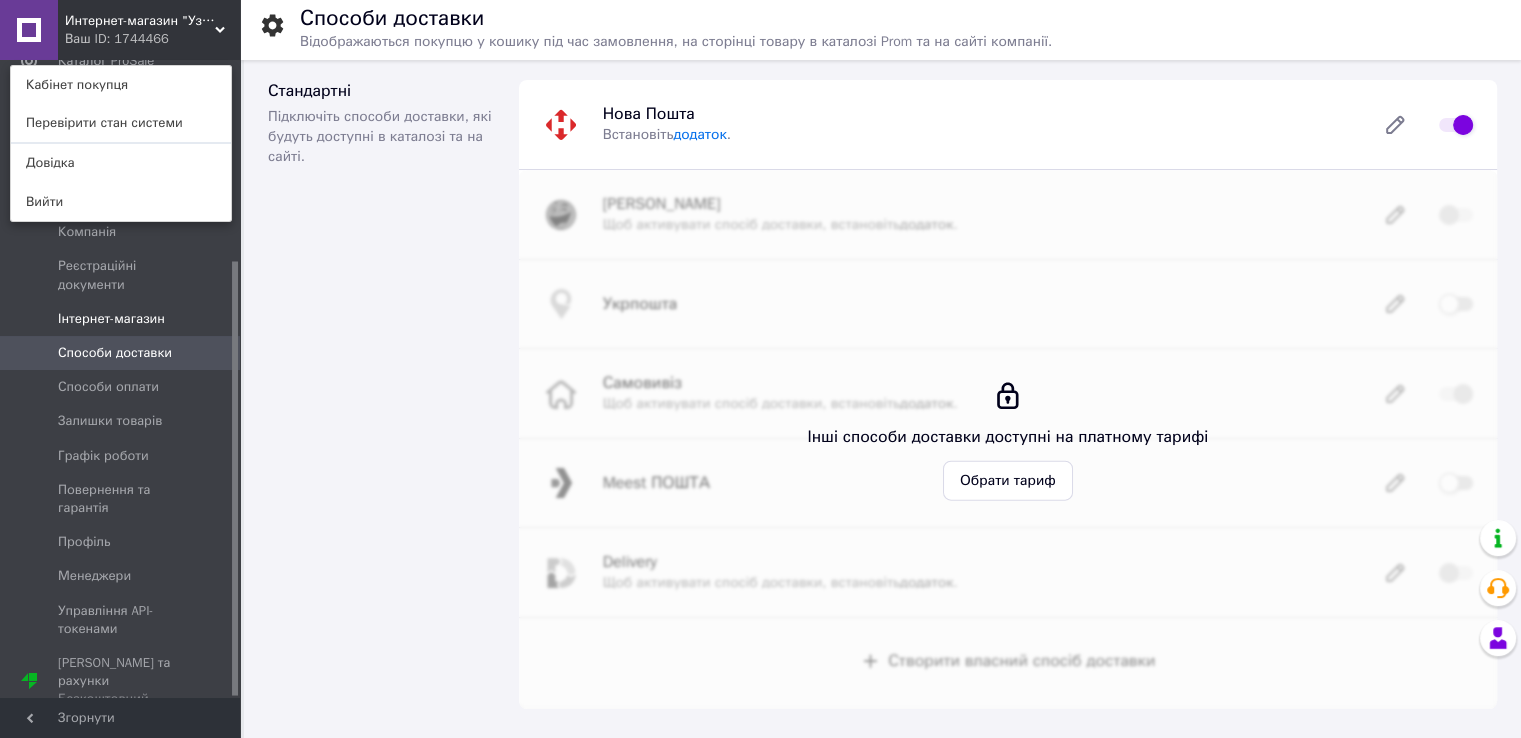 click on "Інтернет-магазин" at bounding box center (111, 319) 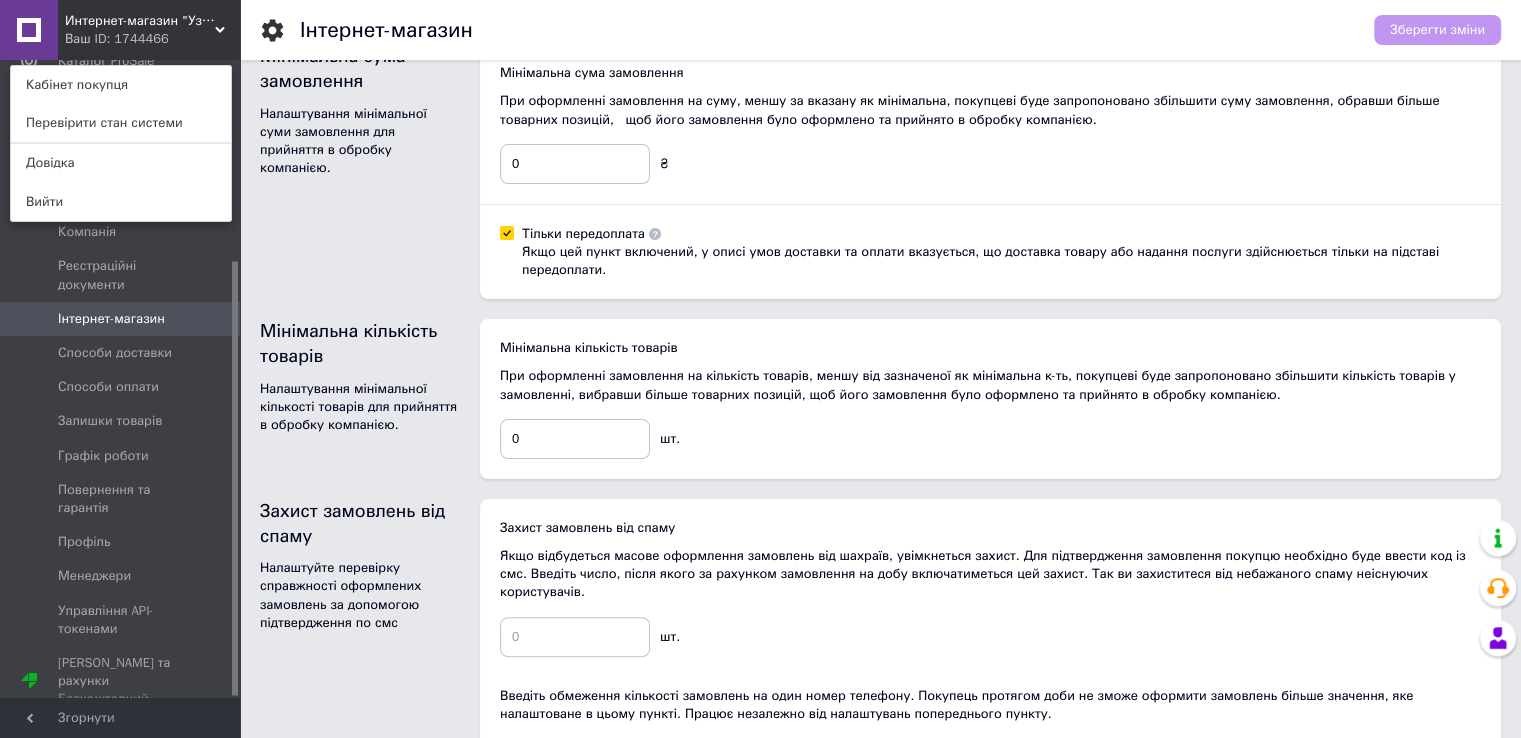 scroll, scrollTop: 600, scrollLeft: 0, axis: vertical 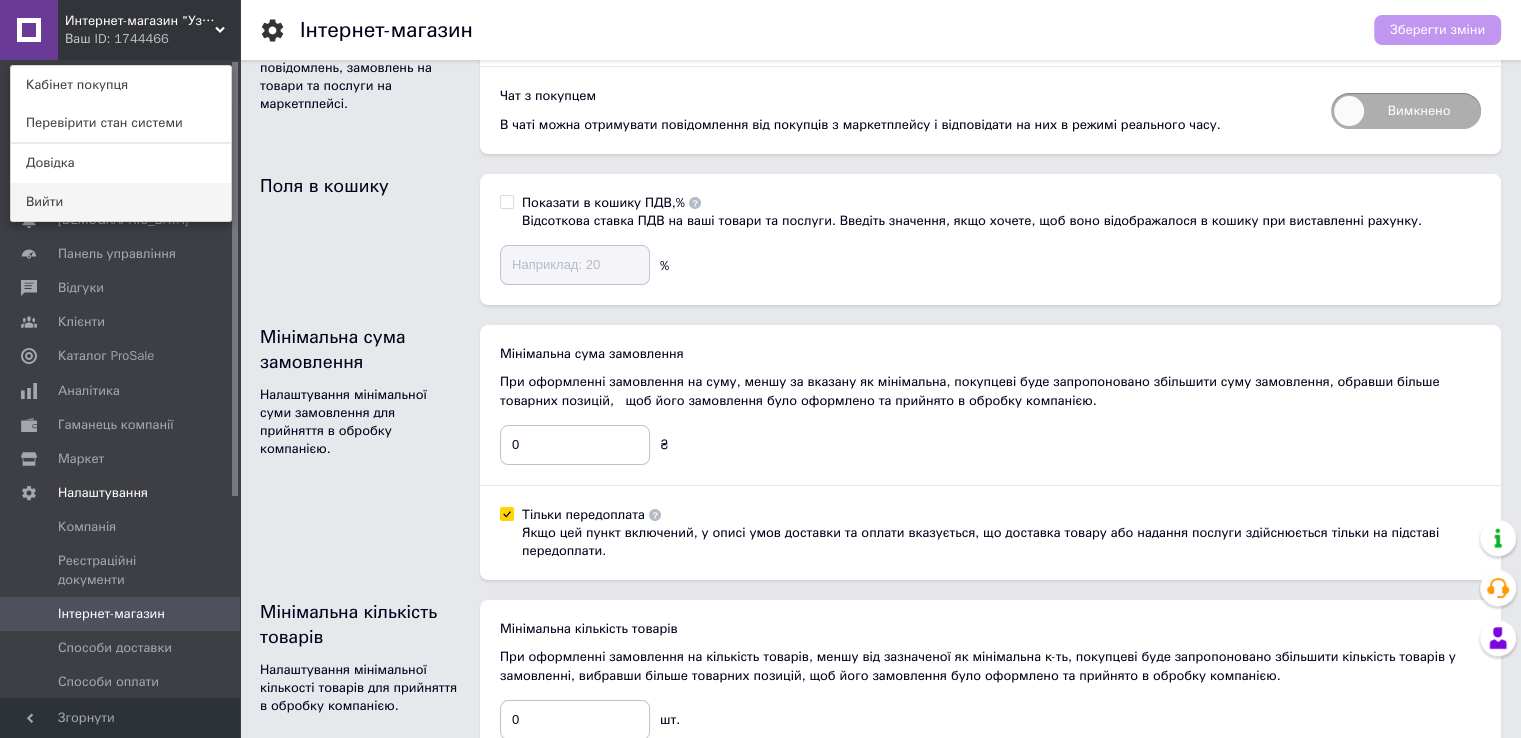 click on "Вийти" at bounding box center (121, 202) 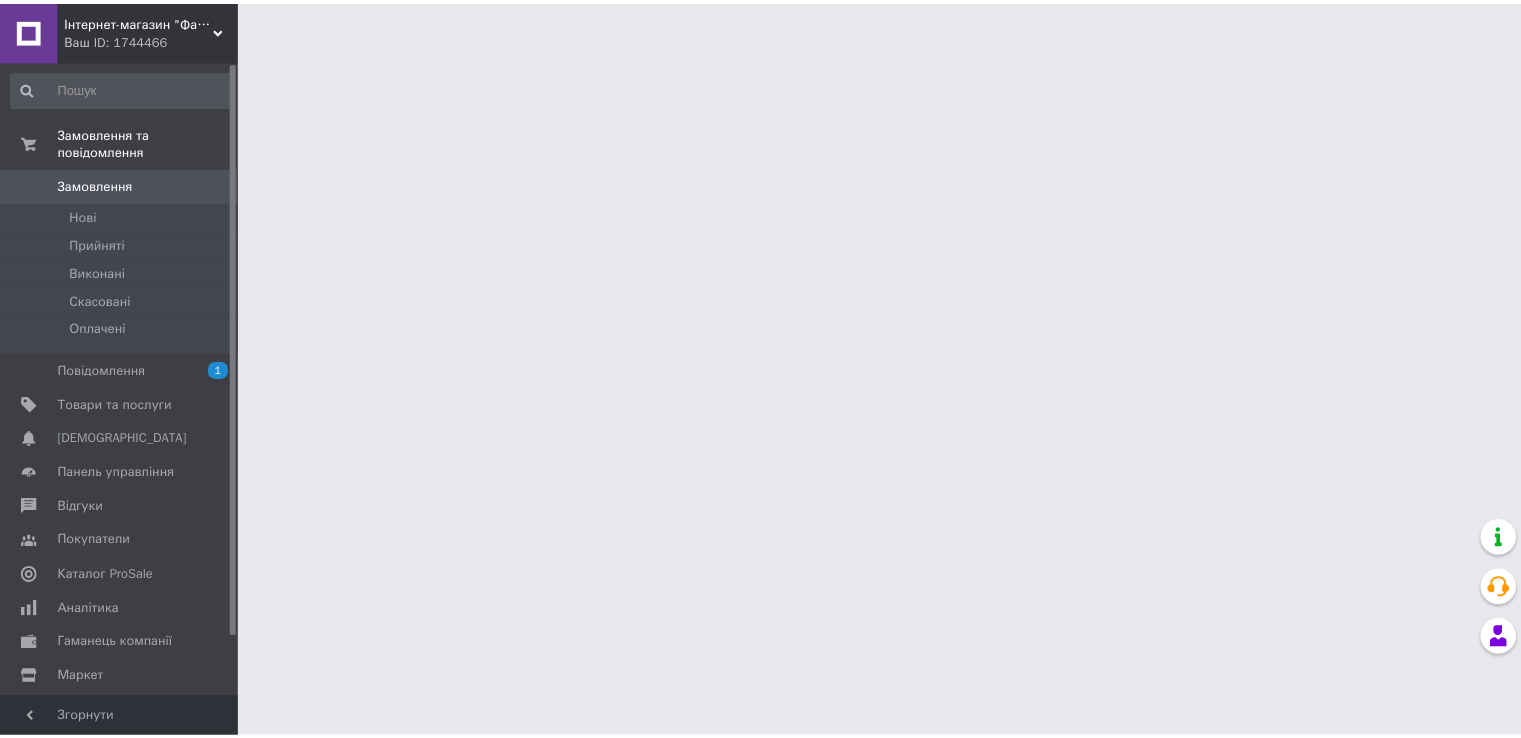 scroll, scrollTop: 0, scrollLeft: 0, axis: both 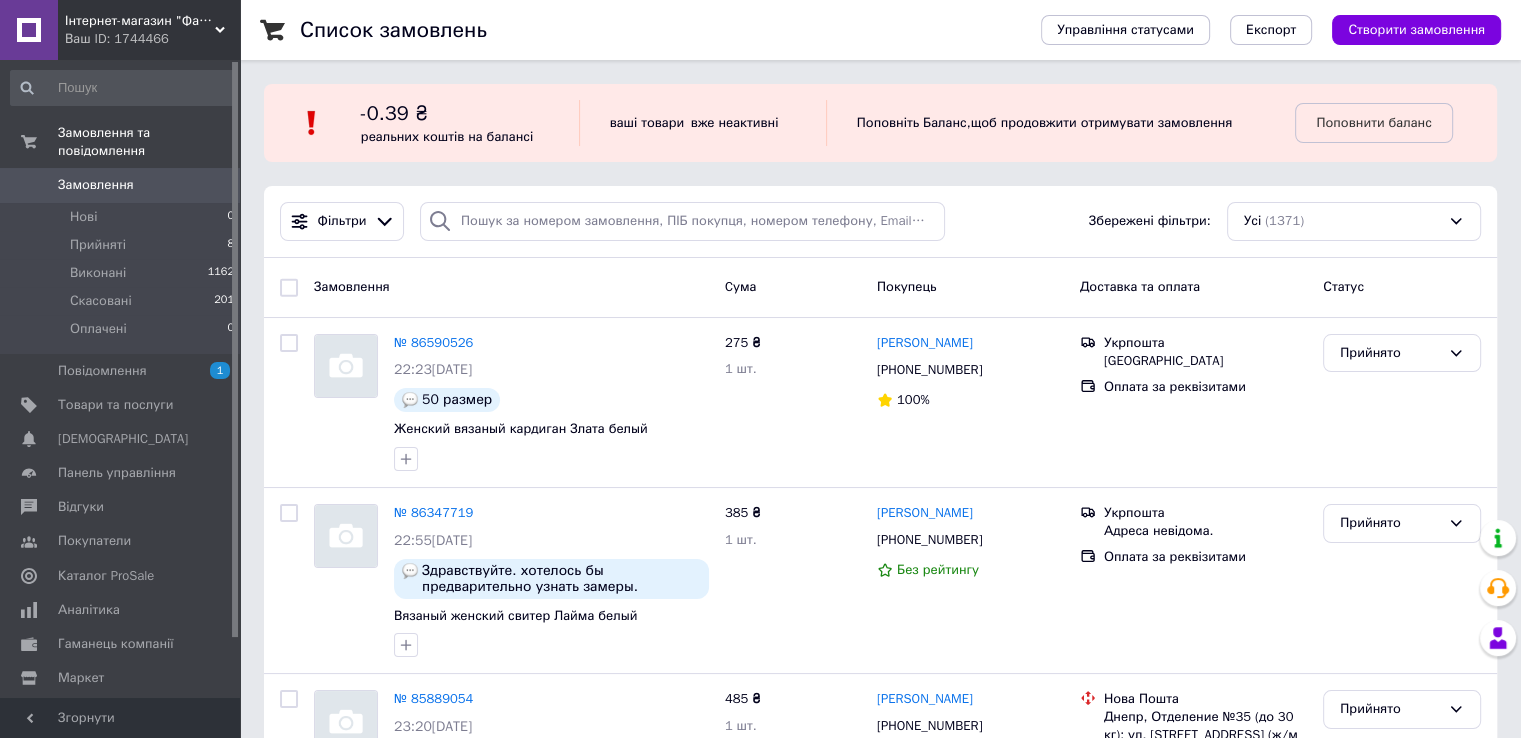 click 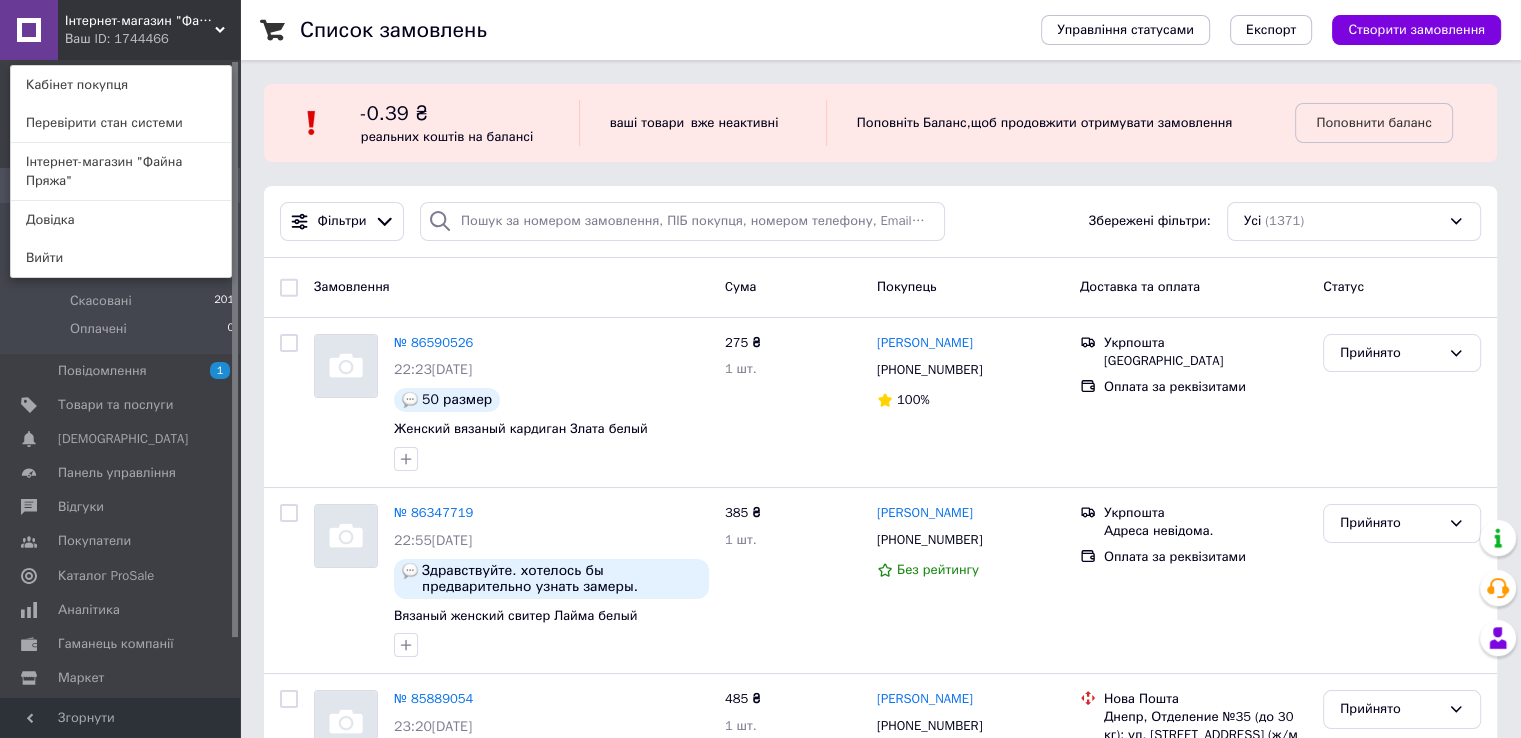 click 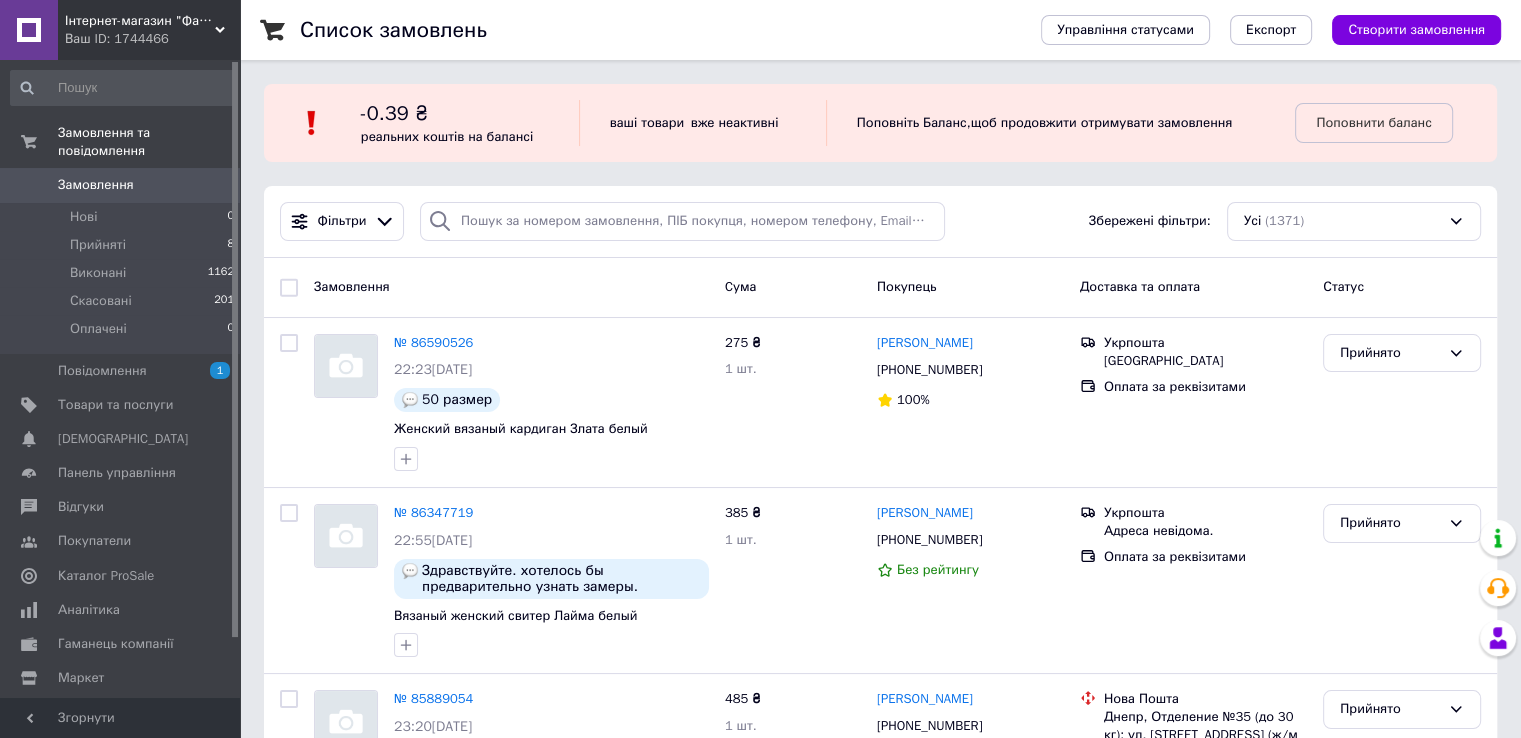click 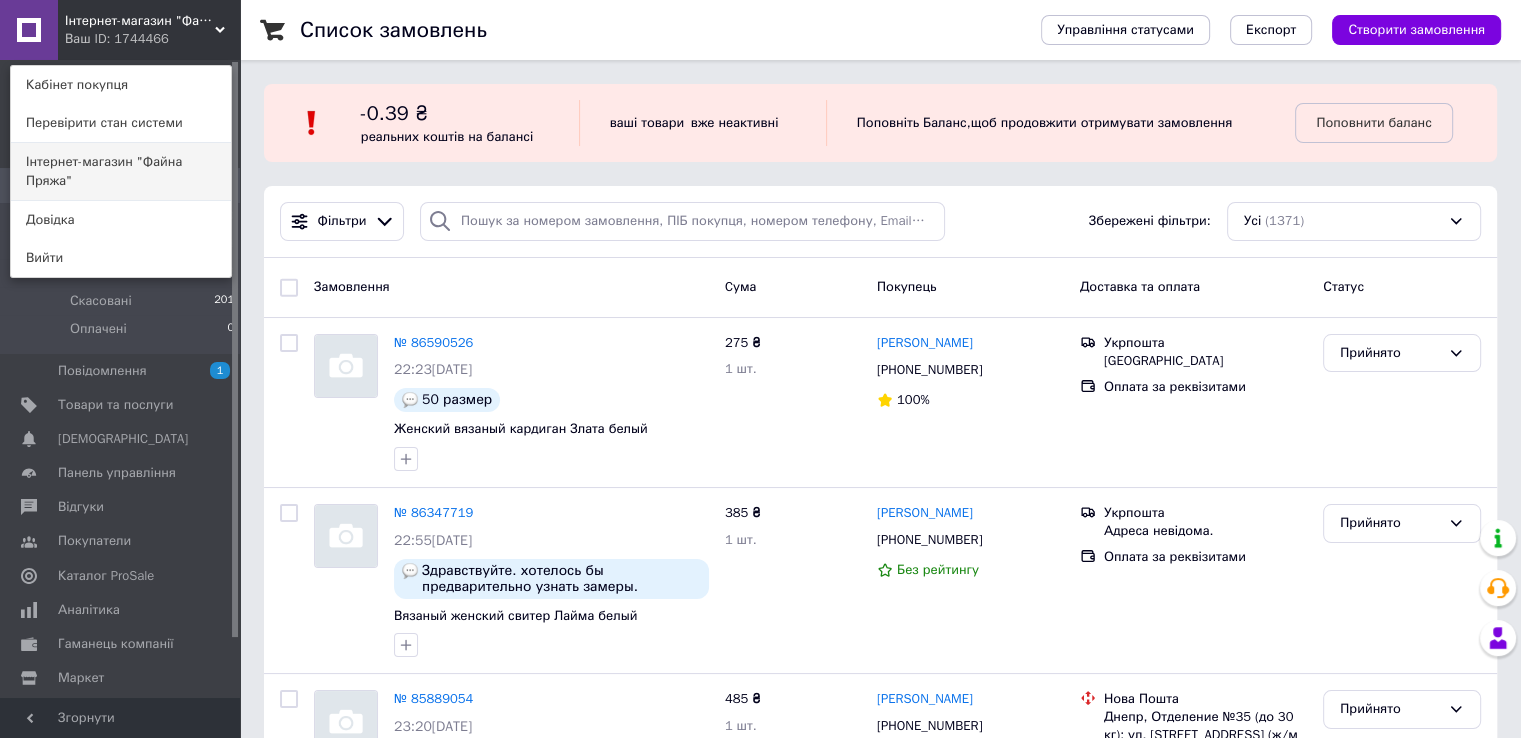 click on "Інтернет-магазин "Файна Пряжа"" at bounding box center [121, 171] 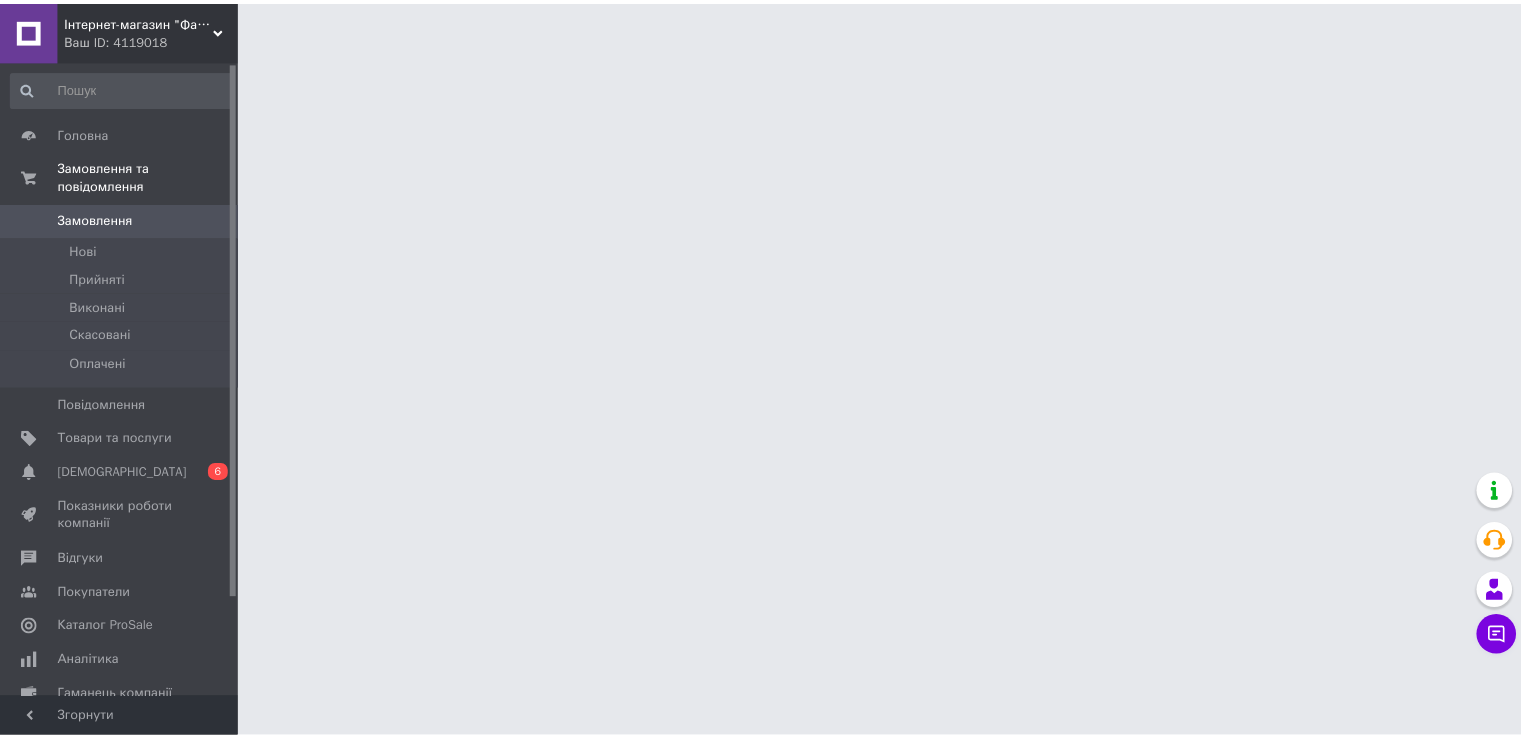 scroll, scrollTop: 0, scrollLeft: 0, axis: both 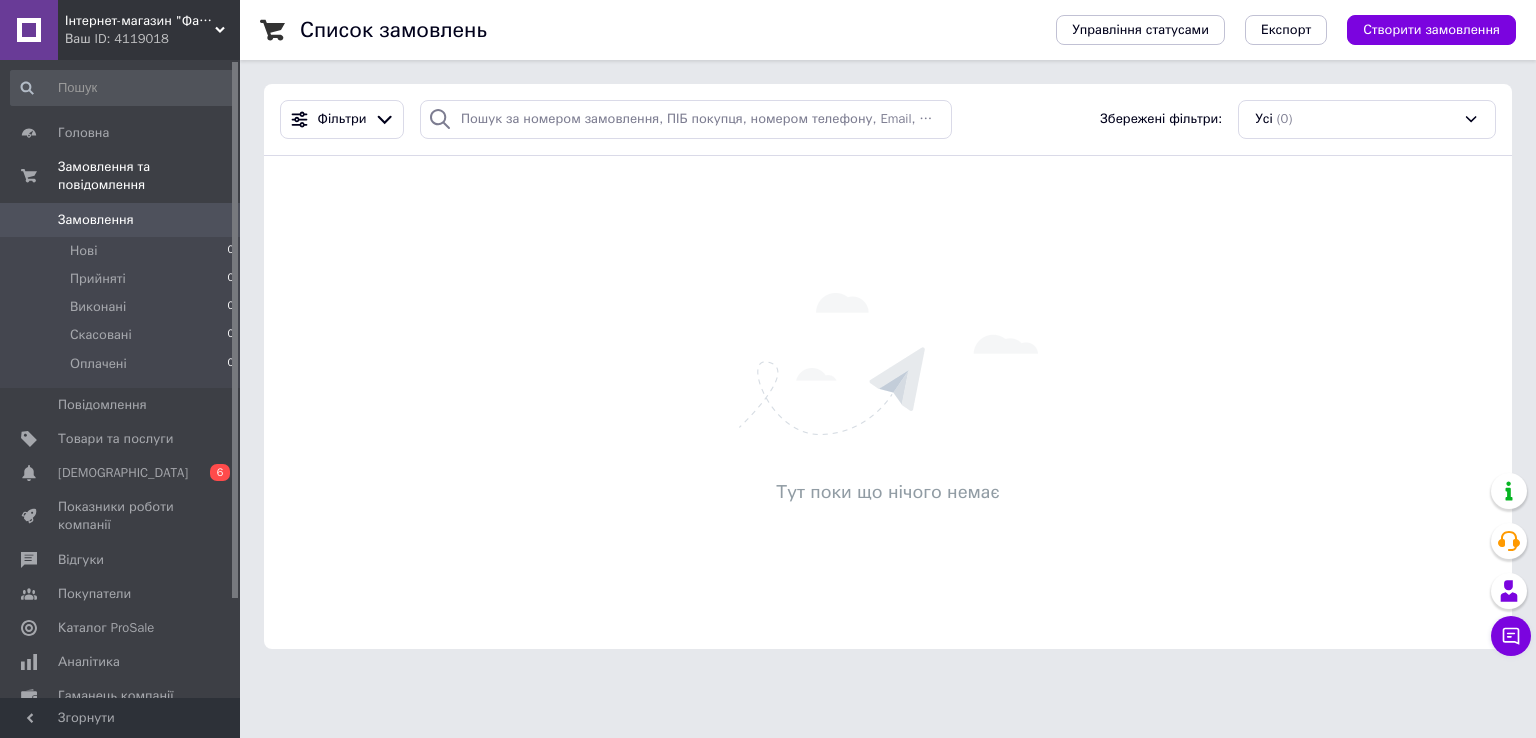 click on "Інтернет-магазин "Файна Пряжа"" at bounding box center (140, 21) 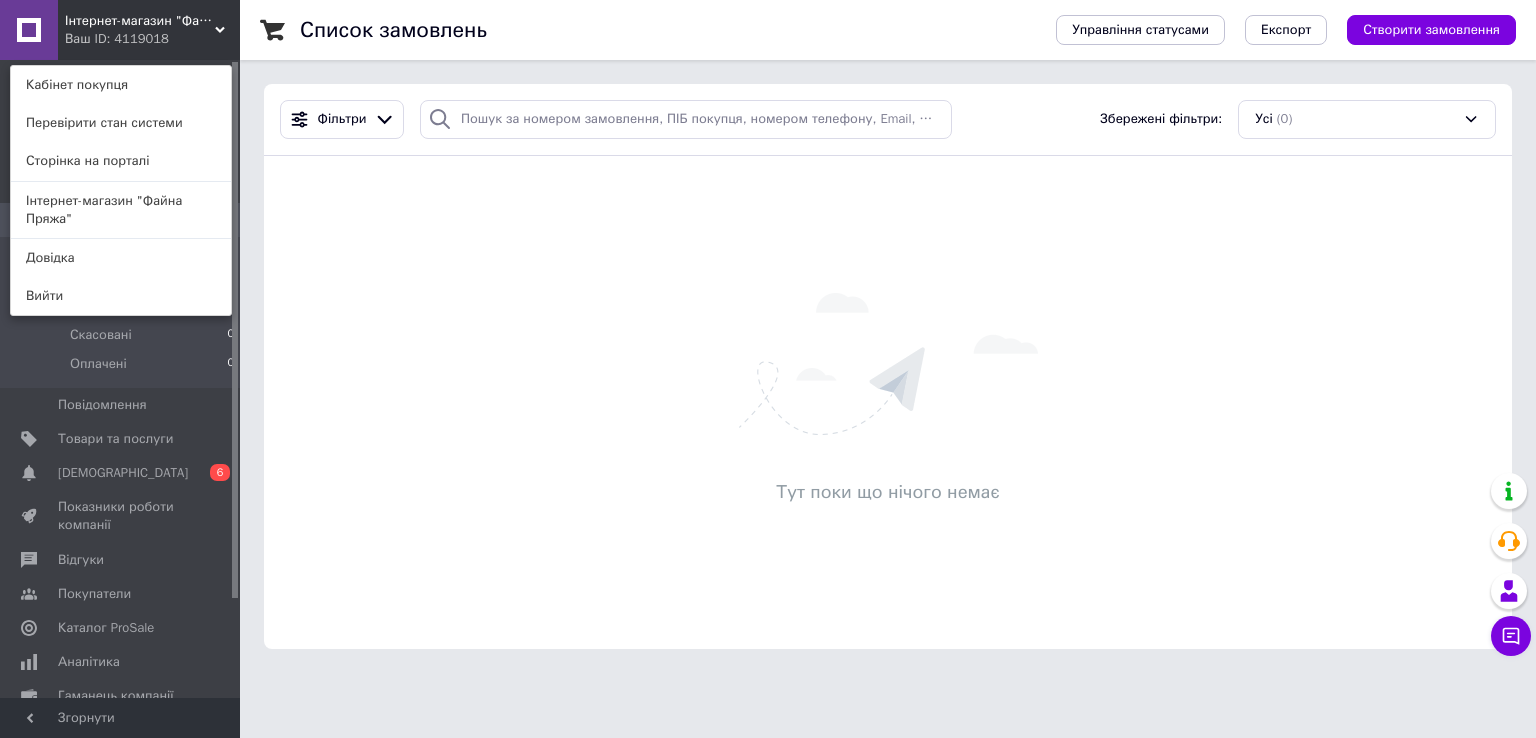 click on "Список замовлень" at bounding box center [658, 30] 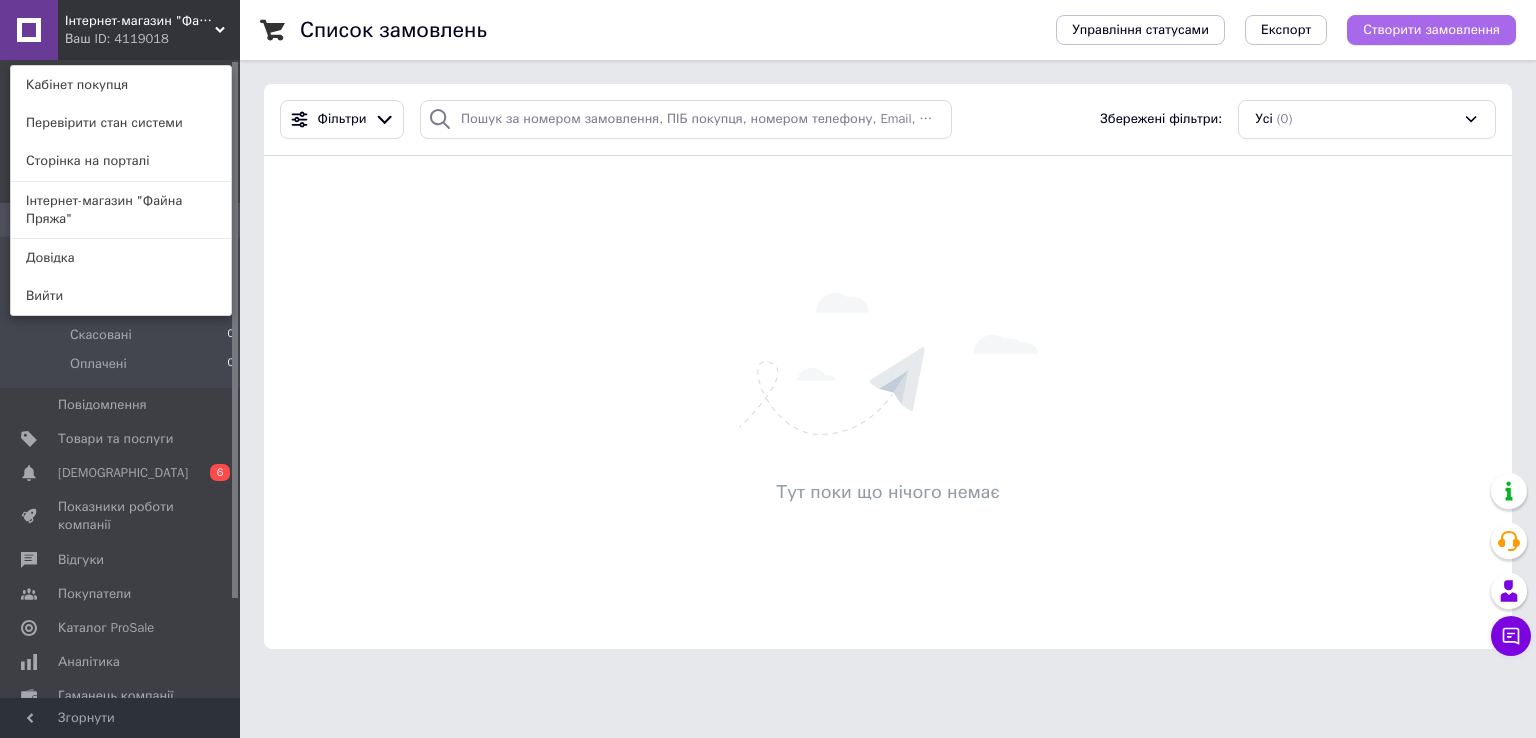 click on "Створити замовлення" at bounding box center (1431, 30) 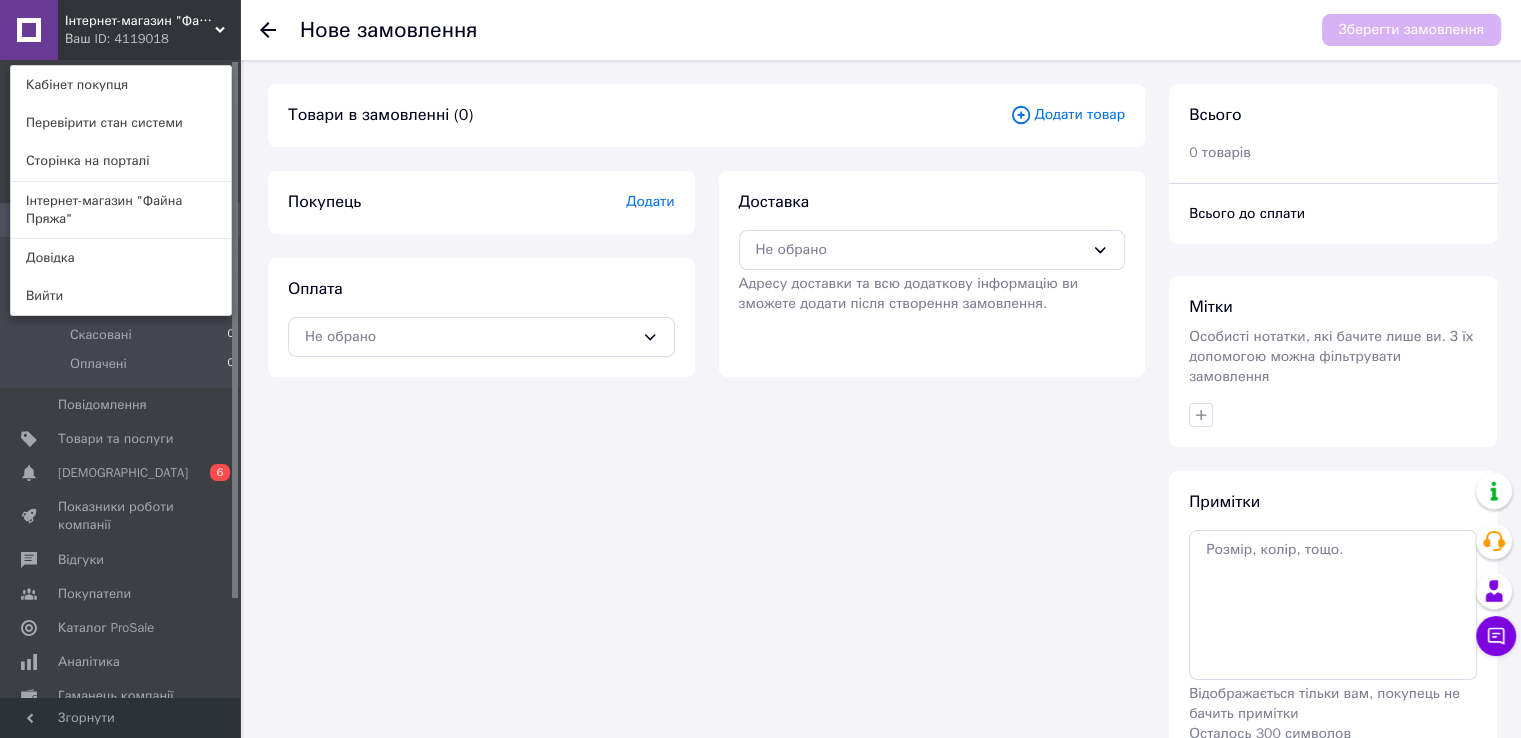 click 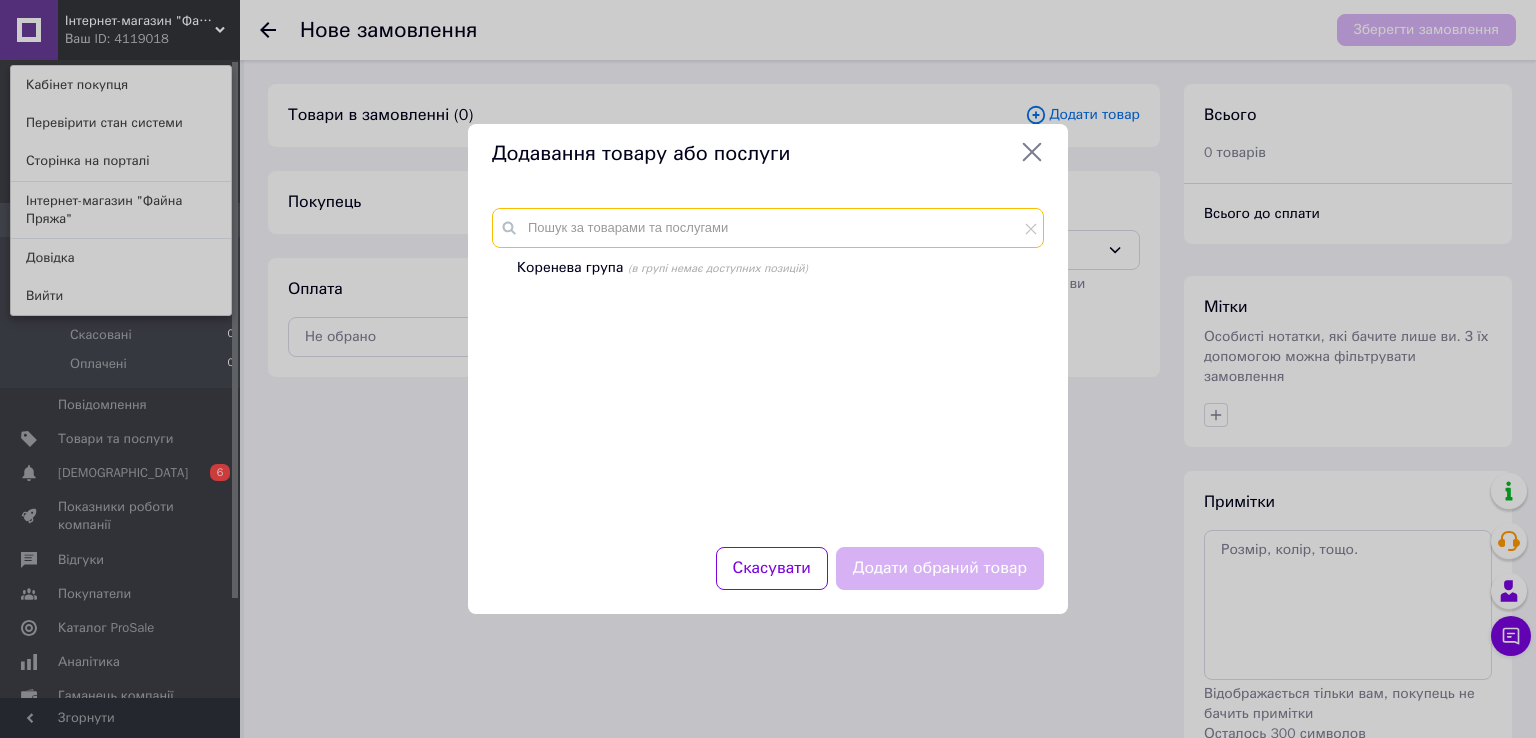 click at bounding box center [768, 228] 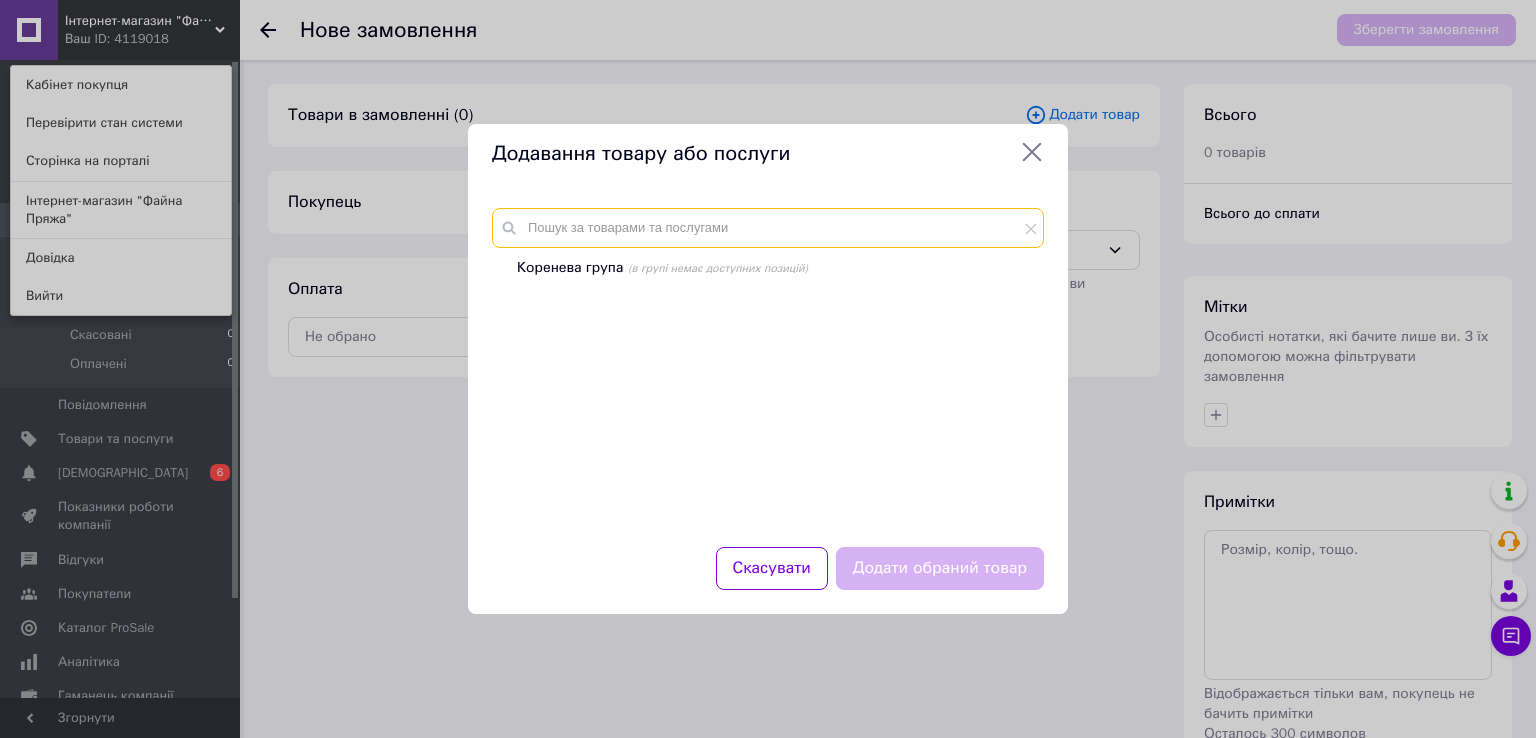type on "И" 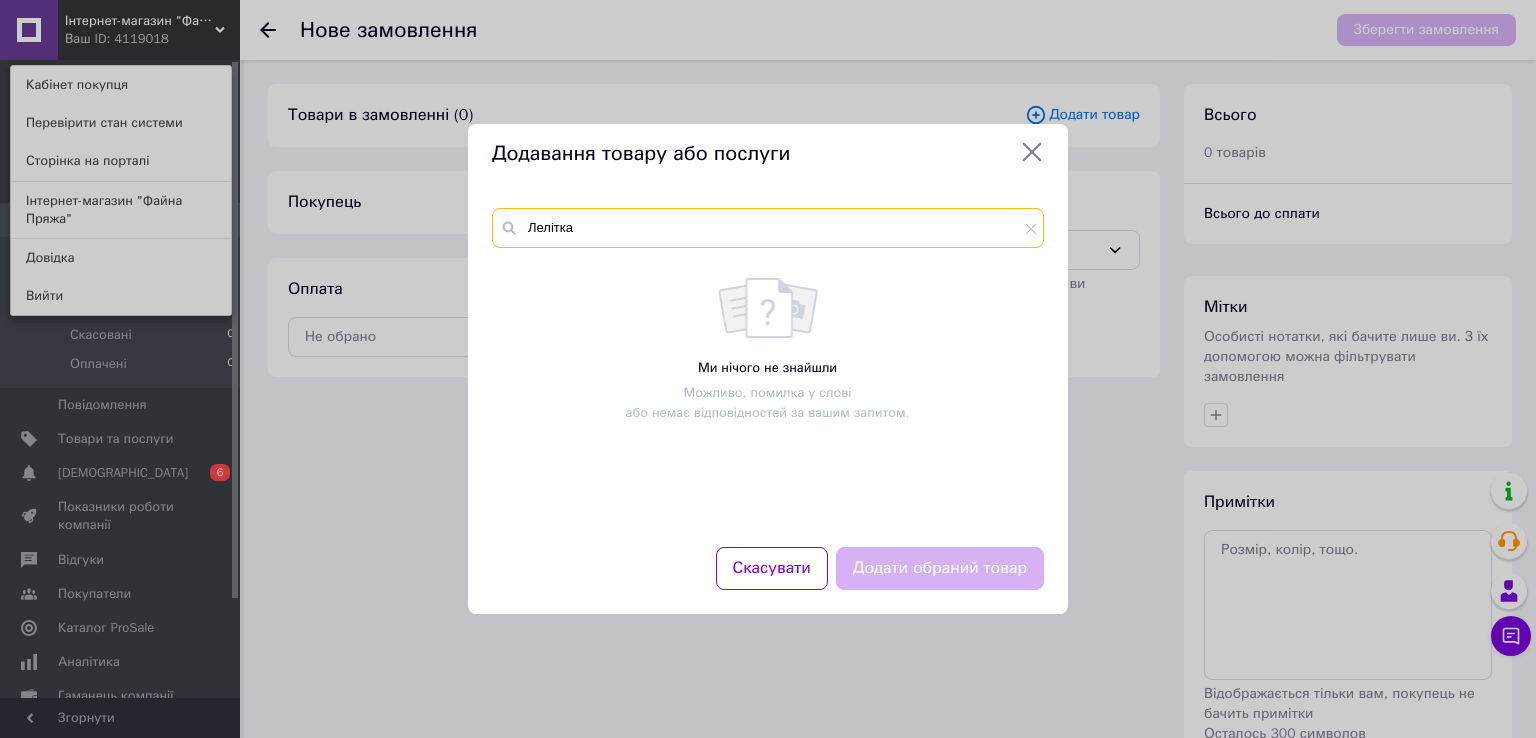 type on "Лелітка" 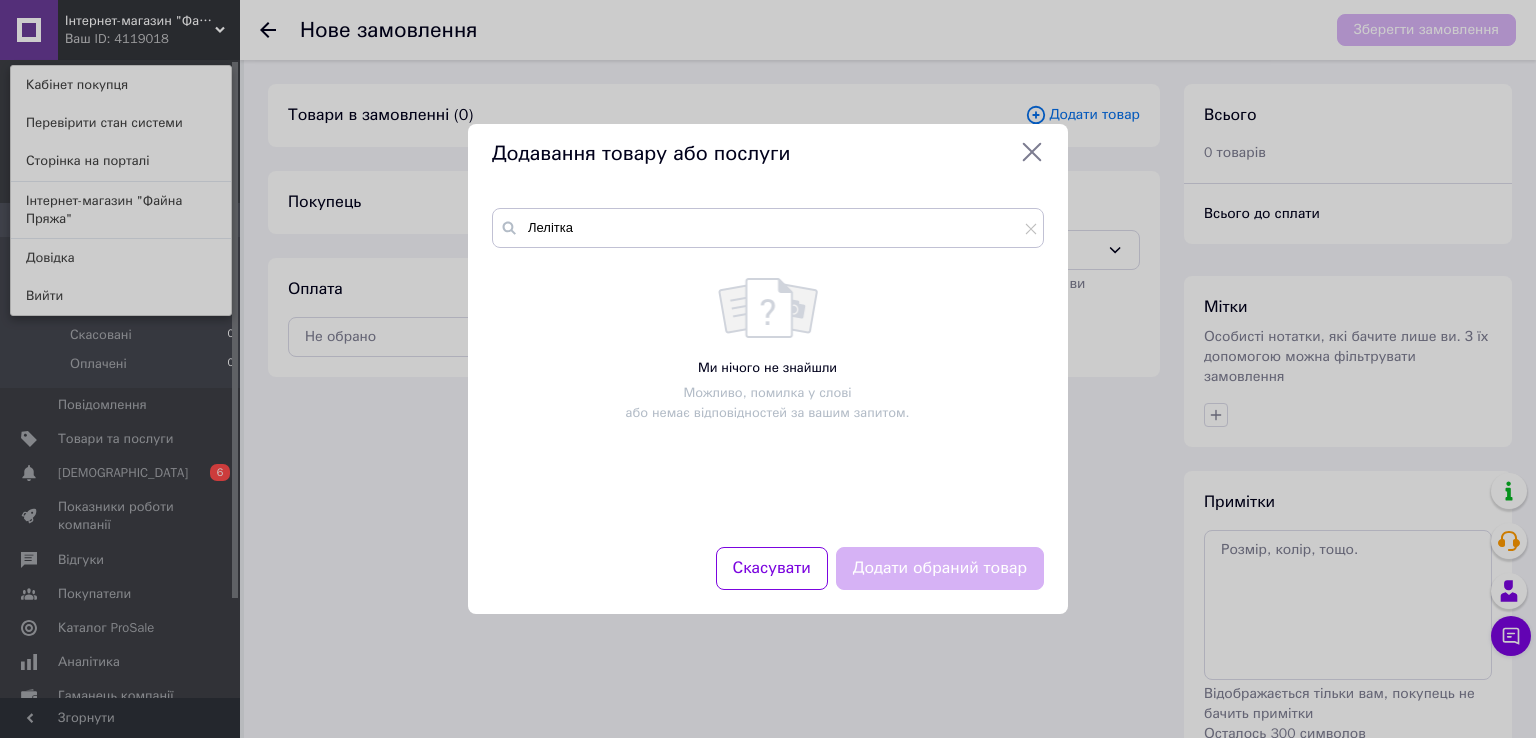 click 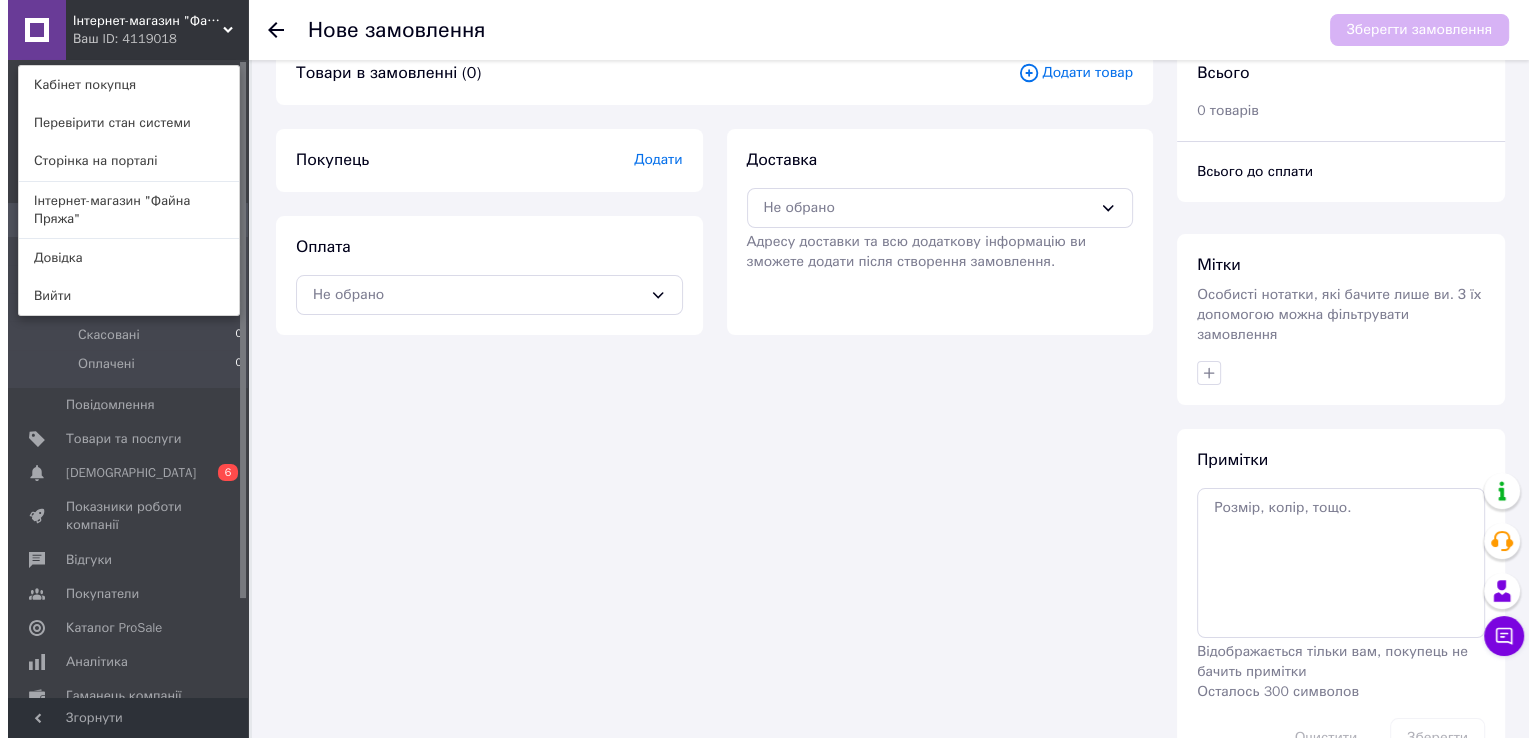 scroll, scrollTop: 0, scrollLeft: 0, axis: both 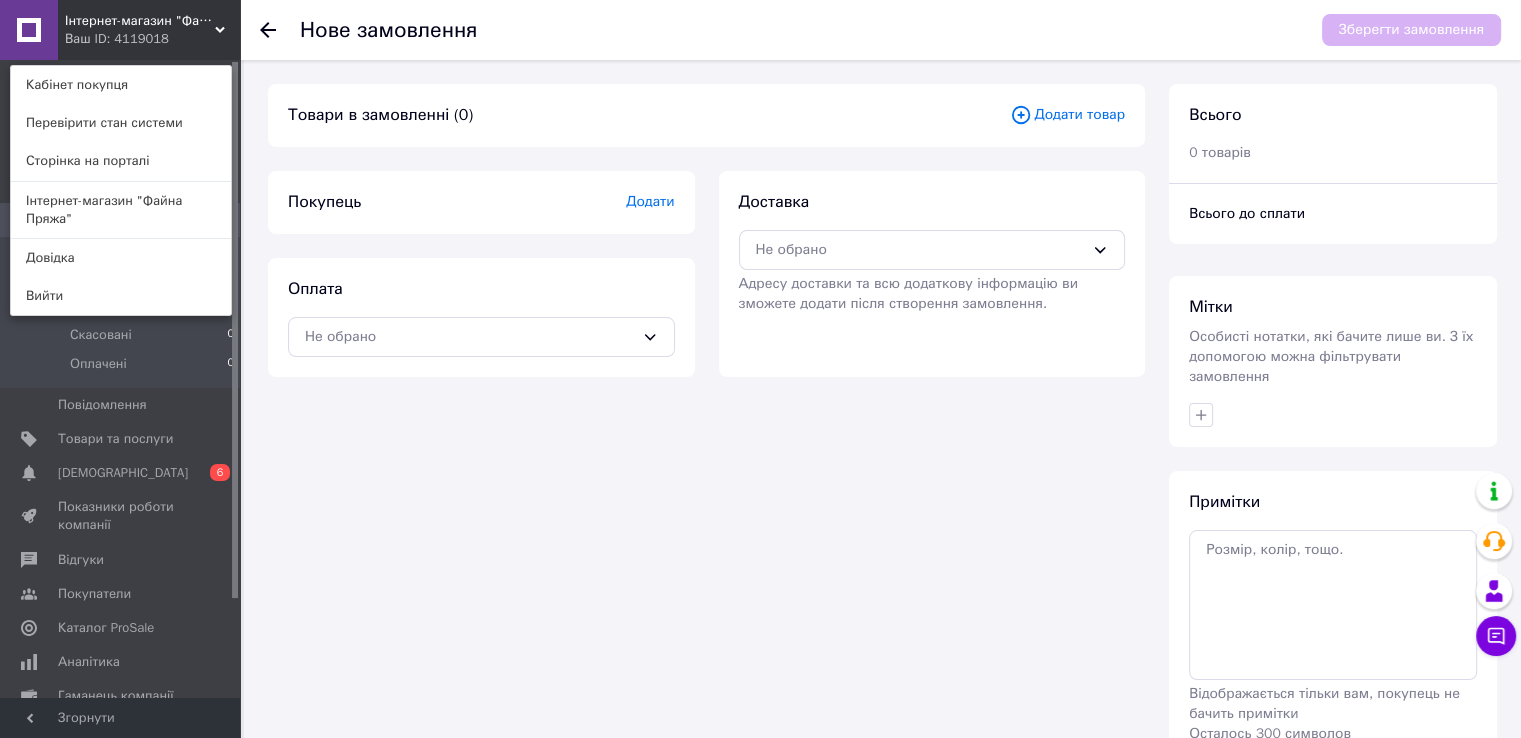 click 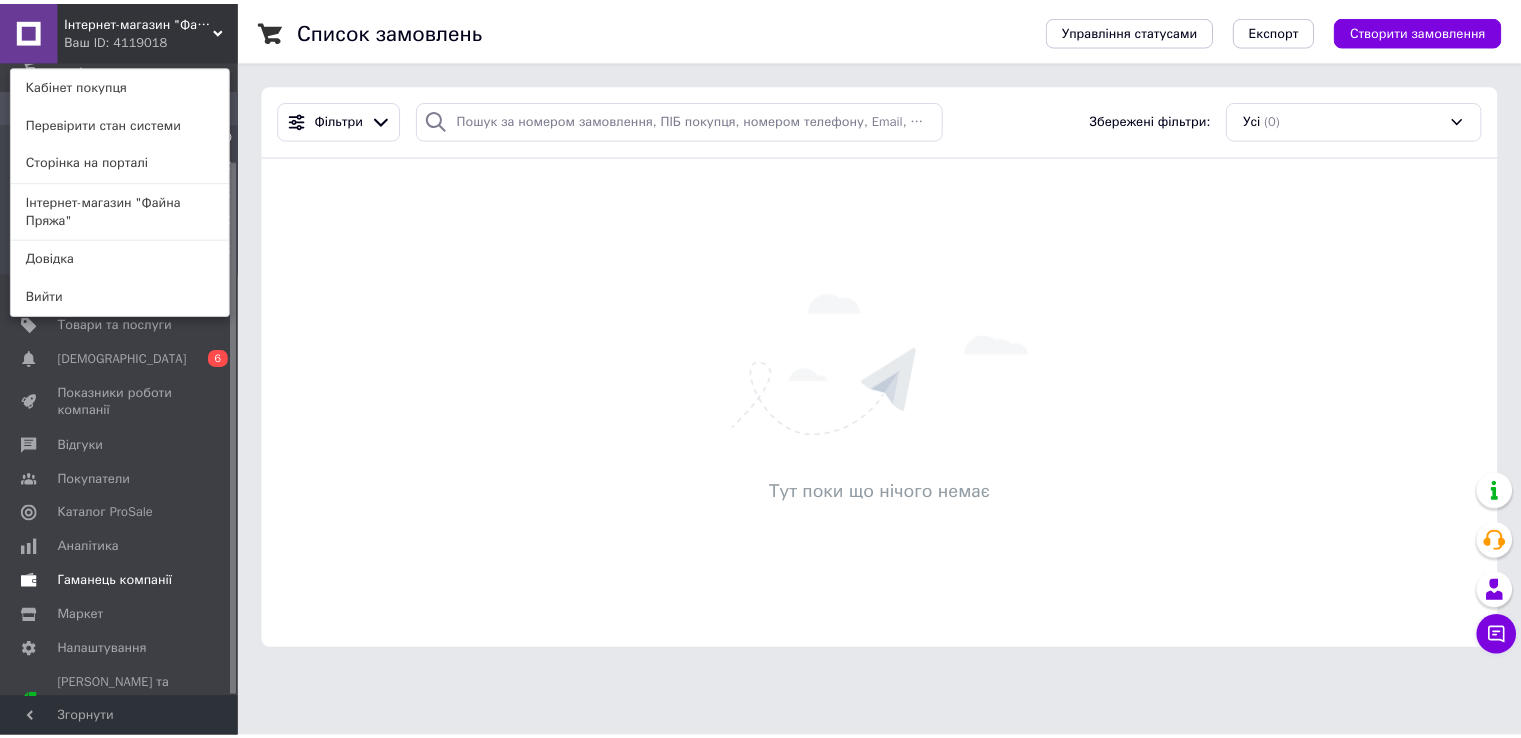 scroll, scrollTop: 118, scrollLeft: 0, axis: vertical 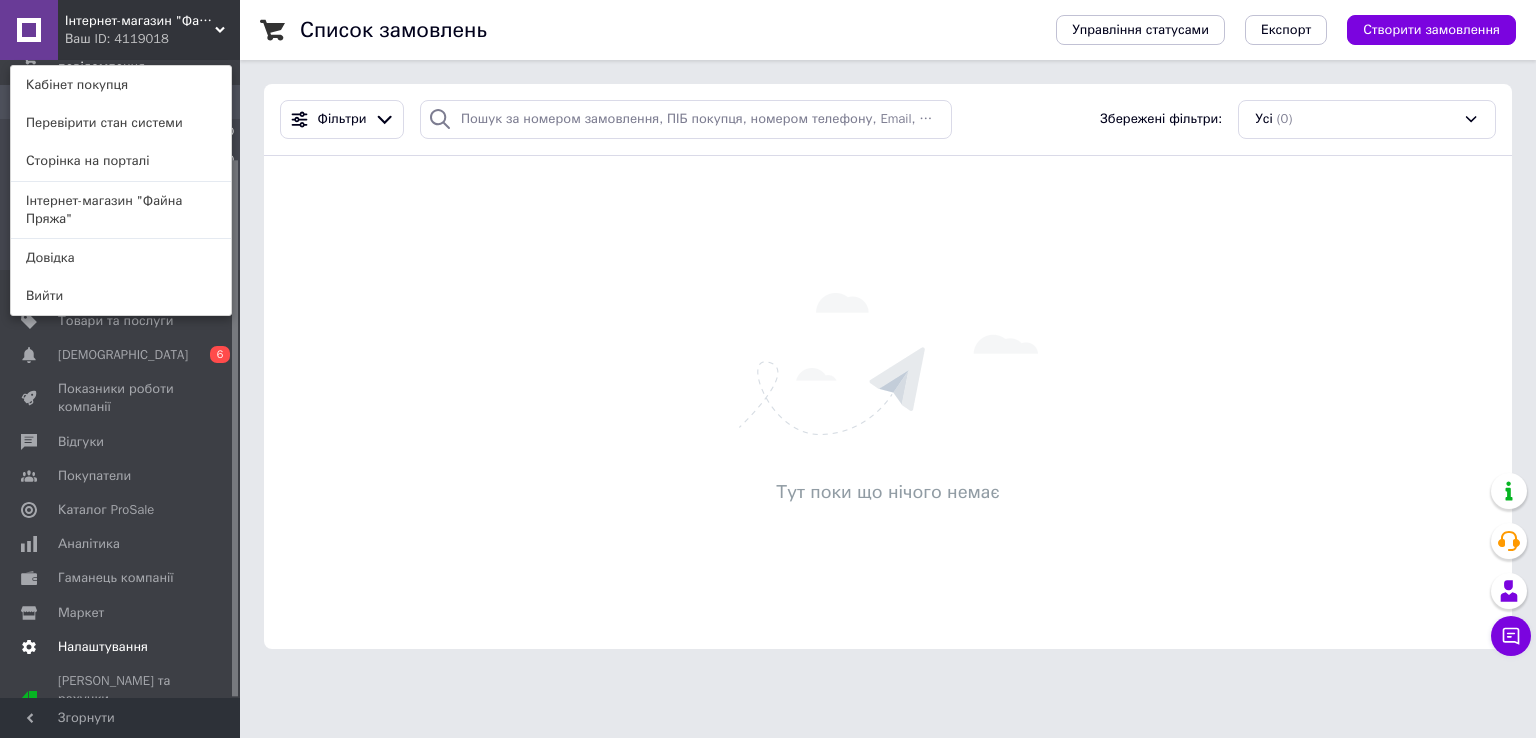 click on "Налаштування" at bounding box center [103, 647] 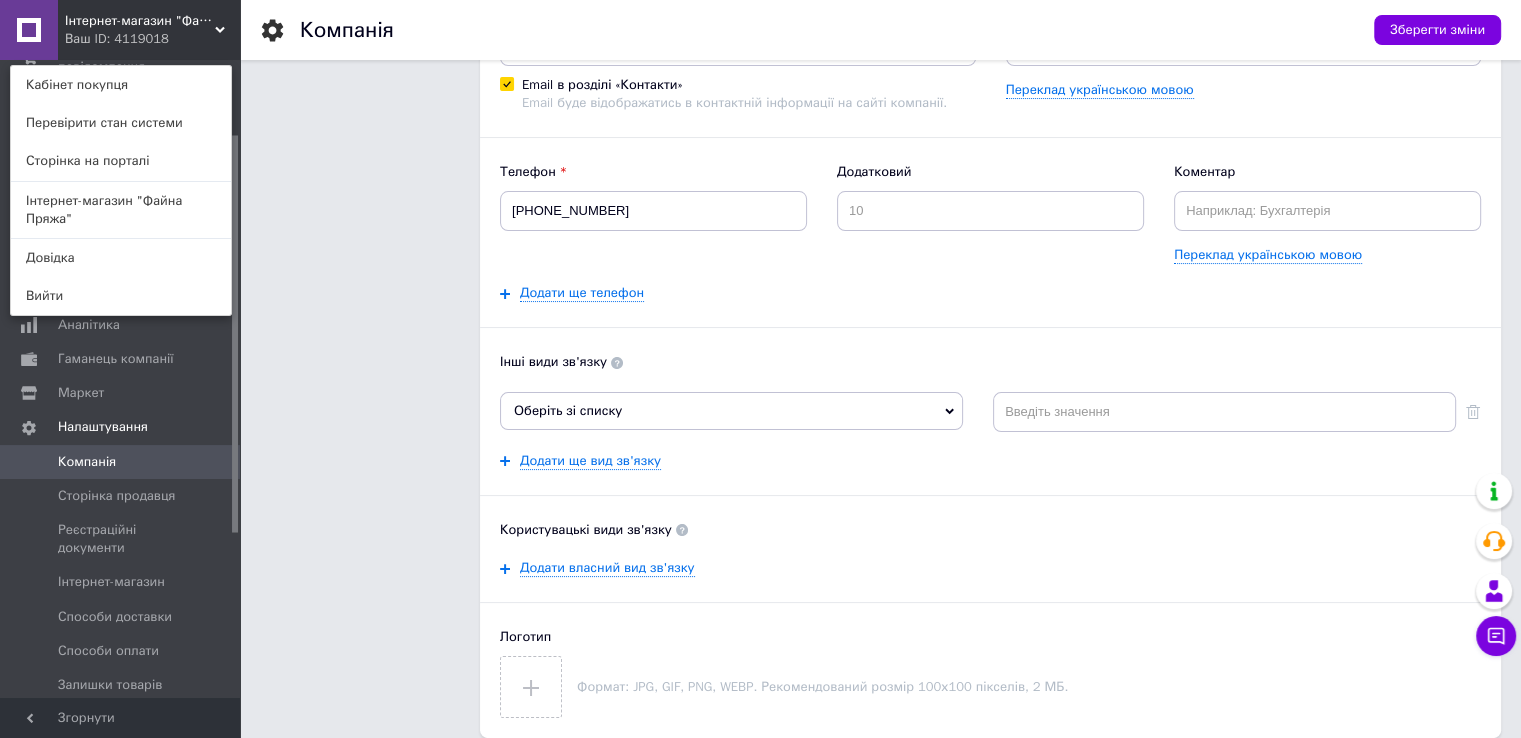 scroll, scrollTop: 200, scrollLeft: 0, axis: vertical 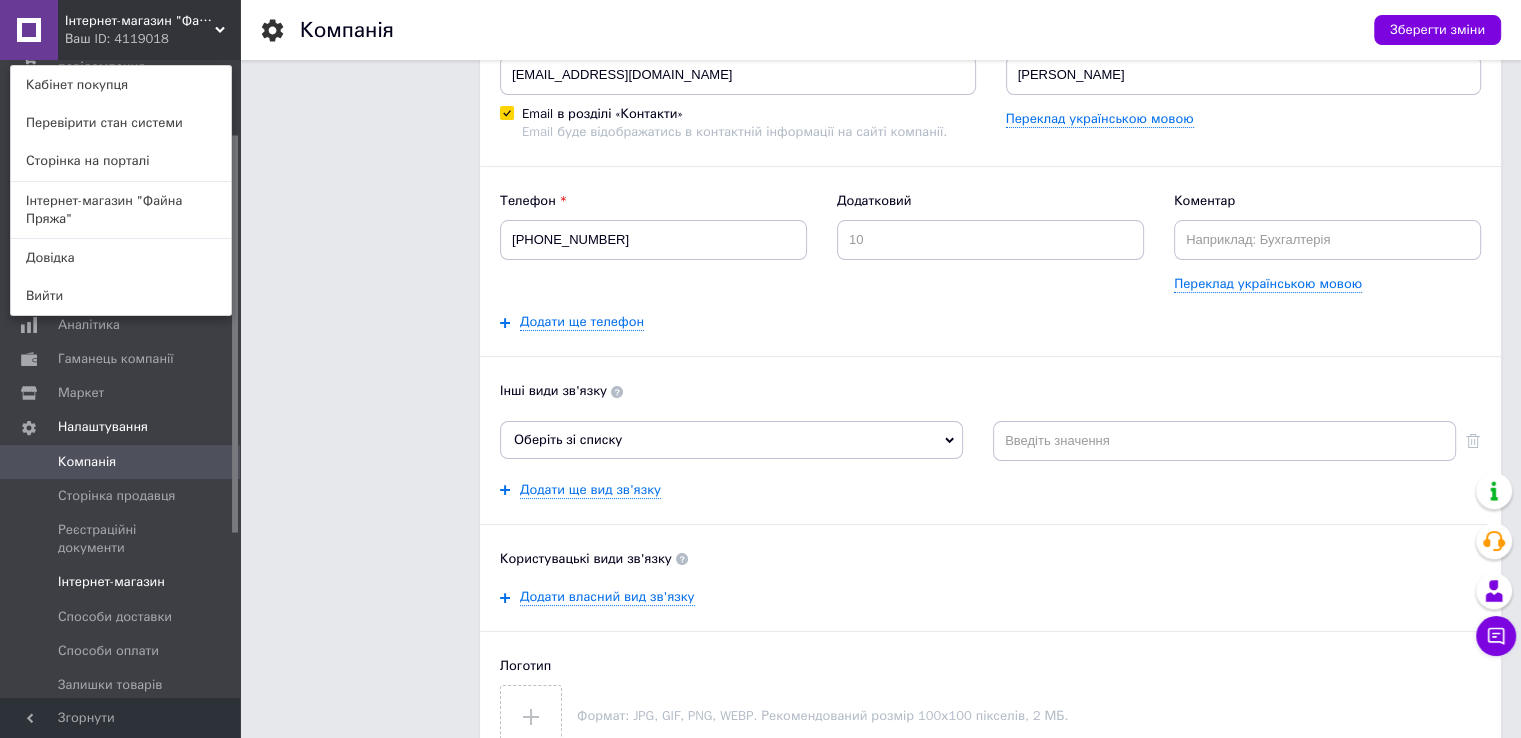 click on "Інтернет-магазин" at bounding box center (123, 582) 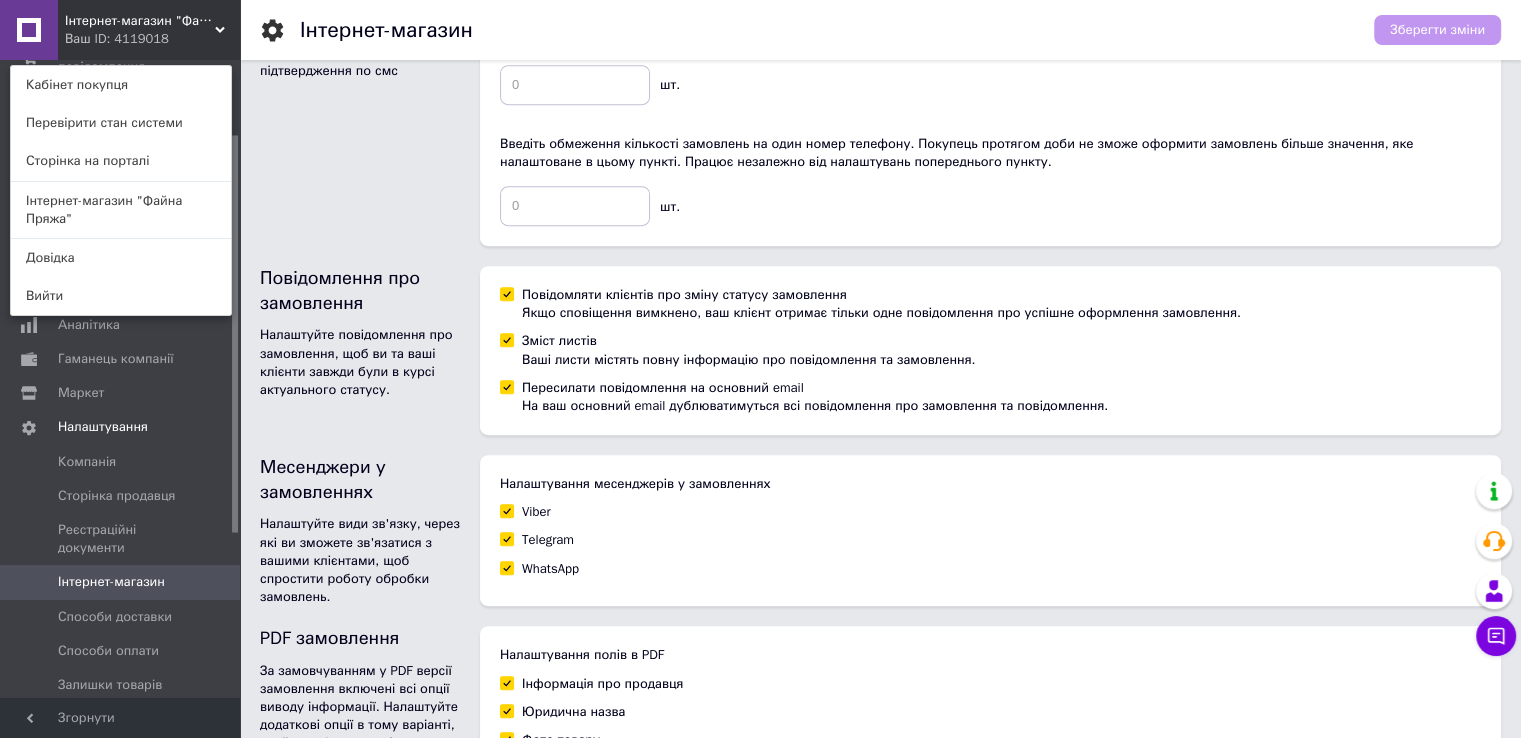 scroll, scrollTop: 1119, scrollLeft: 0, axis: vertical 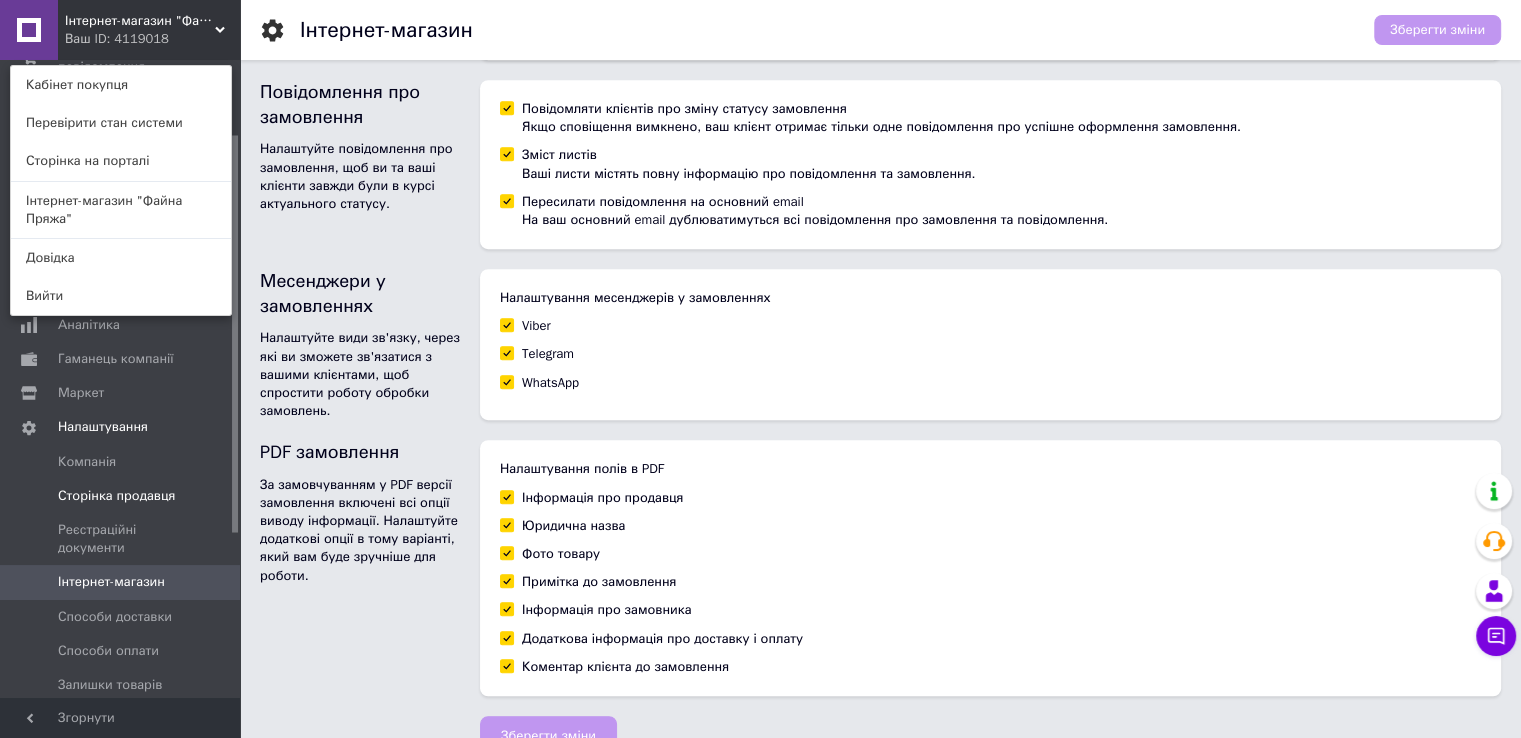 click on "Сторінка продавця" at bounding box center [116, 496] 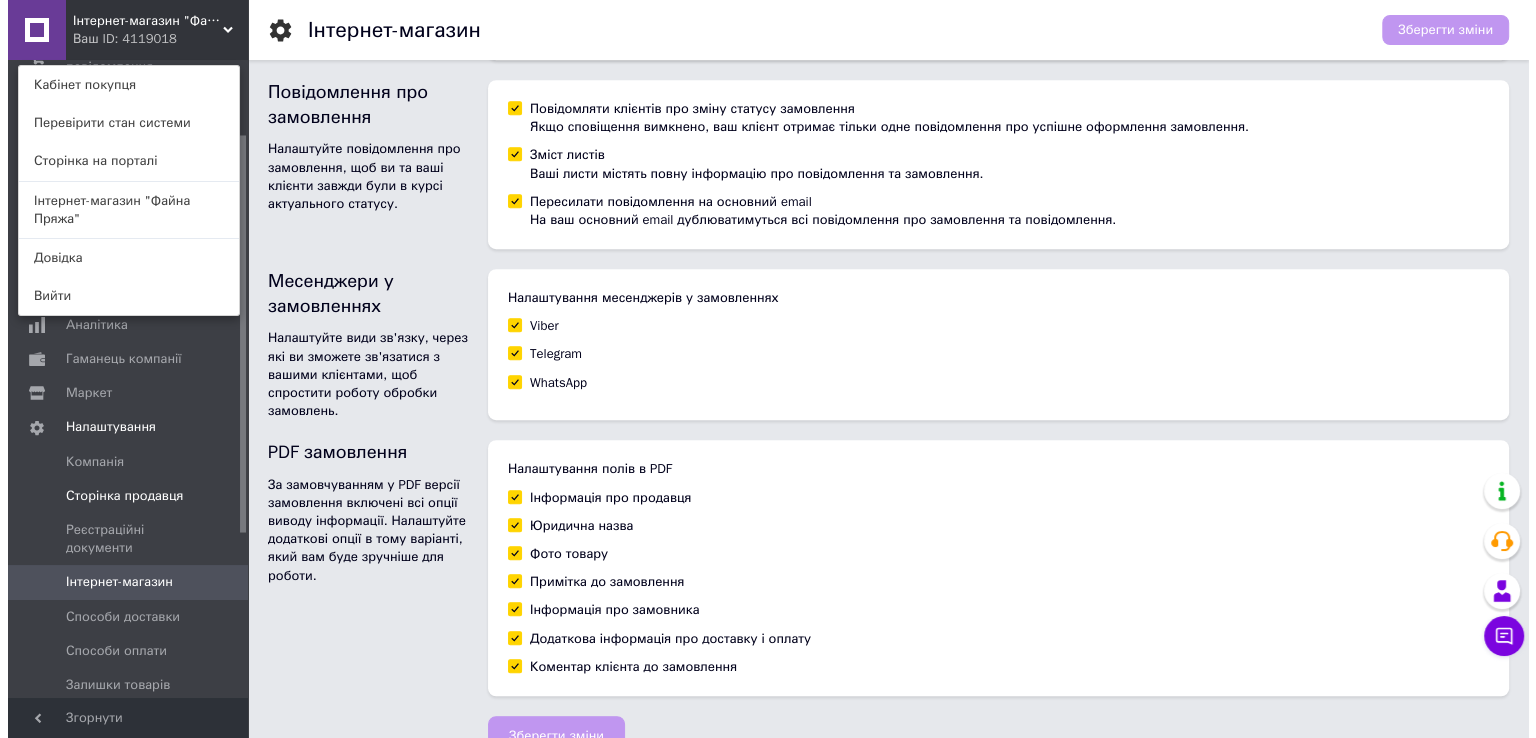 scroll, scrollTop: 0, scrollLeft: 0, axis: both 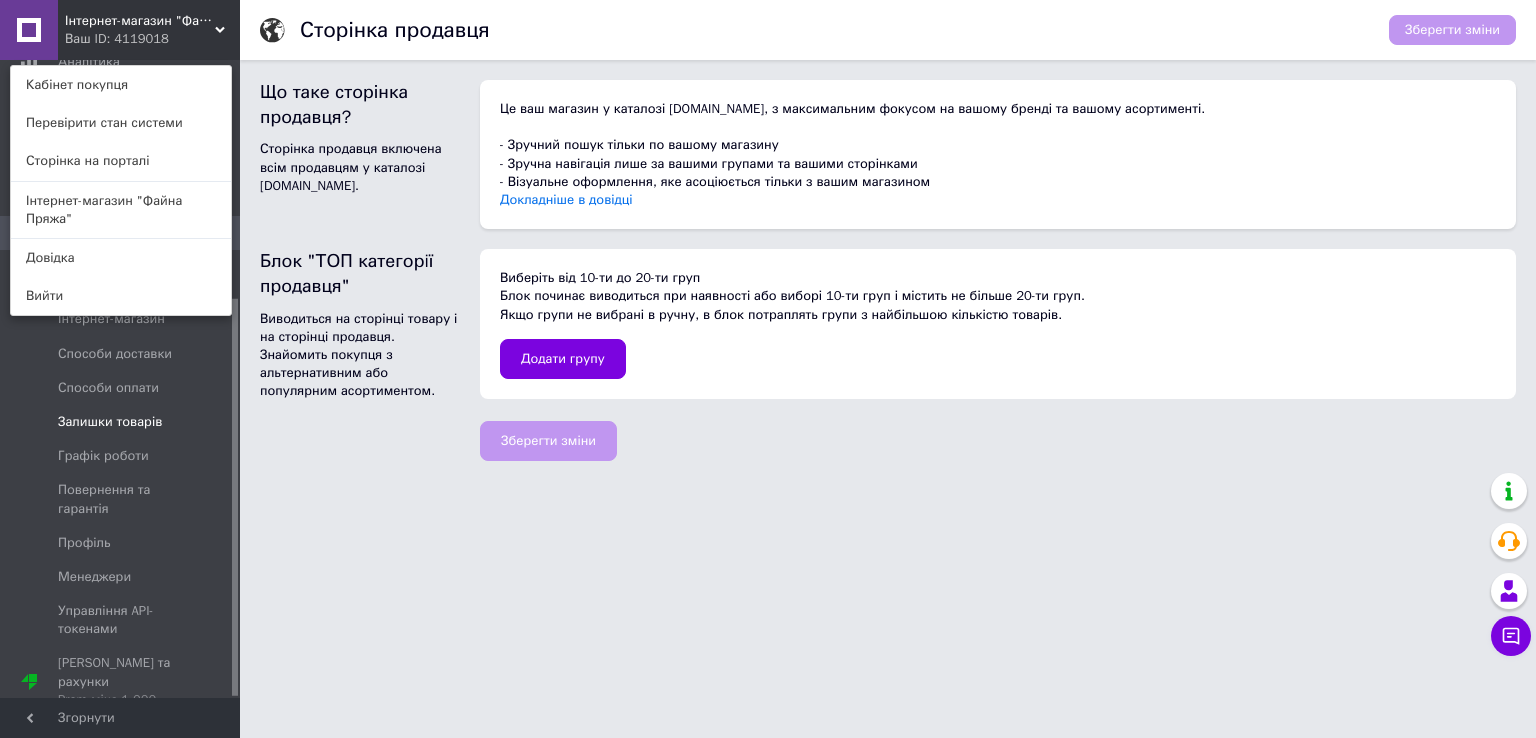 click on "Залишки товарів" at bounding box center (110, 422) 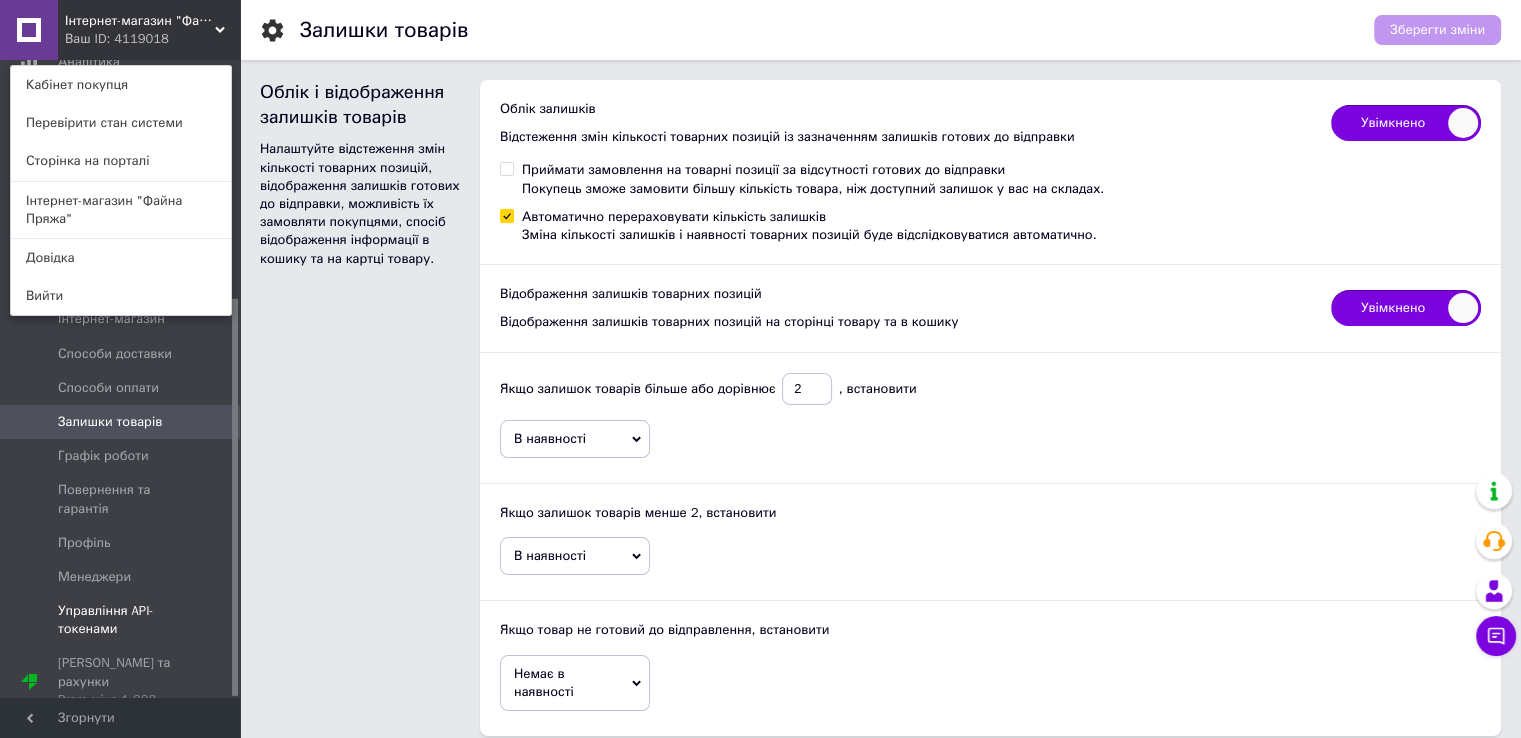 scroll, scrollTop: 72, scrollLeft: 0, axis: vertical 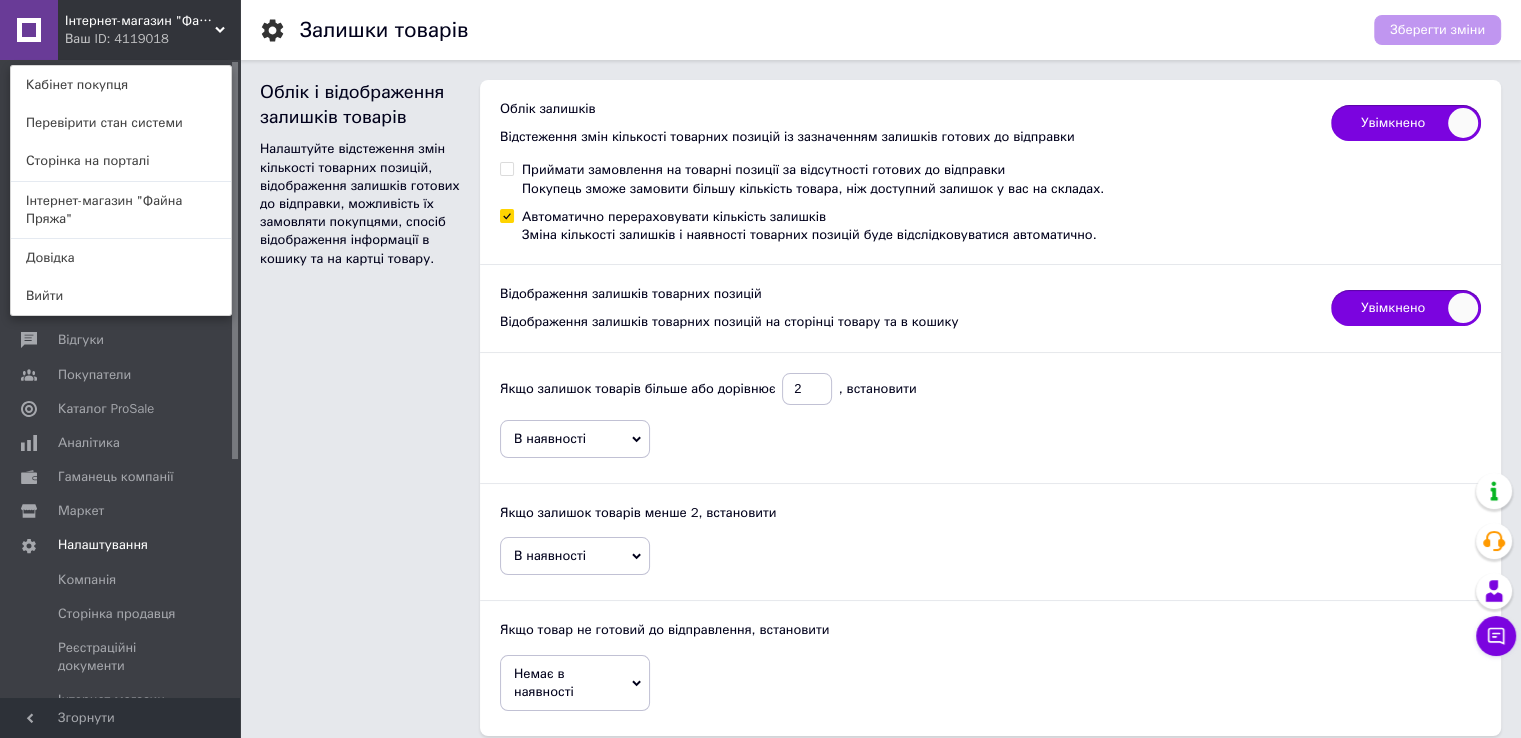 click on "Інтернет-магазин "Файна Пряжа"" at bounding box center [140, 21] 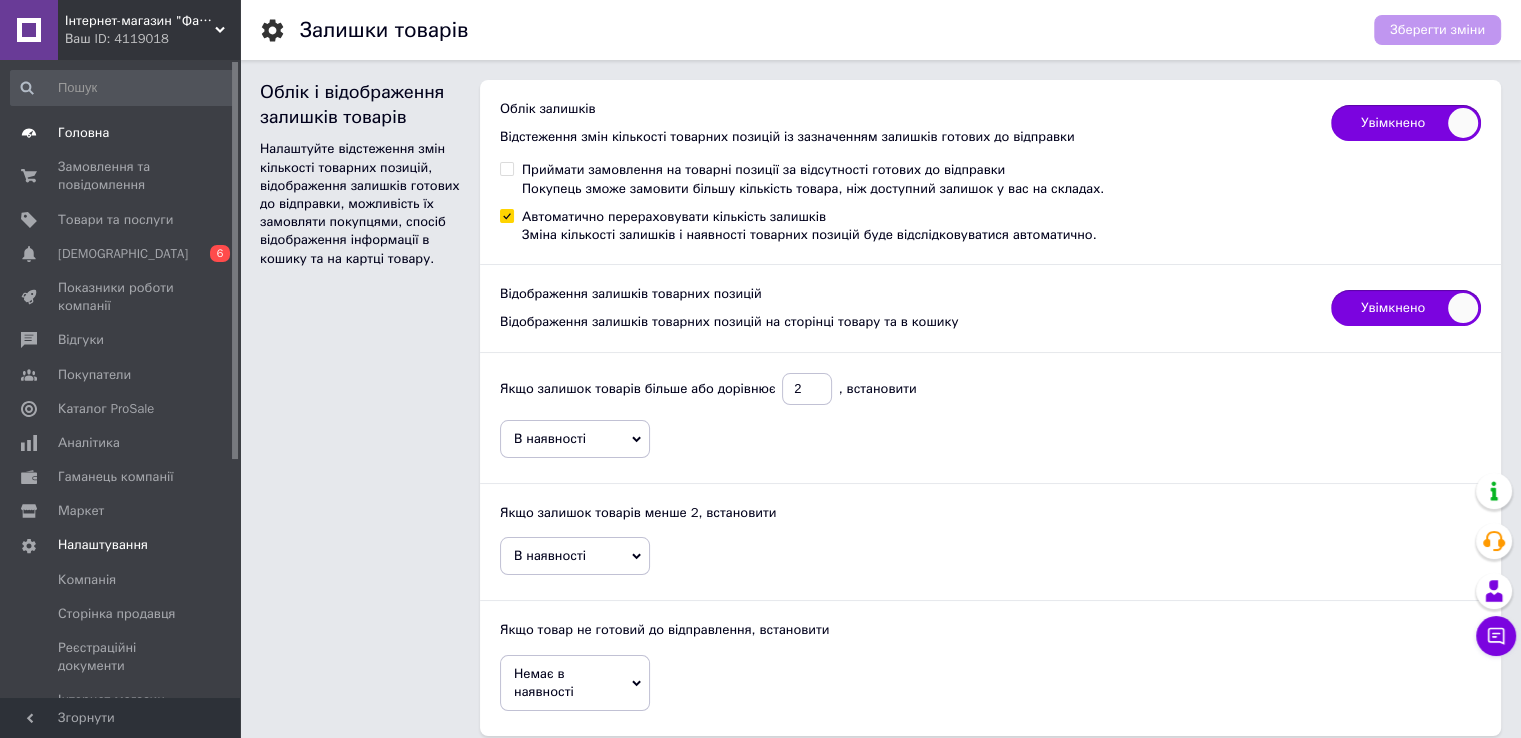 click on "Головна" at bounding box center [83, 133] 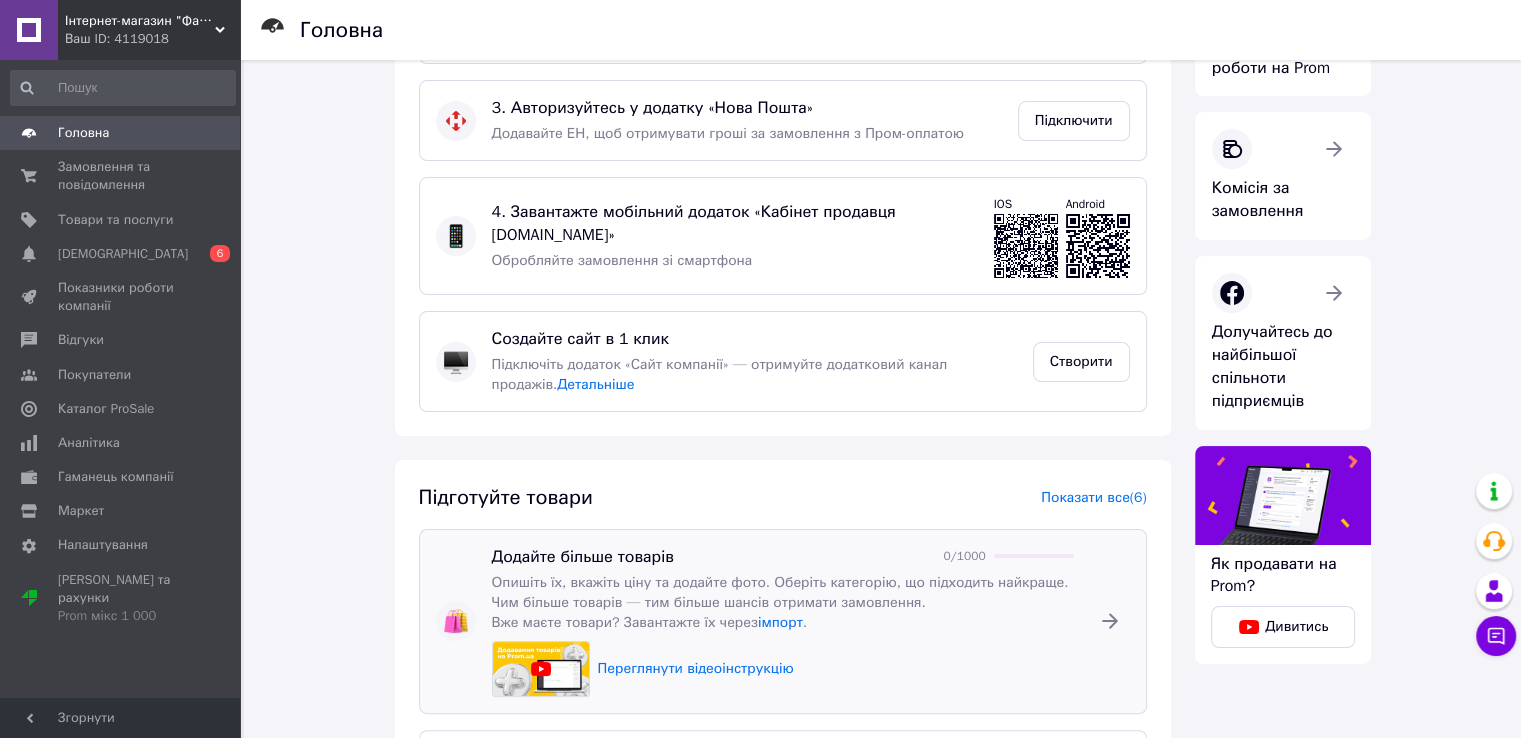 scroll, scrollTop: 300, scrollLeft: 0, axis: vertical 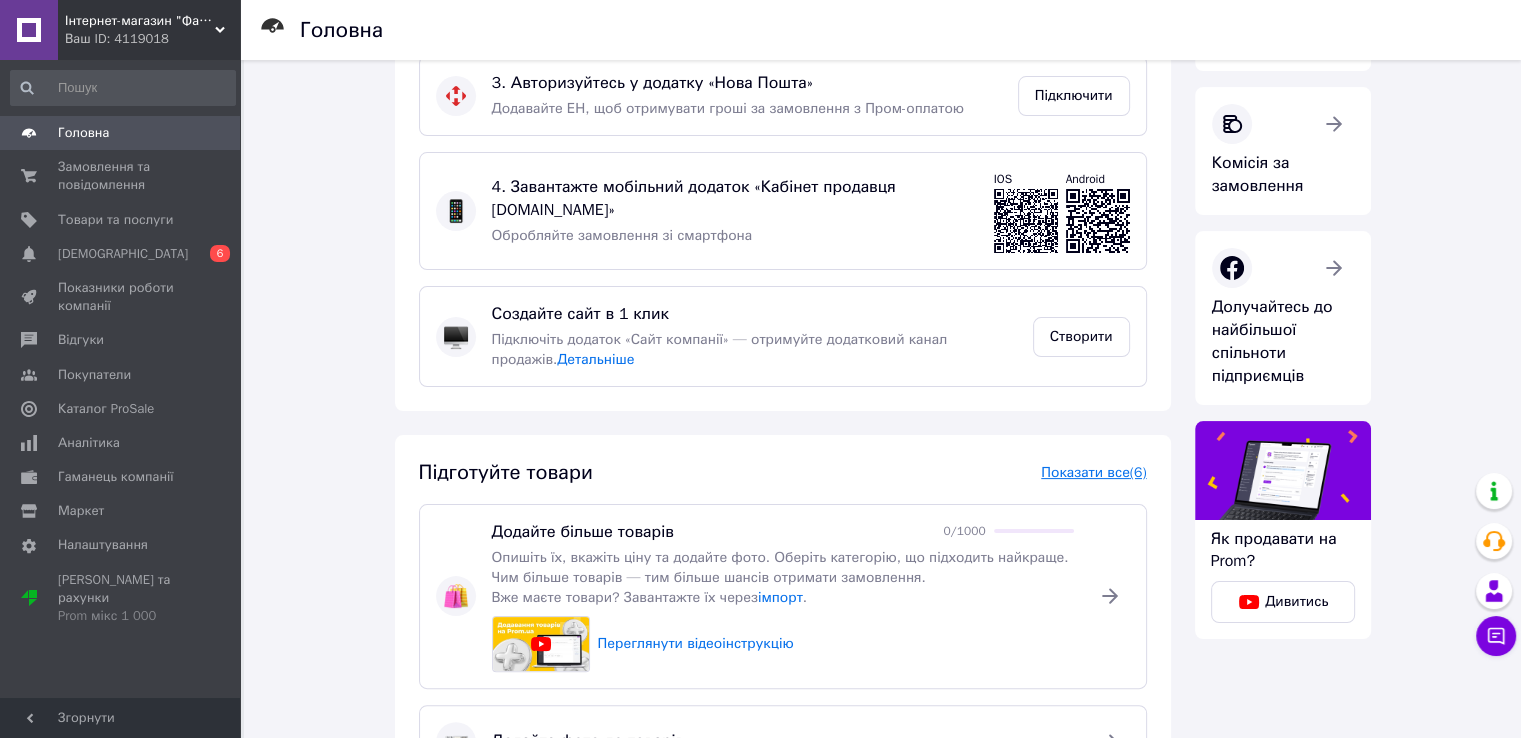 click on "Показати все  (6)" at bounding box center [1093, 472] 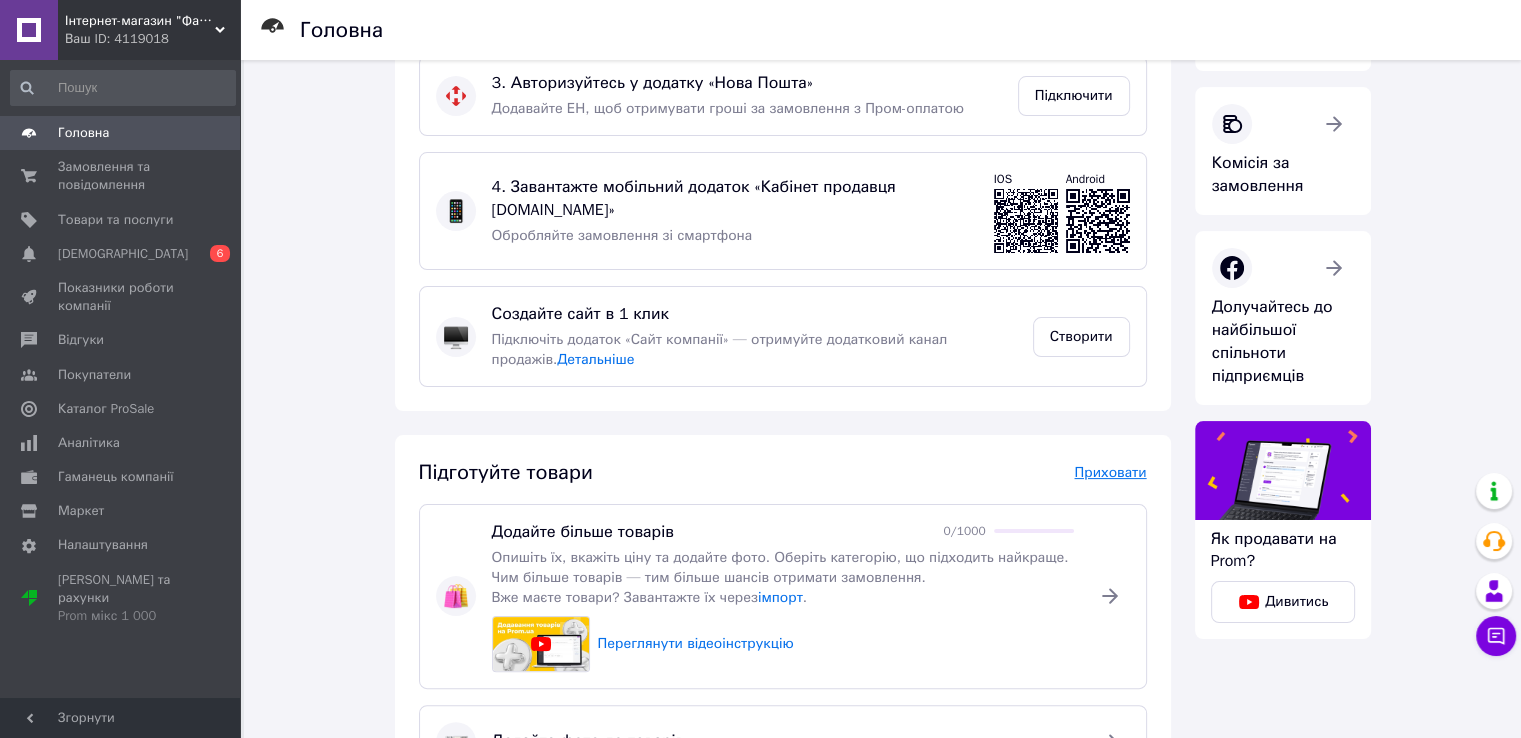 click on "Приховати" at bounding box center [1110, 472] 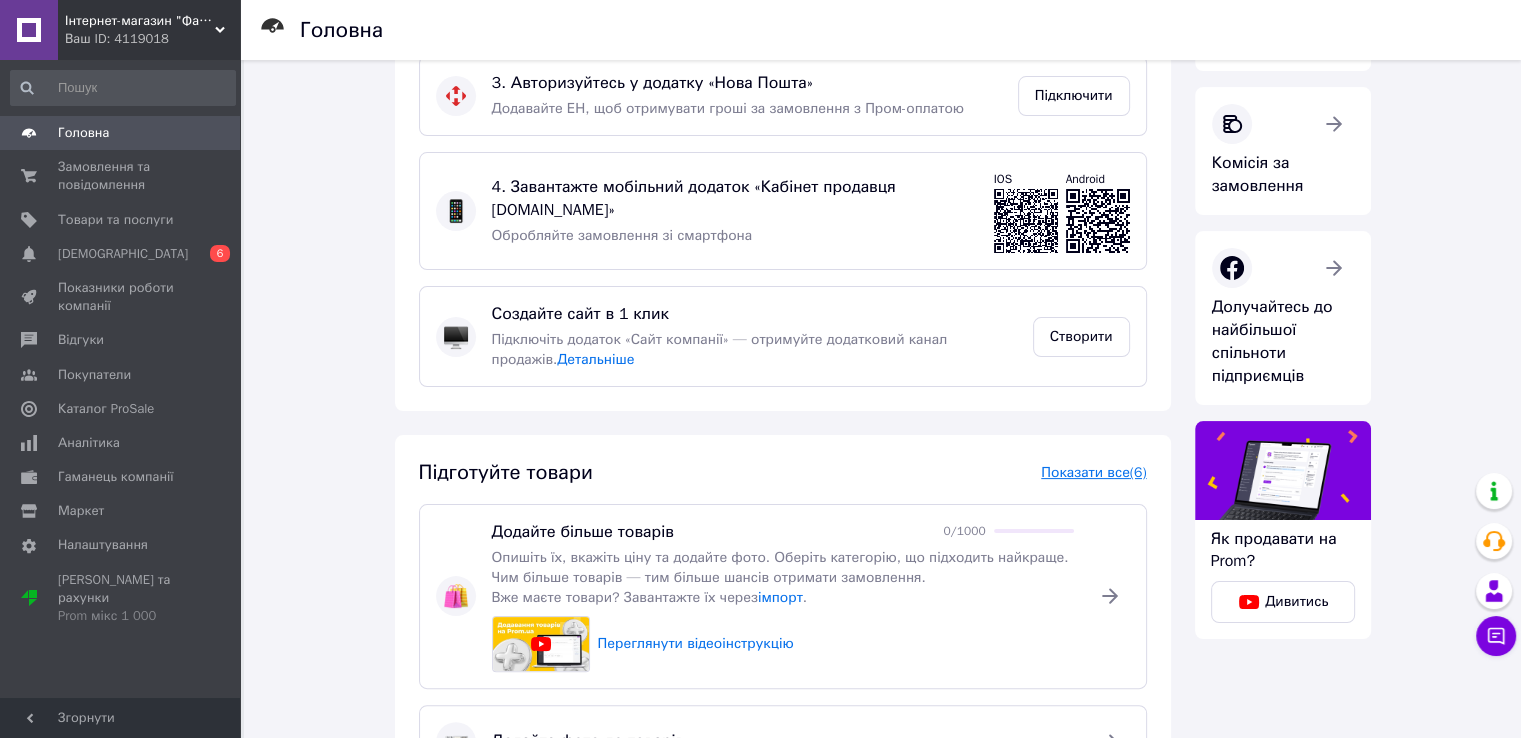 click on "Показати все  (6)" at bounding box center [1093, 472] 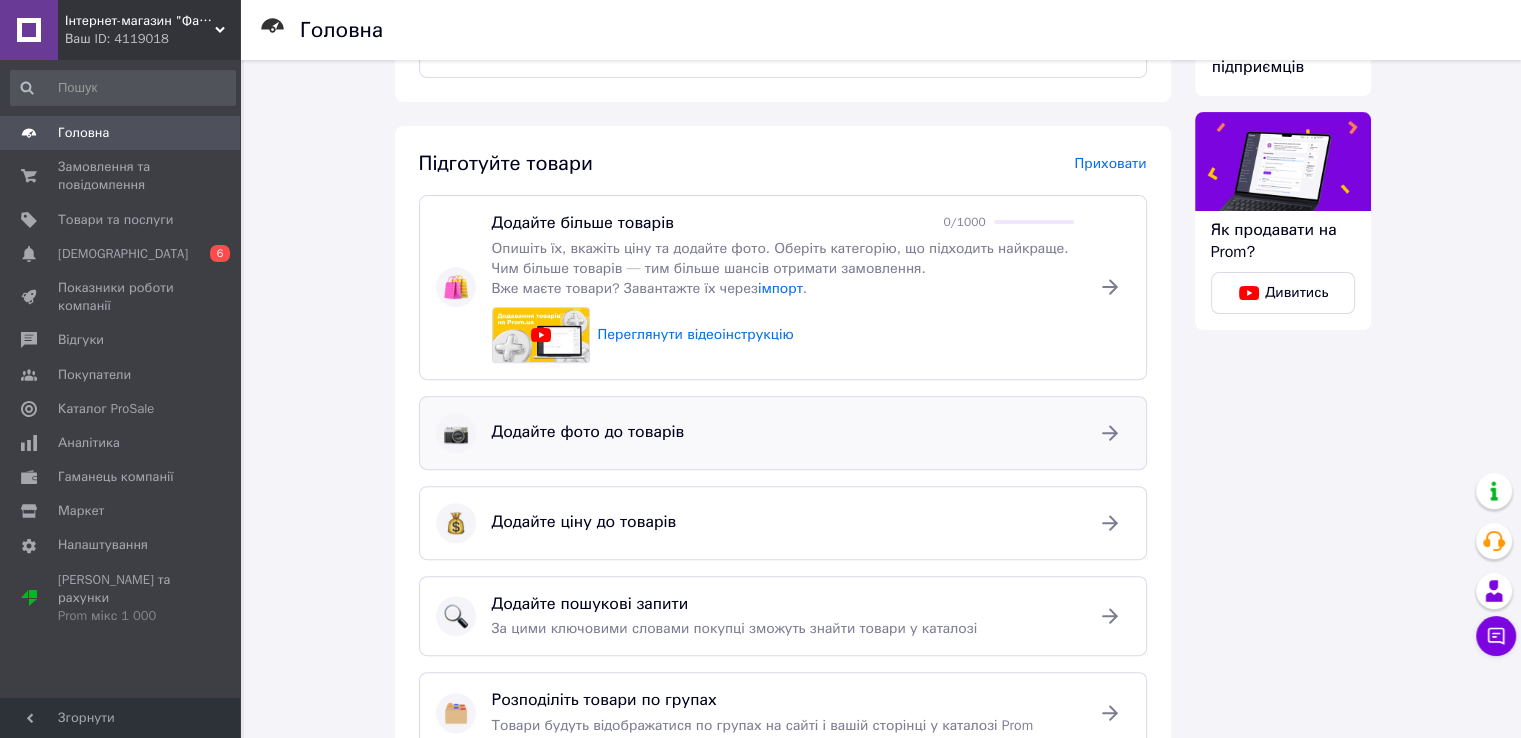 scroll, scrollTop: 600, scrollLeft: 0, axis: vertical 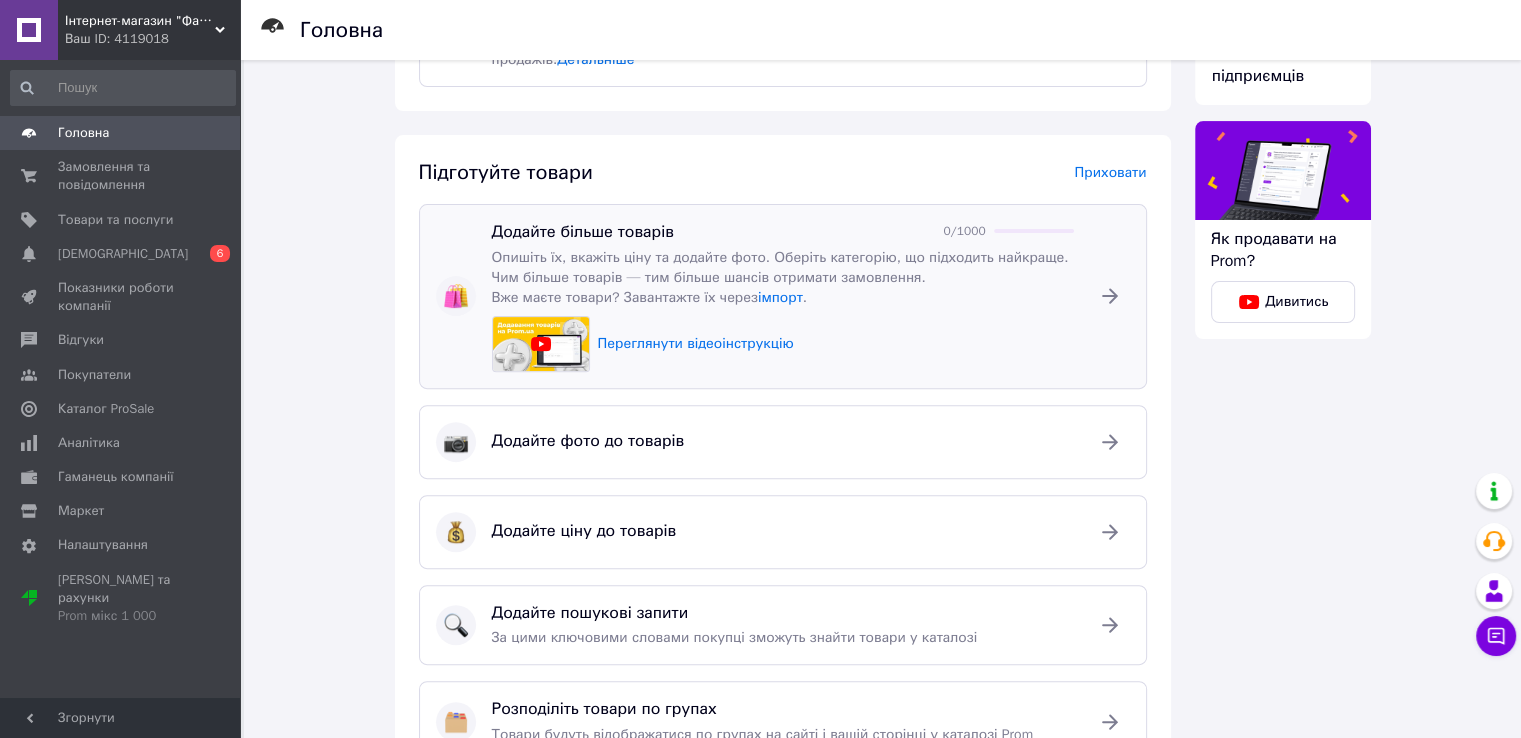 click 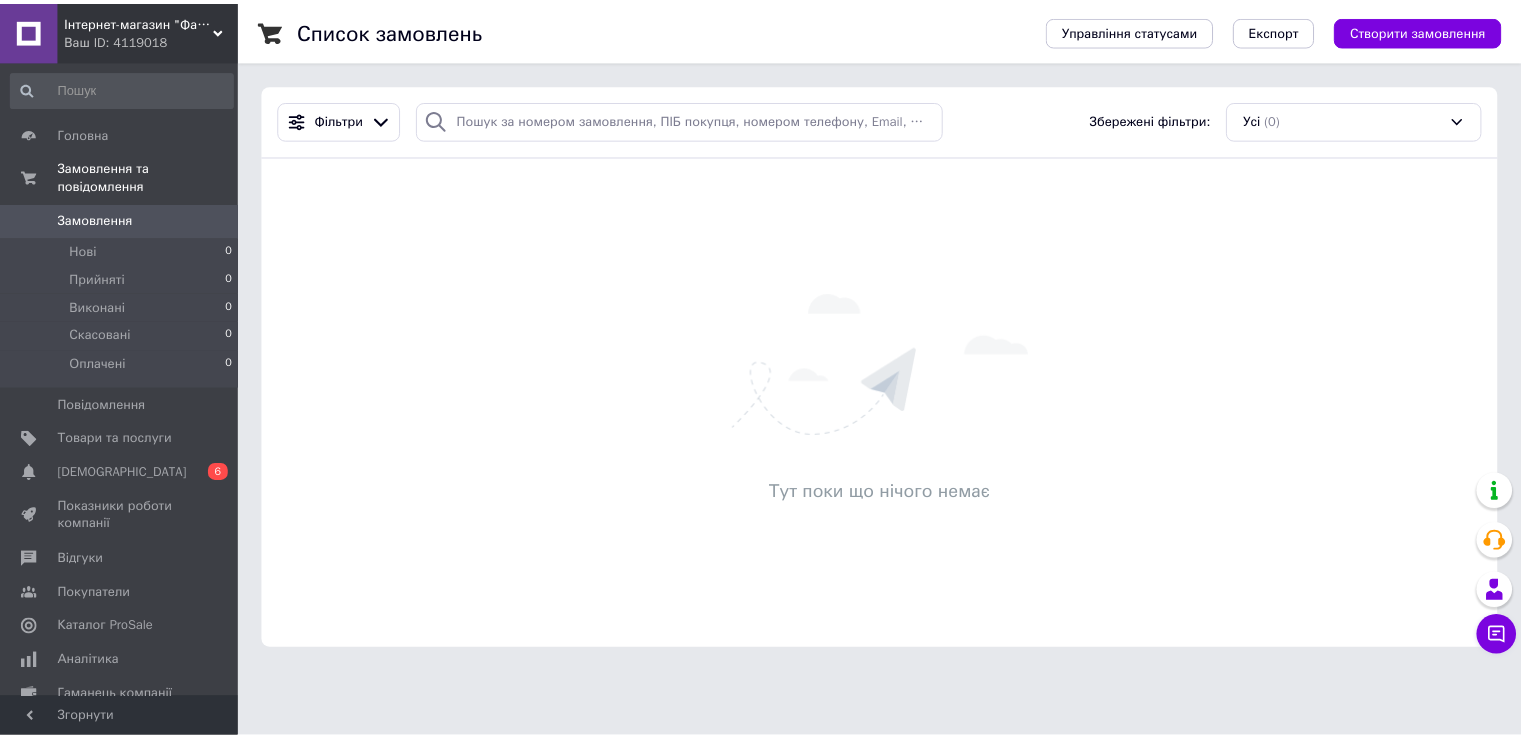 scroll, scrollTop: 0, scrollLeft: 0, axis: both 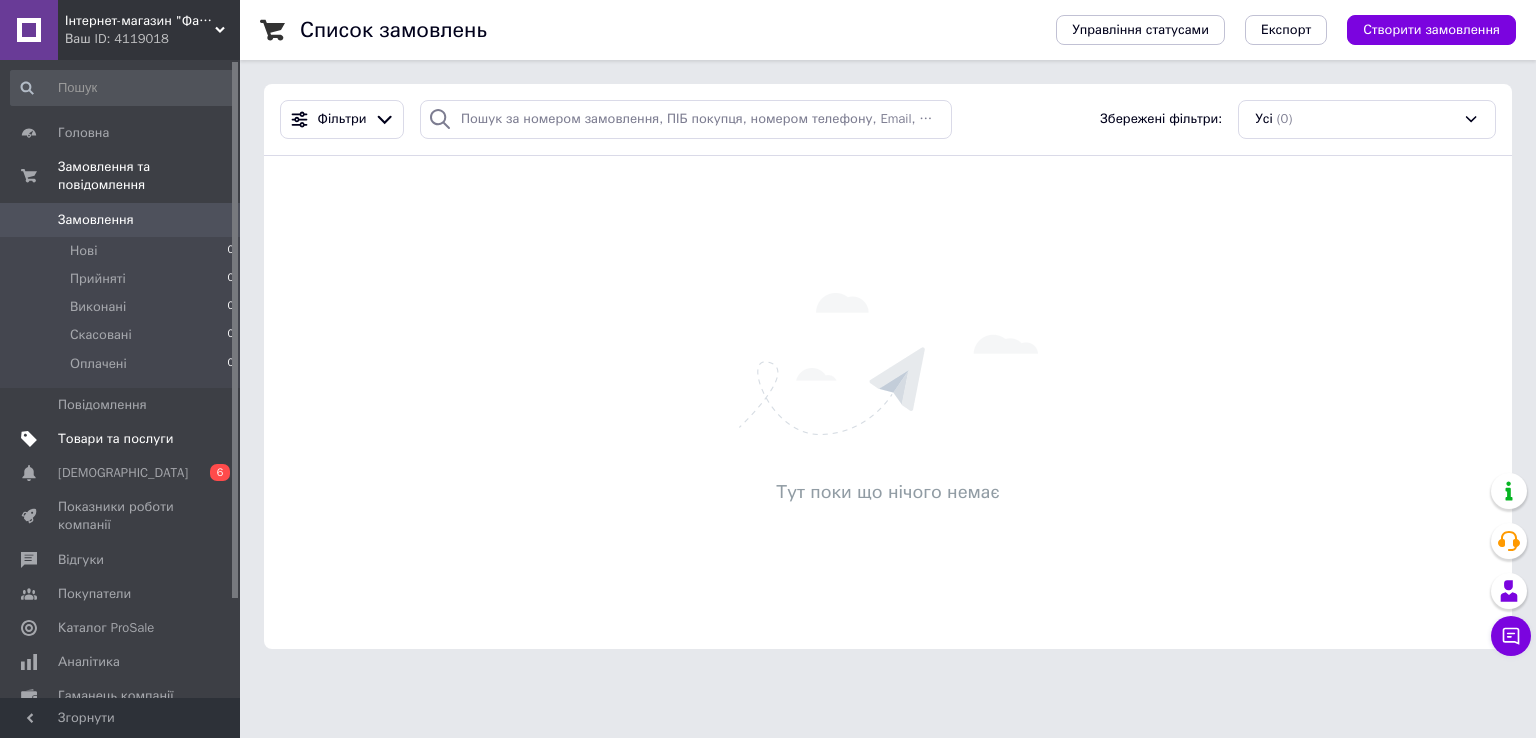 click on "Товари та послуги" at bounding box center (115, 439) 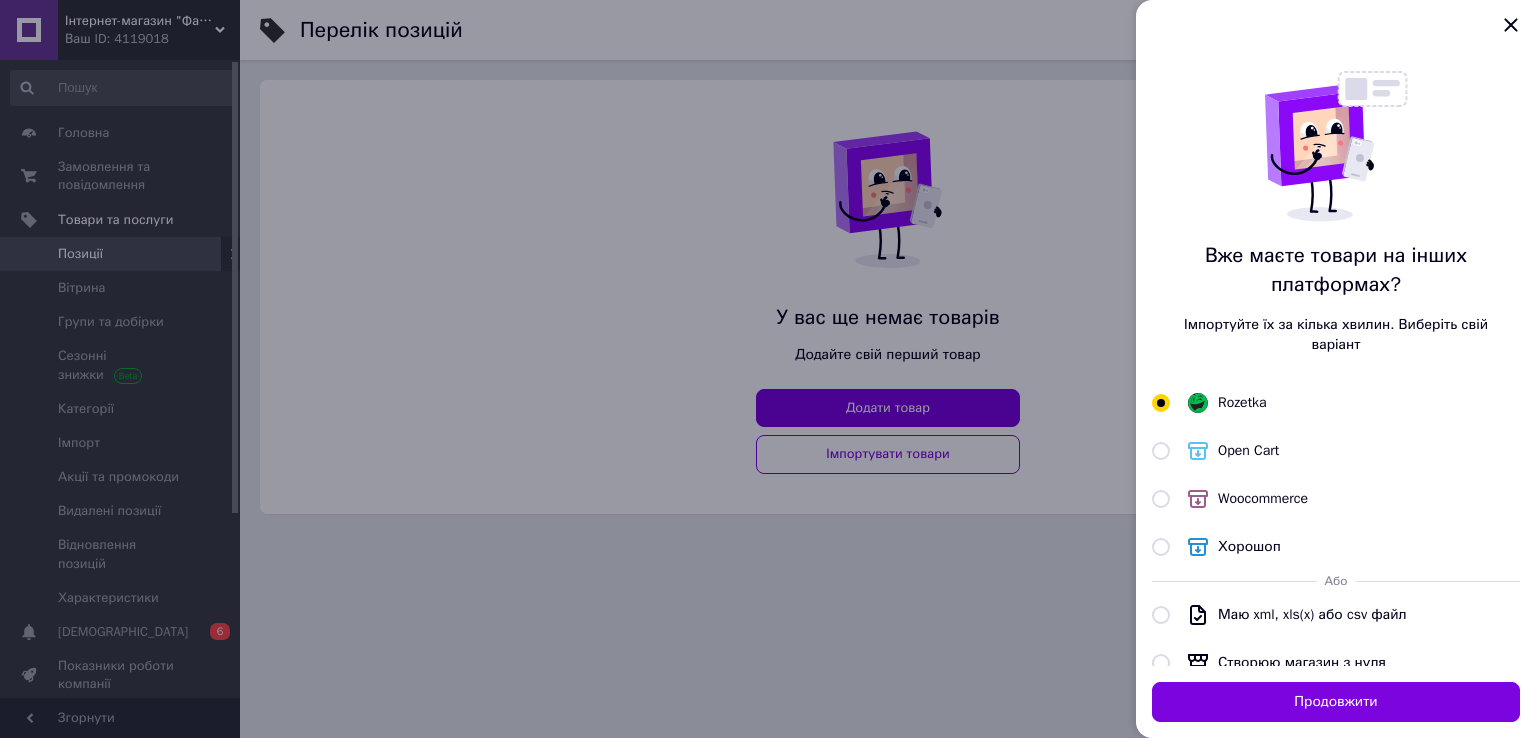 click at bounding box center [768, 369] 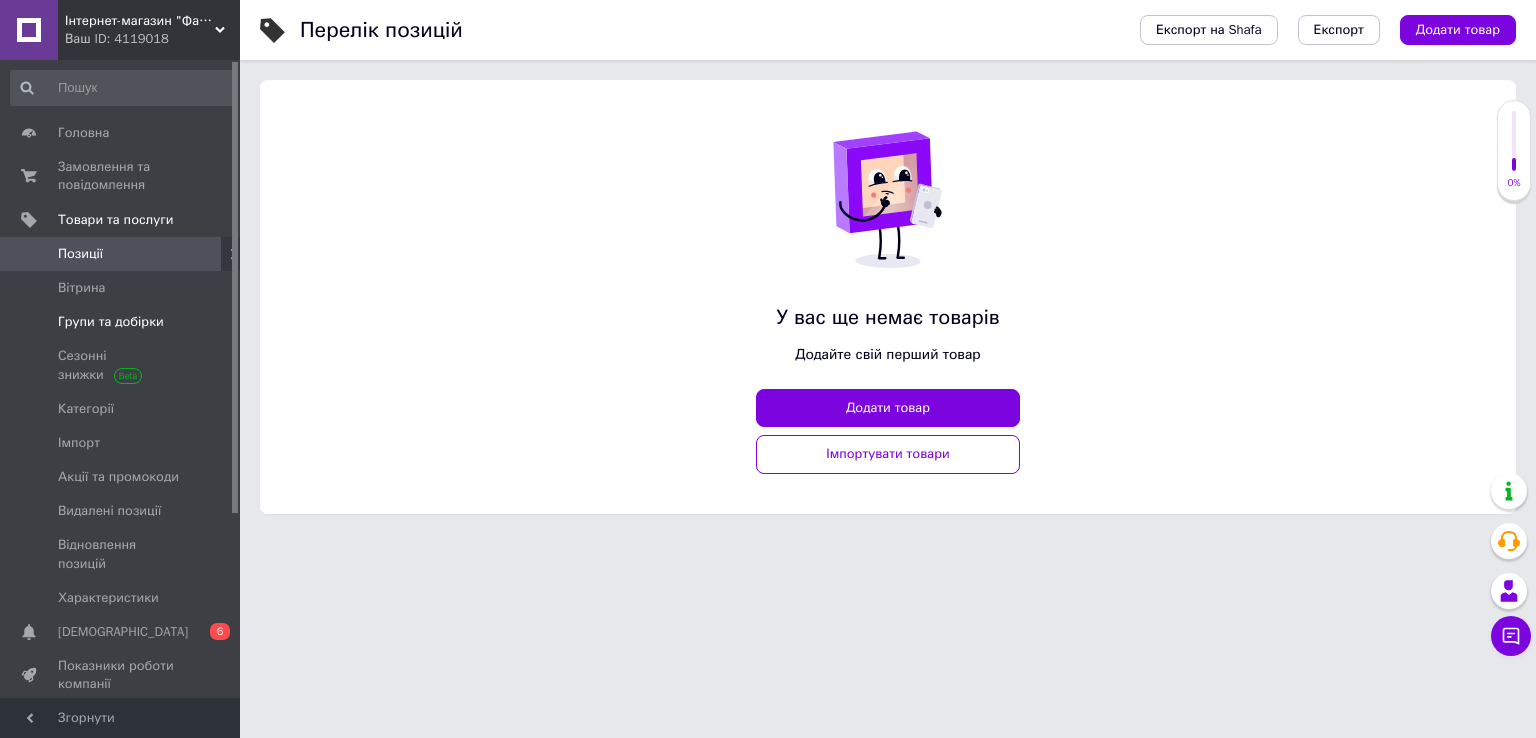 click on "Групи та добірки" at bounding box center [111, 322] 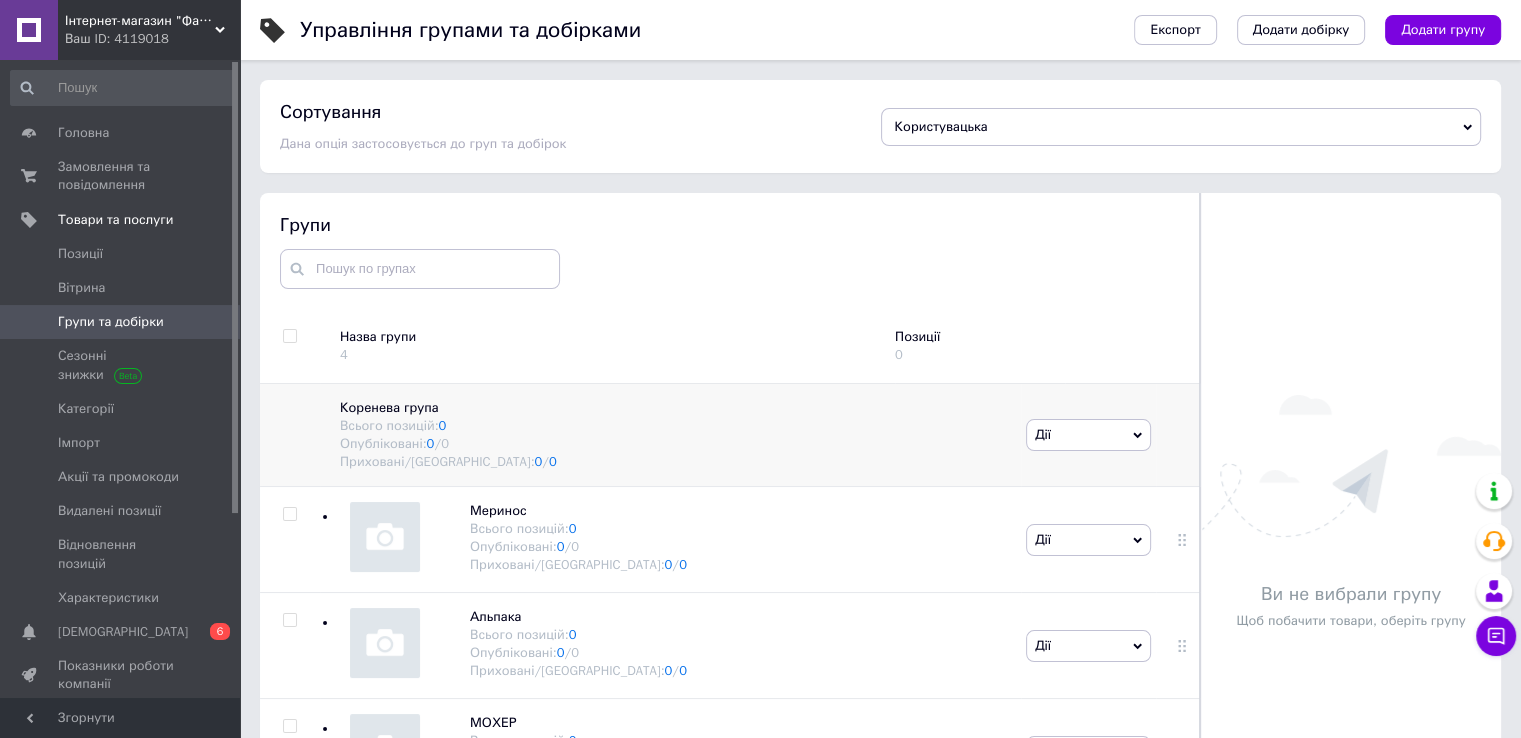click on "Дії" at bounding box center (1088, 435) 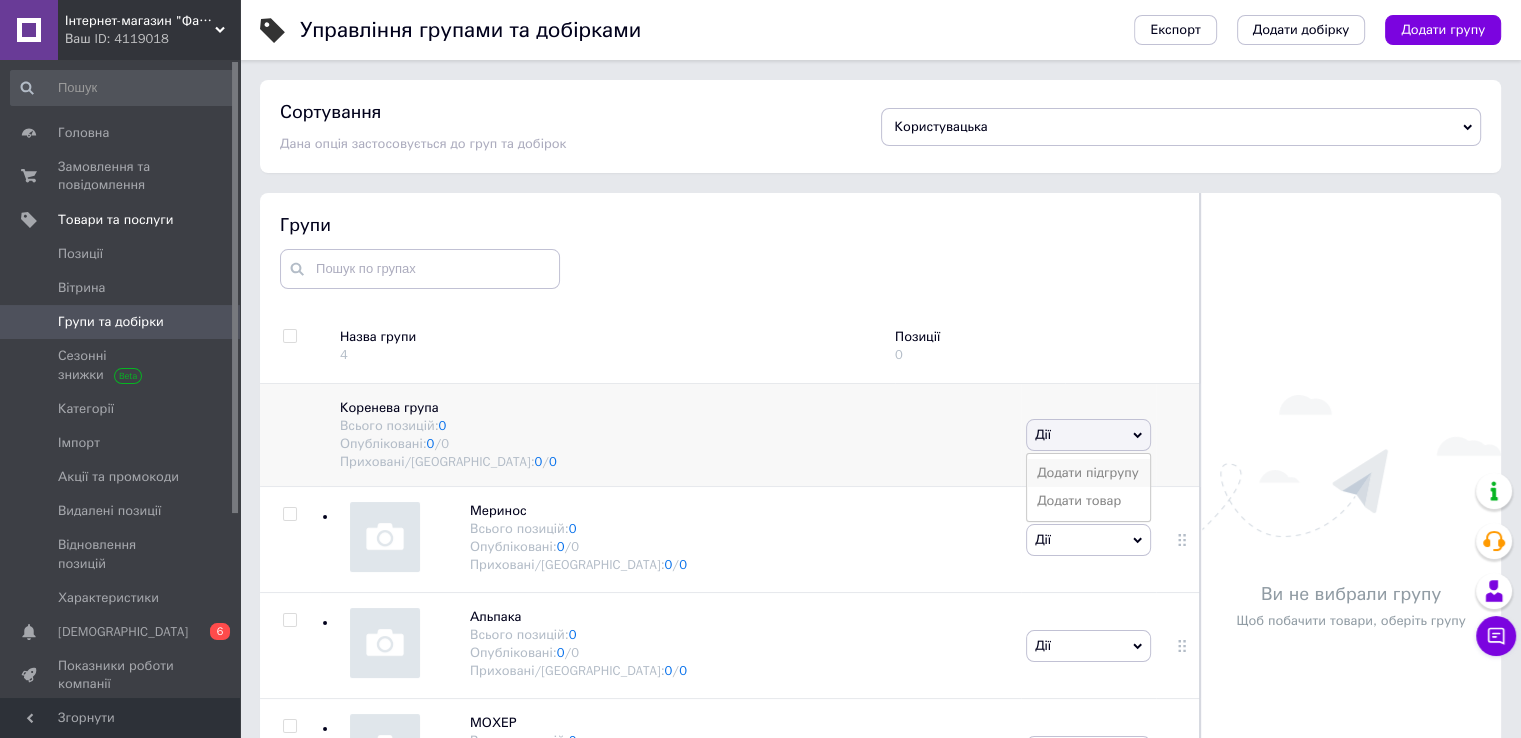 click on "Додати підгрупу" at bounding box center (1088, 473) 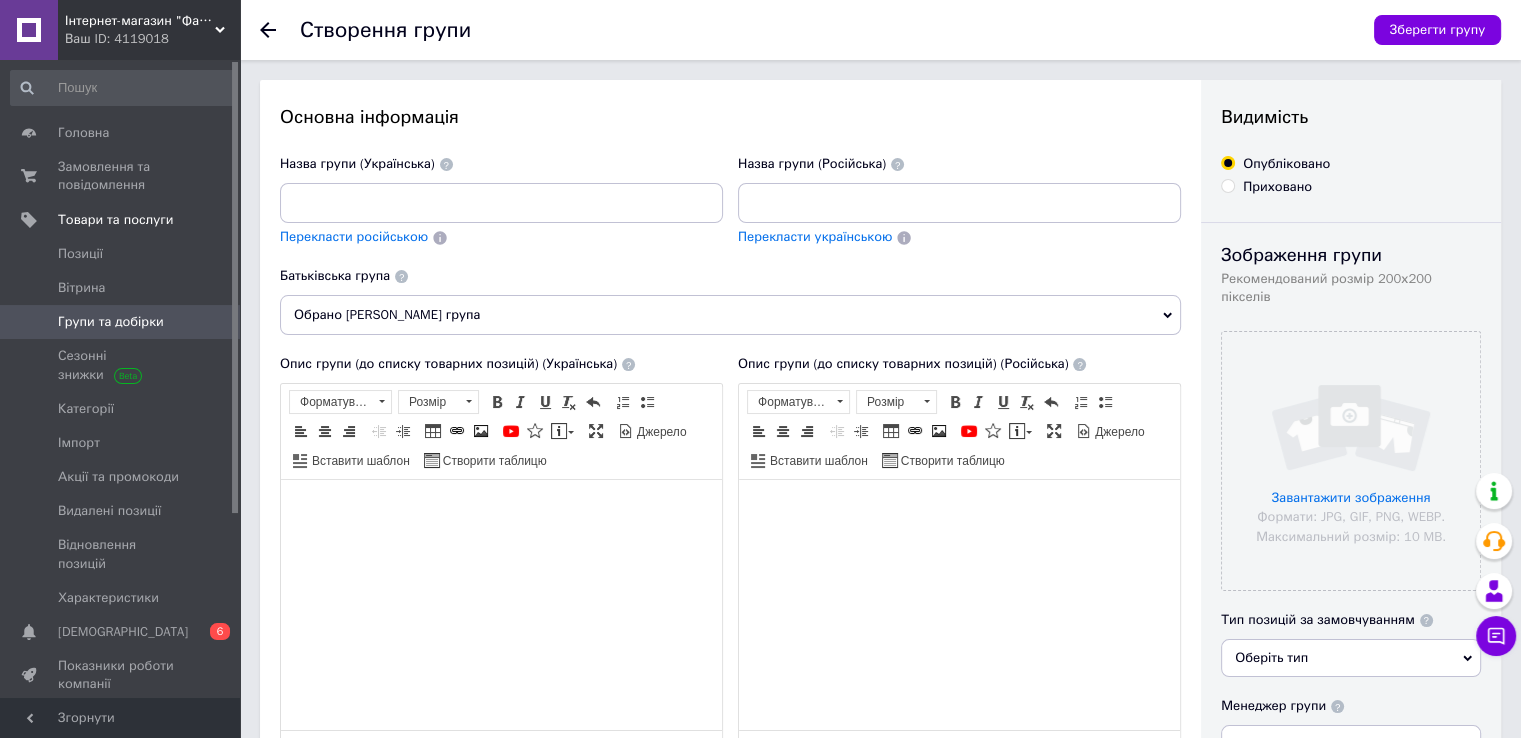 scroll, scrollTop: 0, scrollLeft: 0, axis: both 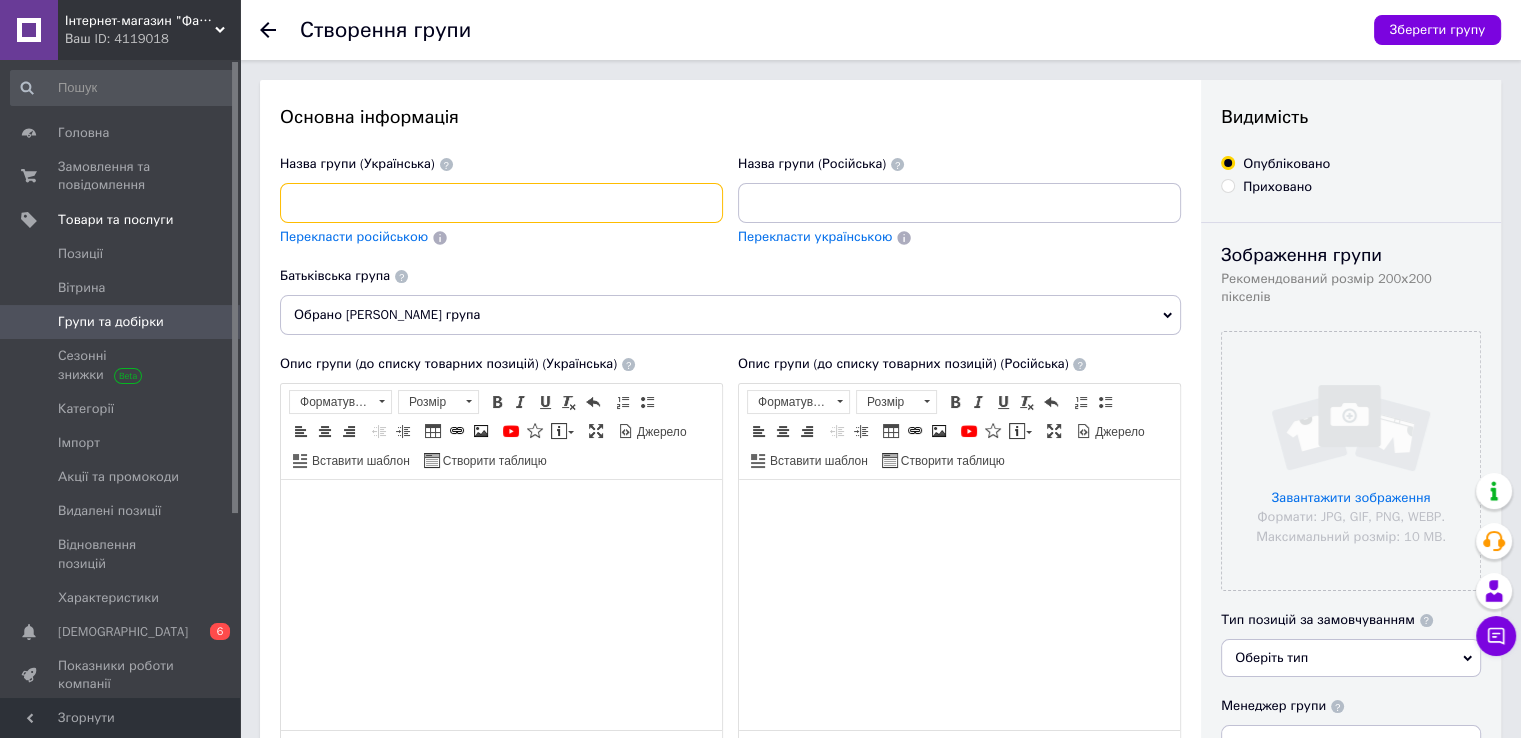 click at bounding box center (501, 203) 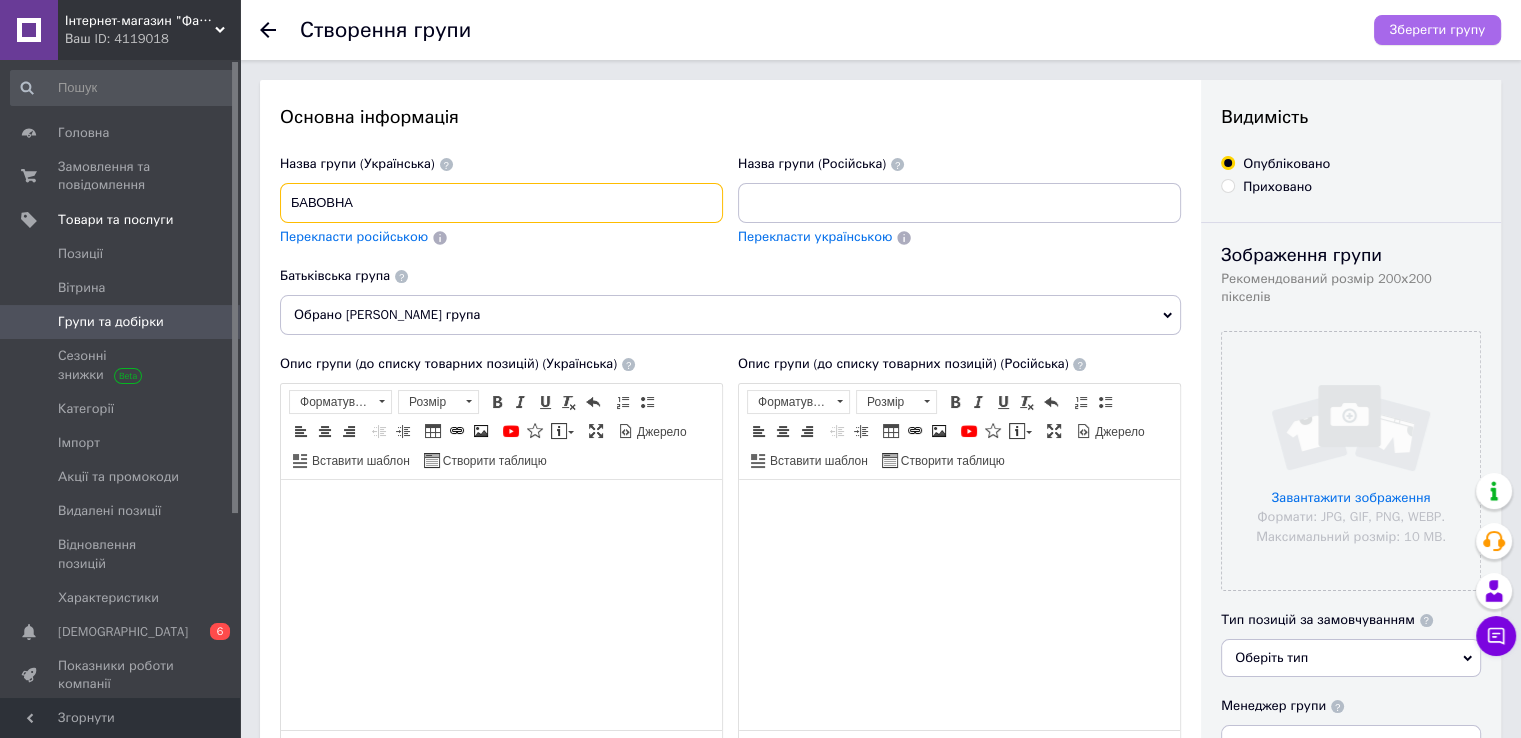 type on "БАВОВНА" 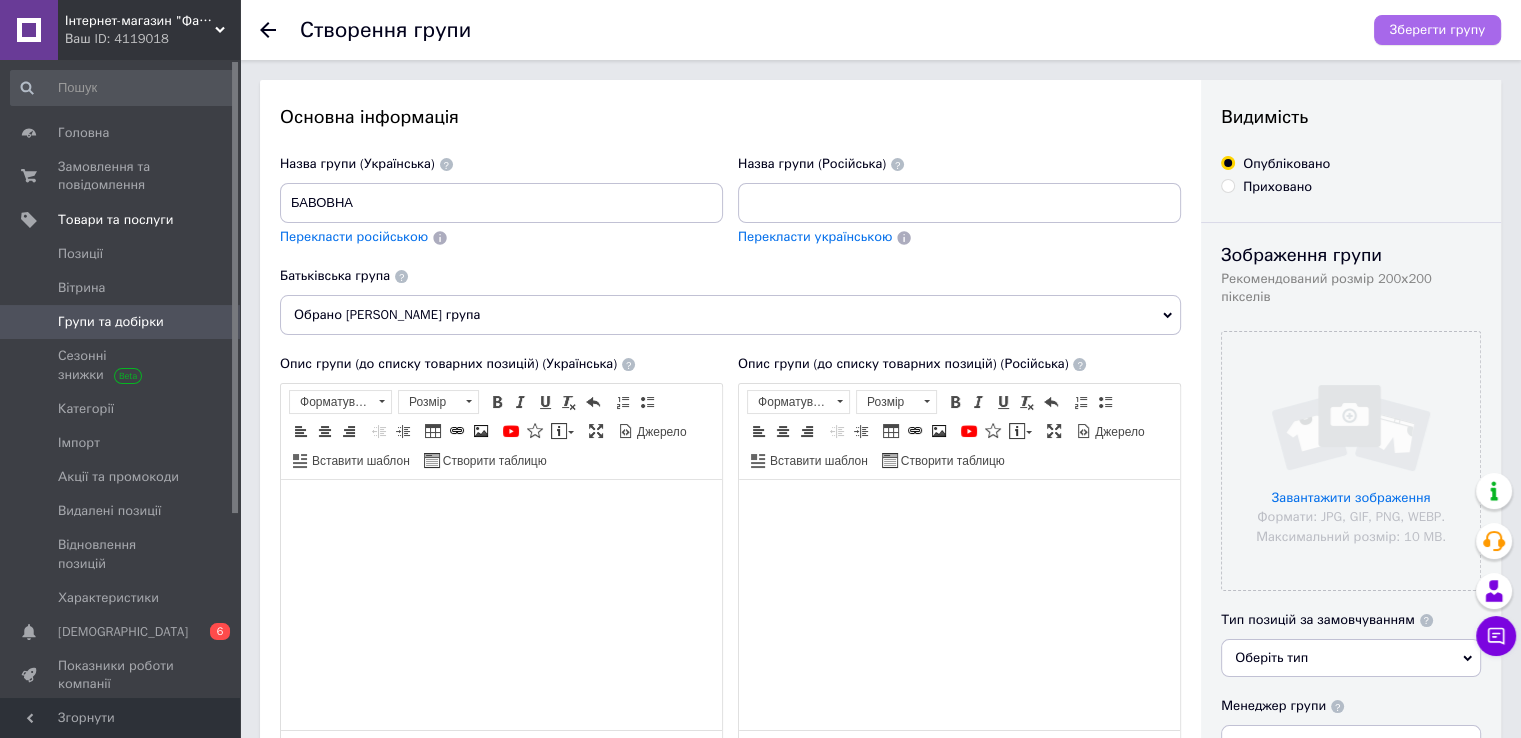 click on "Зберегти групу" at bounding box center (1437, 30) 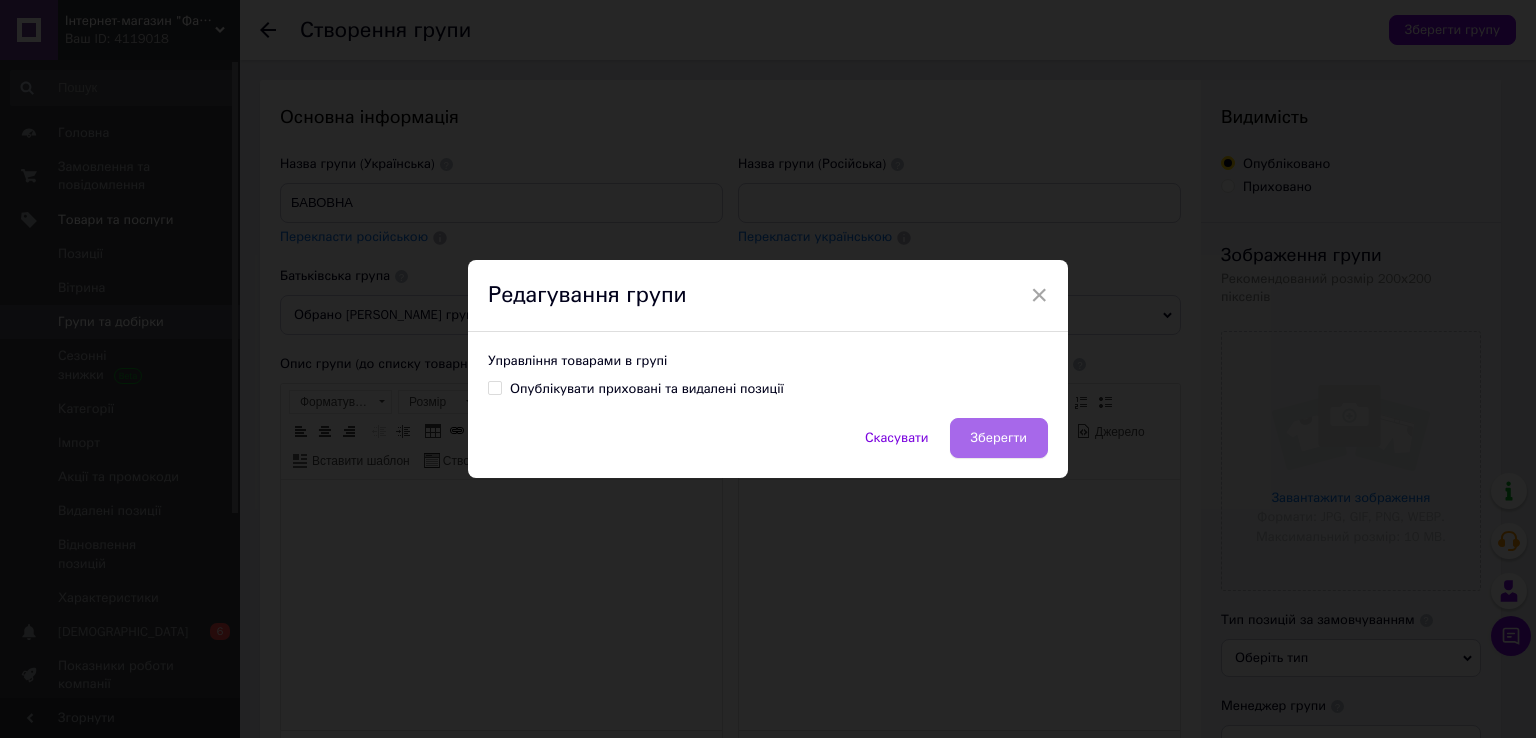 click on "Зберегти" at bounding box center (999, 438) 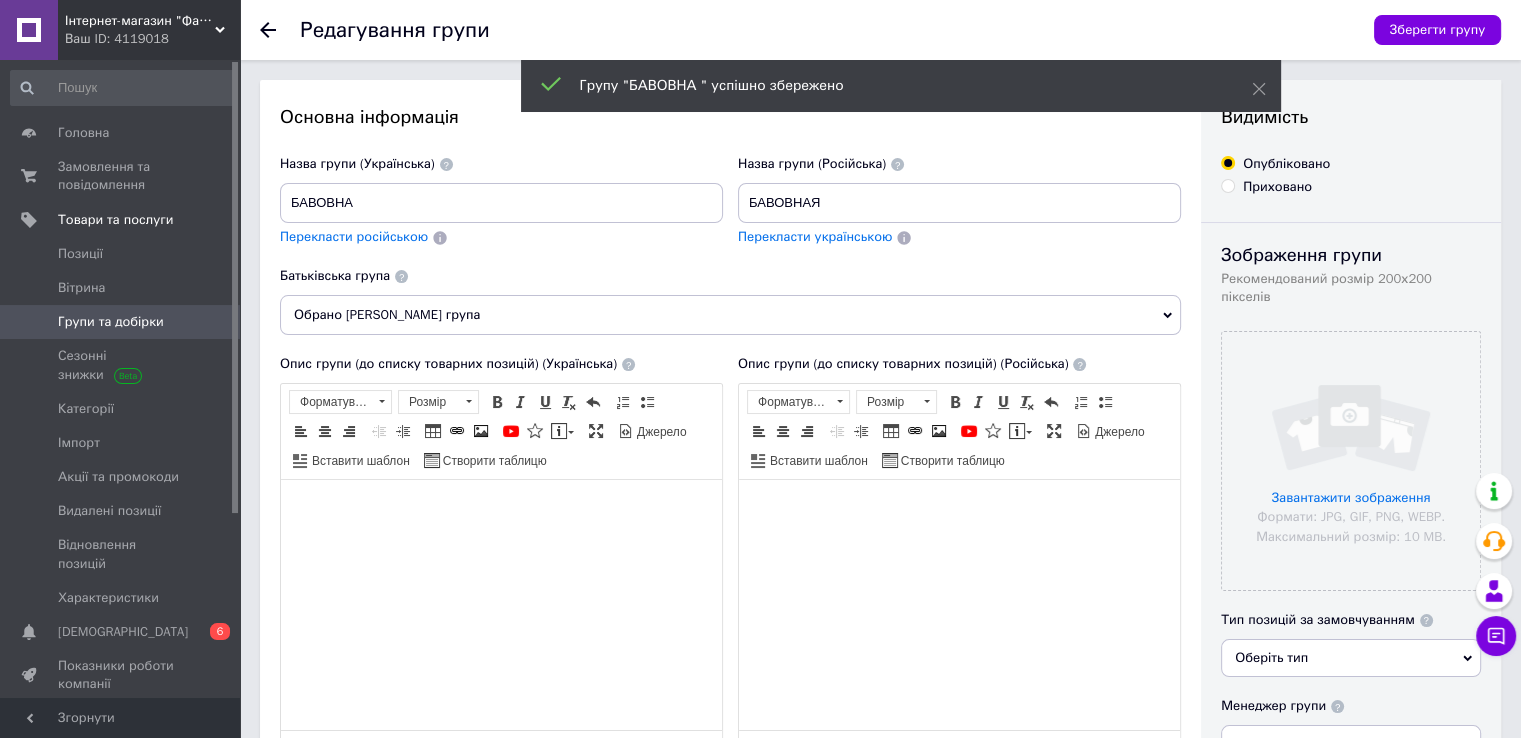 click on "Групи та добірки" at bounding box center (111, 322) 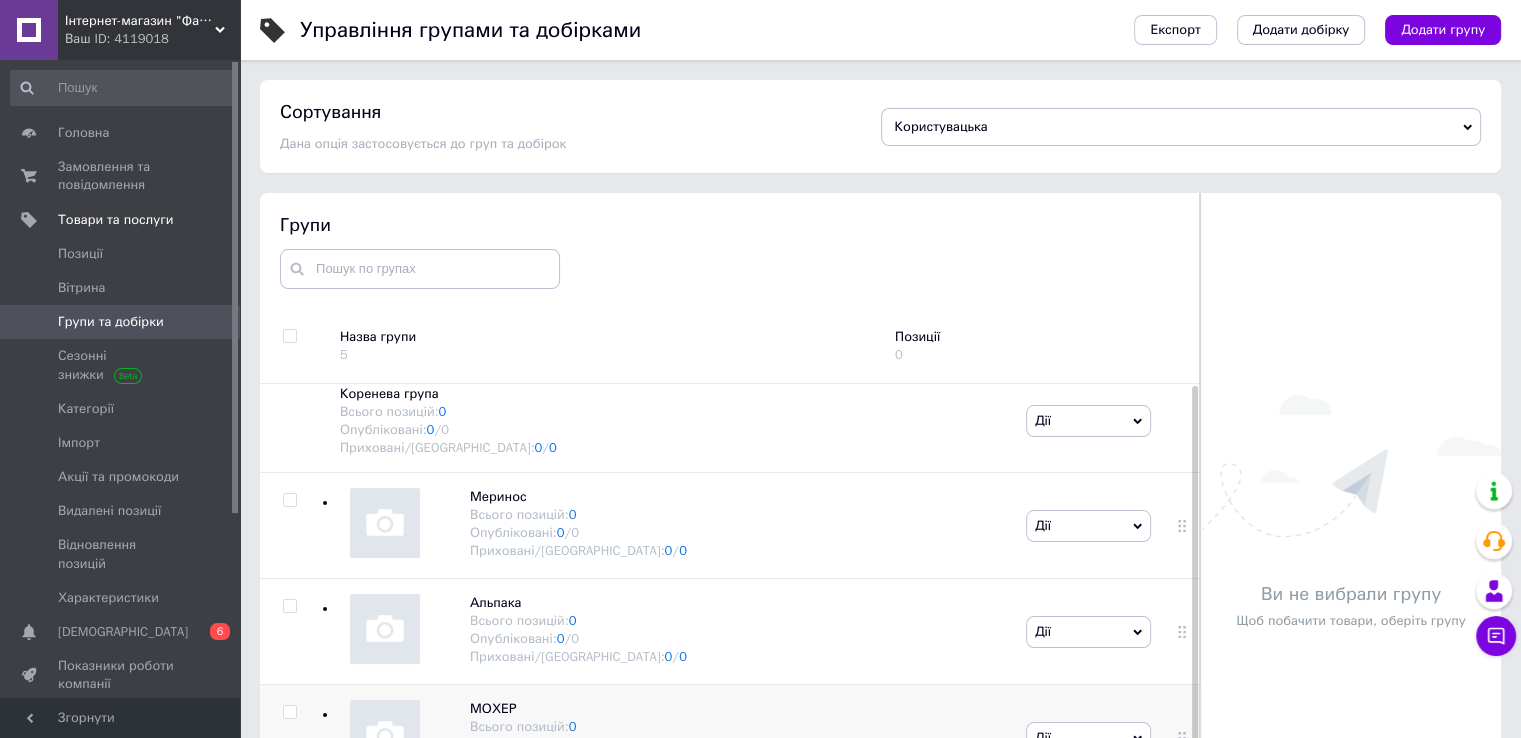 scroll, scrollTop: 0, scrollLeft: 0, axis: both 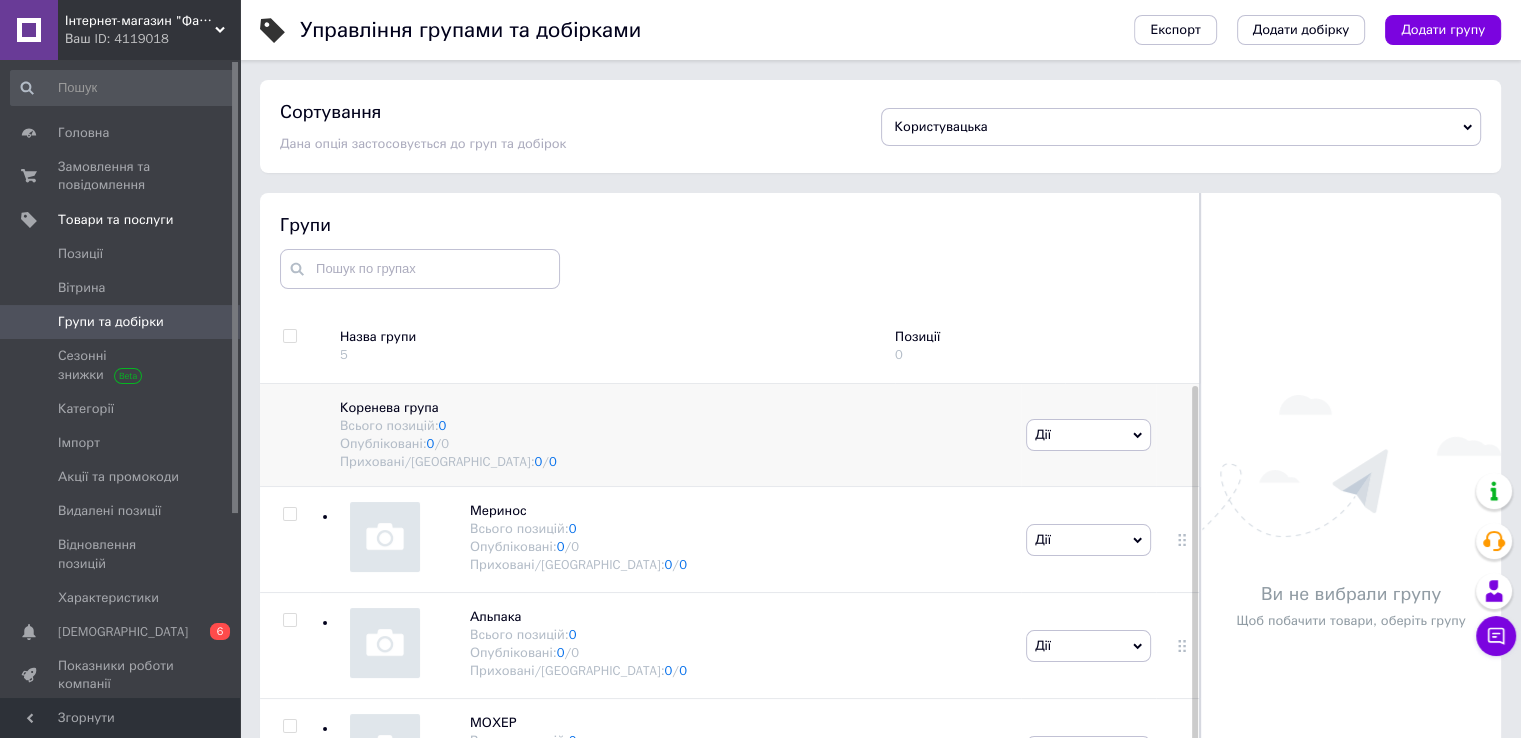 click 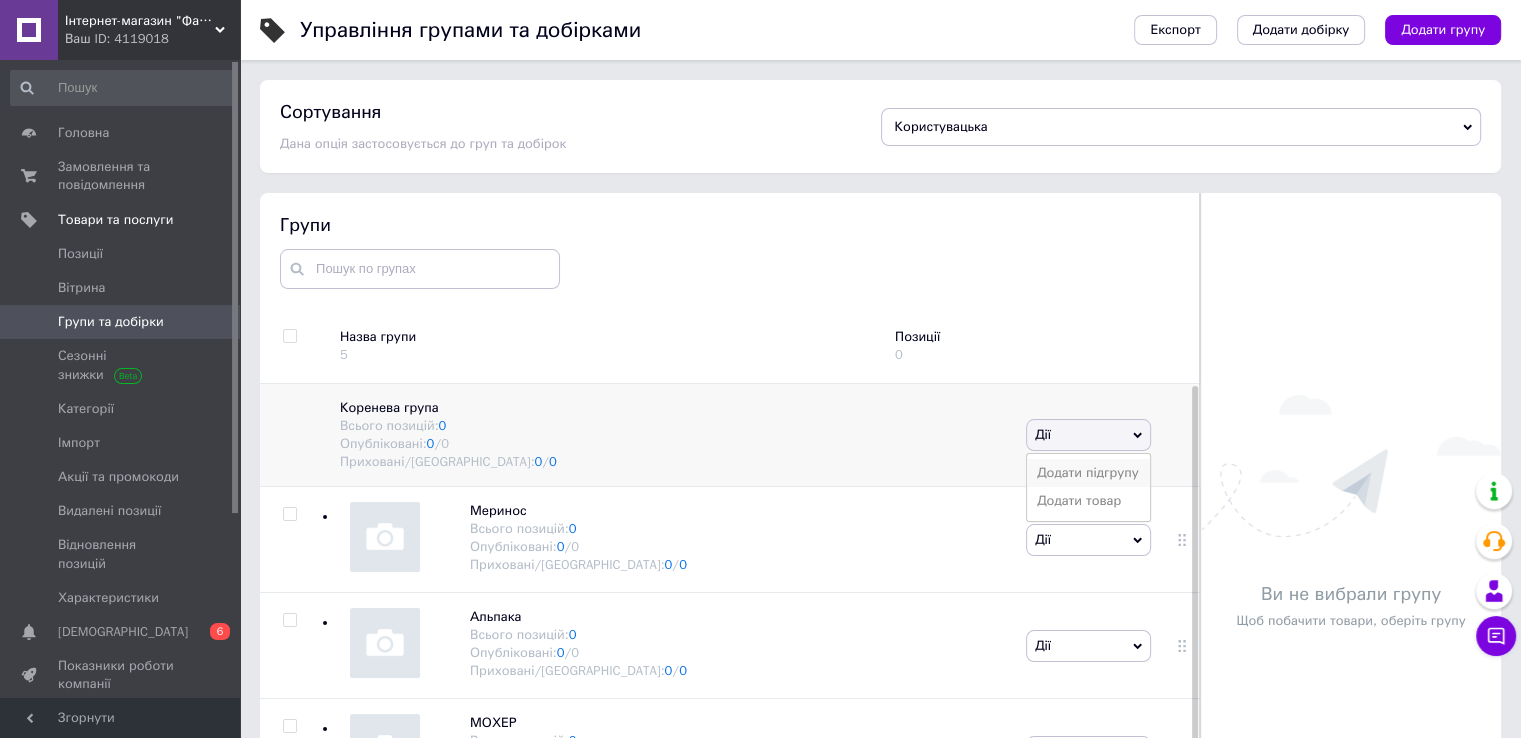 click on "Додати підгрупу" at bounding box center [1088, 473] 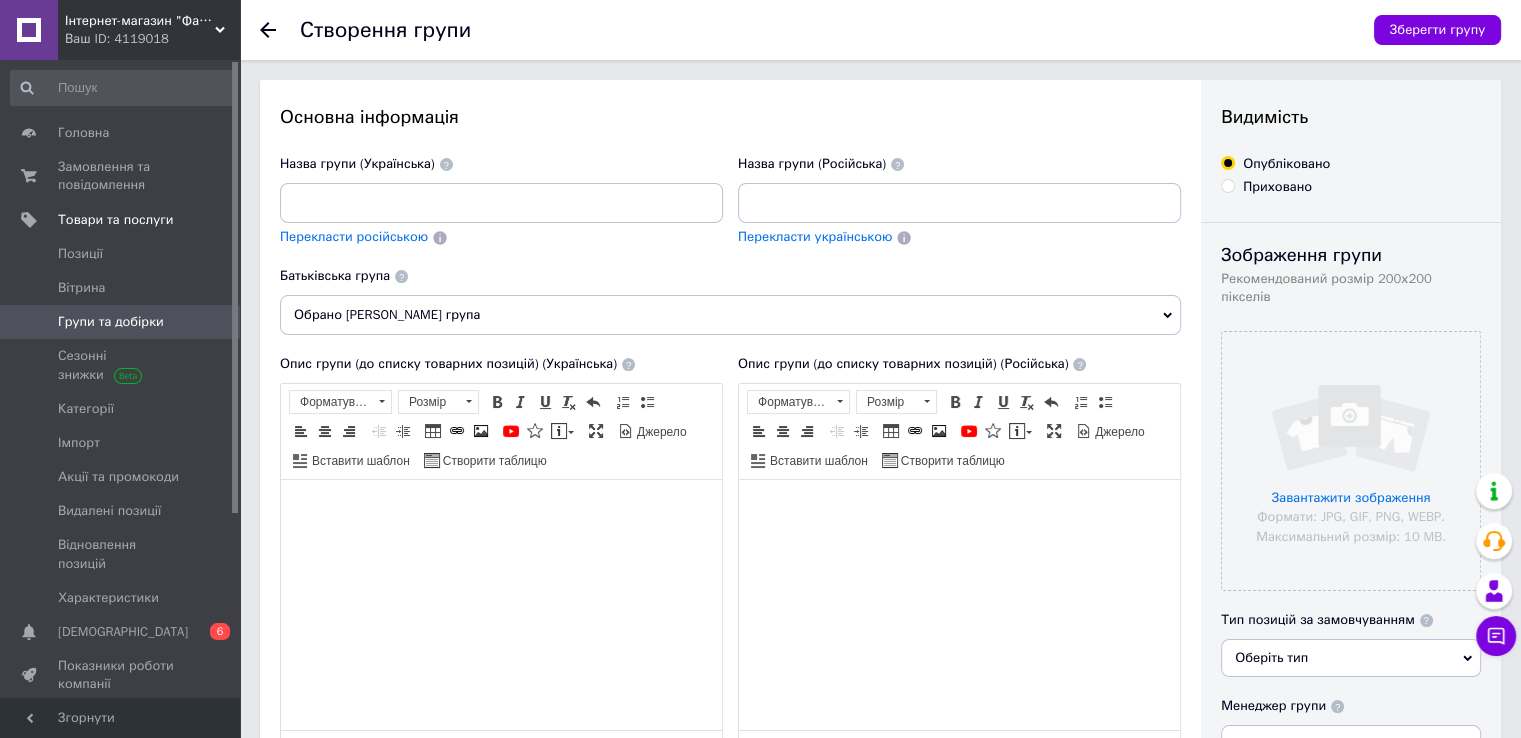 scroll, scrollTop: 0, scrollLeft: 0, axis: both 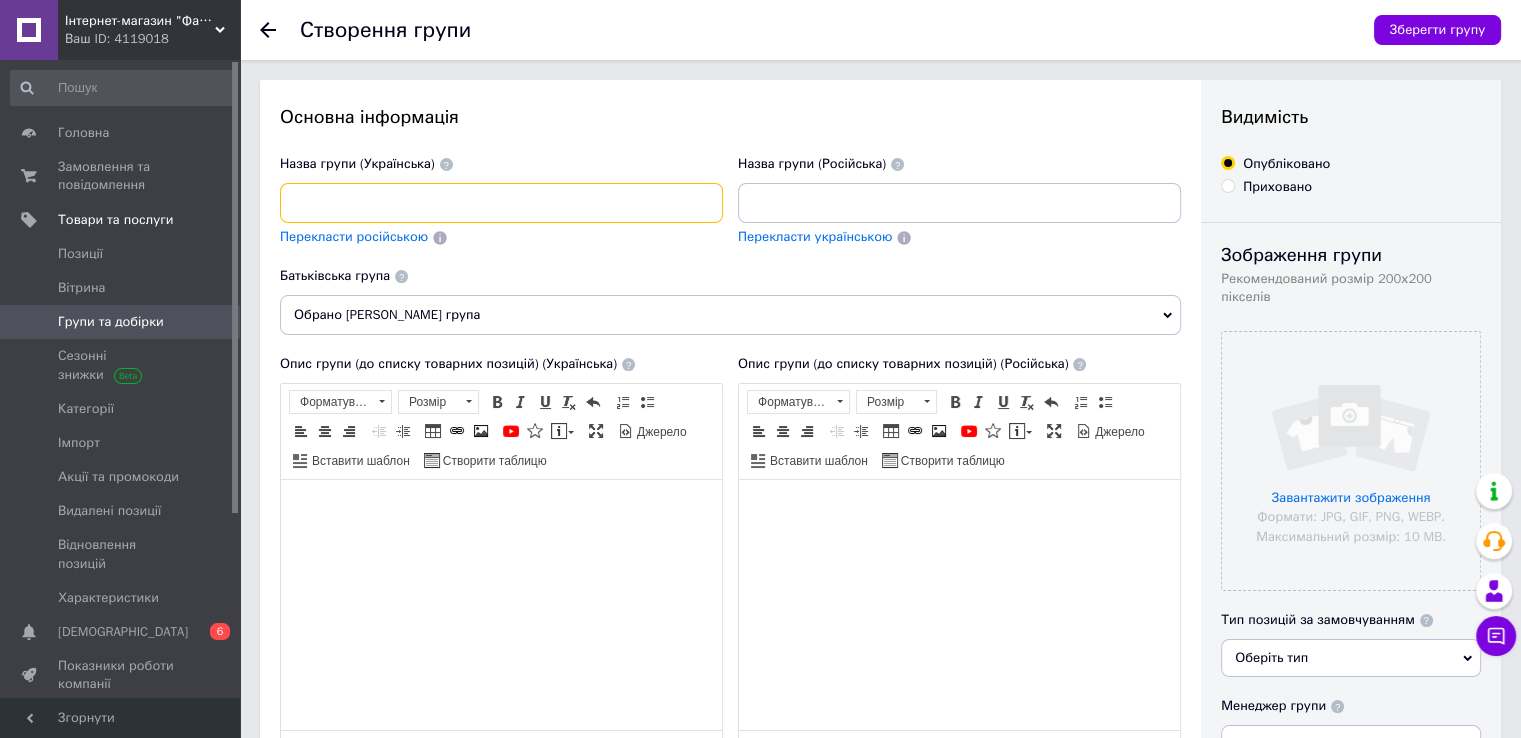 click at bounding box center [501, 203] 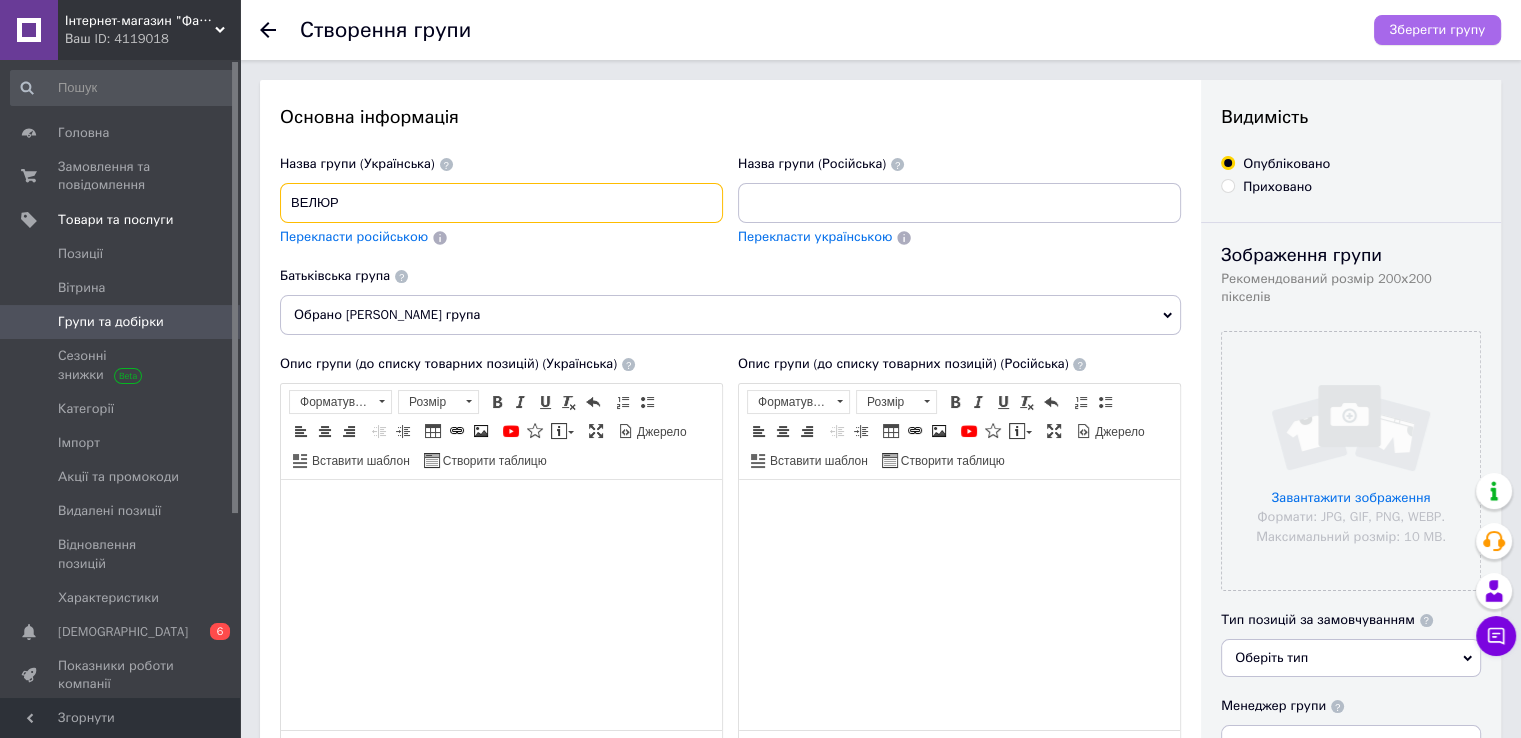 type on "ВЕЛЮР" 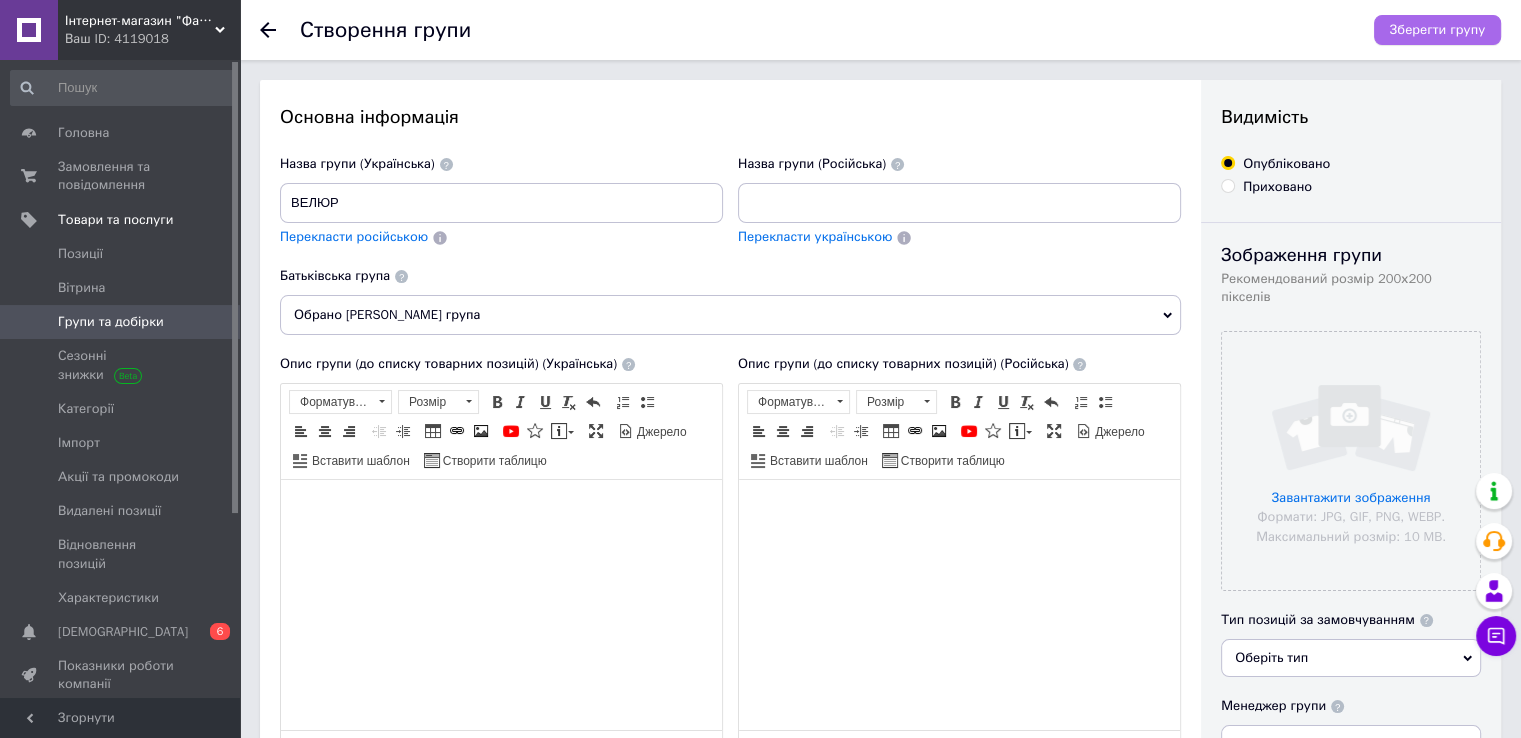 click on "Зберегти групу" at bounding box center [1437, 30] 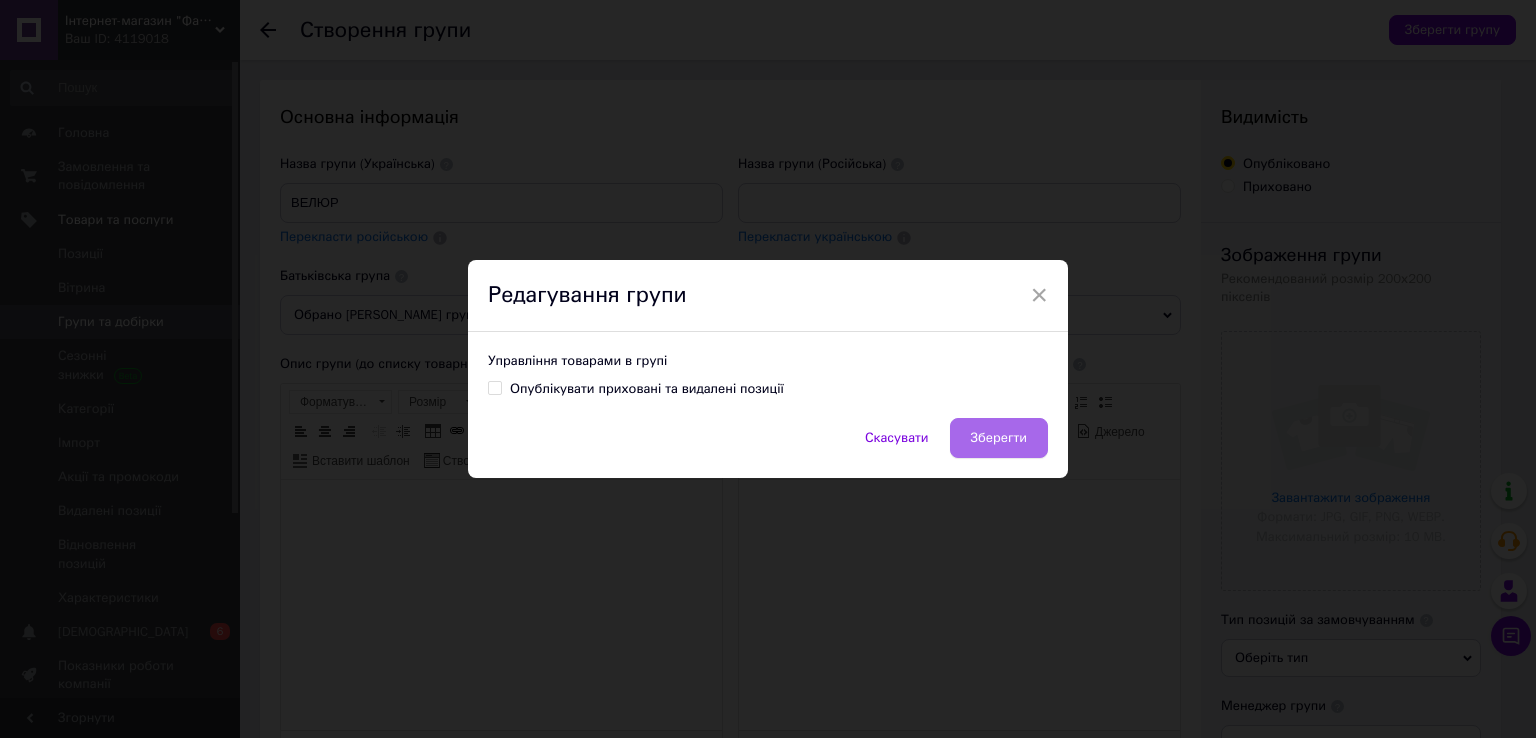 click on "Зберегти" at bounding box center (999, 438) 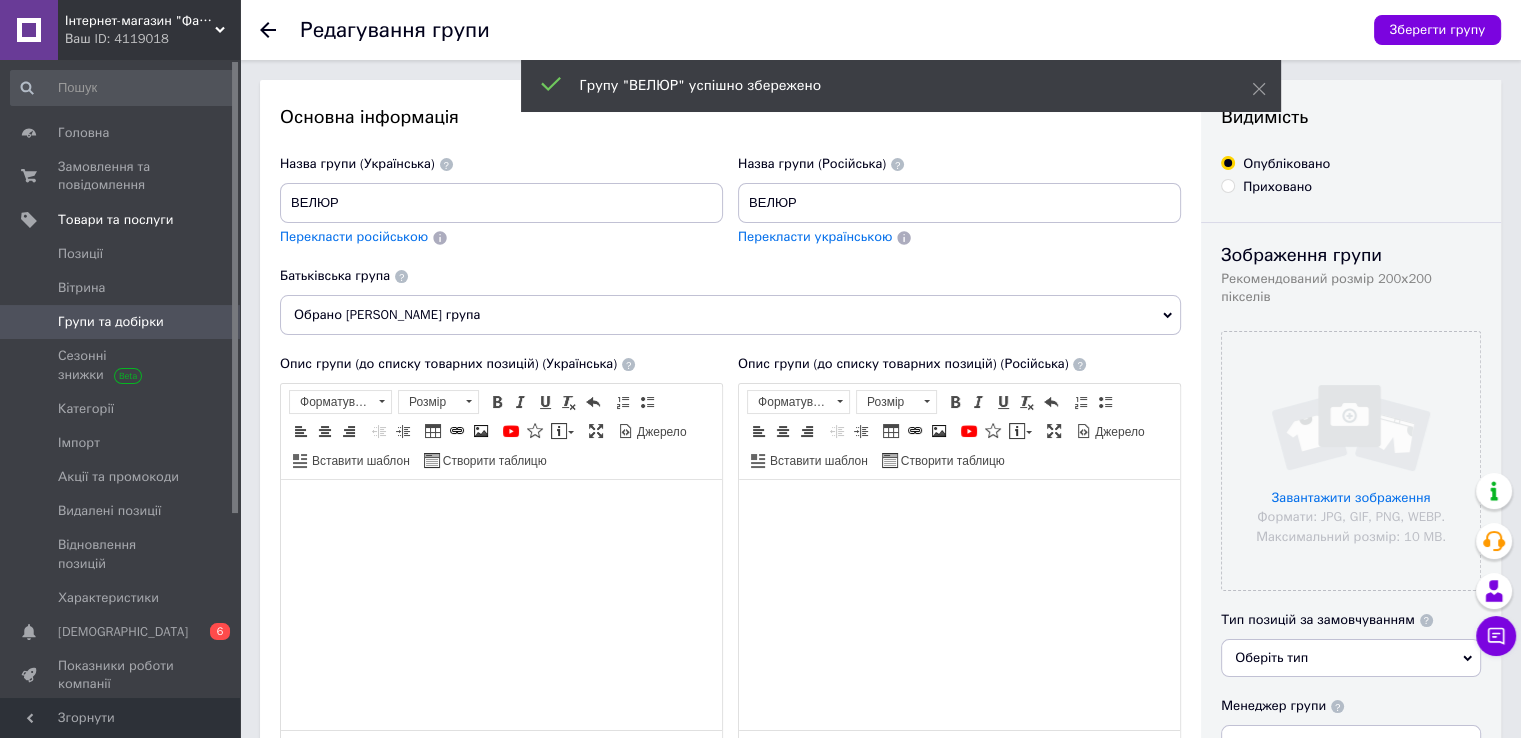 scroll, scrollTop: 0, scrollLeft: 0, axis: both 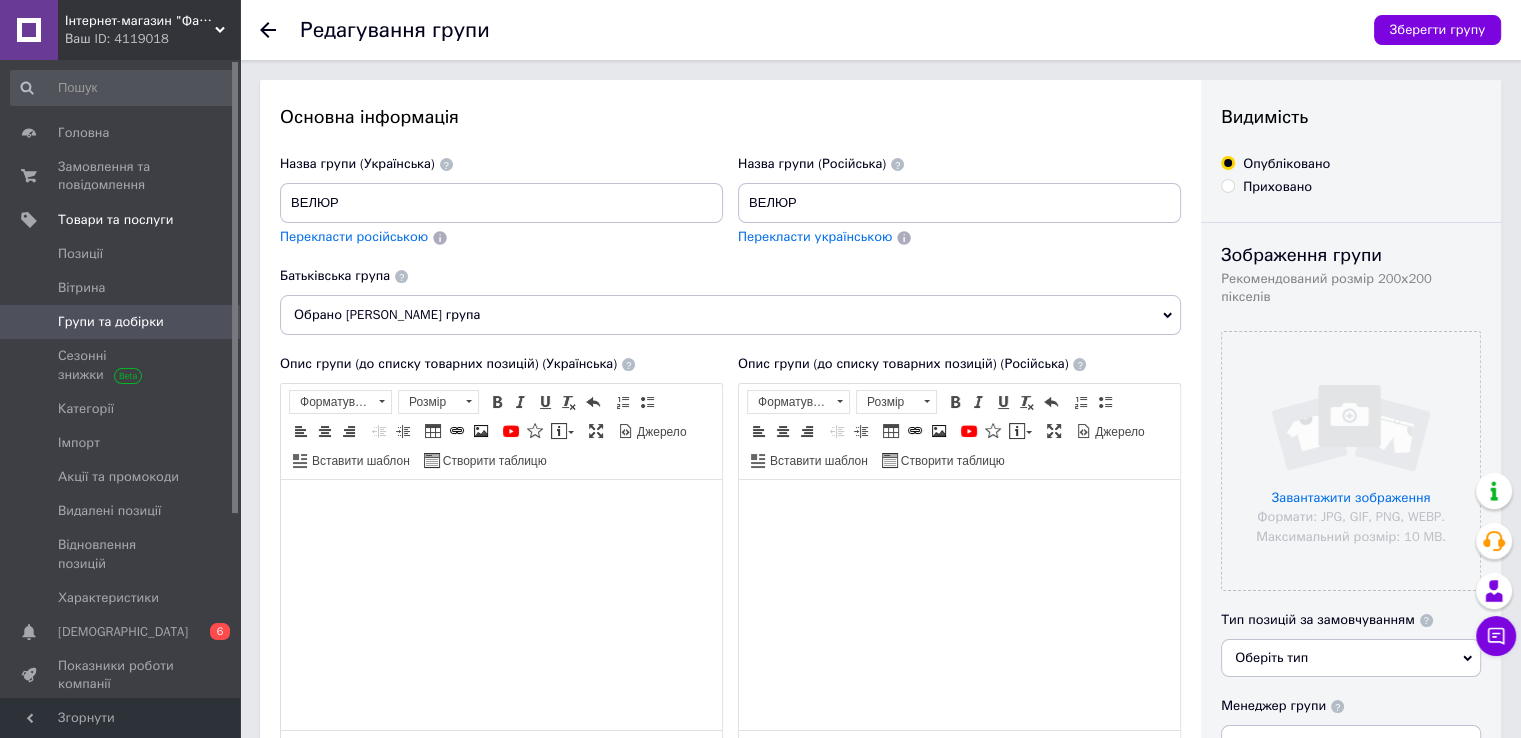 click on "Групи та добірки" at bounding box center [111, 322] 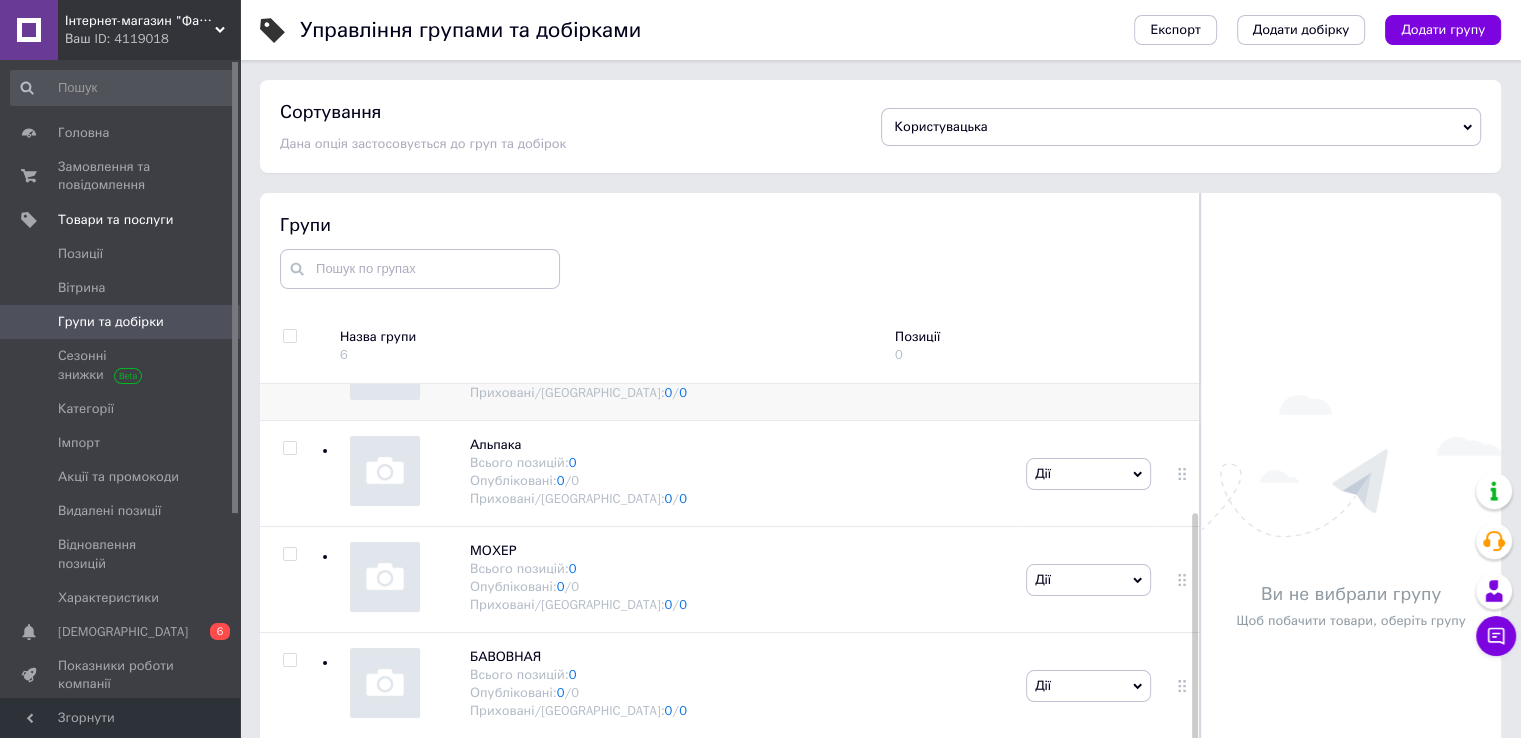scroll, scrollTop: 182, scrollLeft: 0, axis: vertical 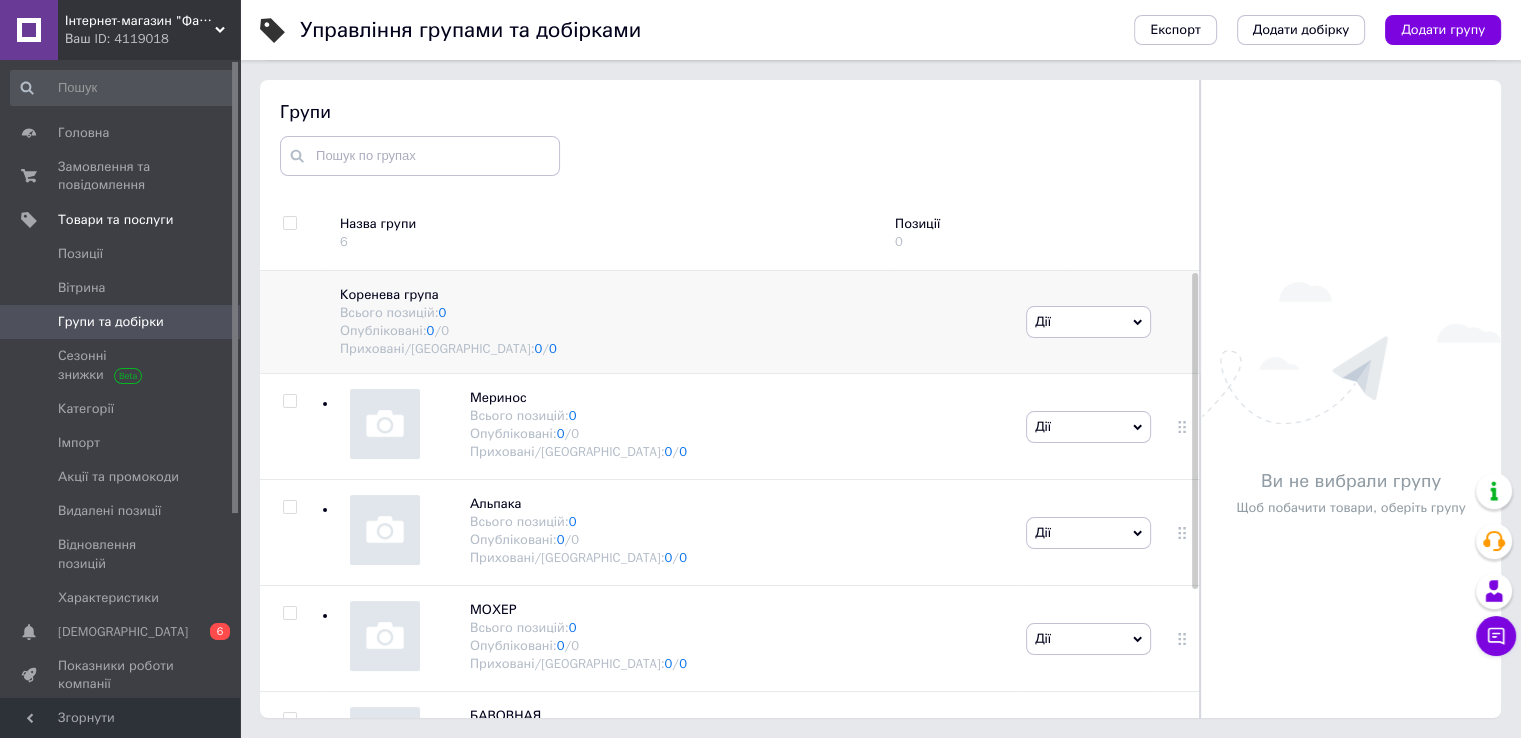 click on "Дії" at bounding box center (1088, 322) 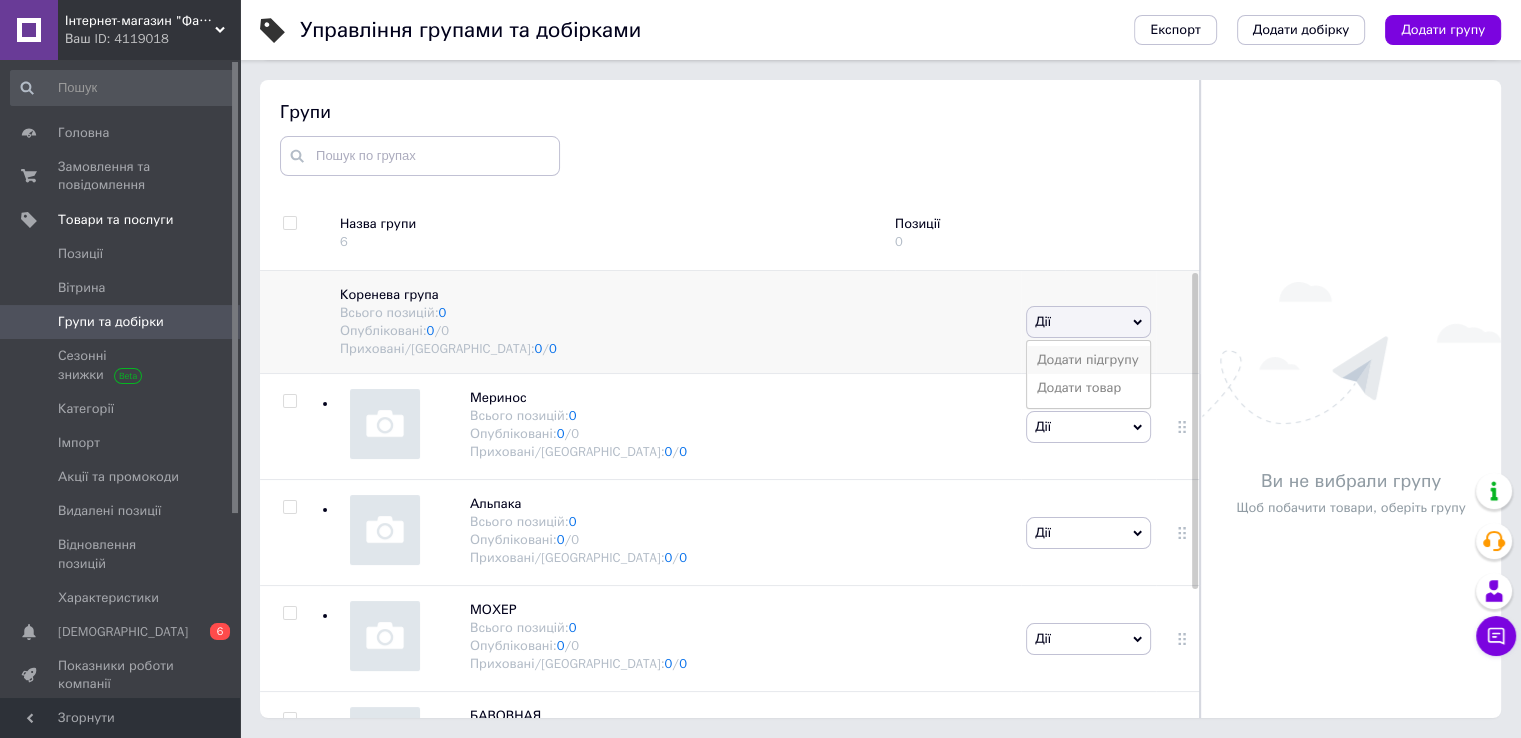 click on "Додати підгрупу" at bounding box center (1088, 360) 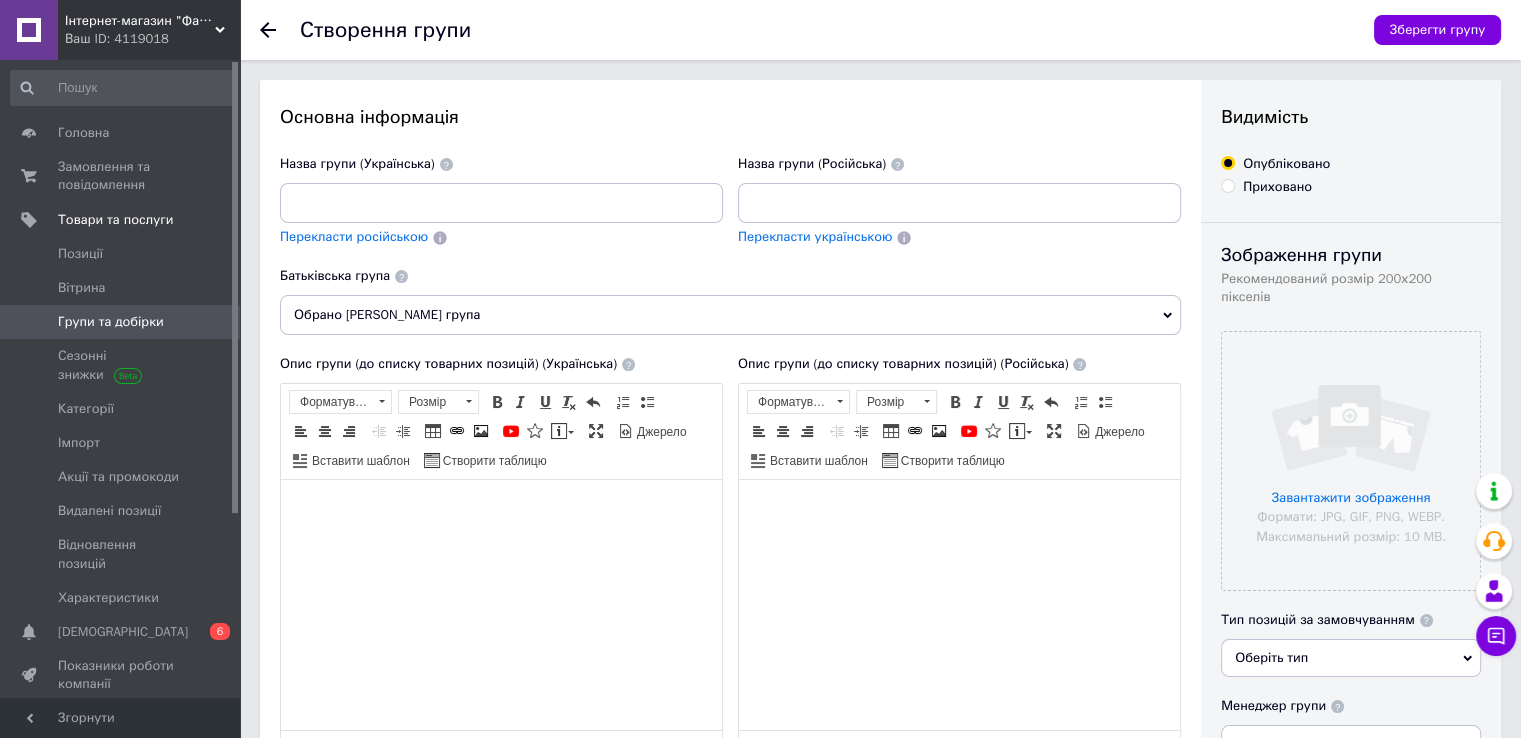 scroll, scrollTop: 0, scrollLeft: 0, axis: both 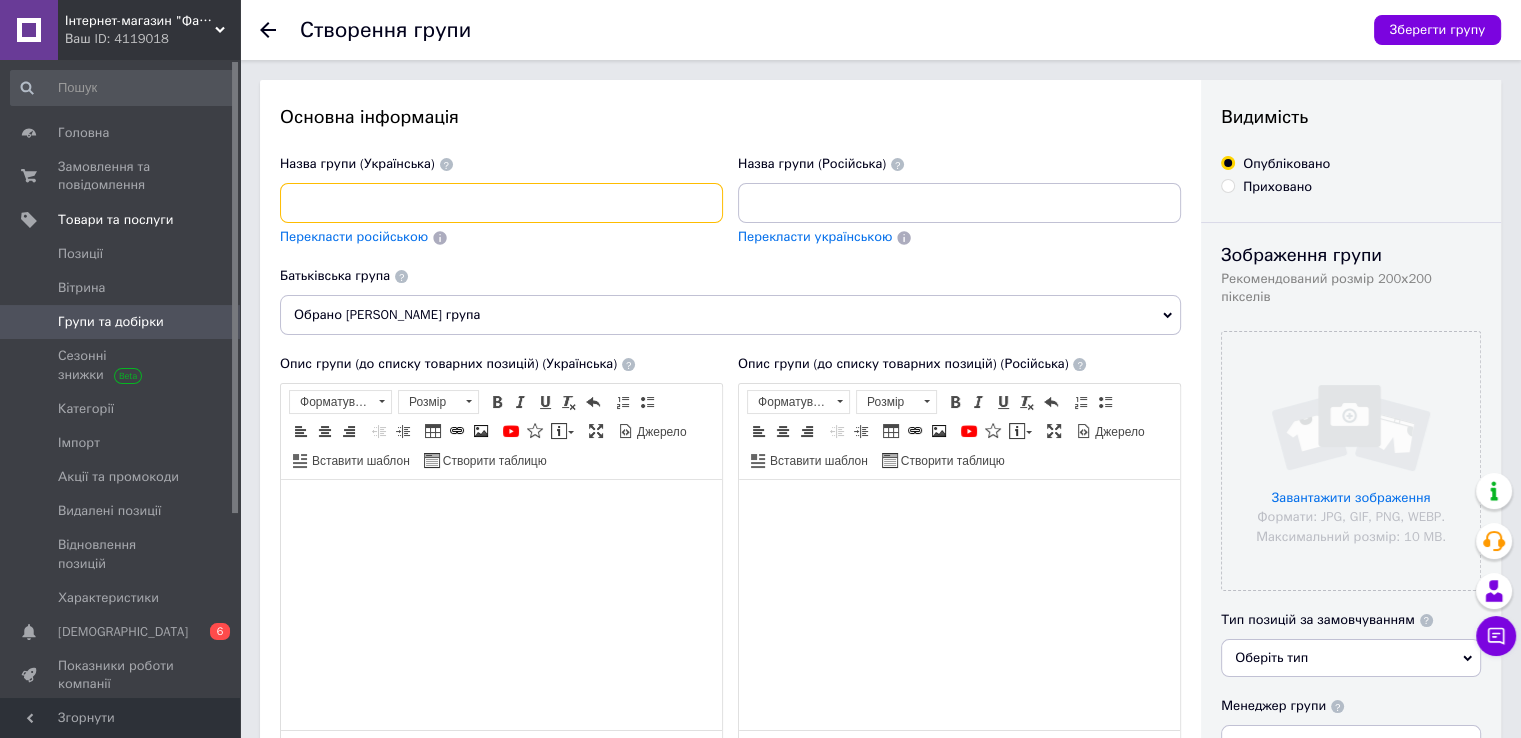 click at bounding box center [501, 203] 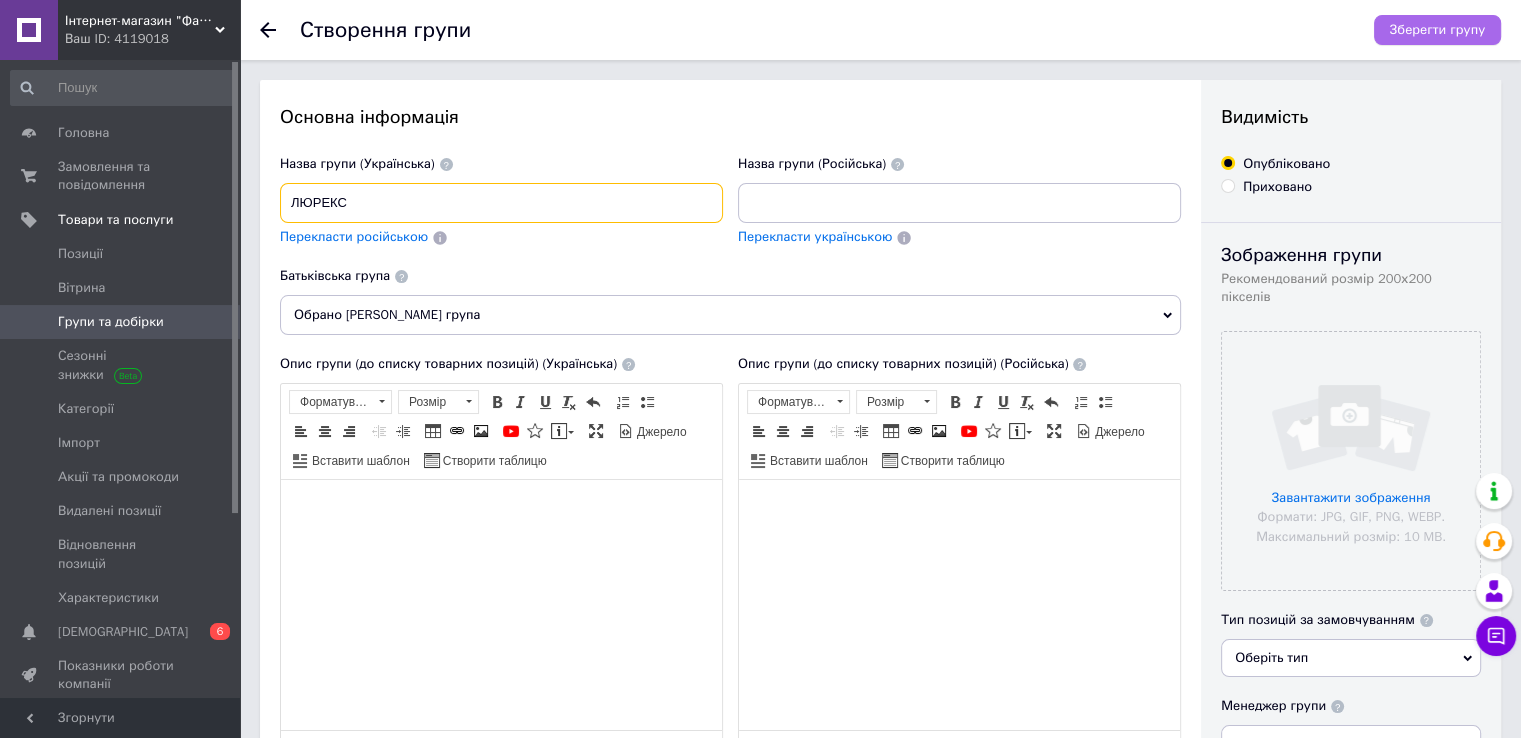 type on "ЛЮРЕКС" 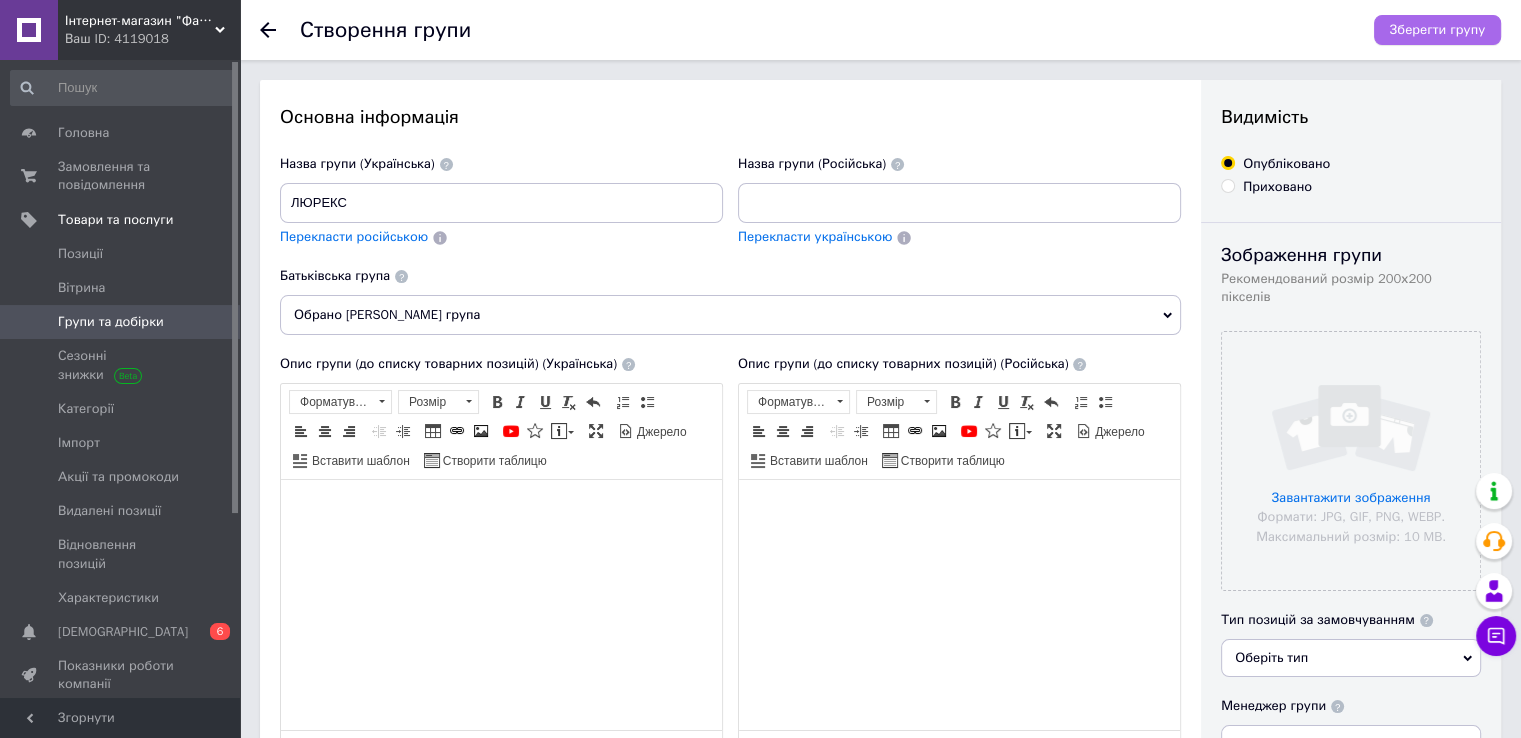 click on "Зберегти групу" at bounding box center (1437, 30) 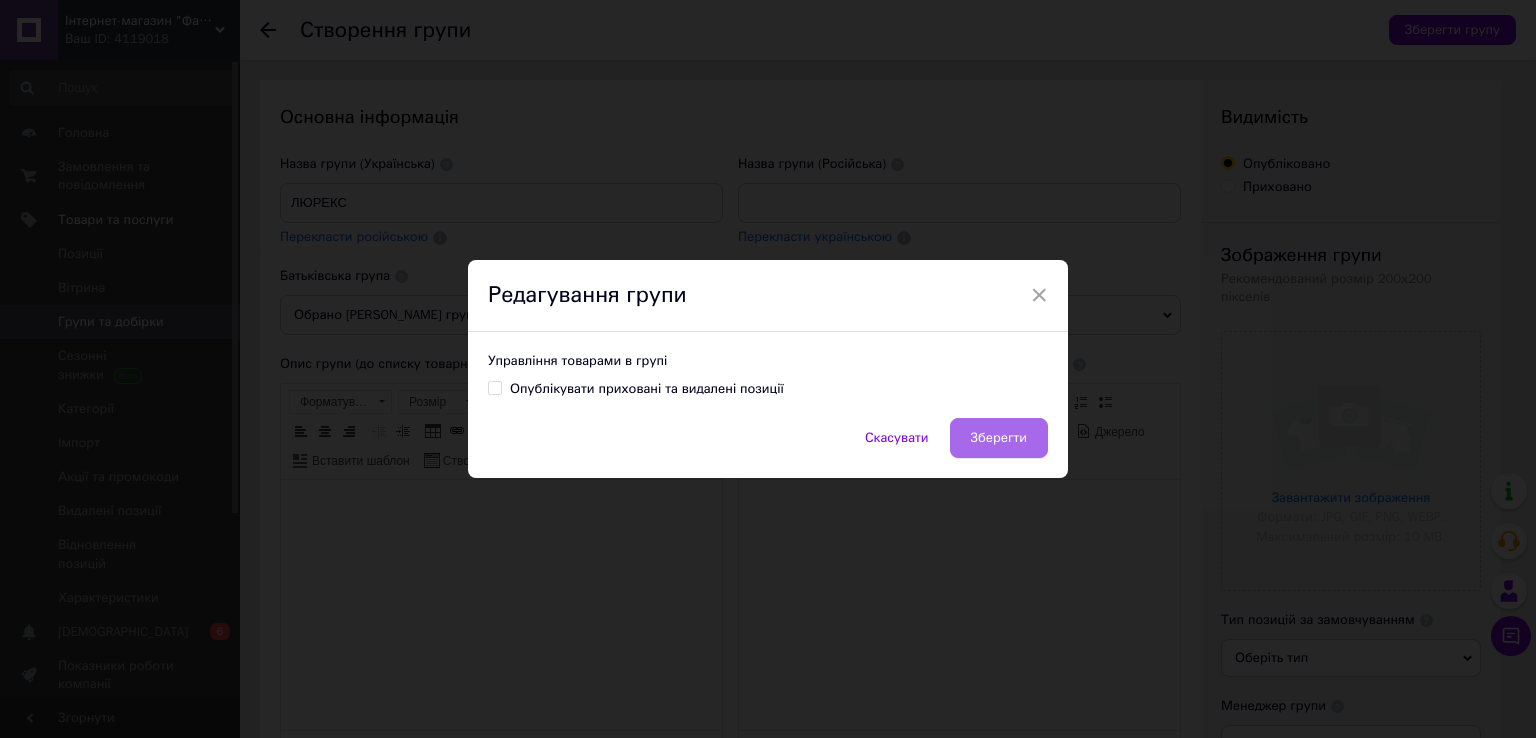 click on "Зберегти" at bounding box center [999, 438] 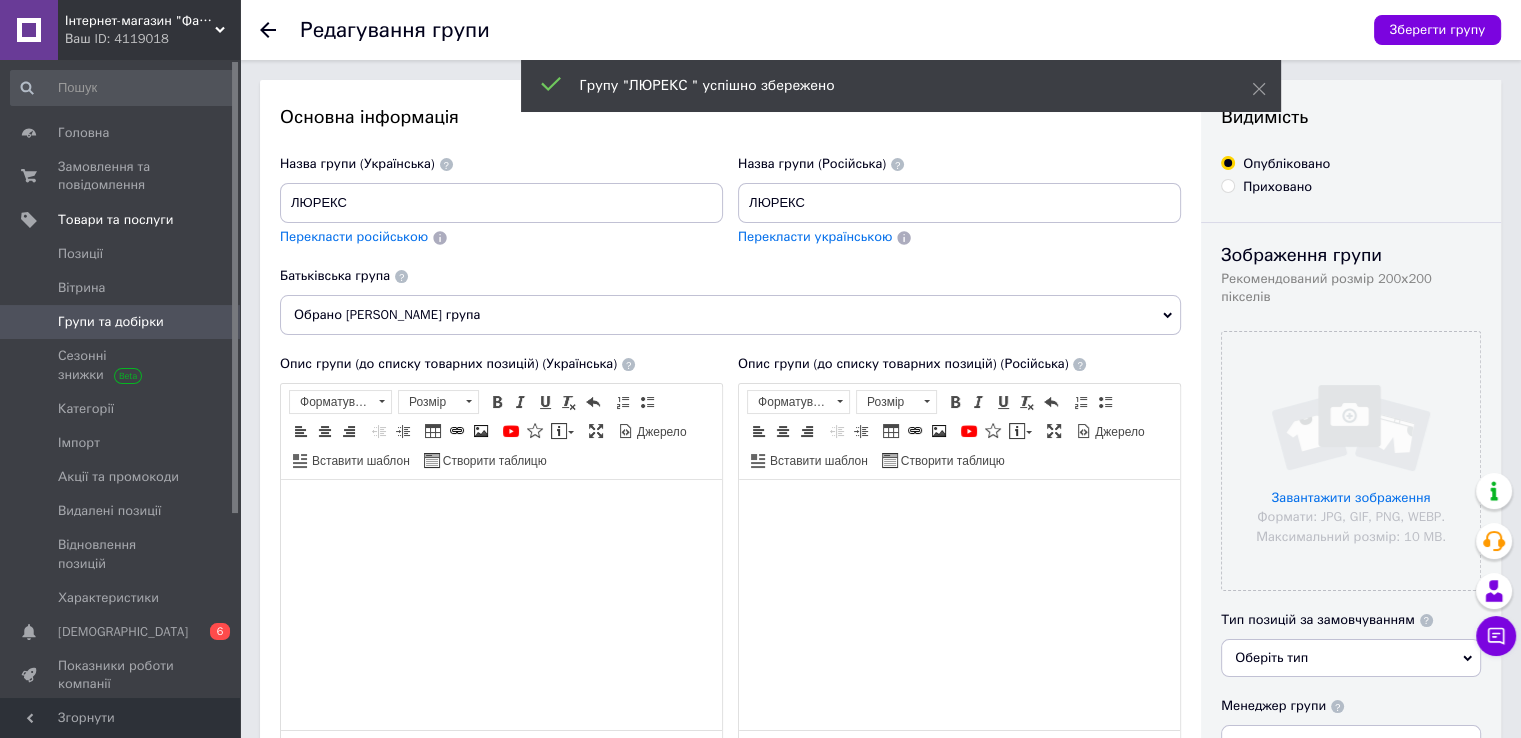scroll, scrollTop: 0, scrollLeft: 0, axis: both 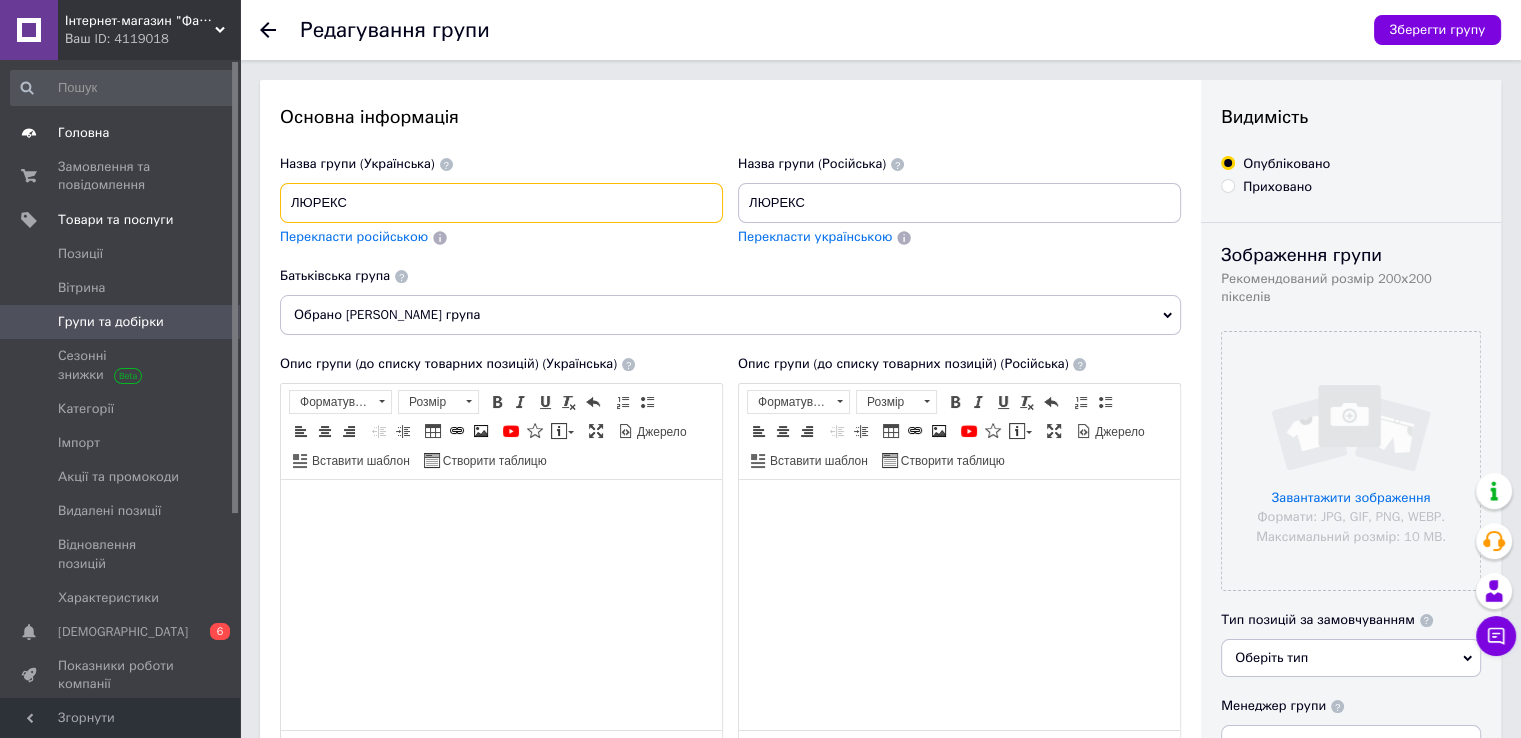 drag, startPoint x: 424, startPoint y: 201, endPoint x: 27, endPoint y: 124, distance: 404.39832 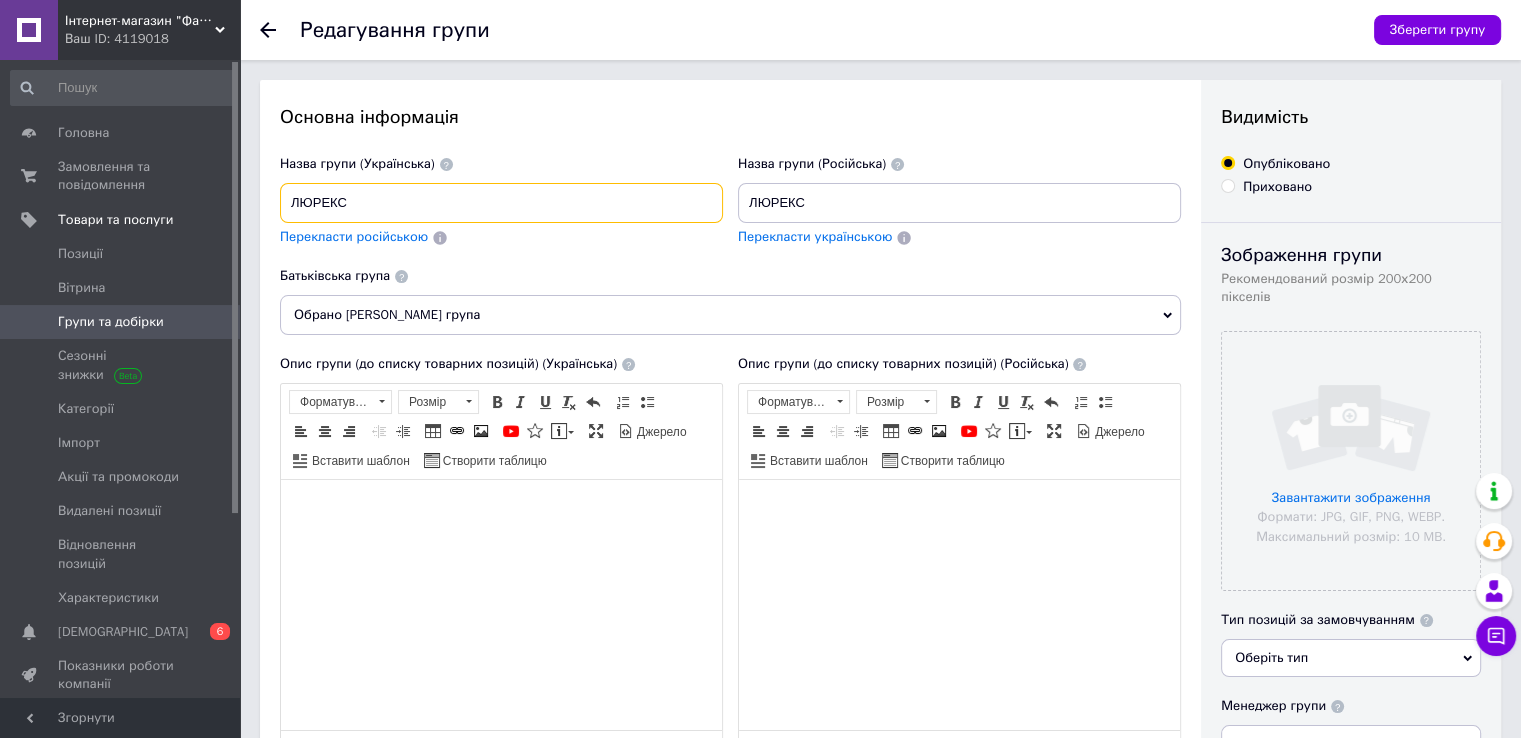 paste on "АЄТКА" 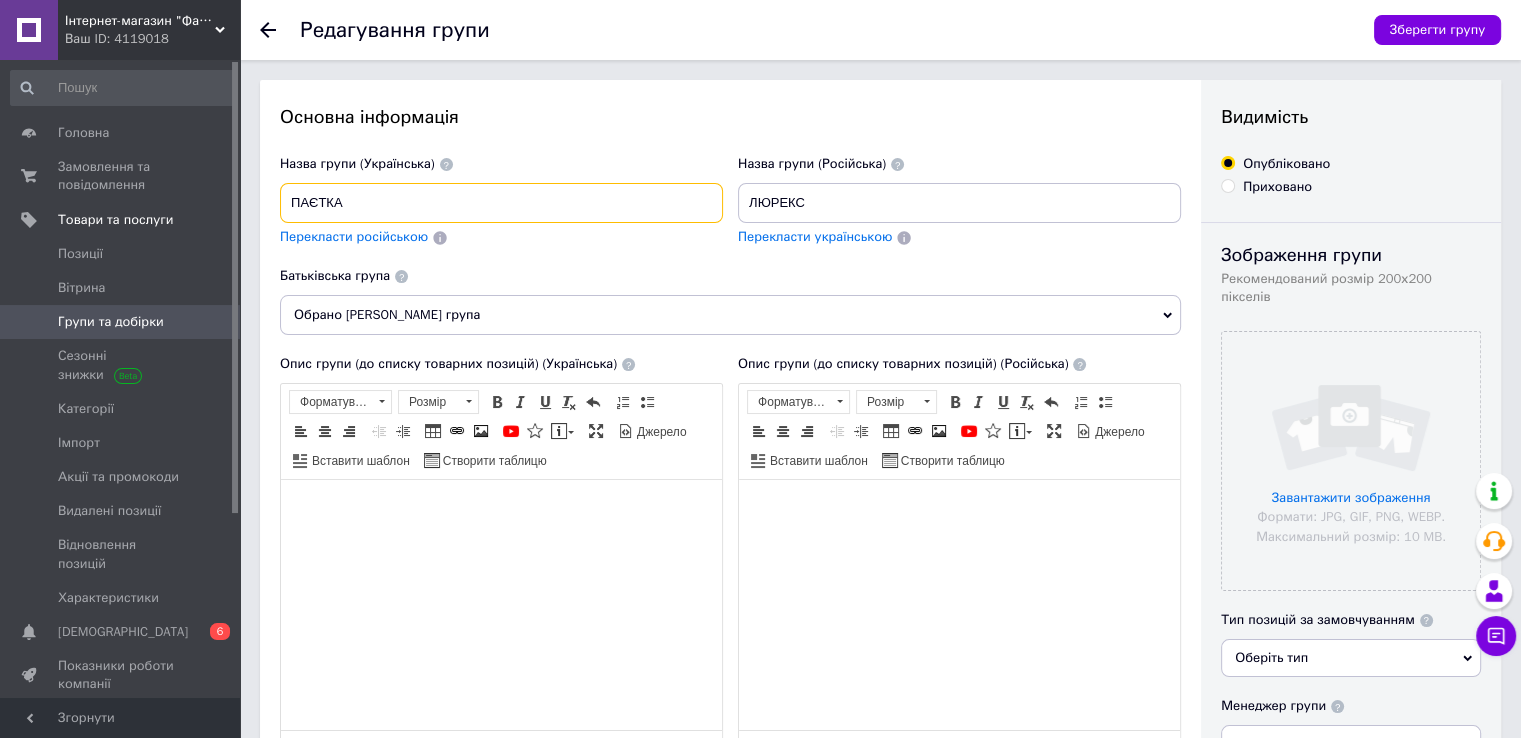 type on "ПАЄТКА" 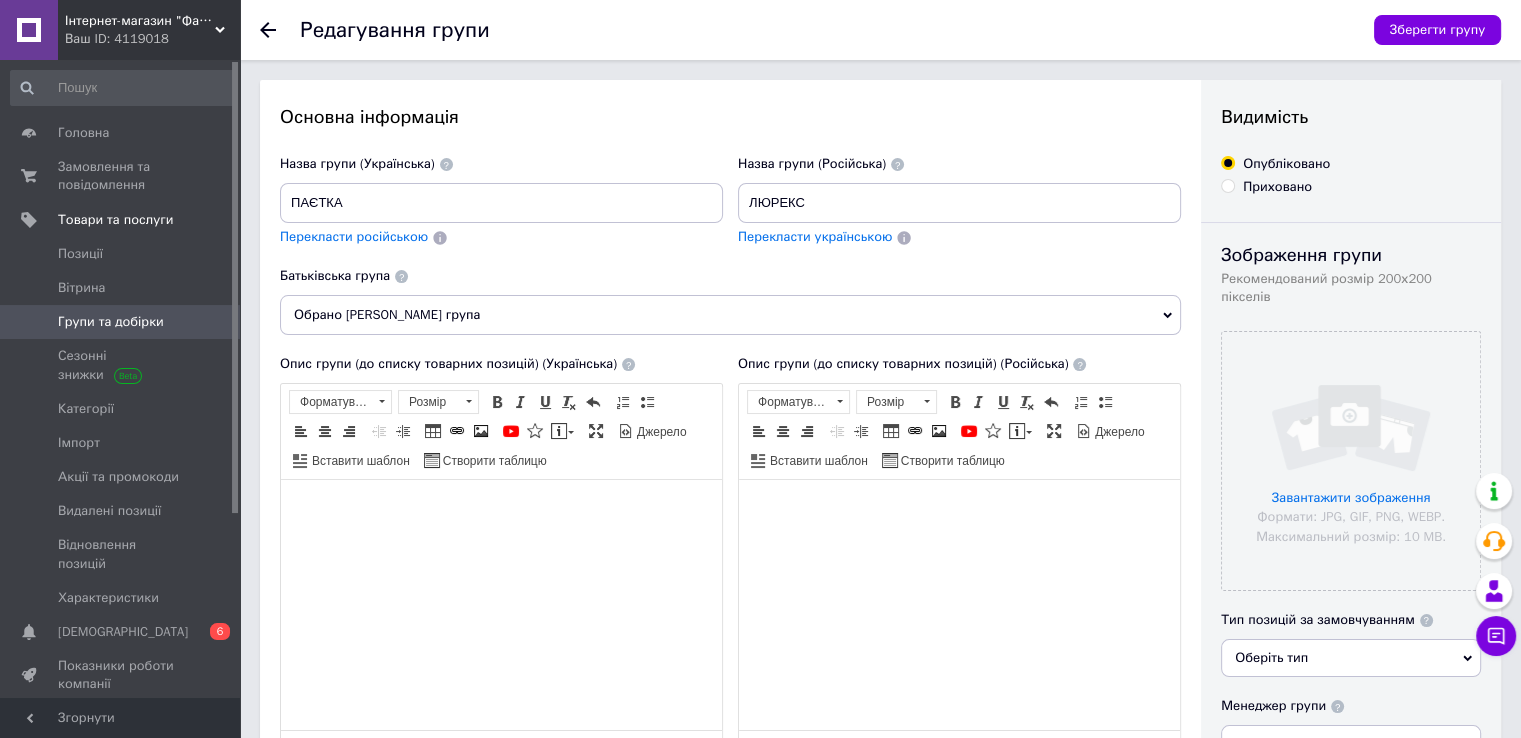 click on "Групи та добірки" at bounding box center (111, 322) 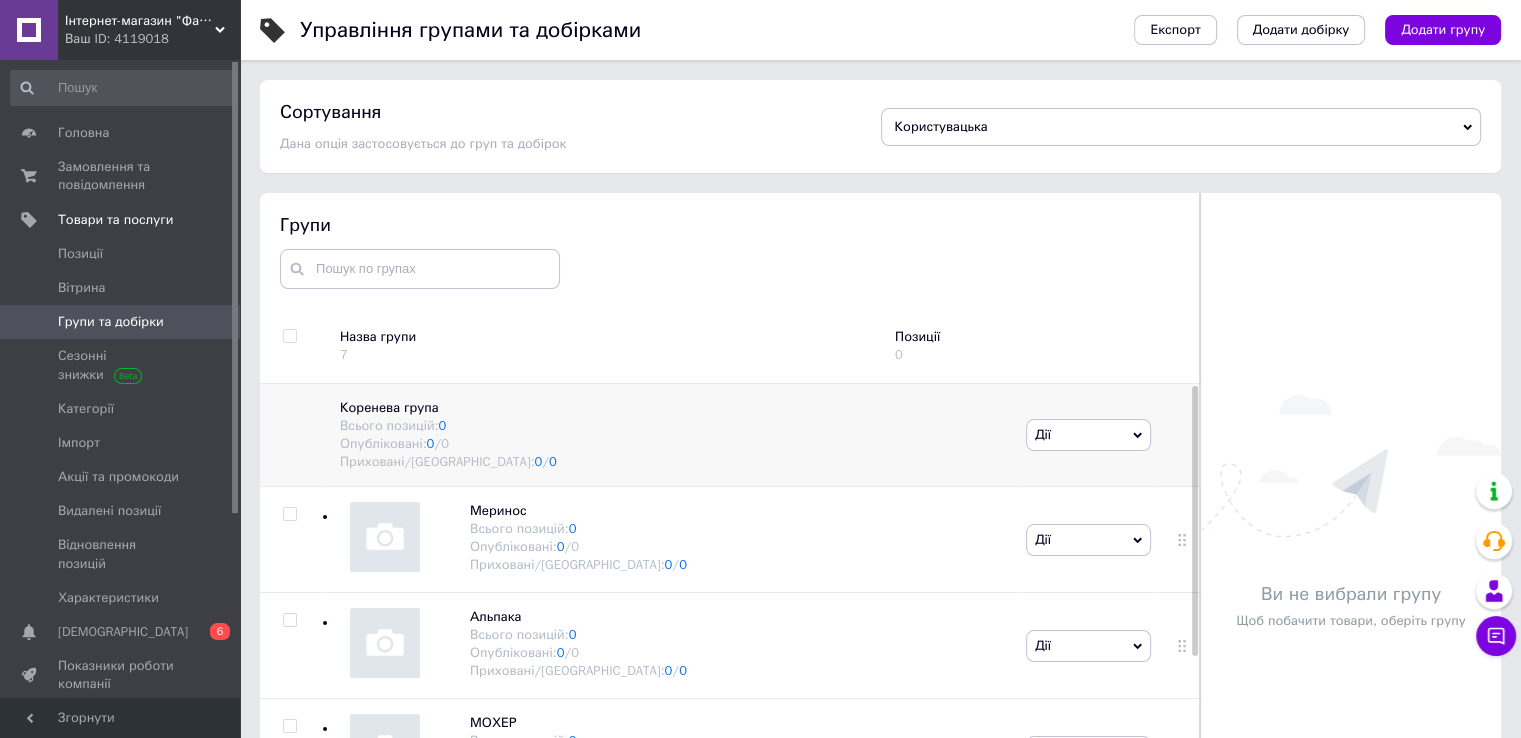 click 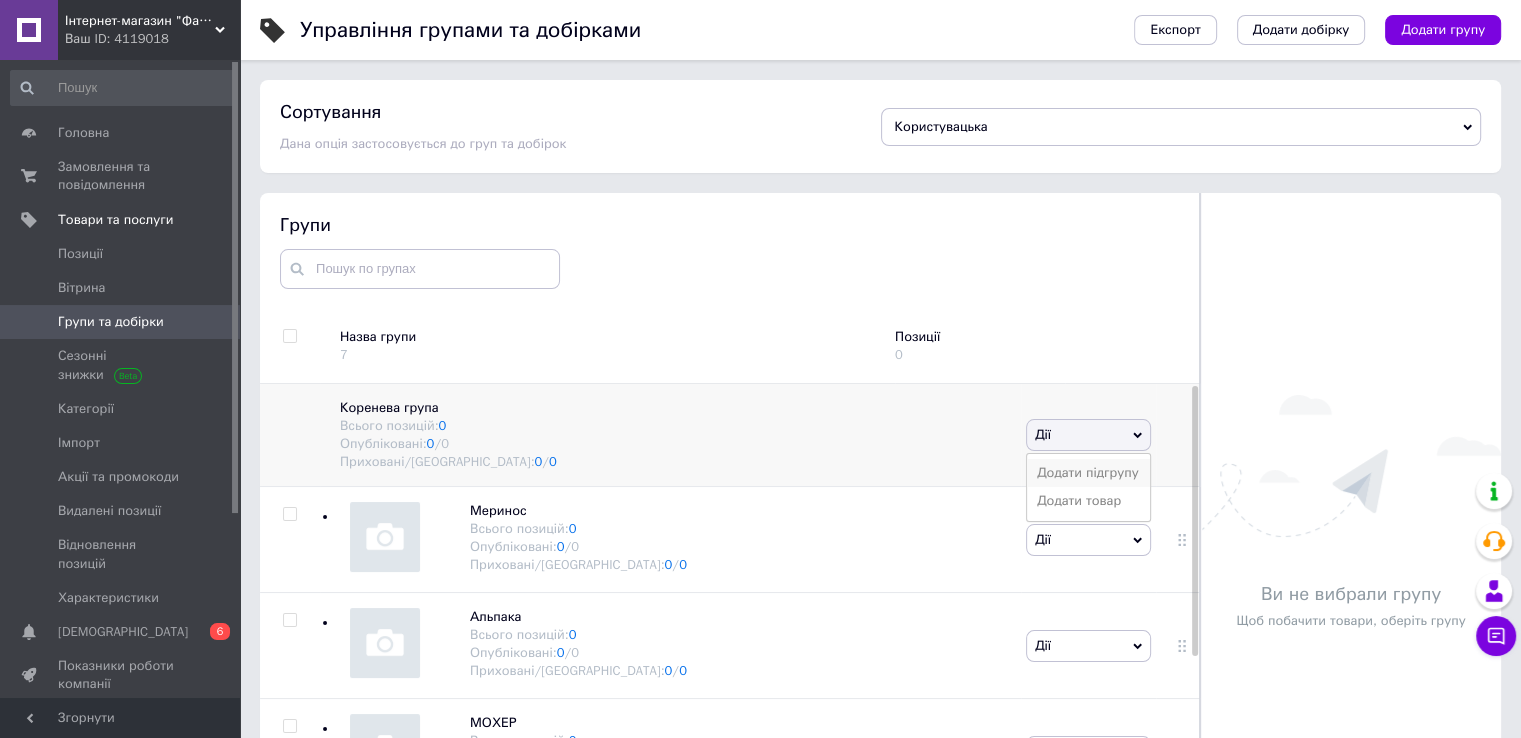 click on "Додати підгрупу" at bounding box center (1088, 473) 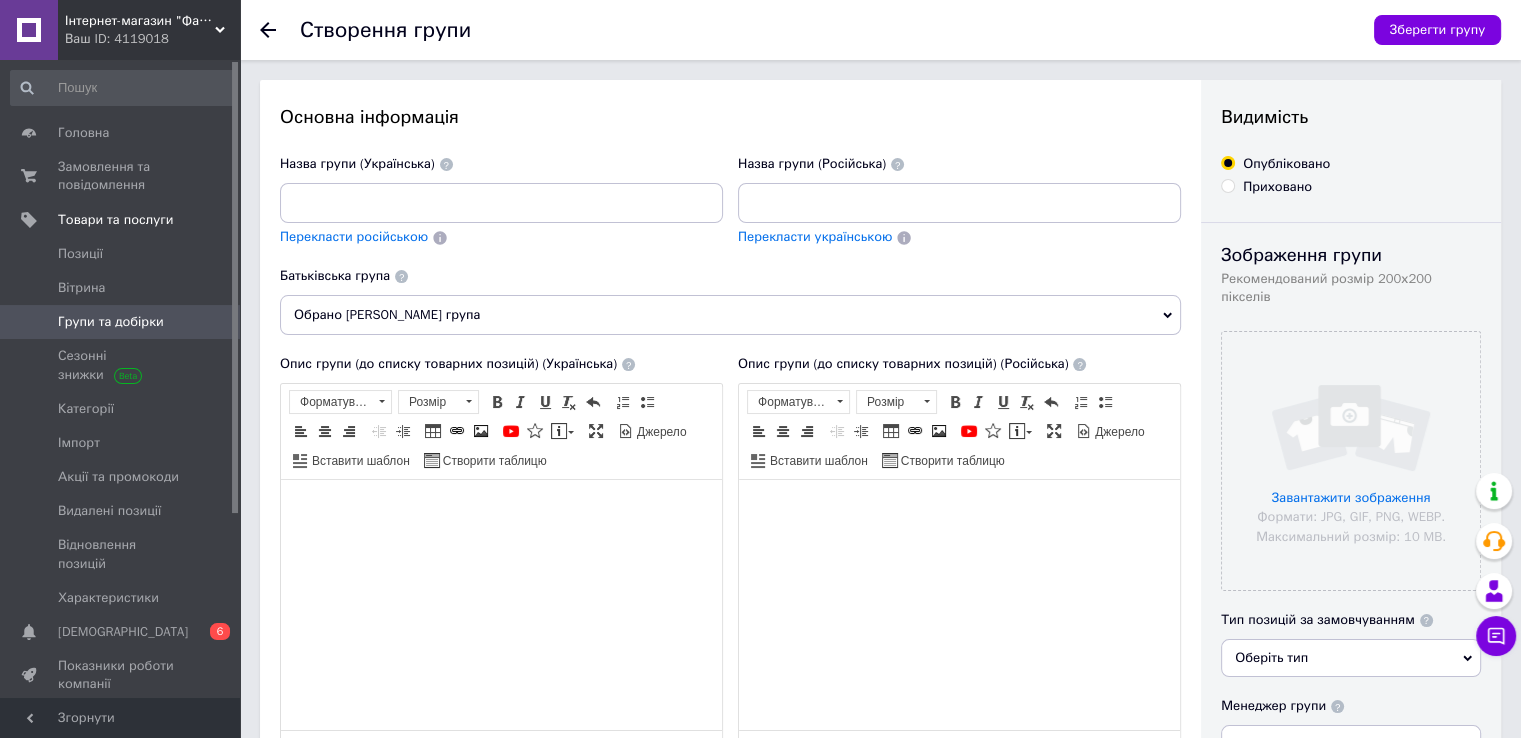scroll, scrollTop: 0, scrollLeft: 0, axis: both 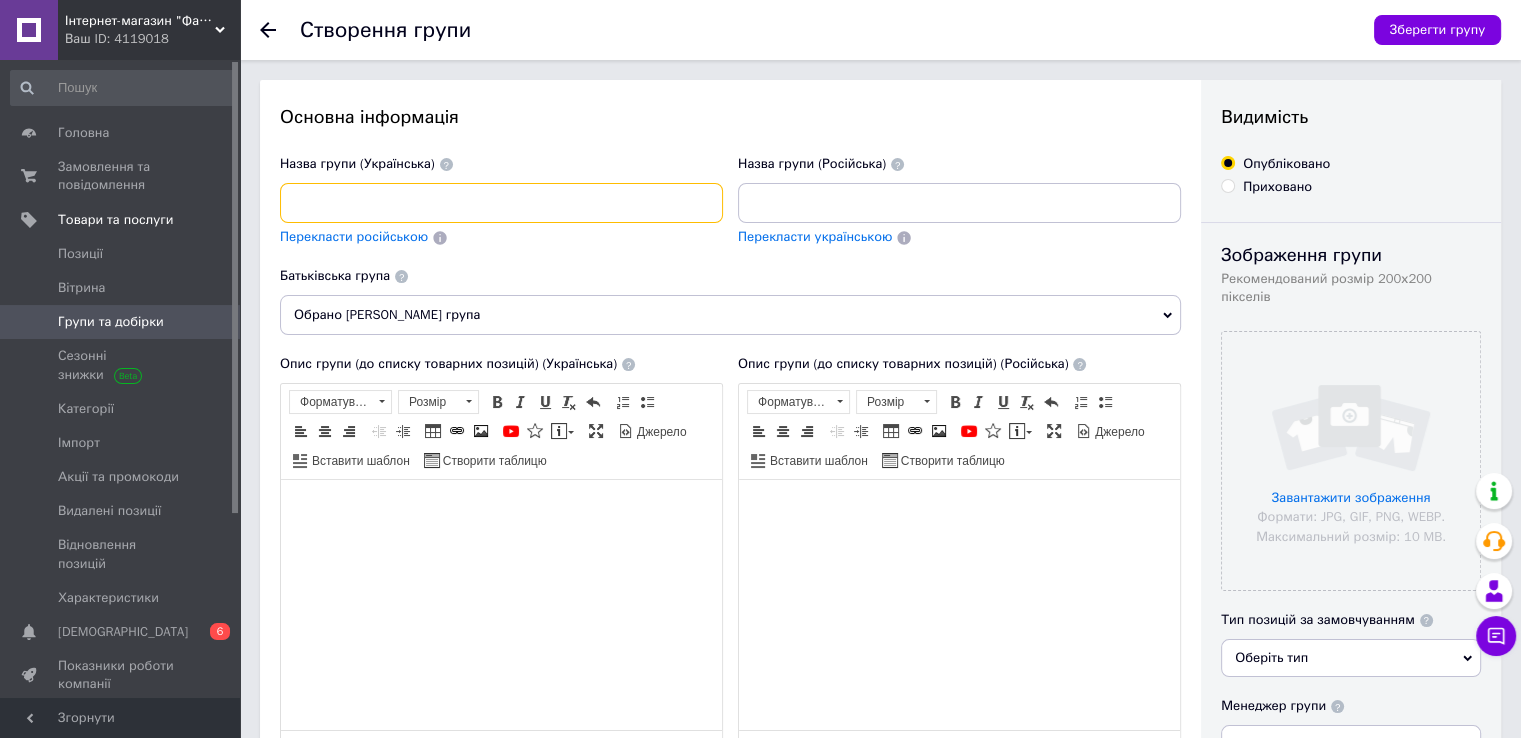 click at bounding box center (501, 203) 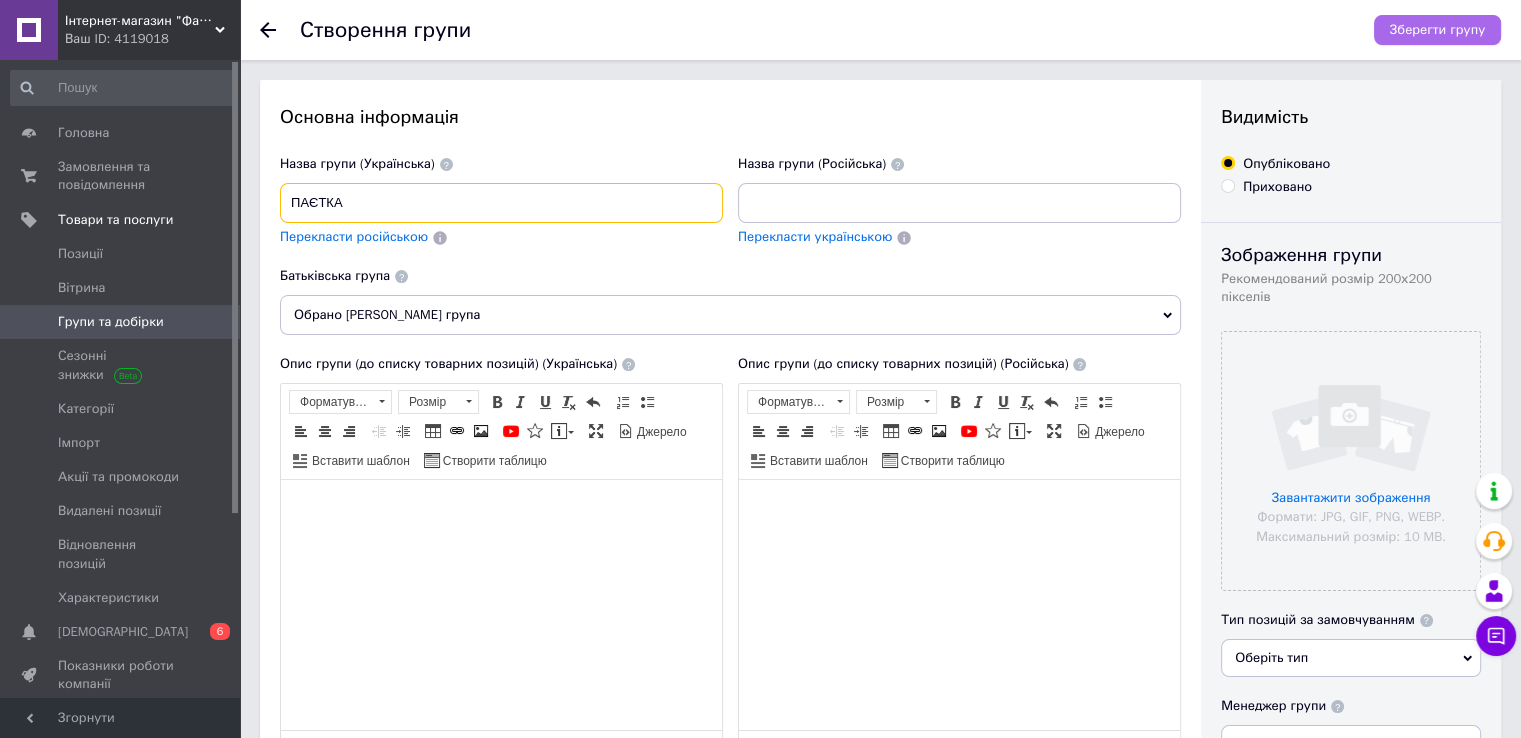 type on "ПАЄТКА" 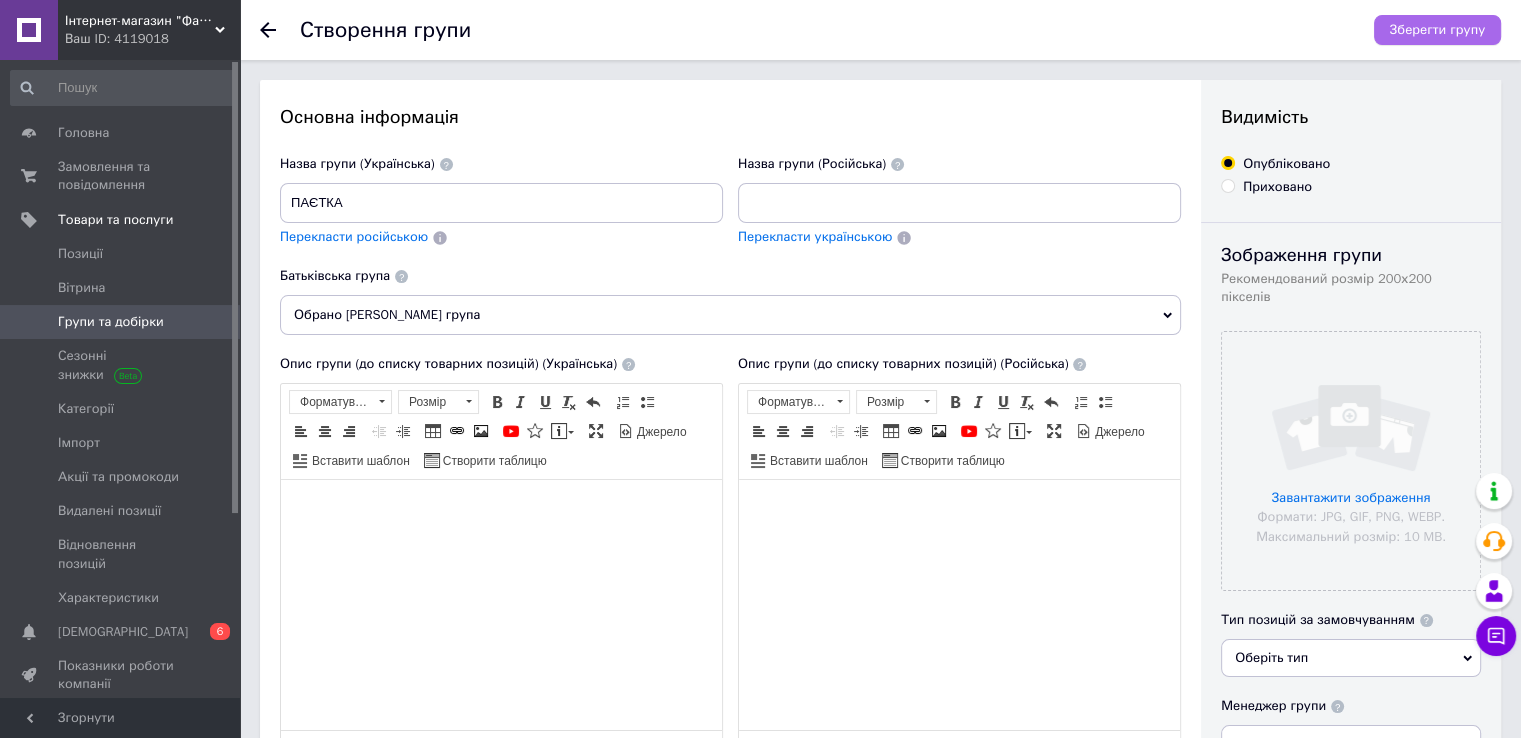 click on "Зберегти групу" at bounding box center [1437, 30] 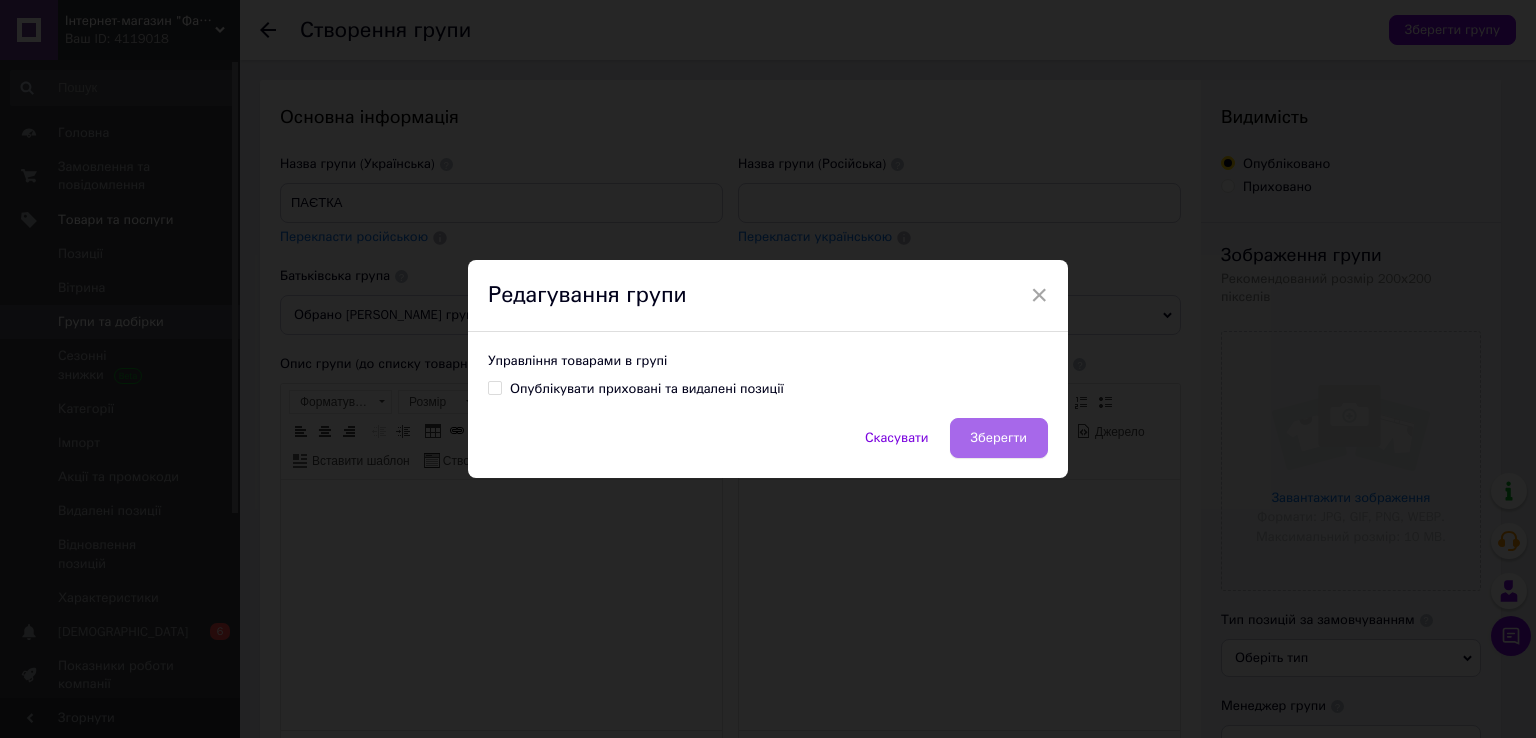 click on "Зберегти" at bounding box center (999, 438) 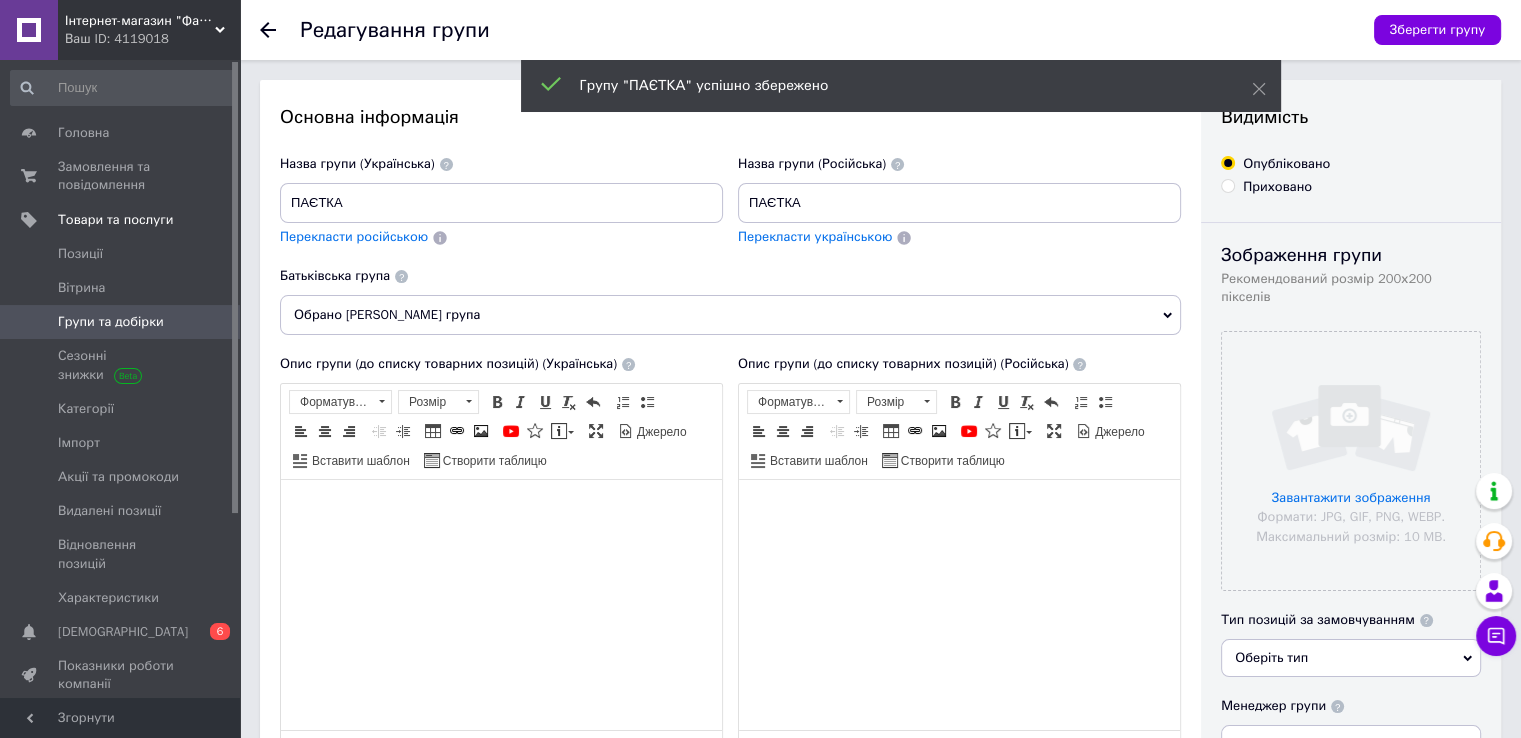 scroll, scrollTop: 0, scrollLeft: 0, axis: both 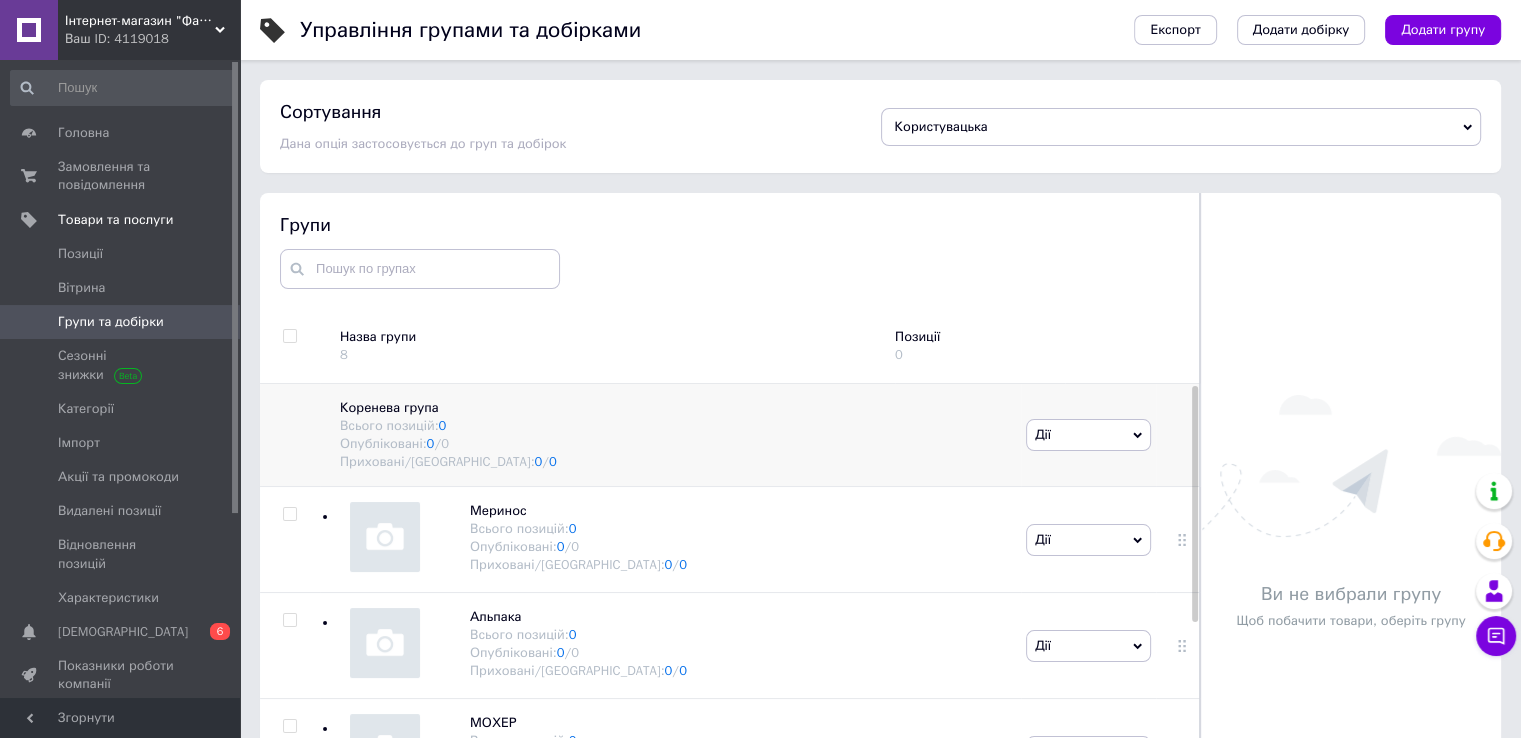 click 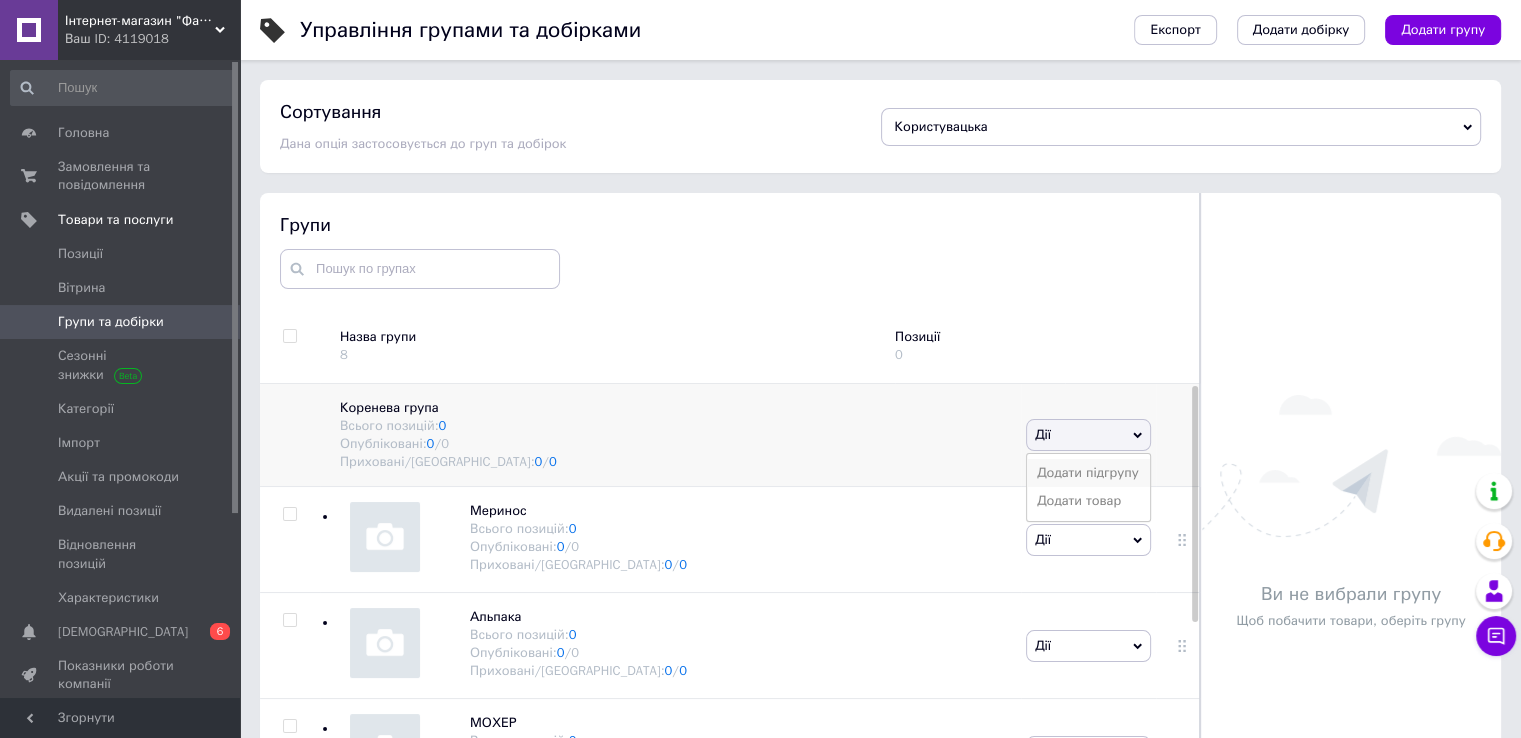 click on "Додати підгрупу" at bounding box center (1088, 473) 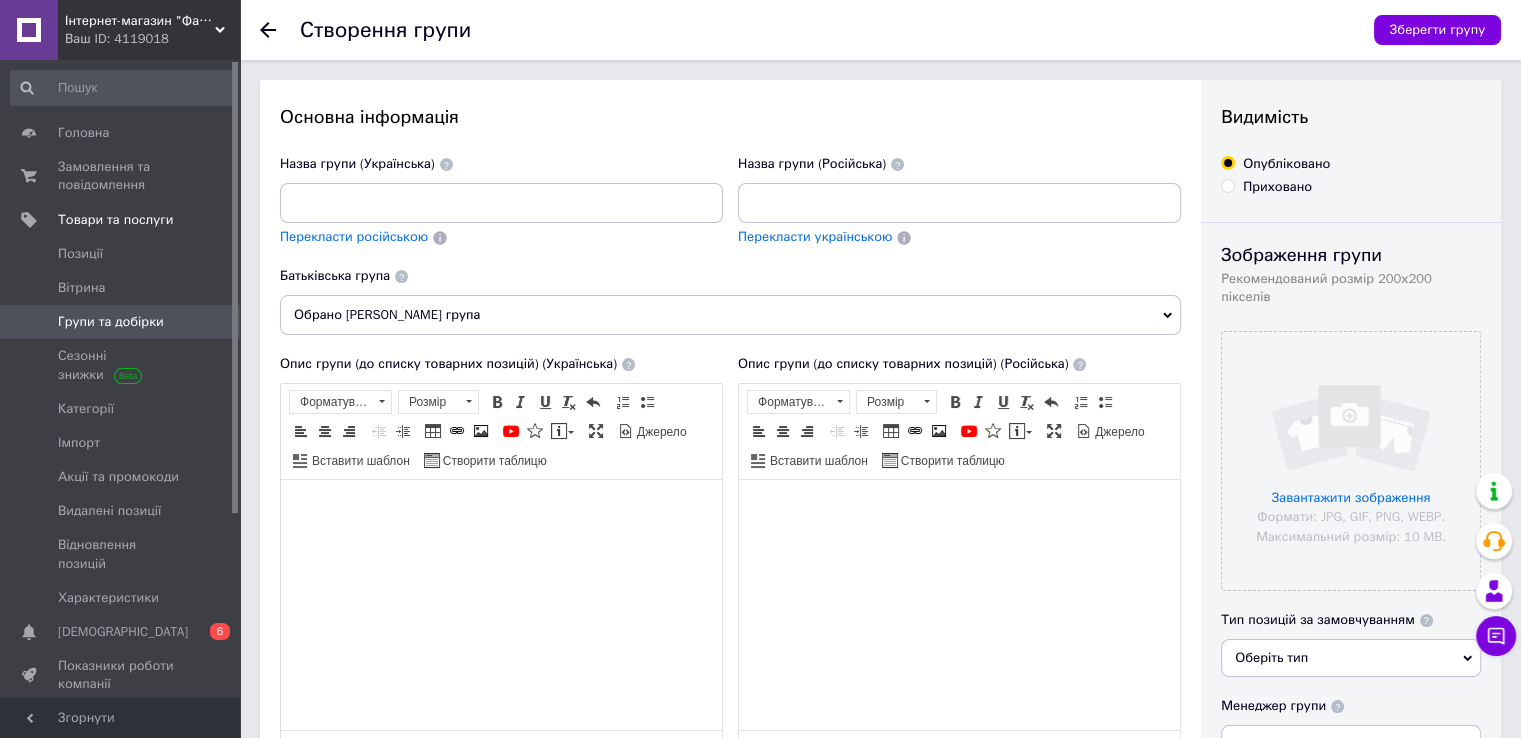 scroll, scrollTop: 0, scrollLeft: 0, axis: both 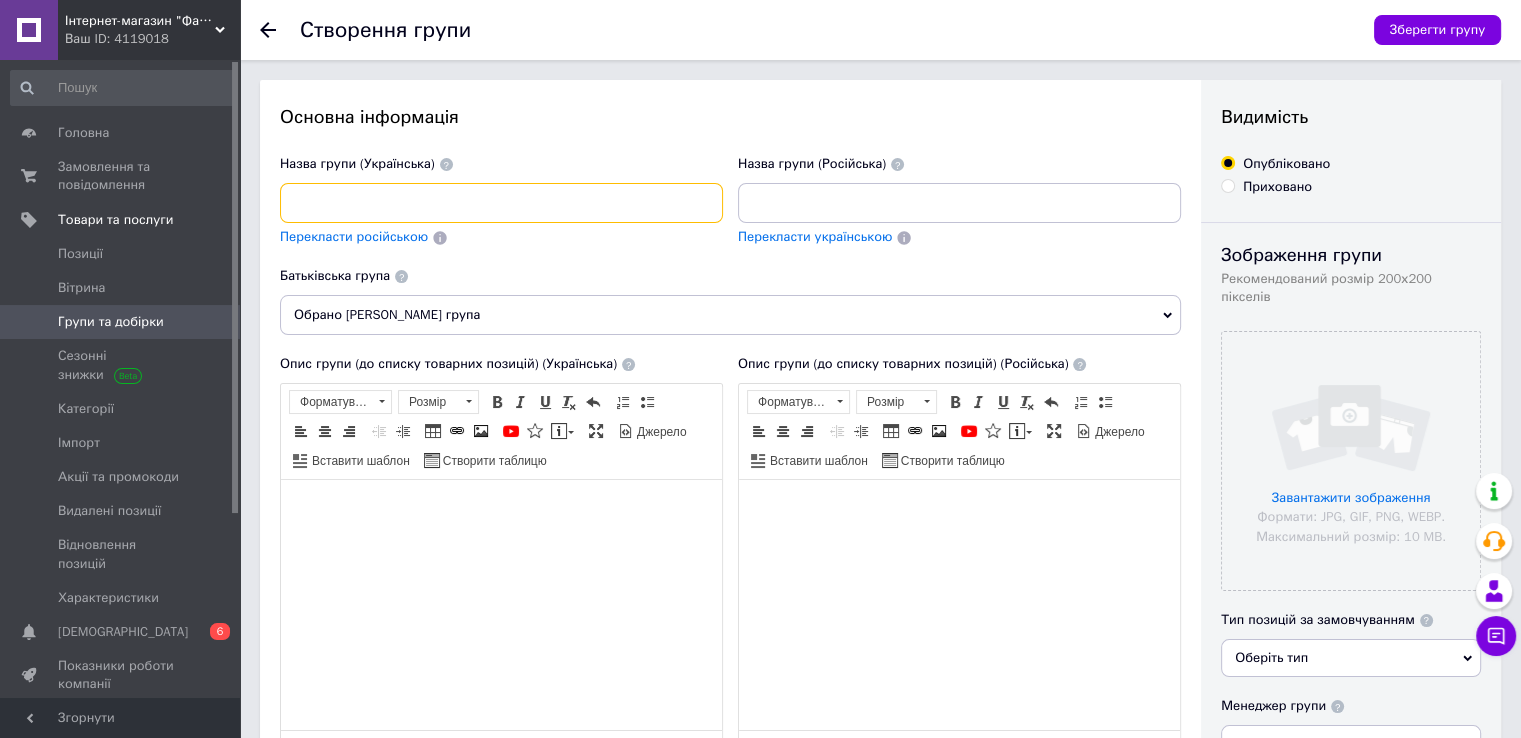 click at bounding box center (501, 203) 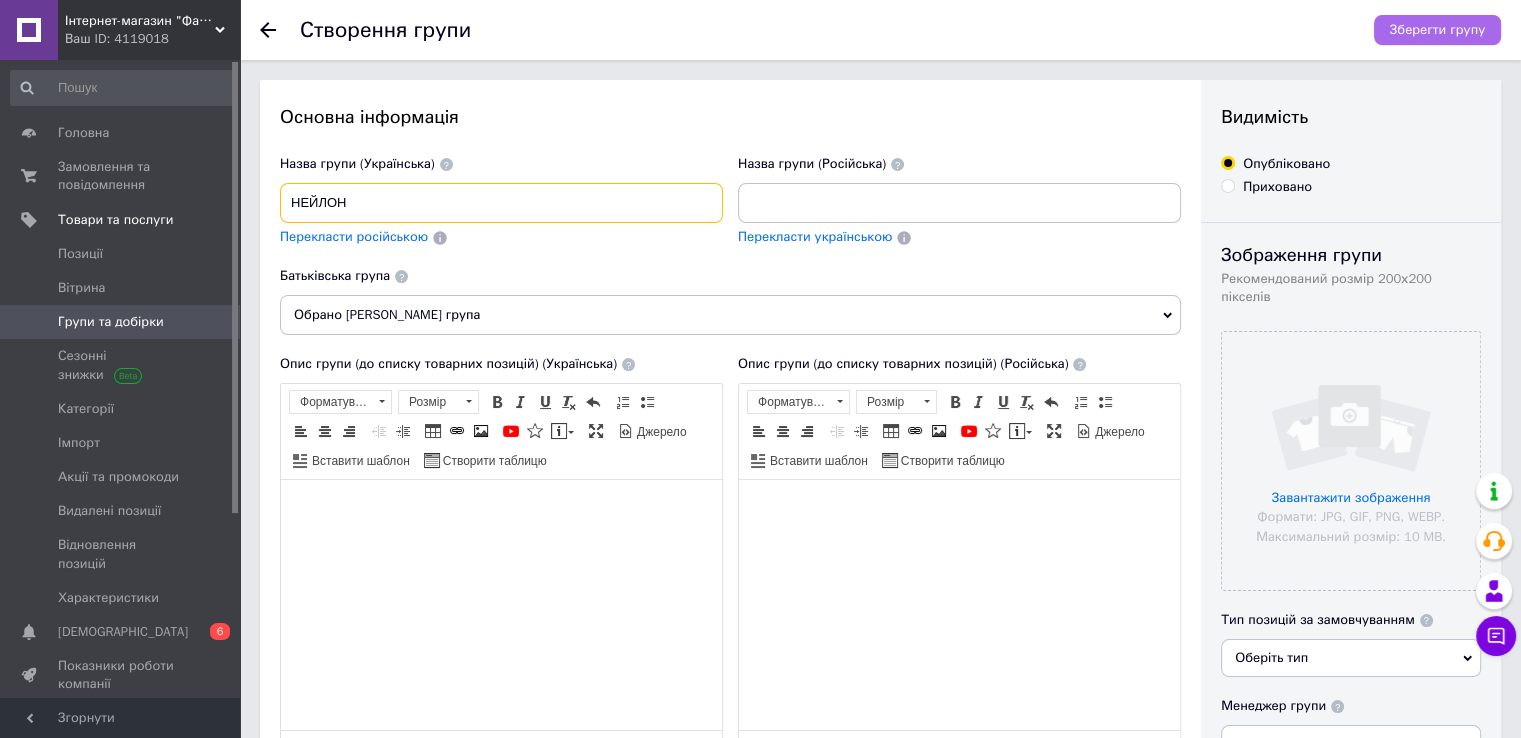 type on "НЕЙЛОН" 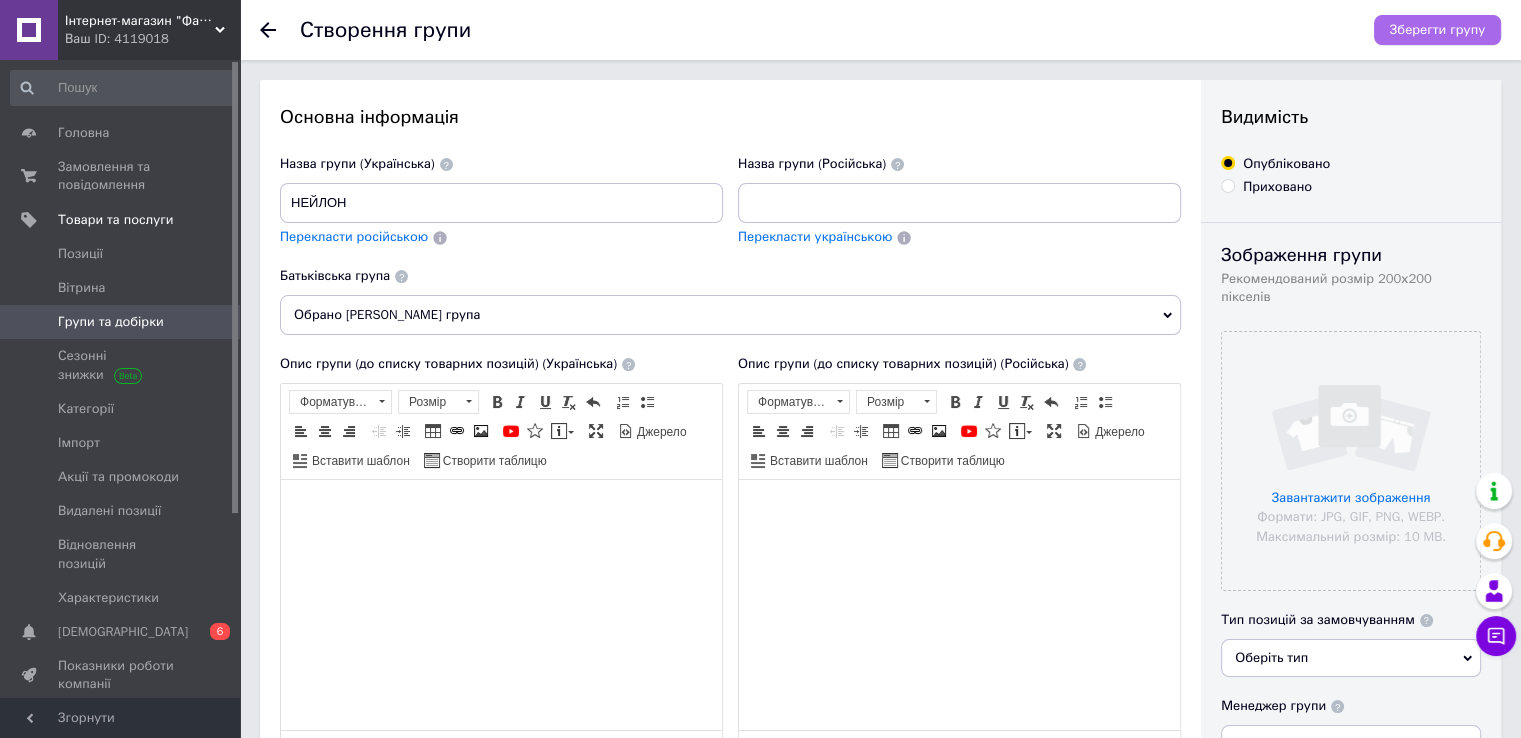 click on "Зберегти групу" at bounding box center (1437, 30) 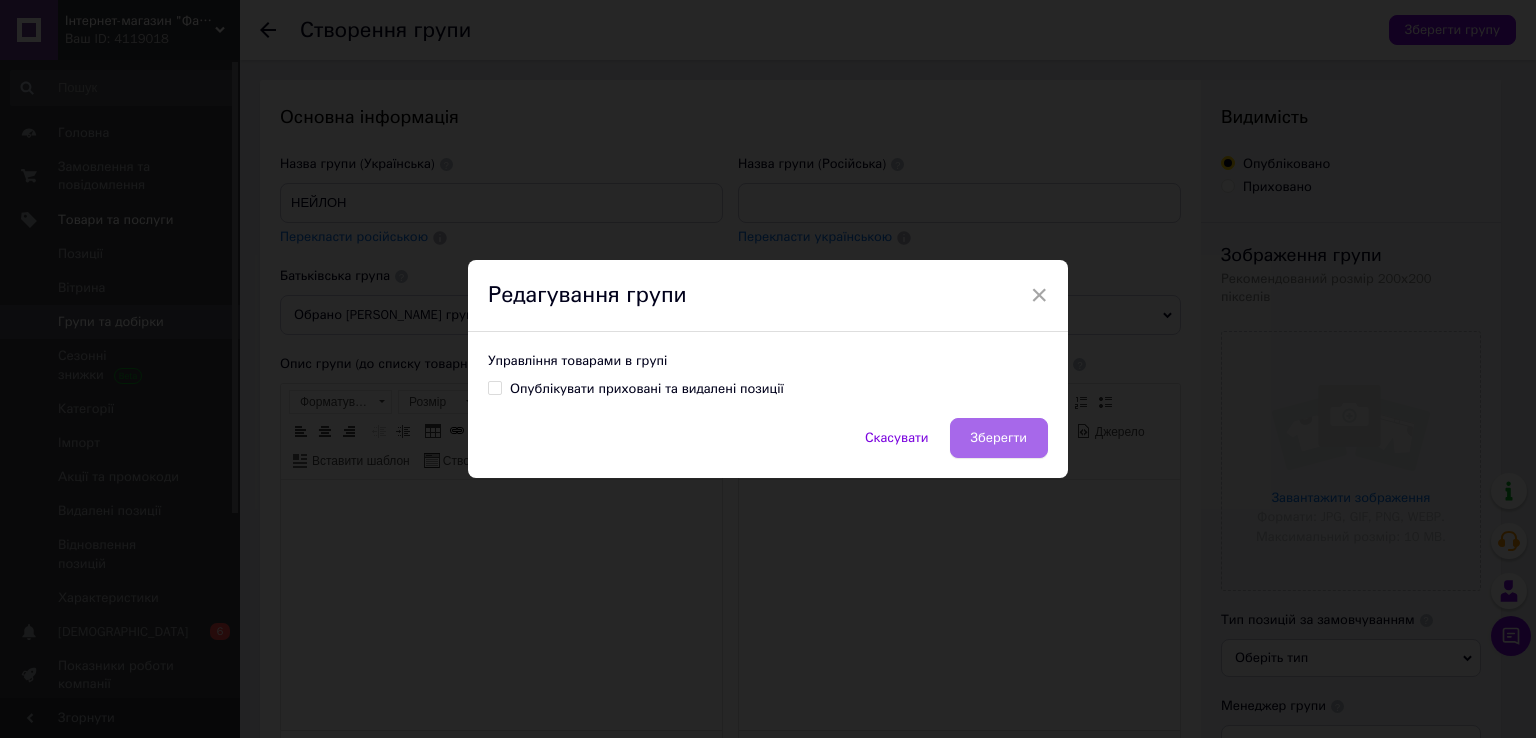 click on "Зберегти" at bounding box center (999, 438) 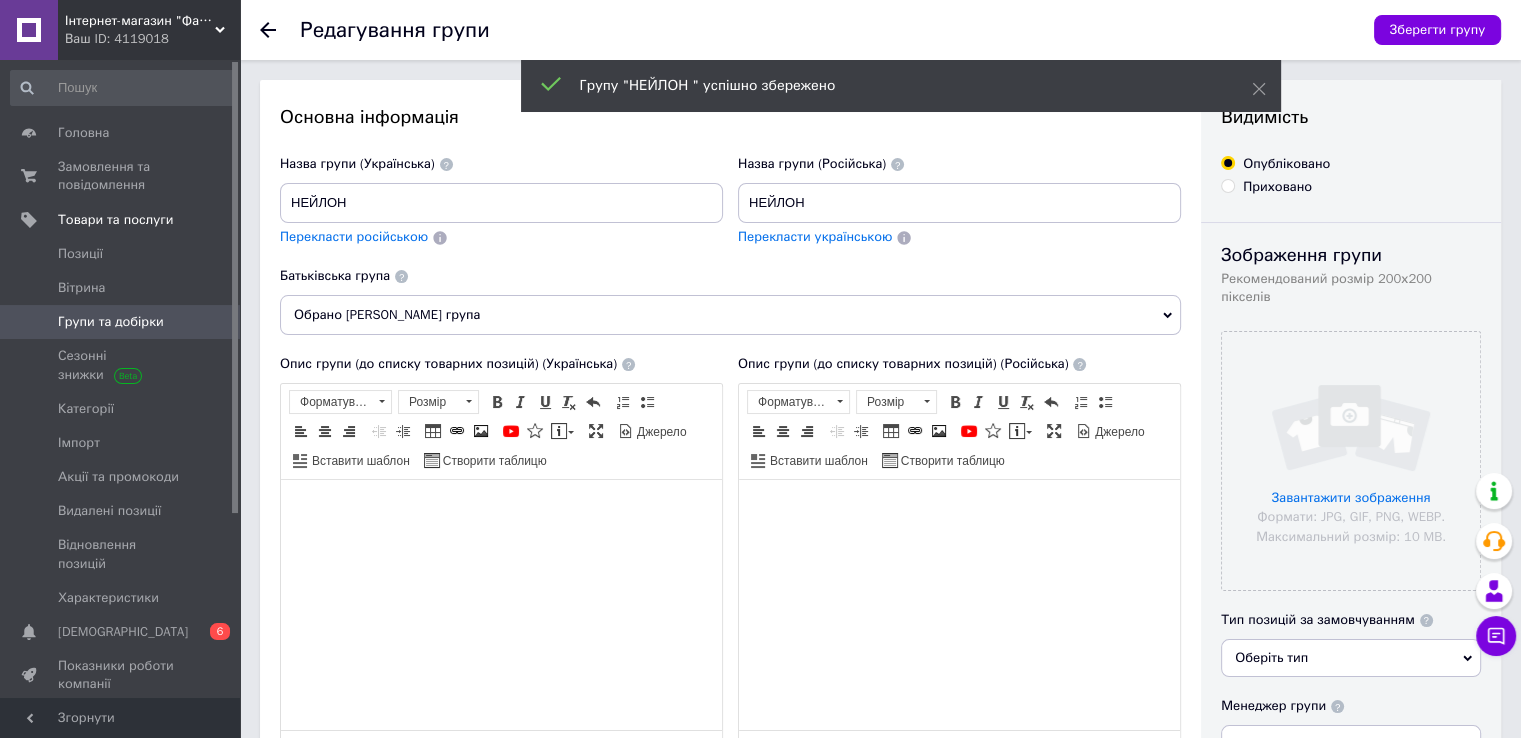 scroll, scrollTop: 0, scrollLeft: 0, axis: both 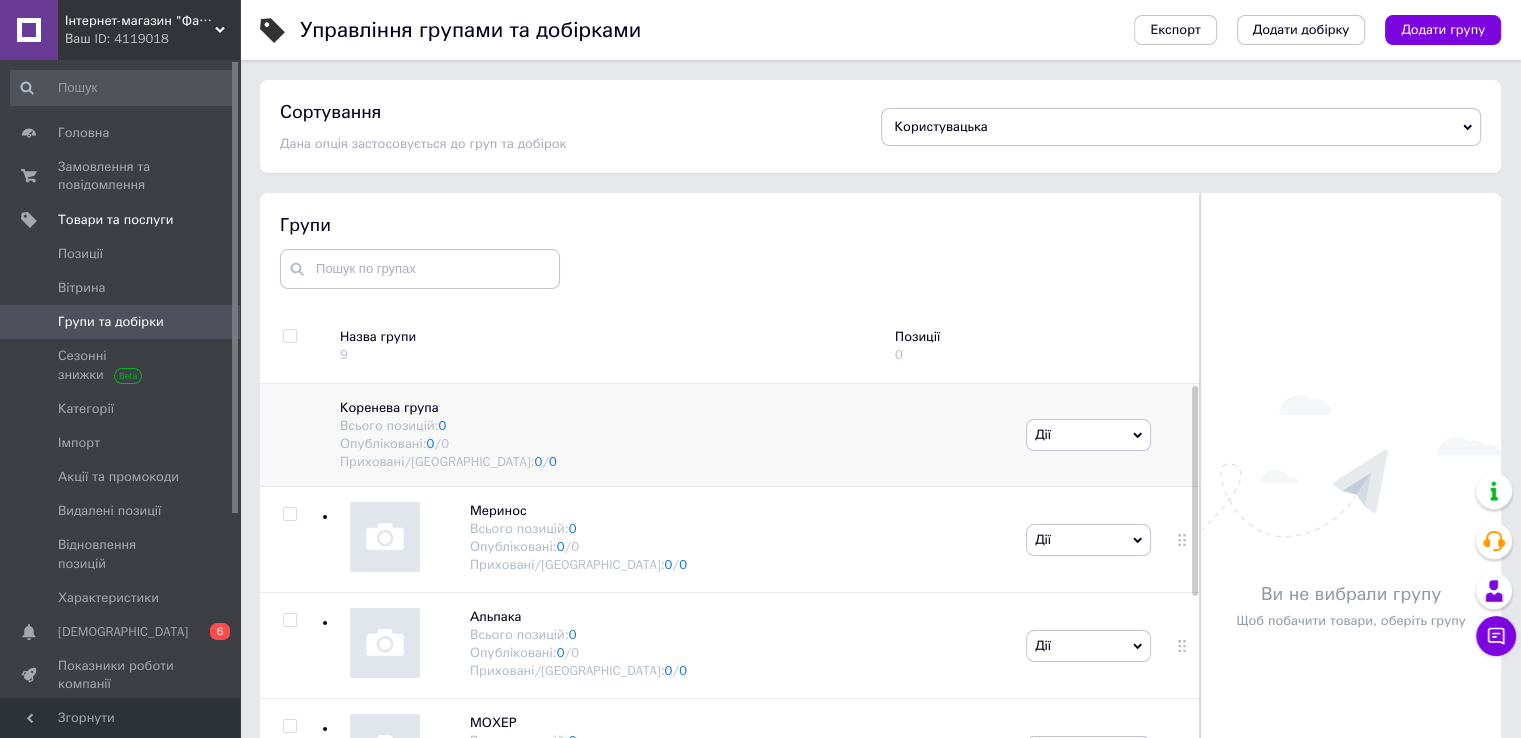 click on "Дії" at bounding box center (1088, 435) 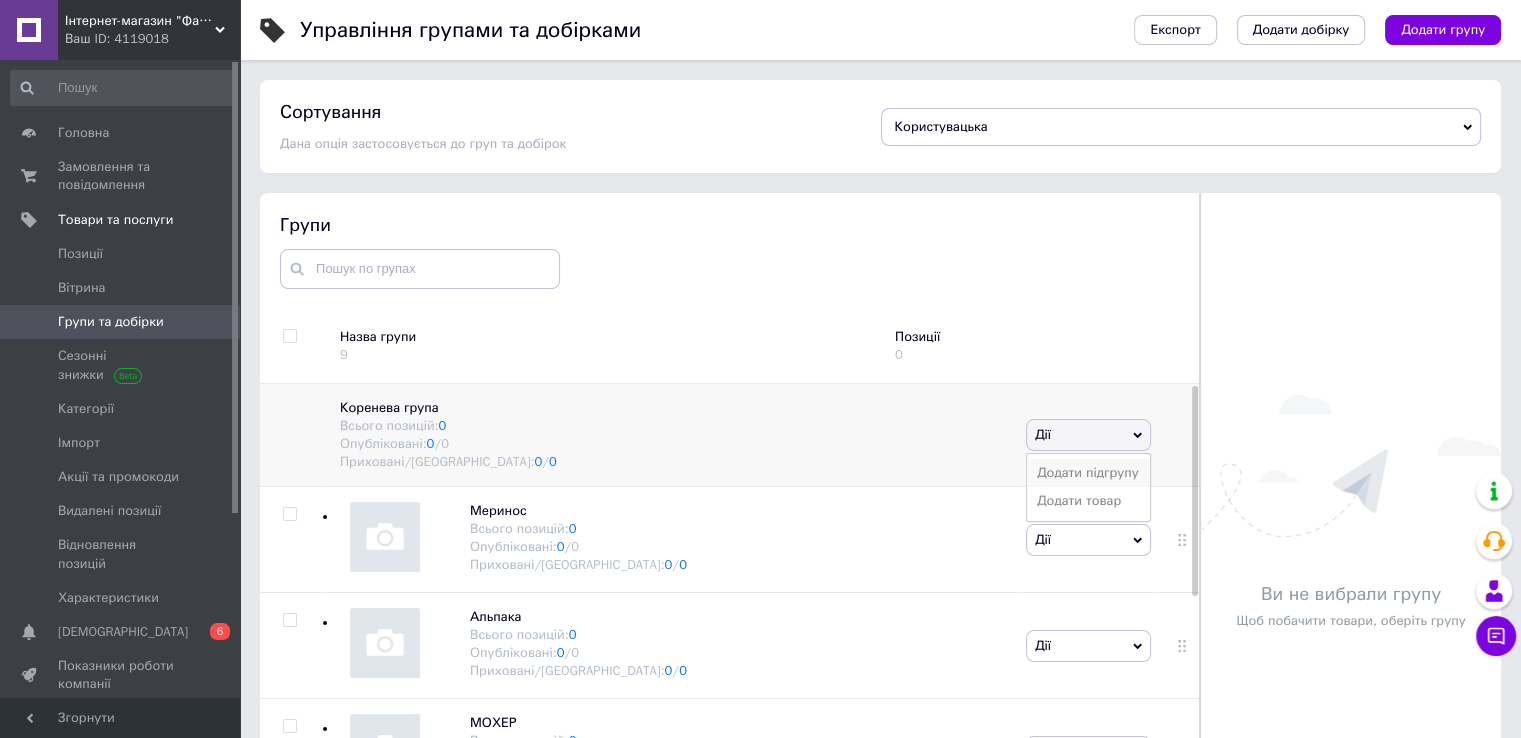 click on "Додати підгрупу" at bounding box center [1088, 473] 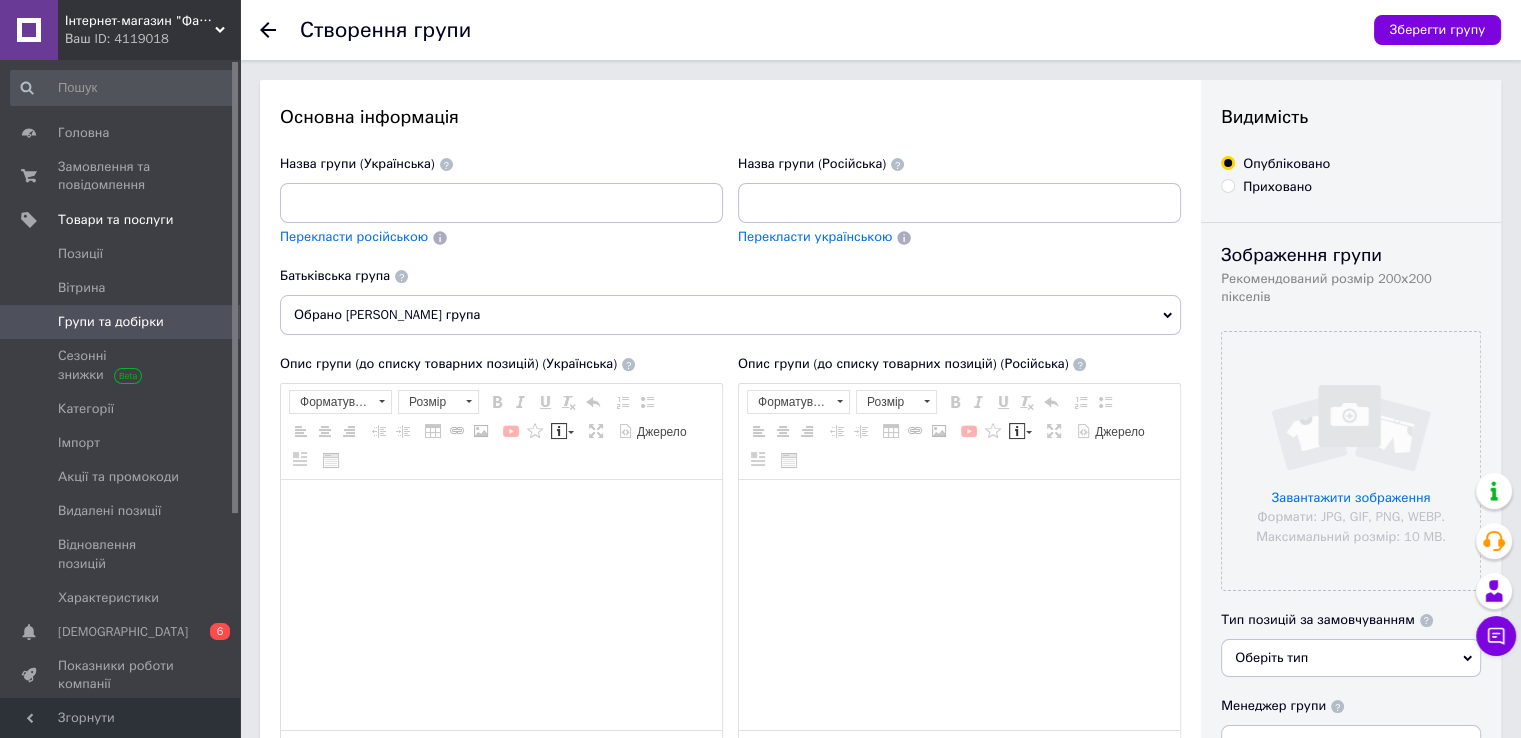 scroll, scrollTop: 0, scrollLeft: 0, axis: both 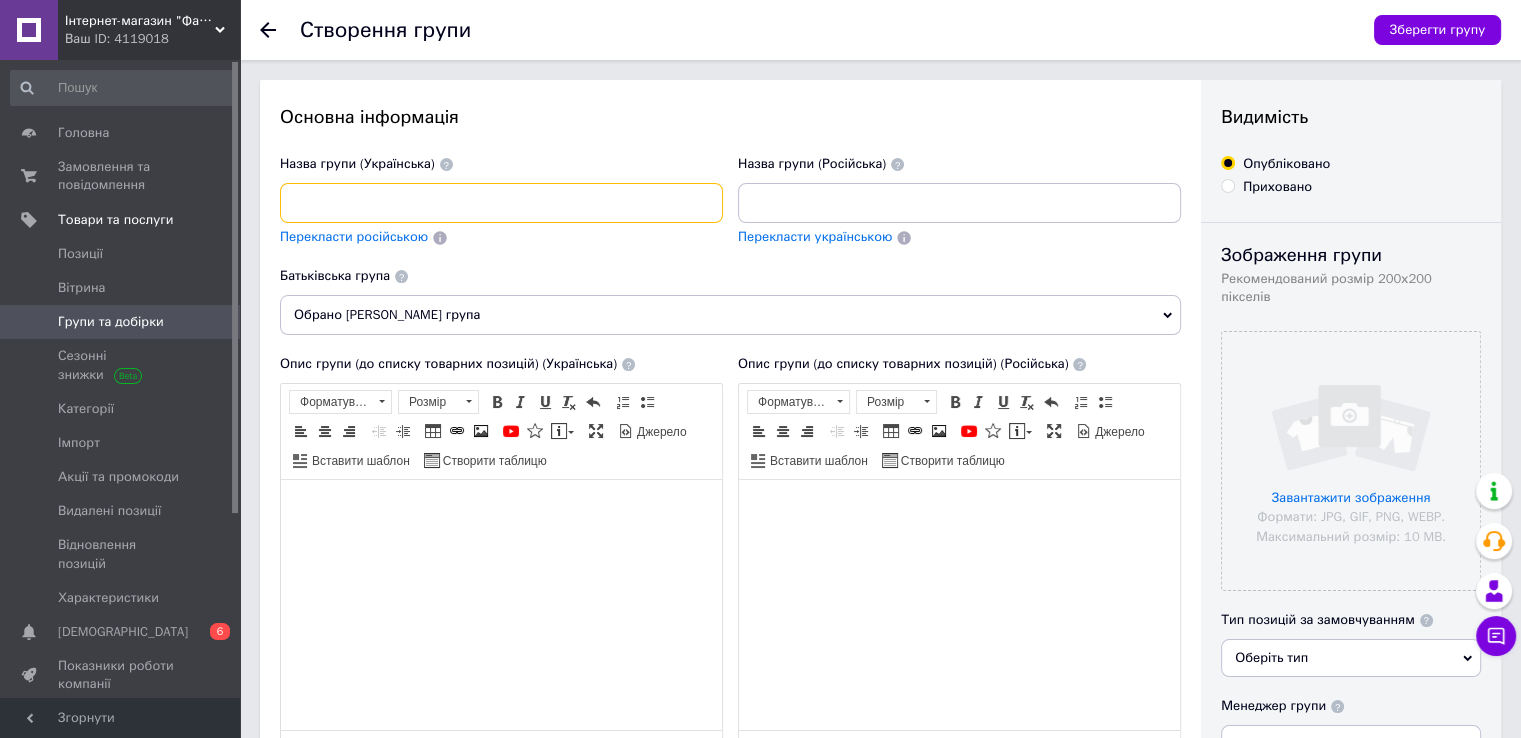 click at bounding box center [501, 203] 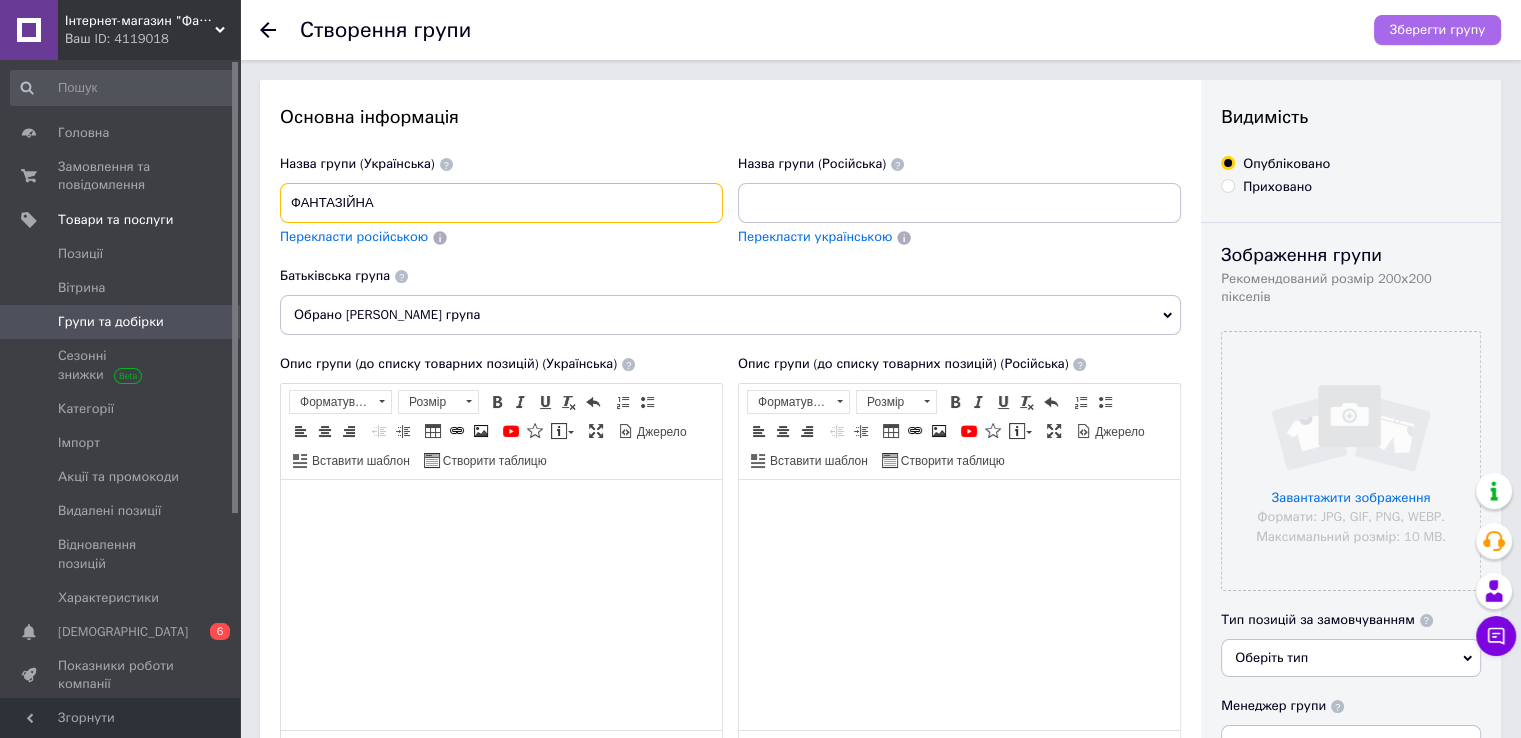 type on "ФАНТАЗІЙНА" 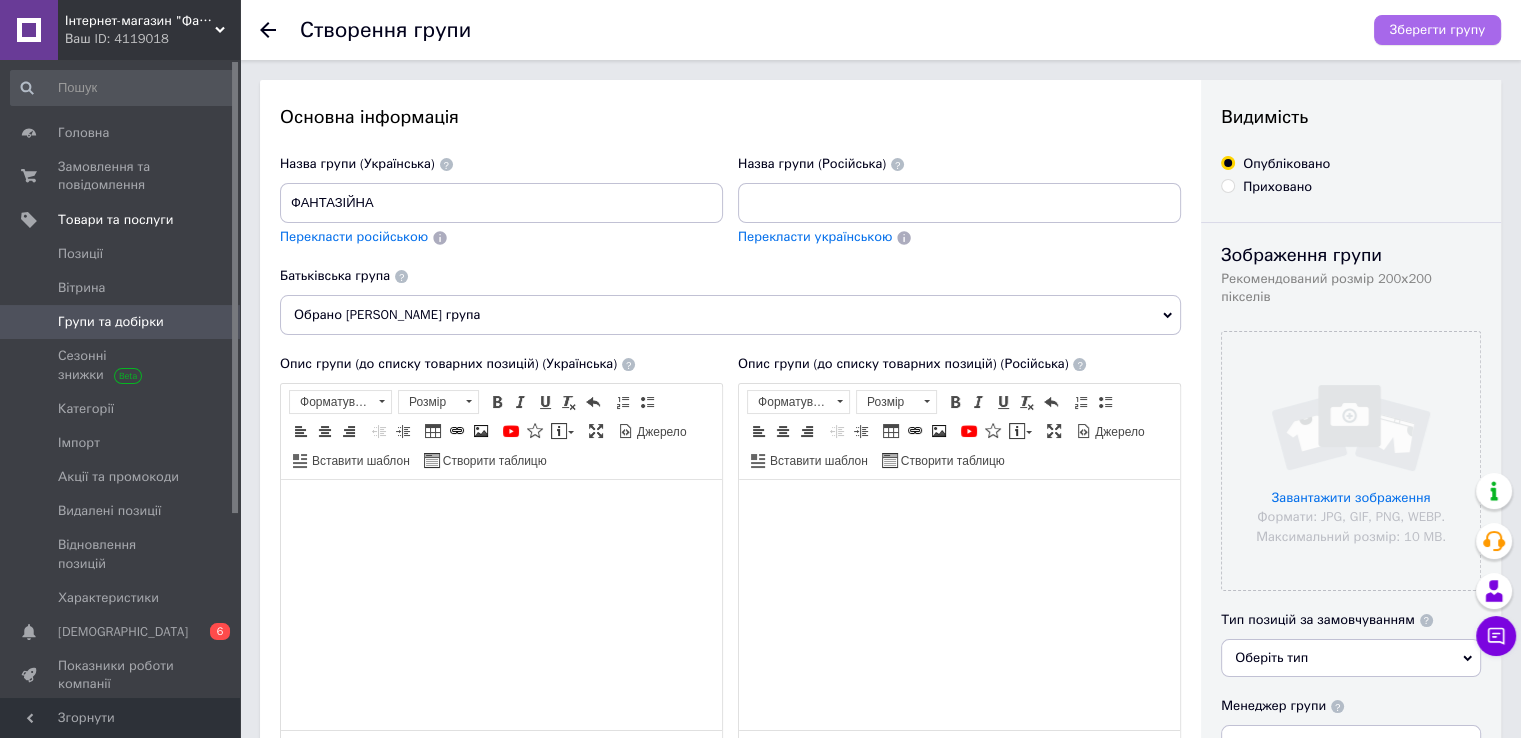click on "Зберегти групу" at bounding box center (1437, 30) 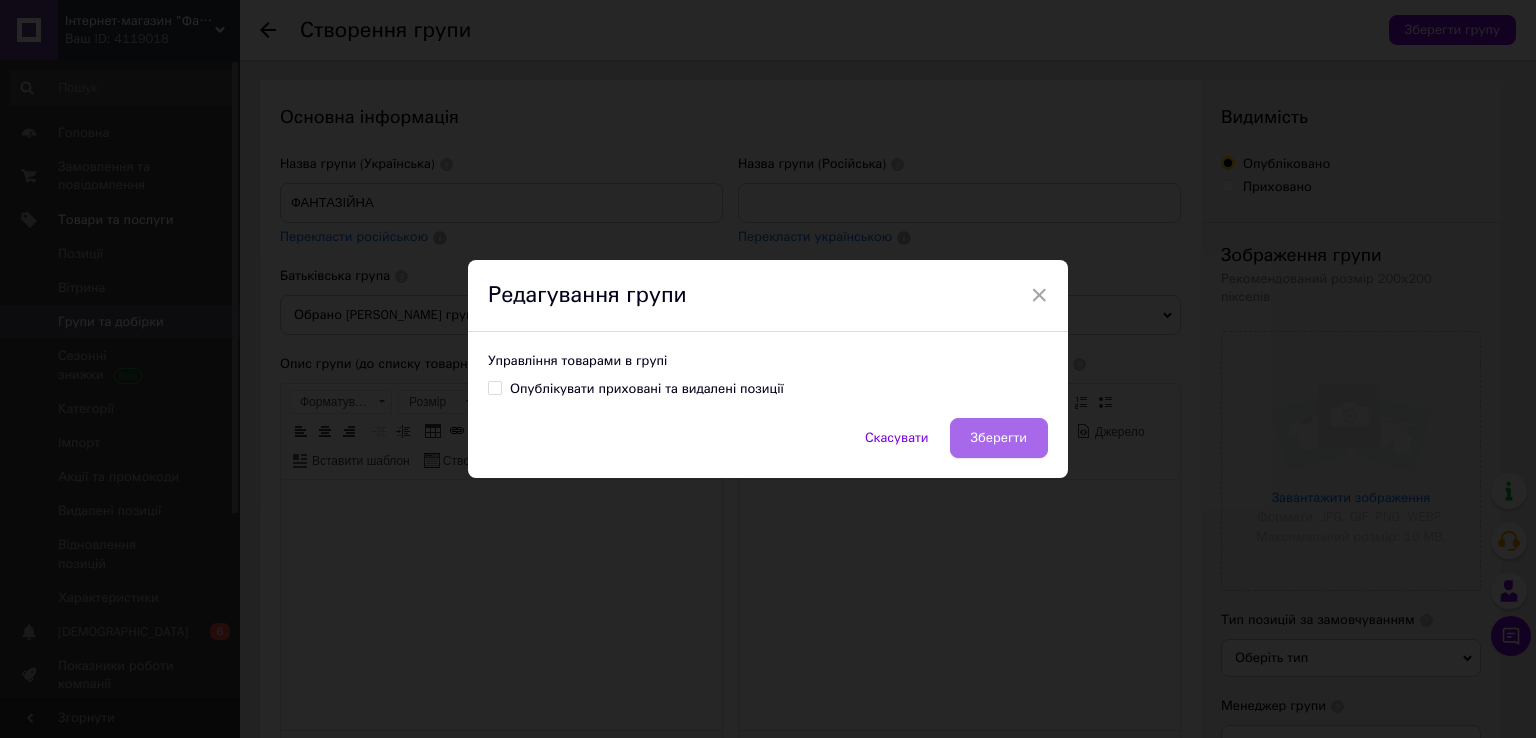 click on "Зберегти" at bounding box center (999, 438) 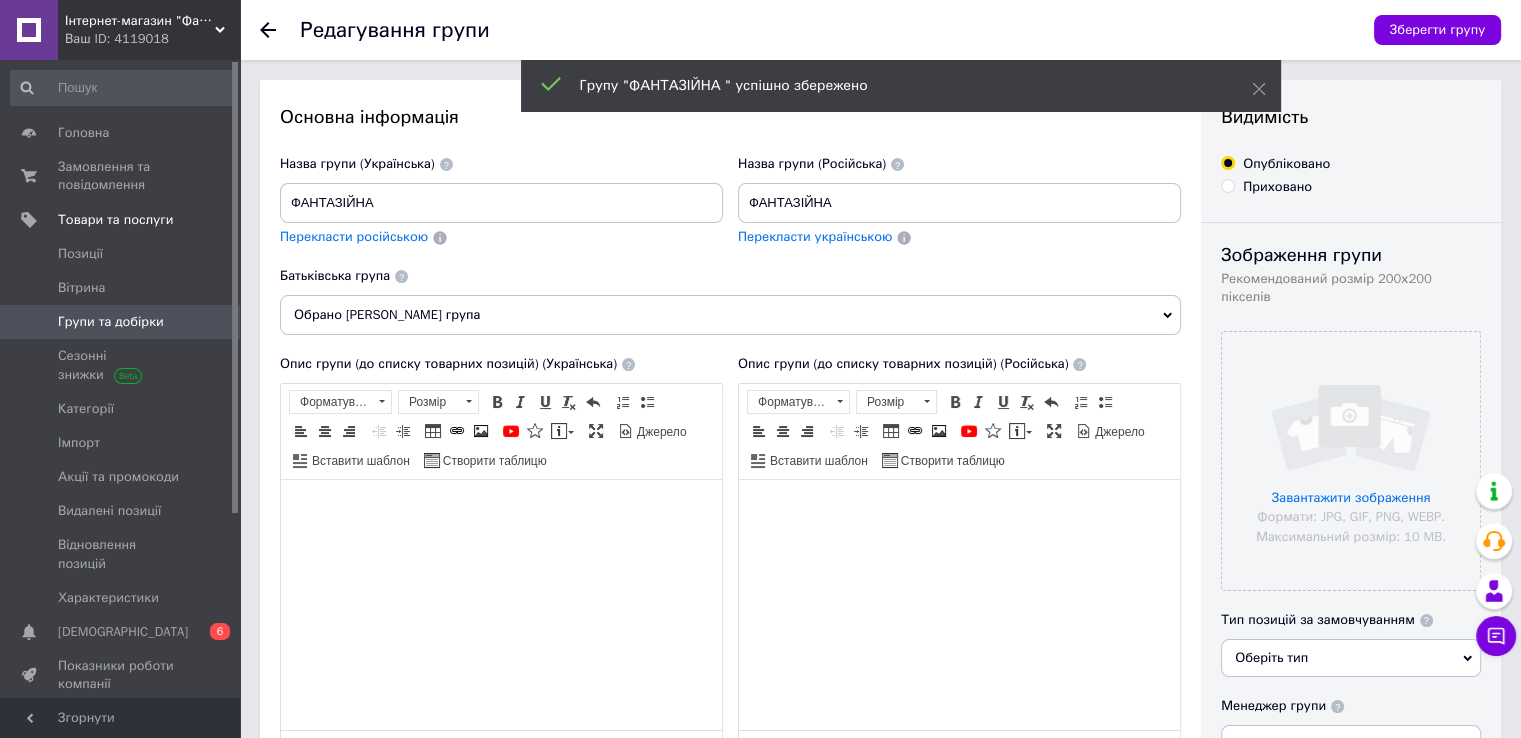 scroll, scrollTop: 0, scrollLeft: 0, axis: both 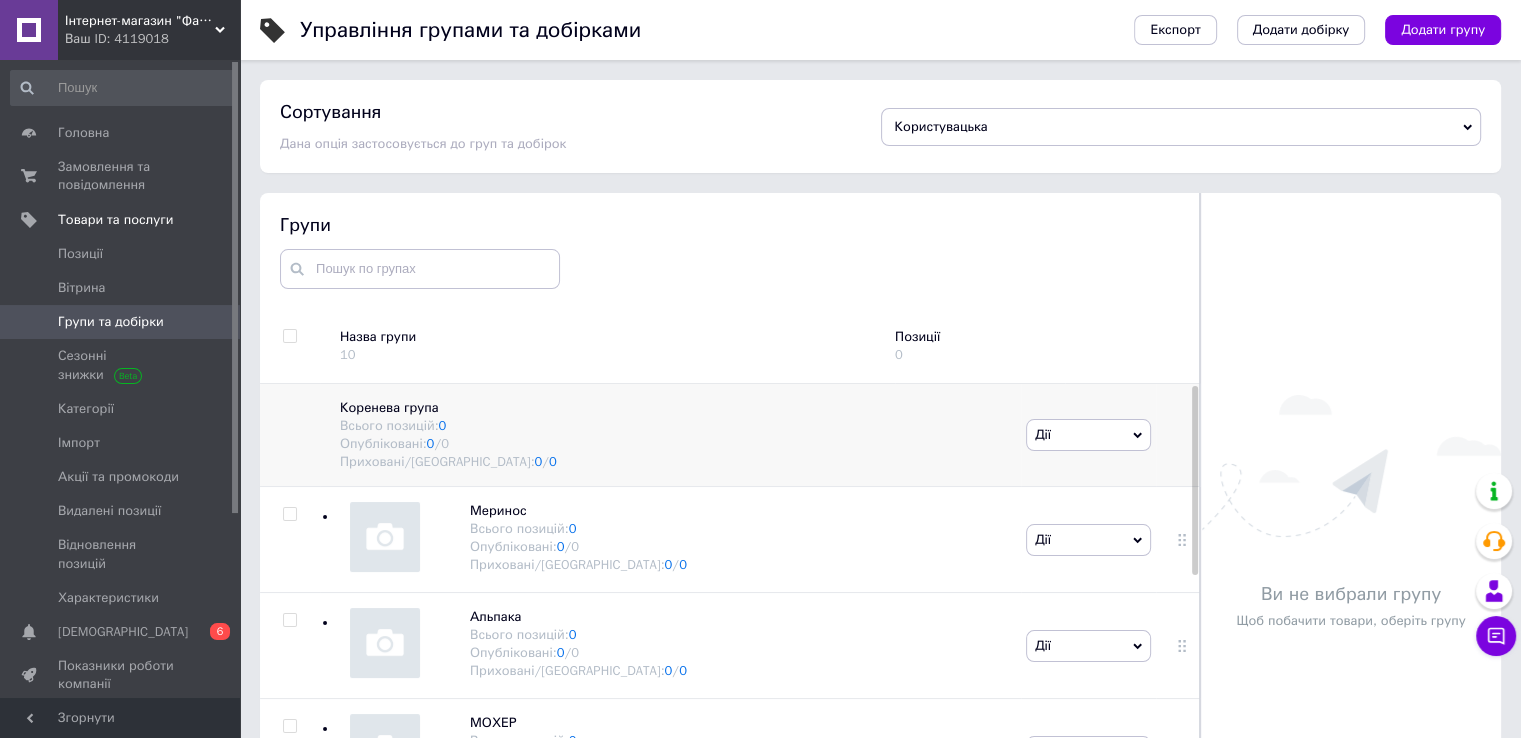 click 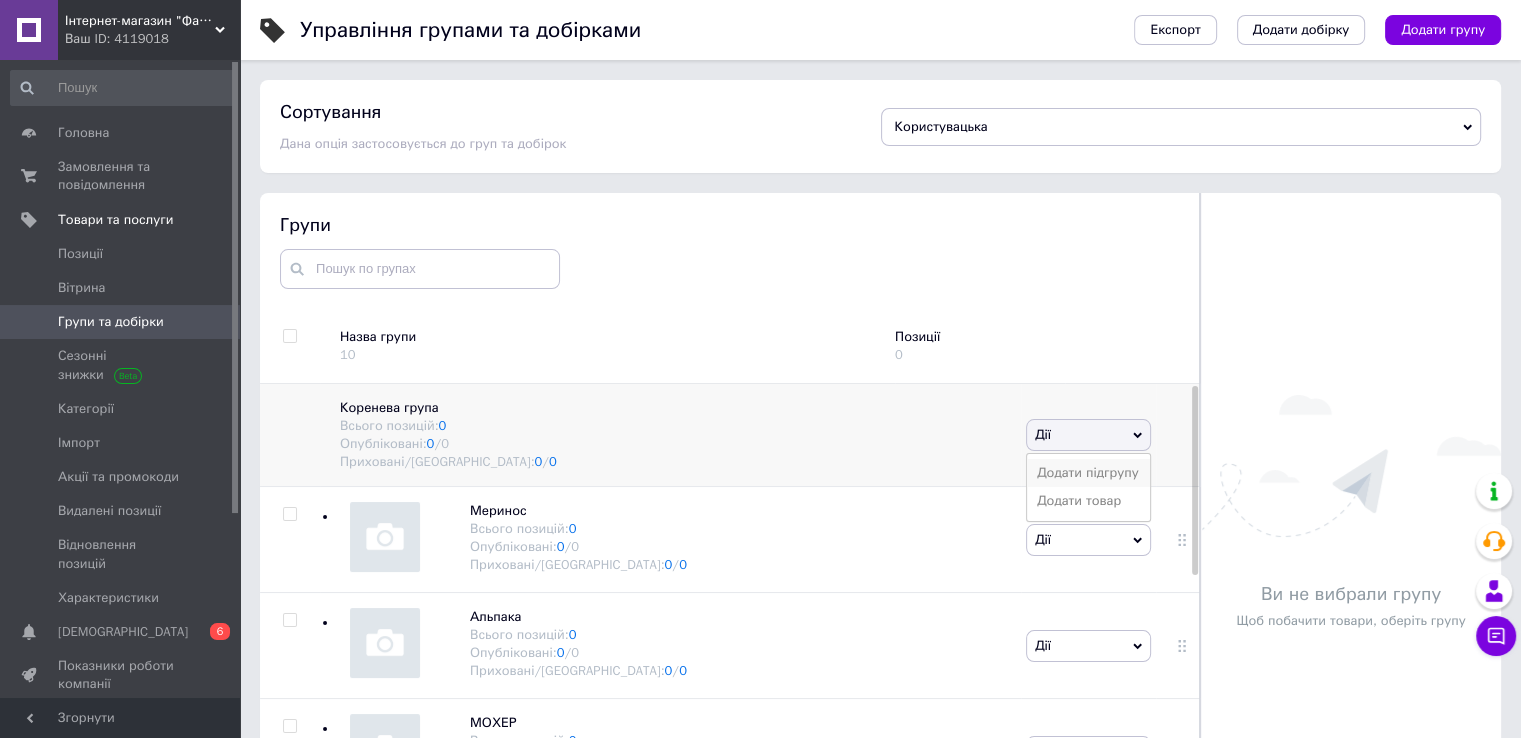 click on "Додати підгрупу" at bounding box center (1088, 473) 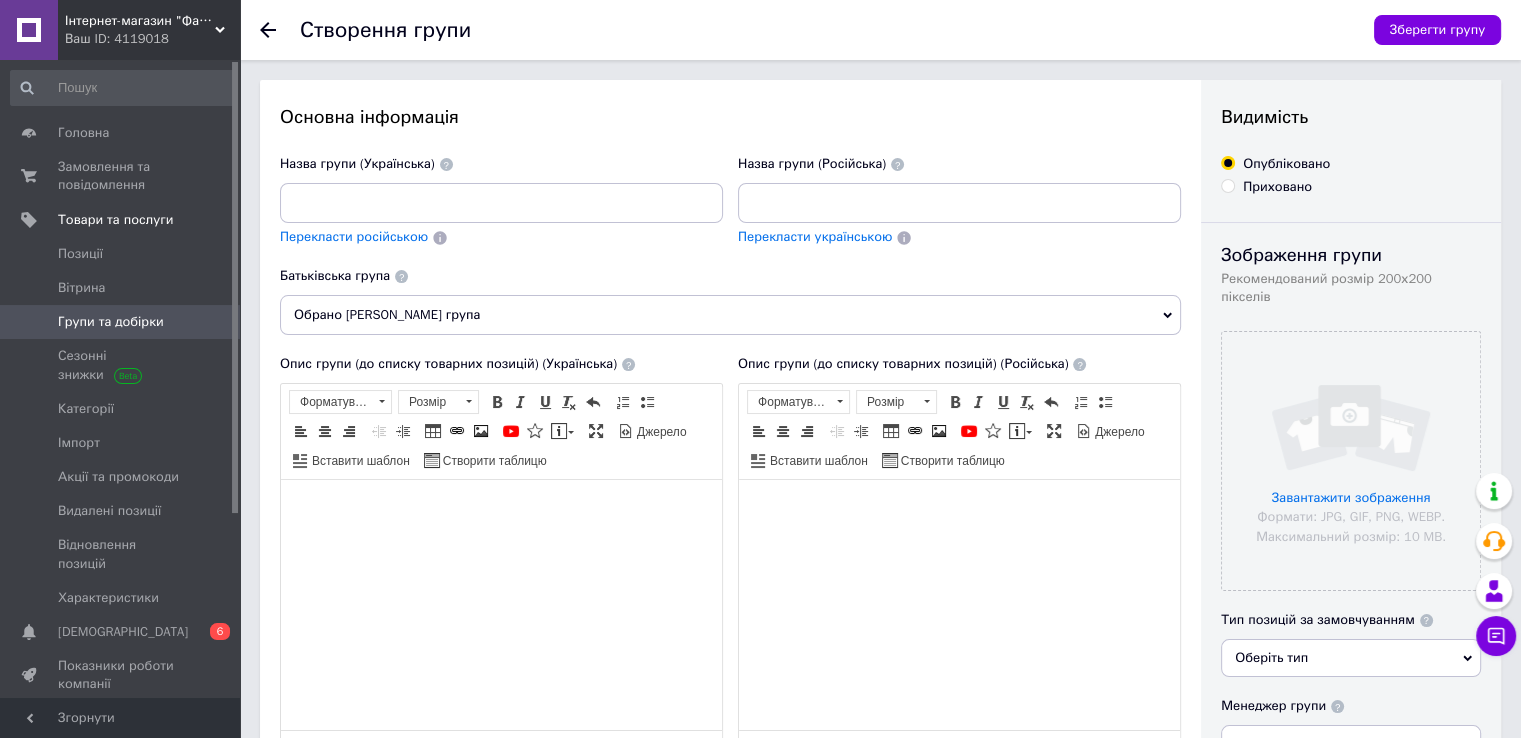 scroll, scrollTop: 0, scrollLeft: 0, axis: both 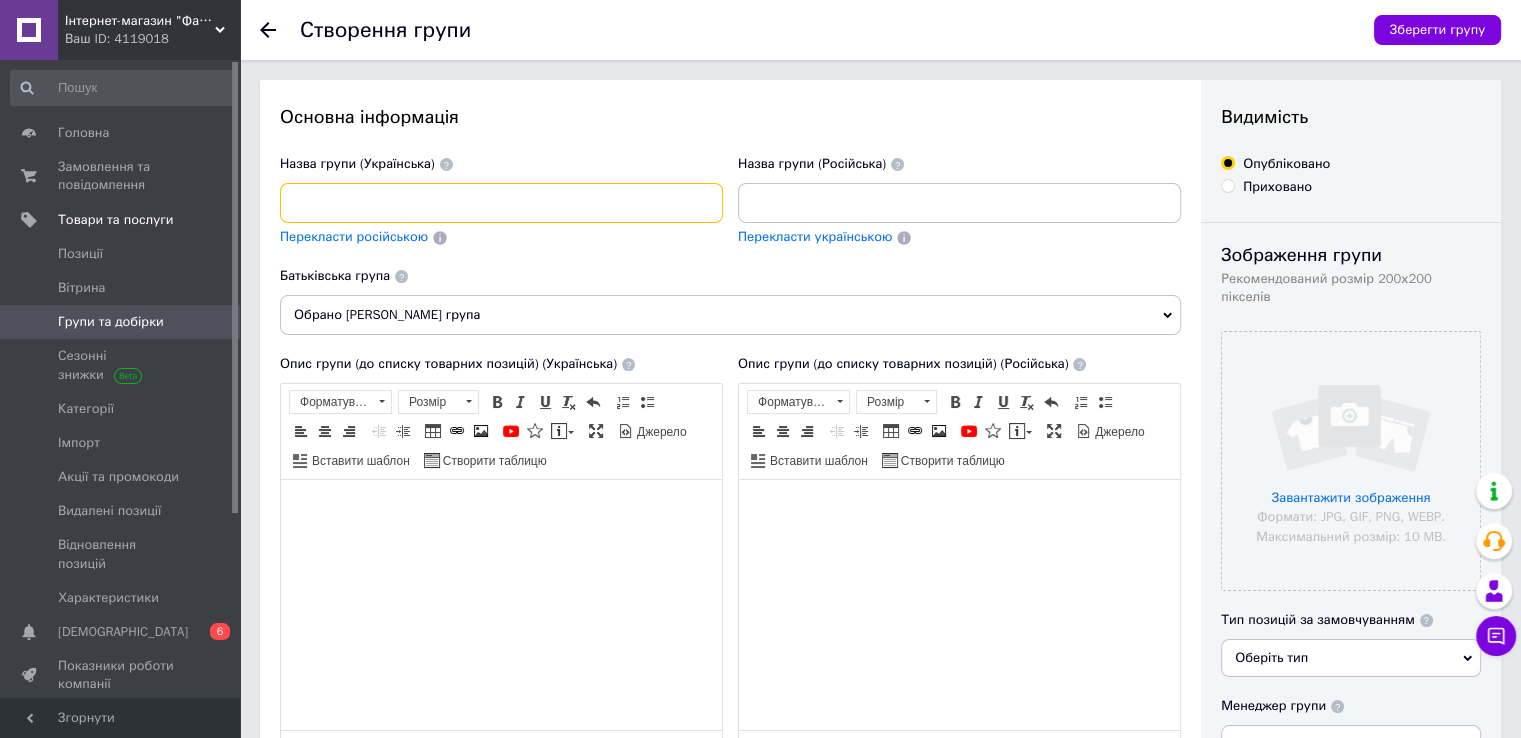 click at bounding box center [501, 203] 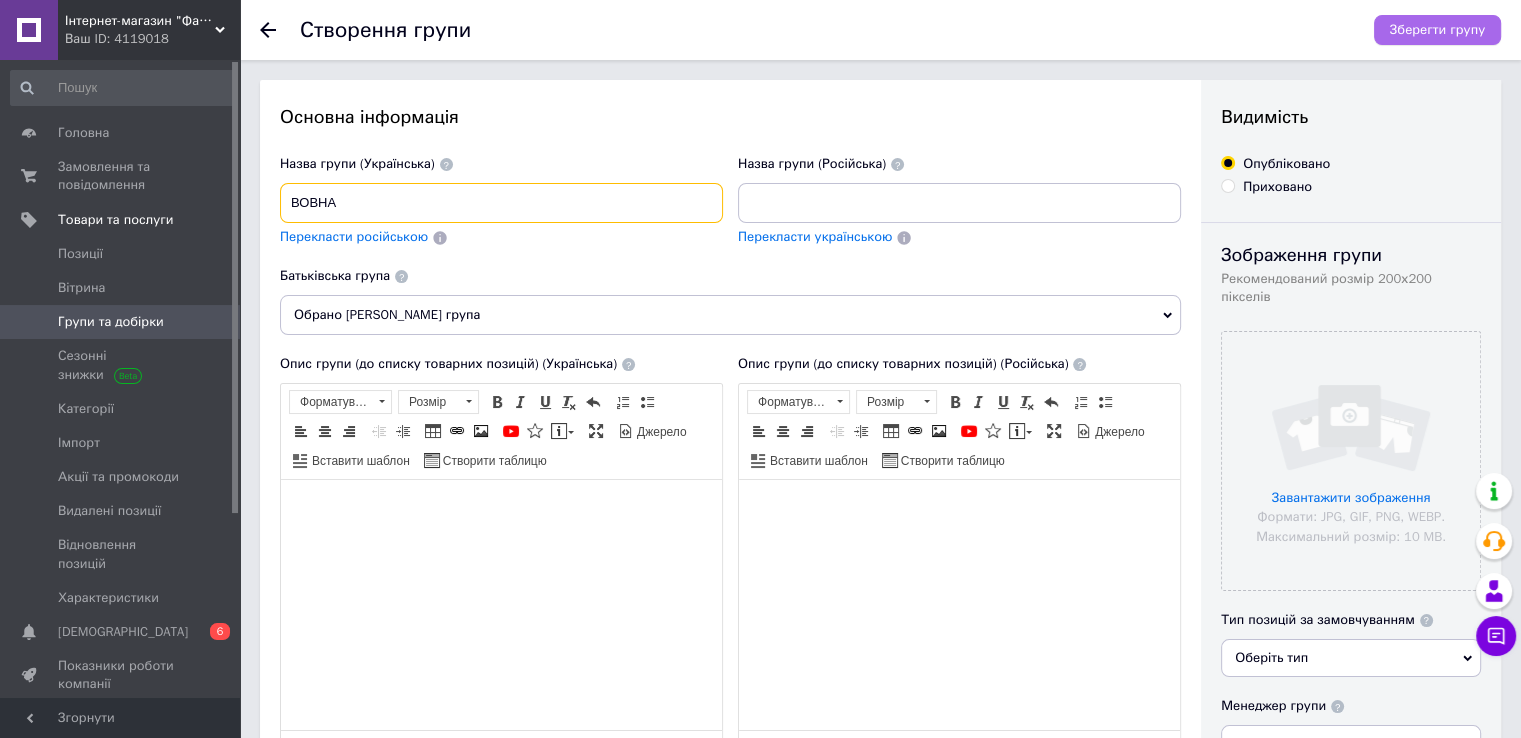 type on "ВОВНА" 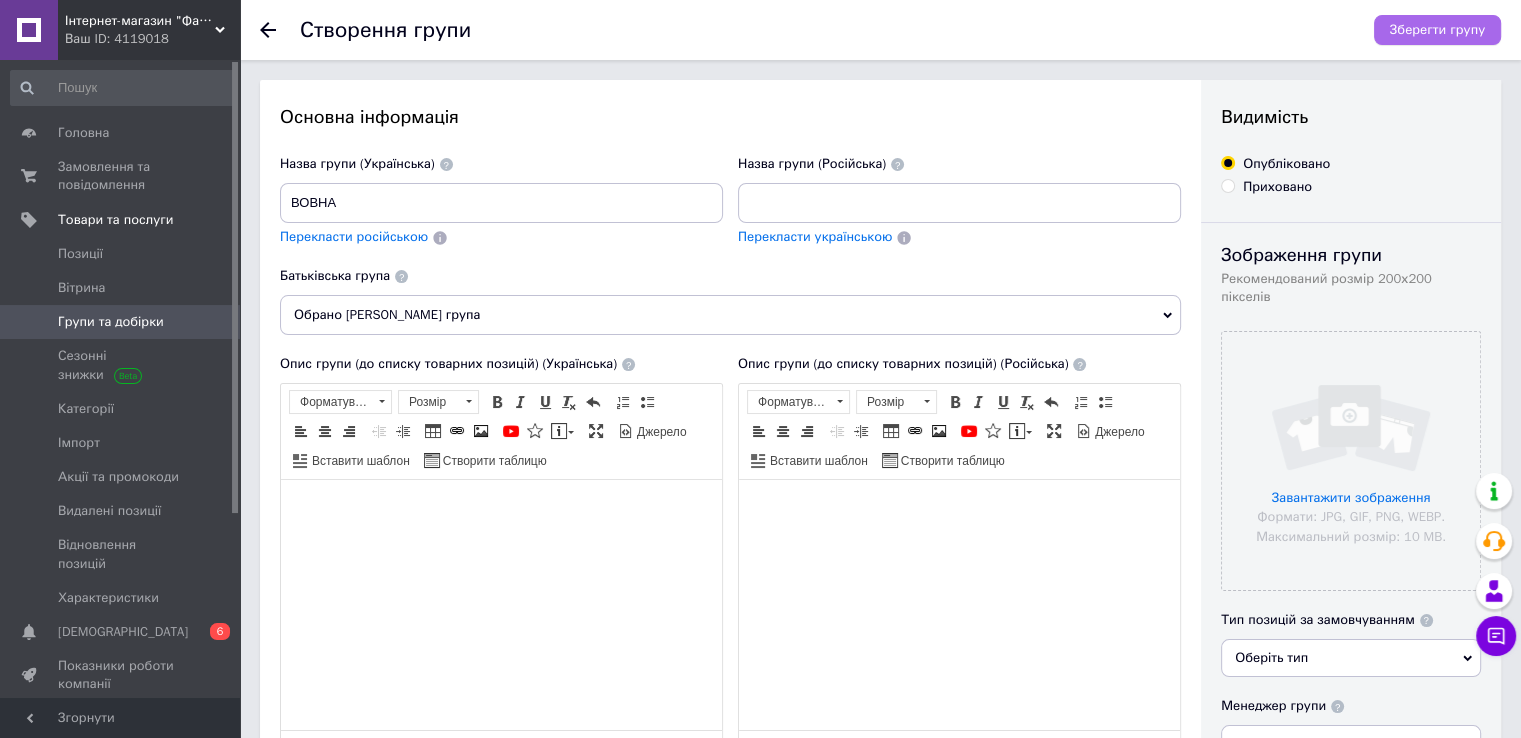 click on "Зберегти групу" at bounding box center [1437, 30] 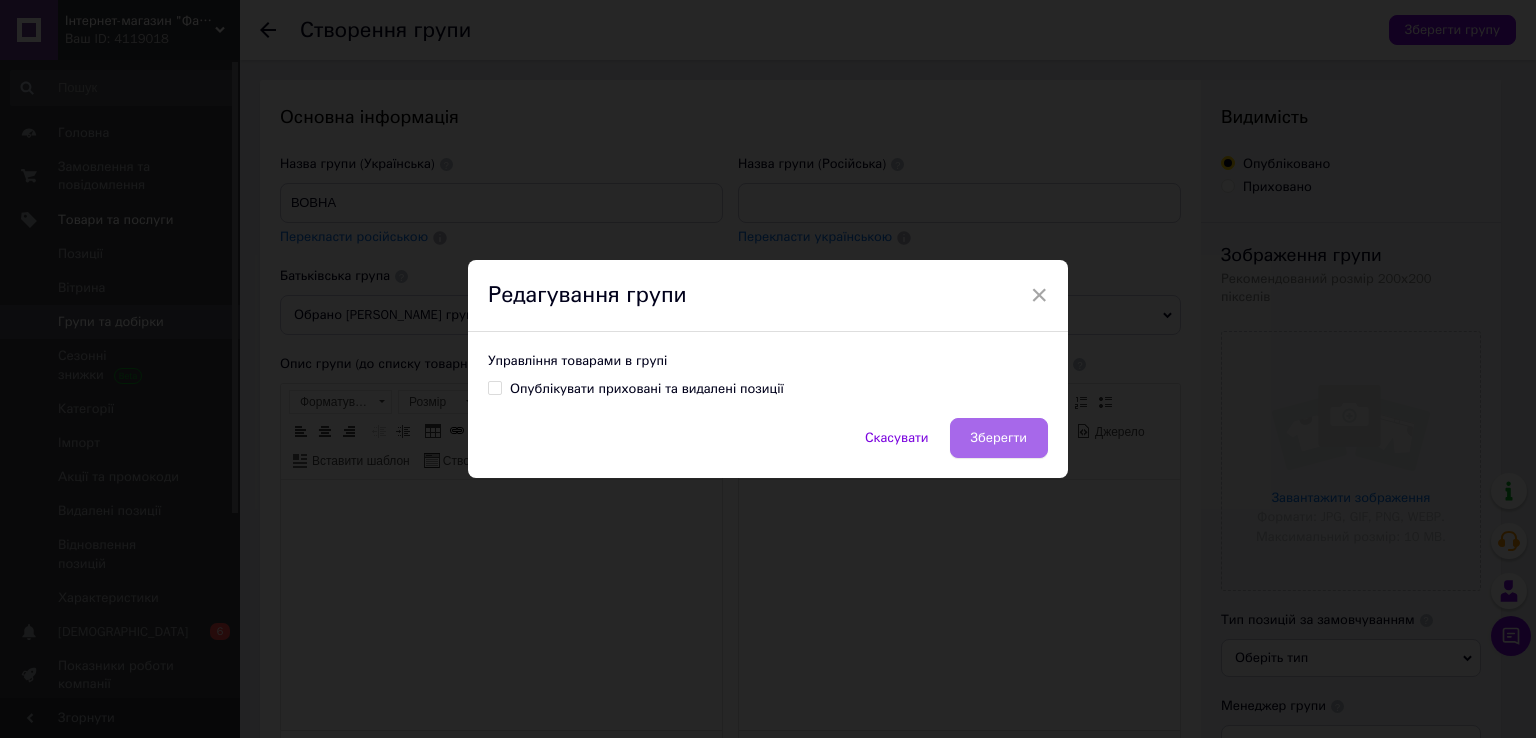click on "Зберегти" at bounding box center (999, 438) 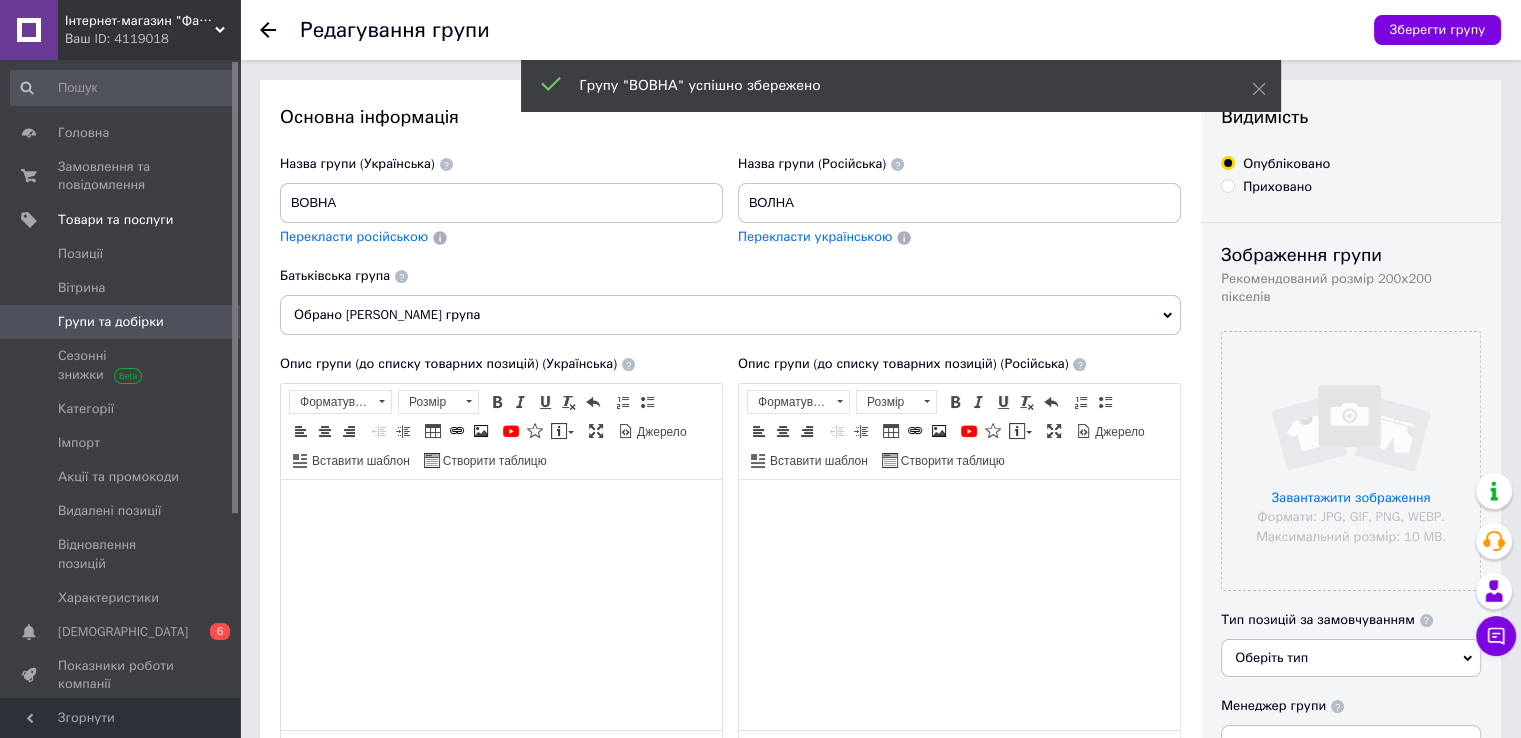 scroll, scrollTop: 0, scrollLeft: 0, axis: both 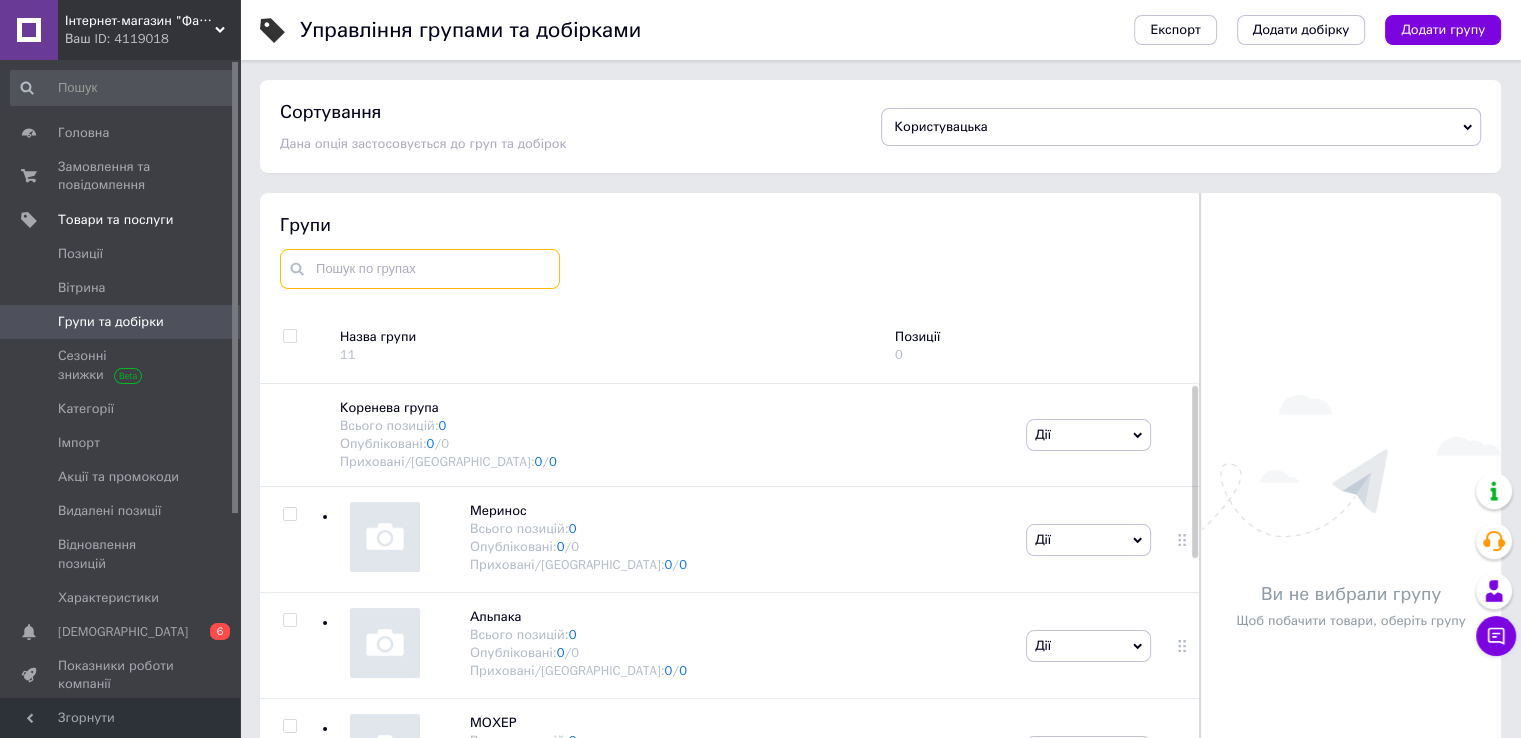 click at bounding box center [420, 269] 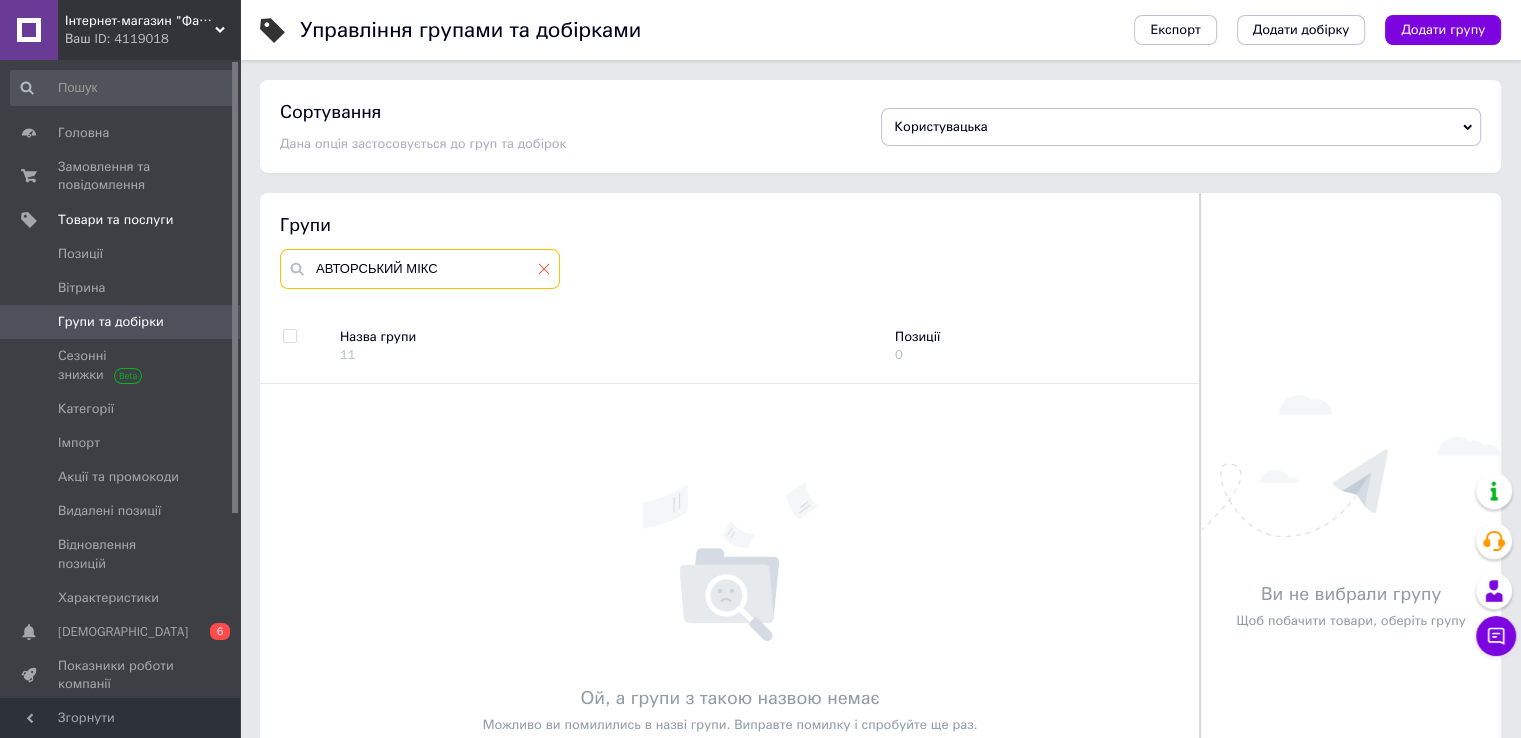 type on "АВТОРСЬКИЙ МІКС" 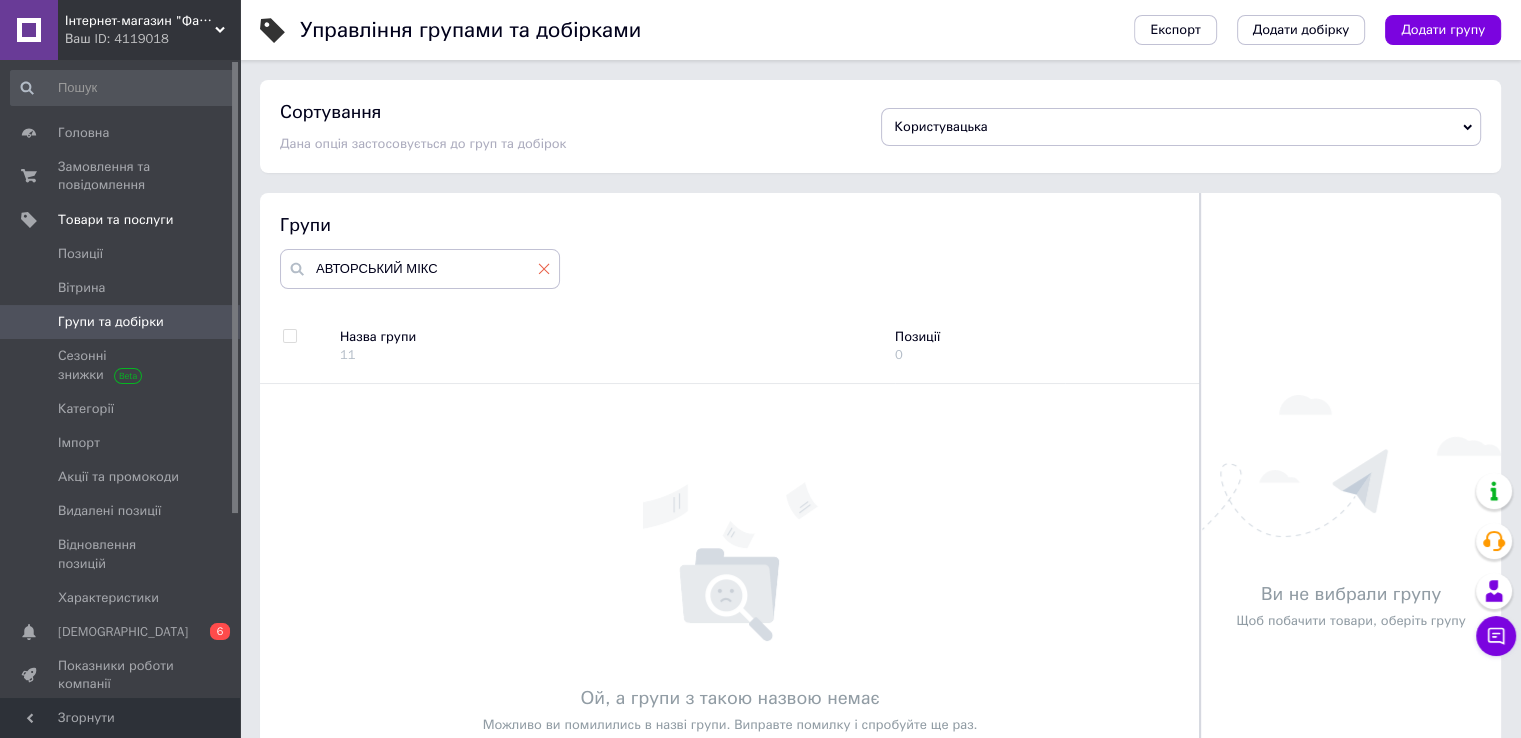 click 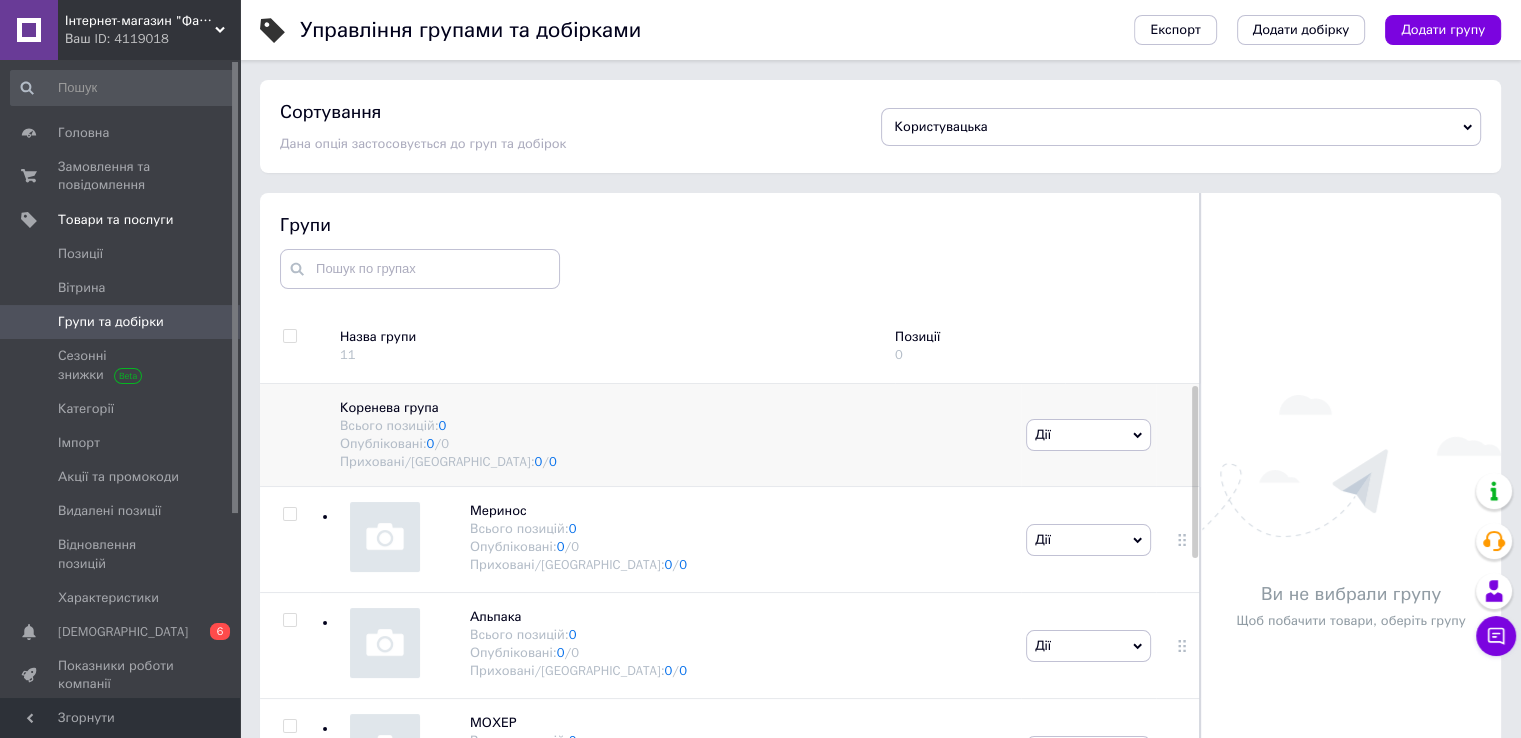 click 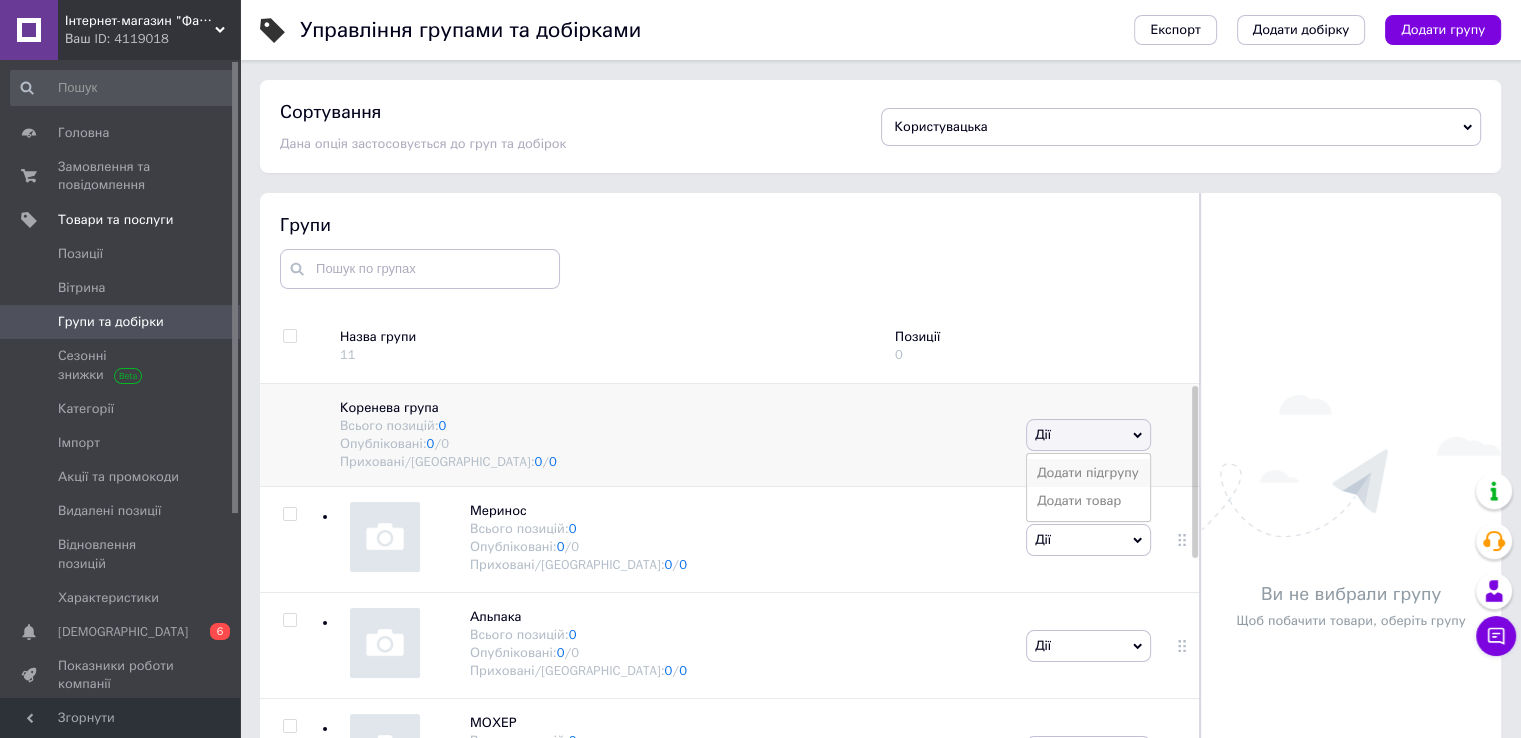 click on "Додати підгрупу" at bounding box center [1088, 473] 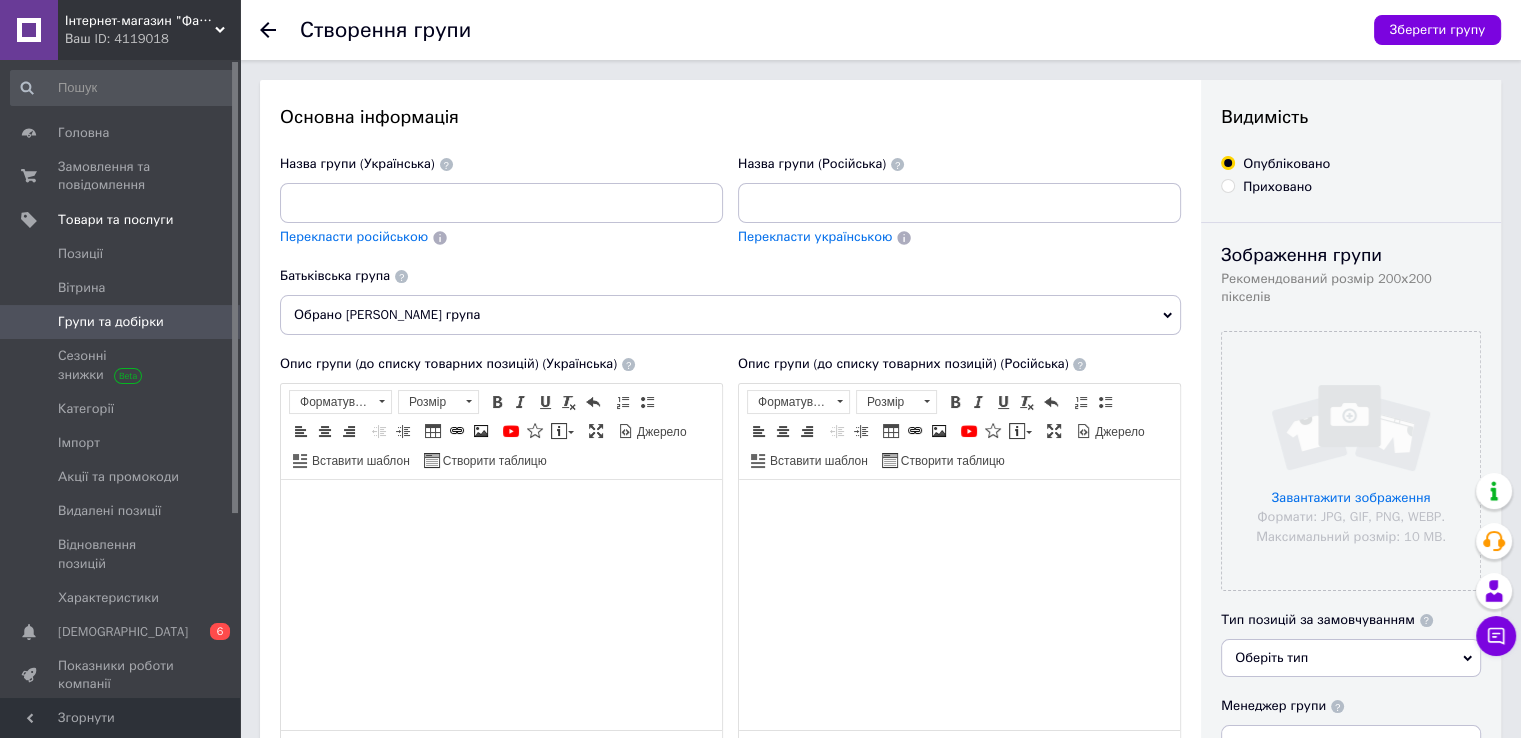 scroll, scrollTop: 0, scrollLeft: 0, axis: both 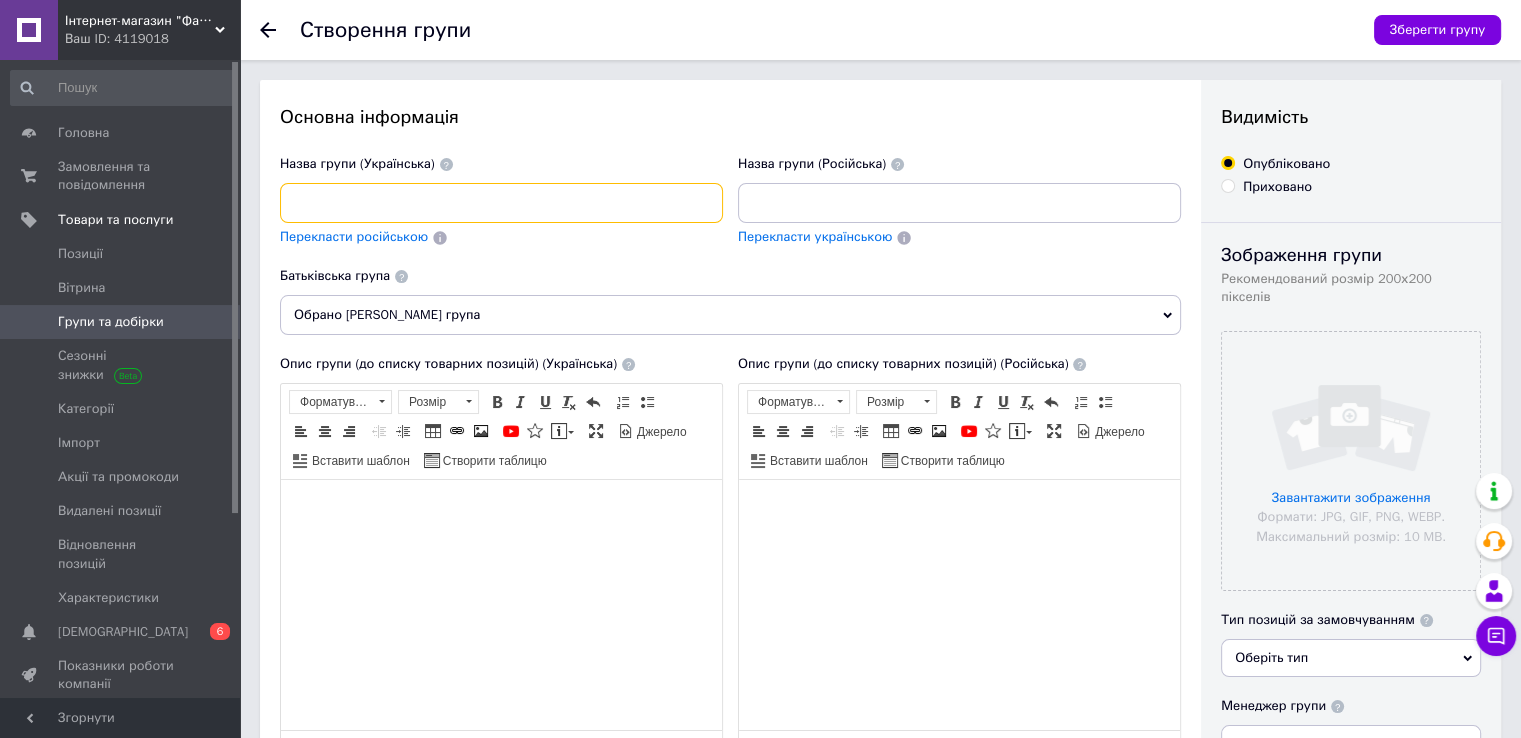 click at bounding box center (501, 203) 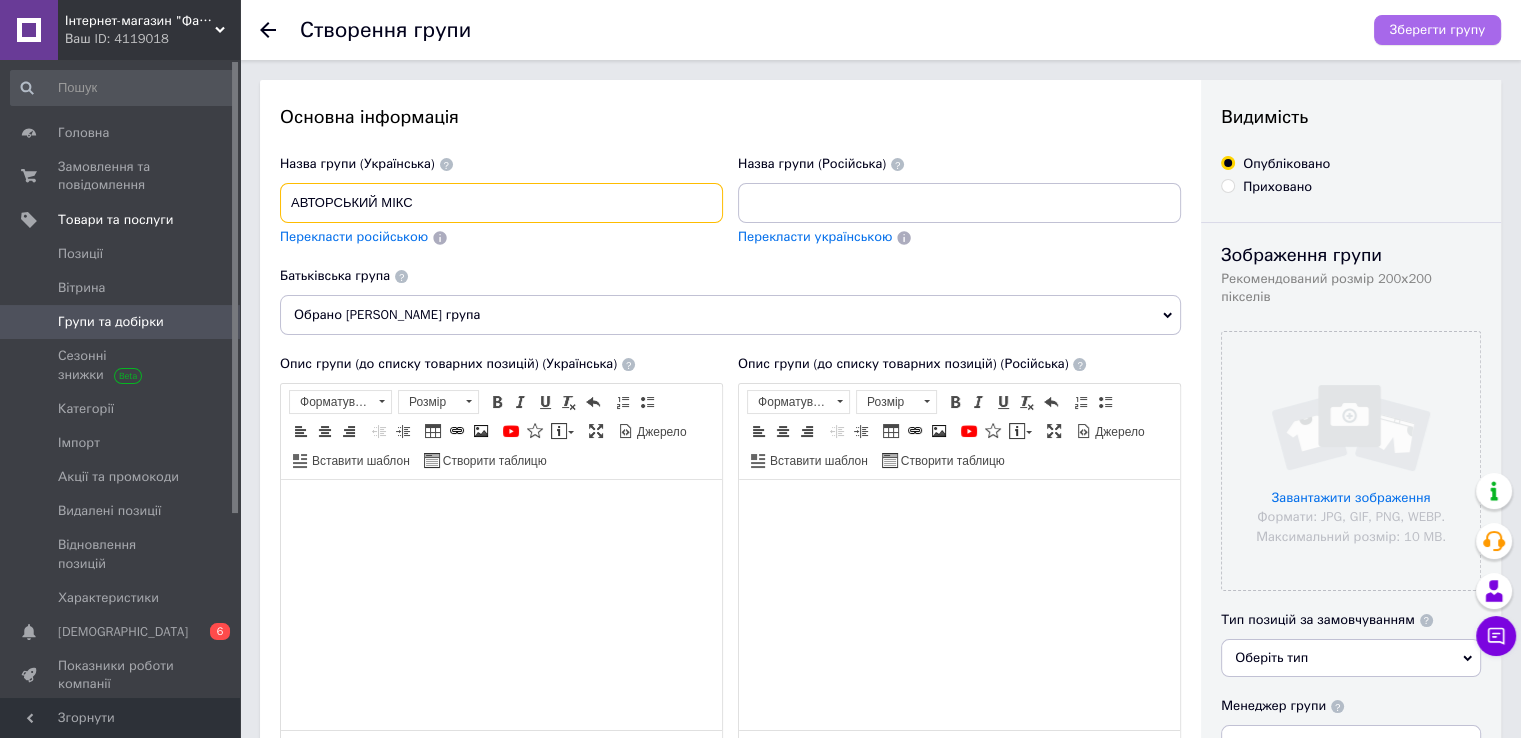 type on "АВТОРСЬКИЙ МІКС" 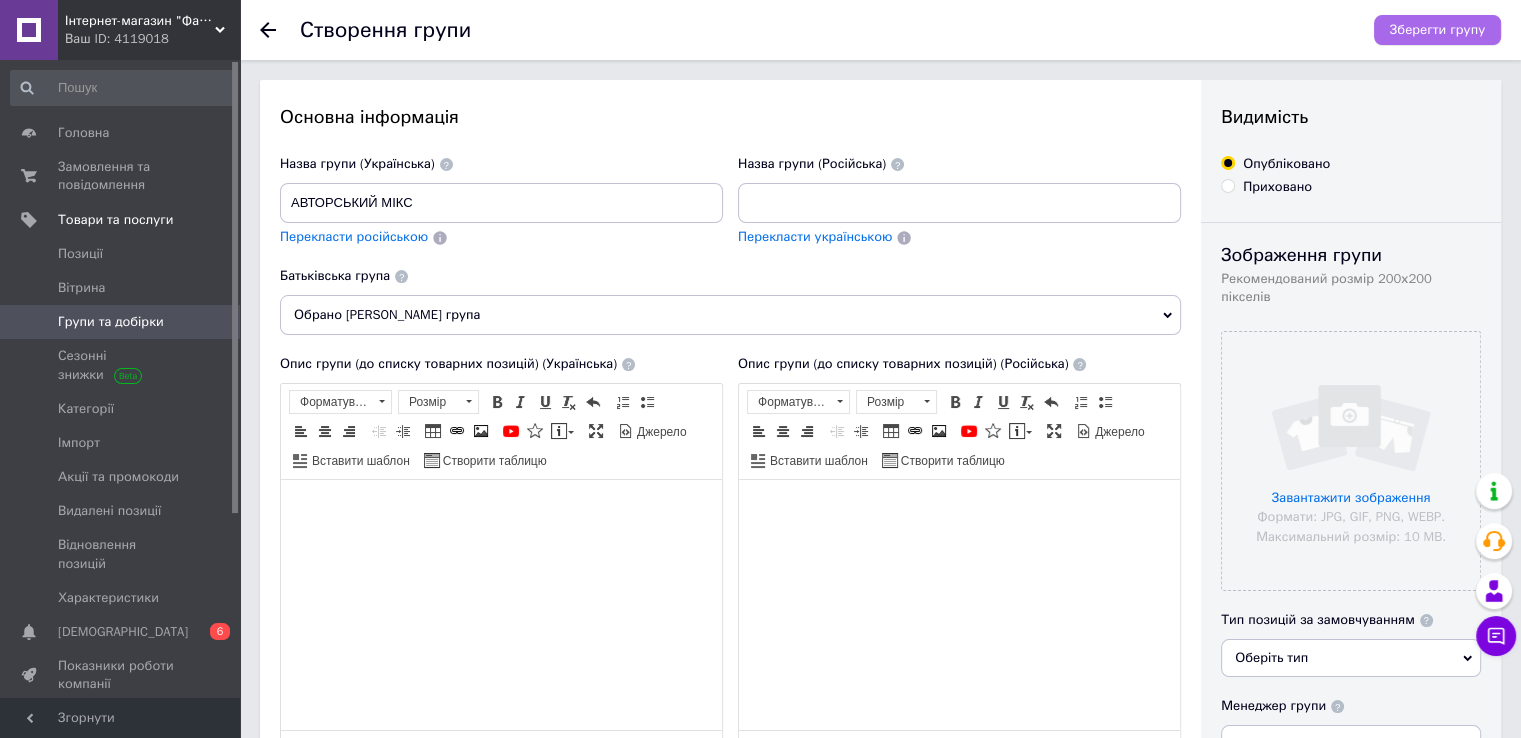 click on "Зберегти групу" at bounding box center (1437, 30) 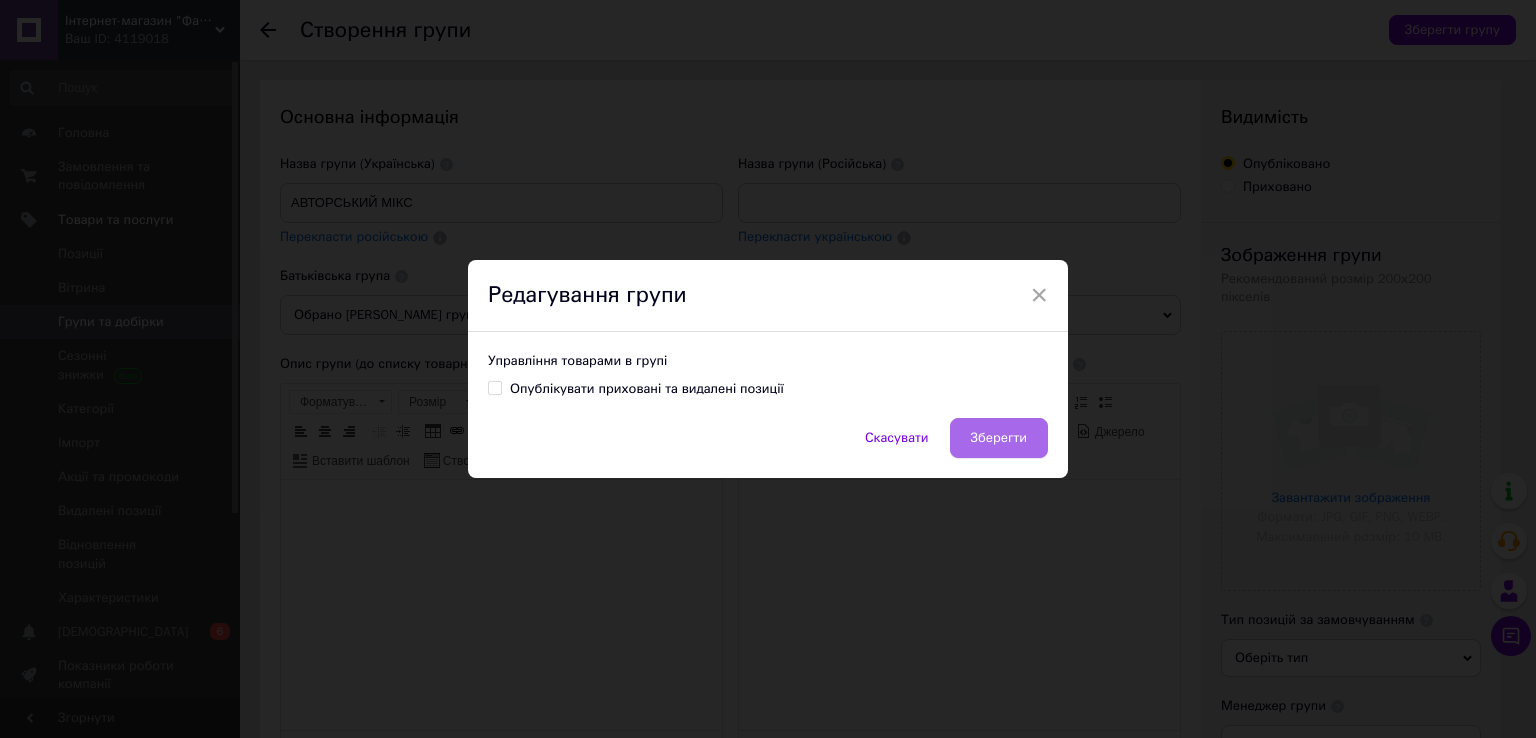click on "Зберегти" at bounding box center (999, 438) 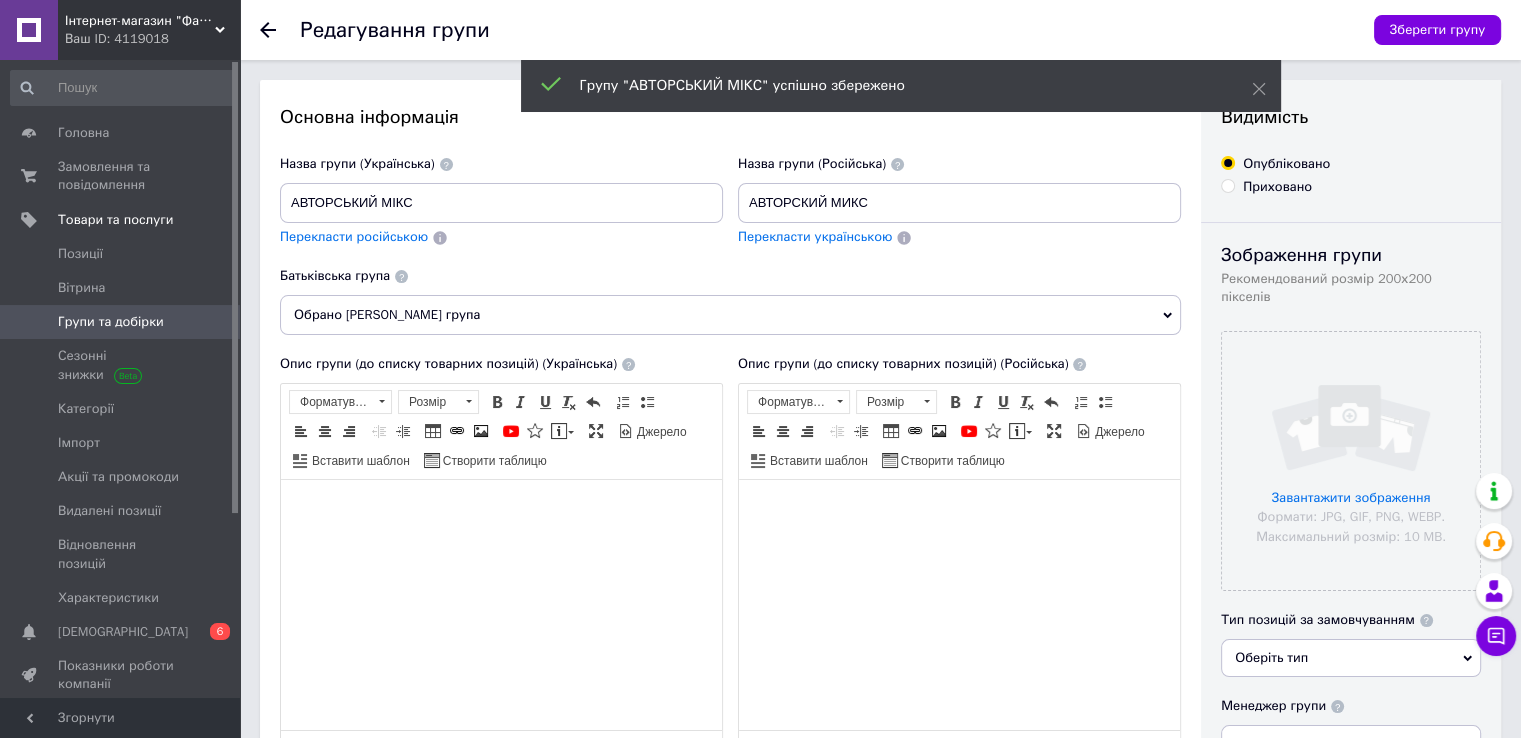 scroll, scrollTop: 0, scrollLeft: 0, axis: both 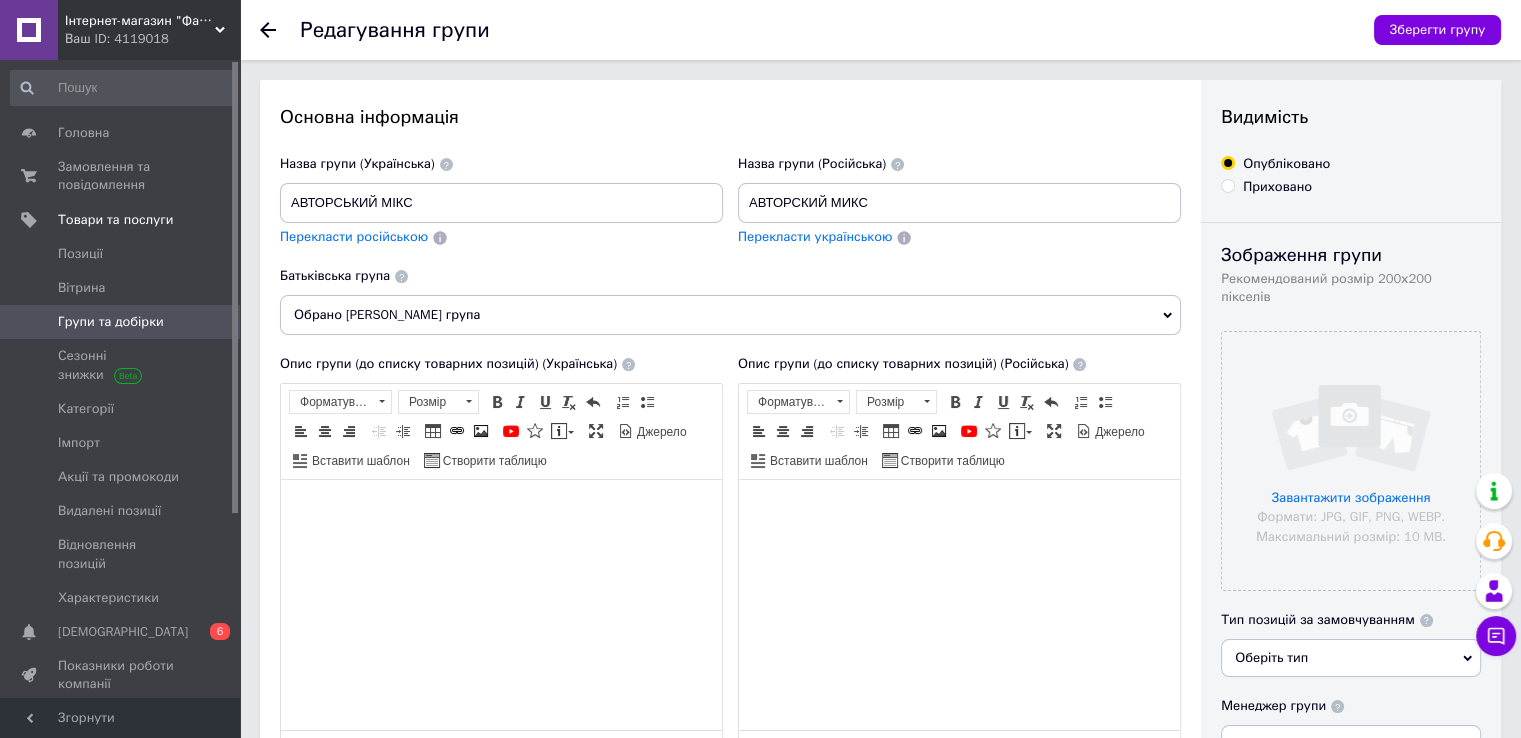 click on "Групи та добірки" at bounding box center (121, 322) 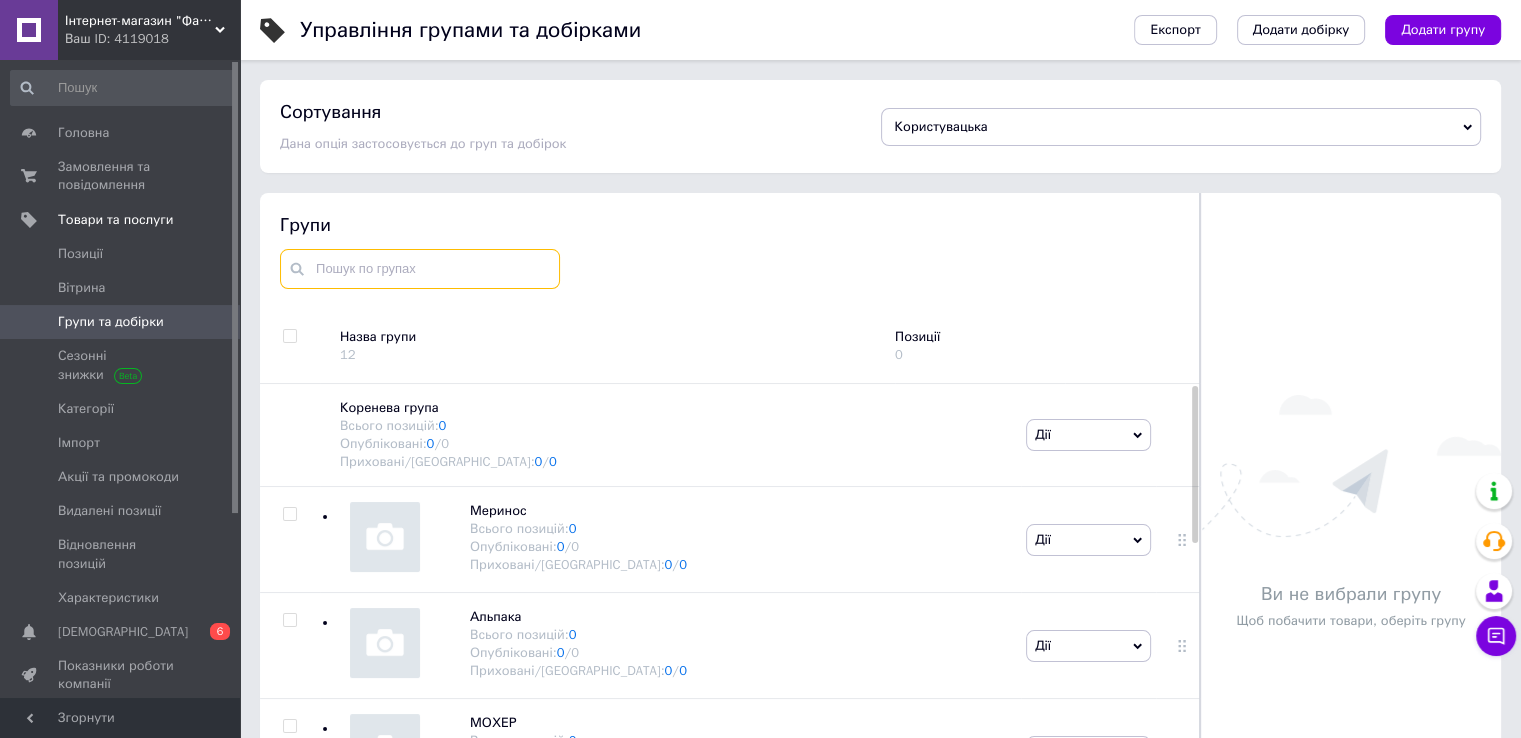 click at bounding box center (420, 269) 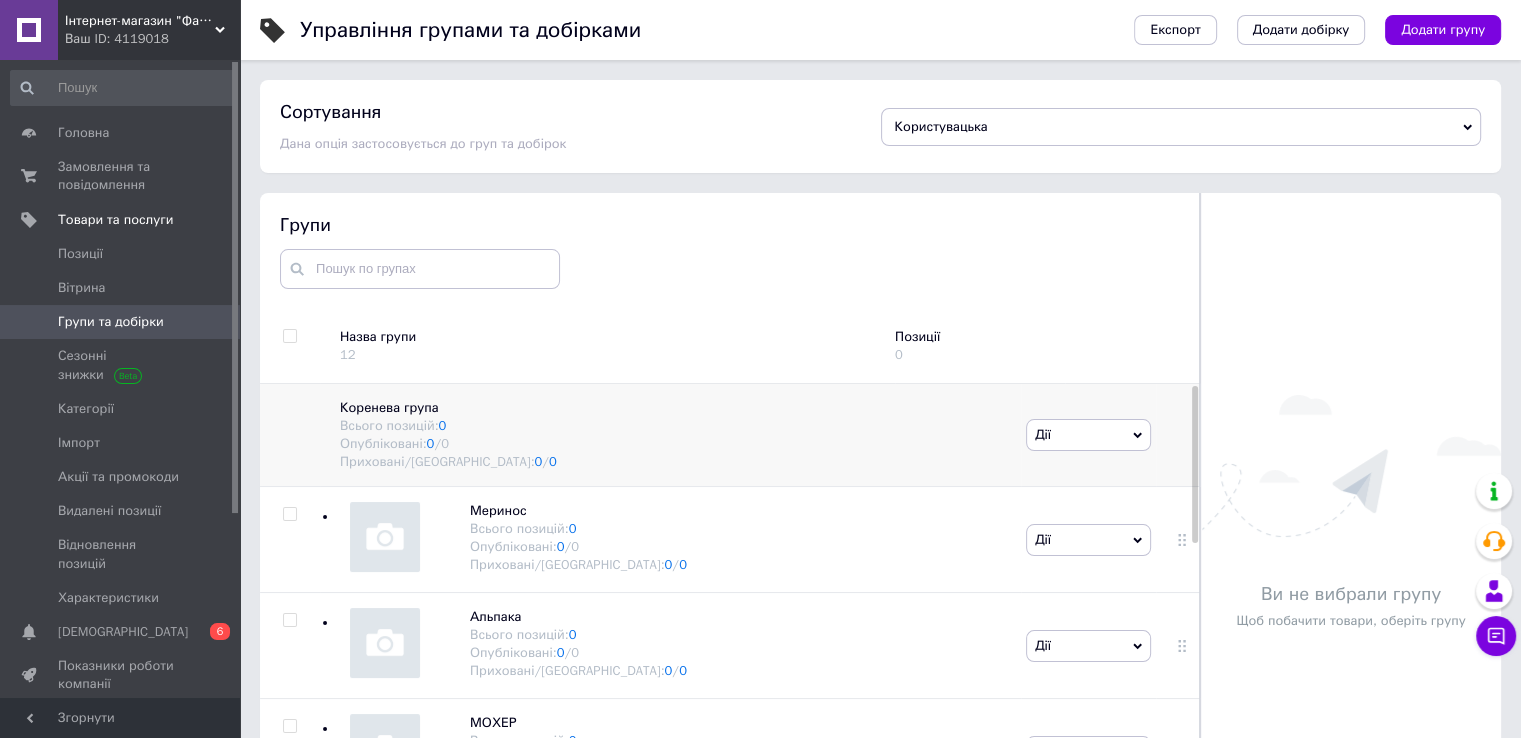 click 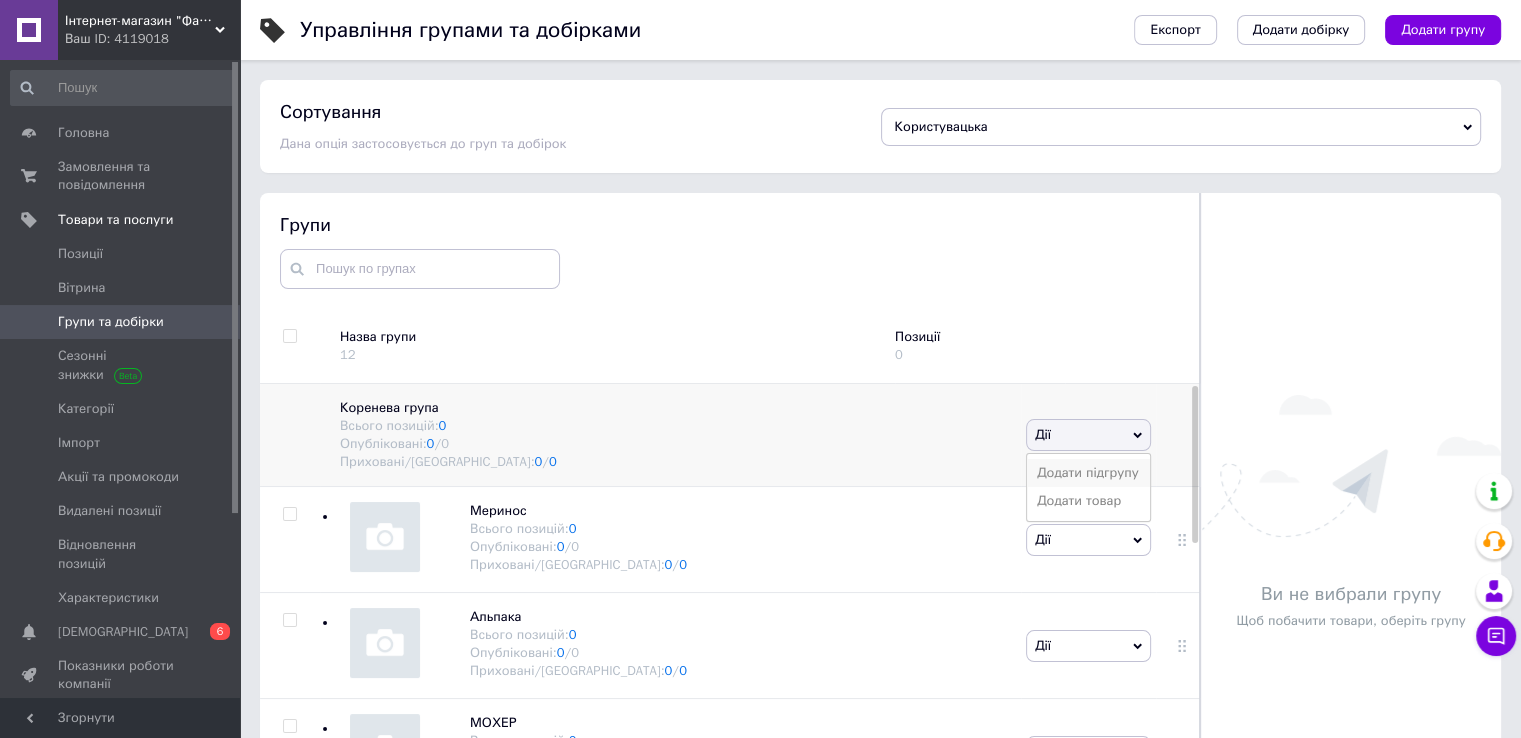 click on "Додати підгрупу" at bounding box center (1088, 473) 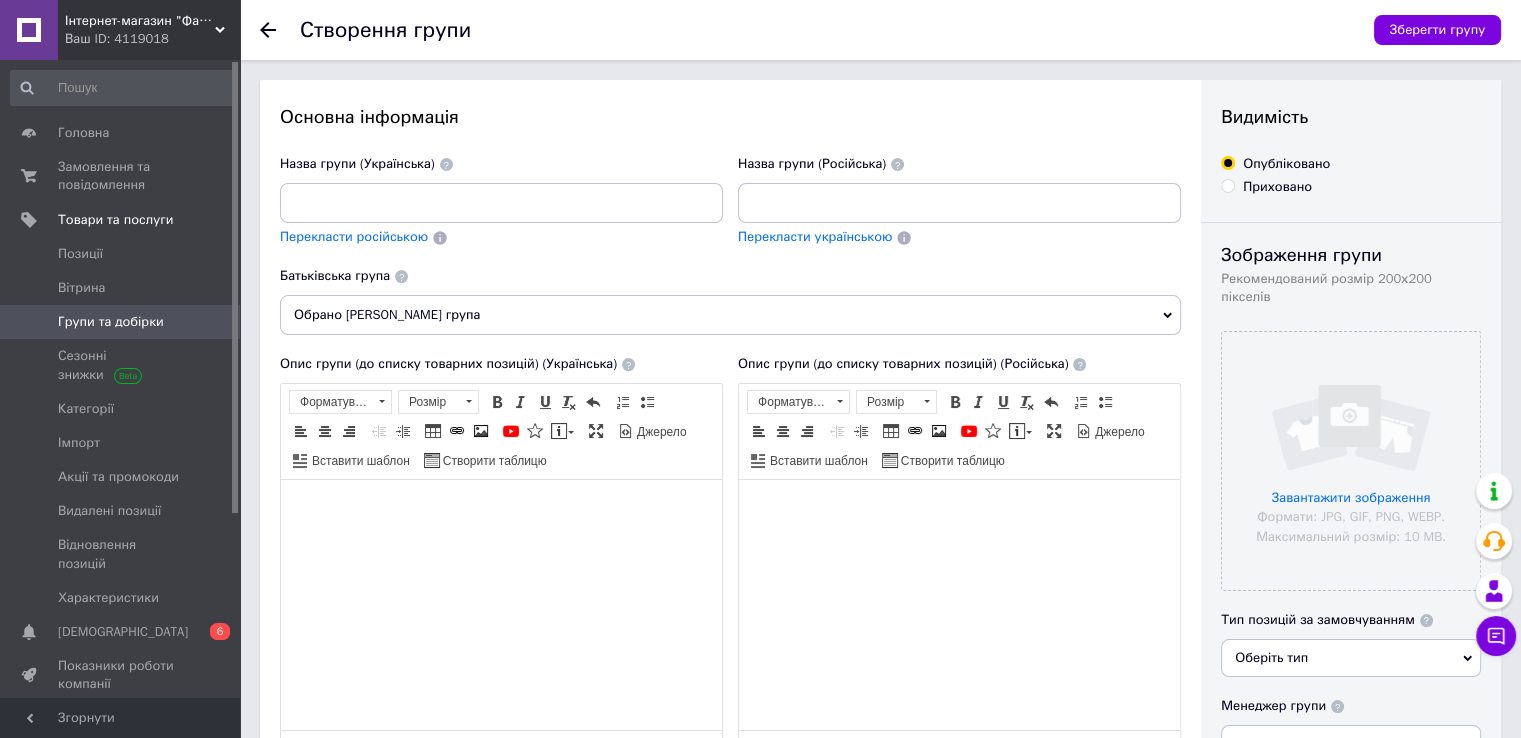 scroll, scrollTop: 0, scrollLeft: 0, axis: both 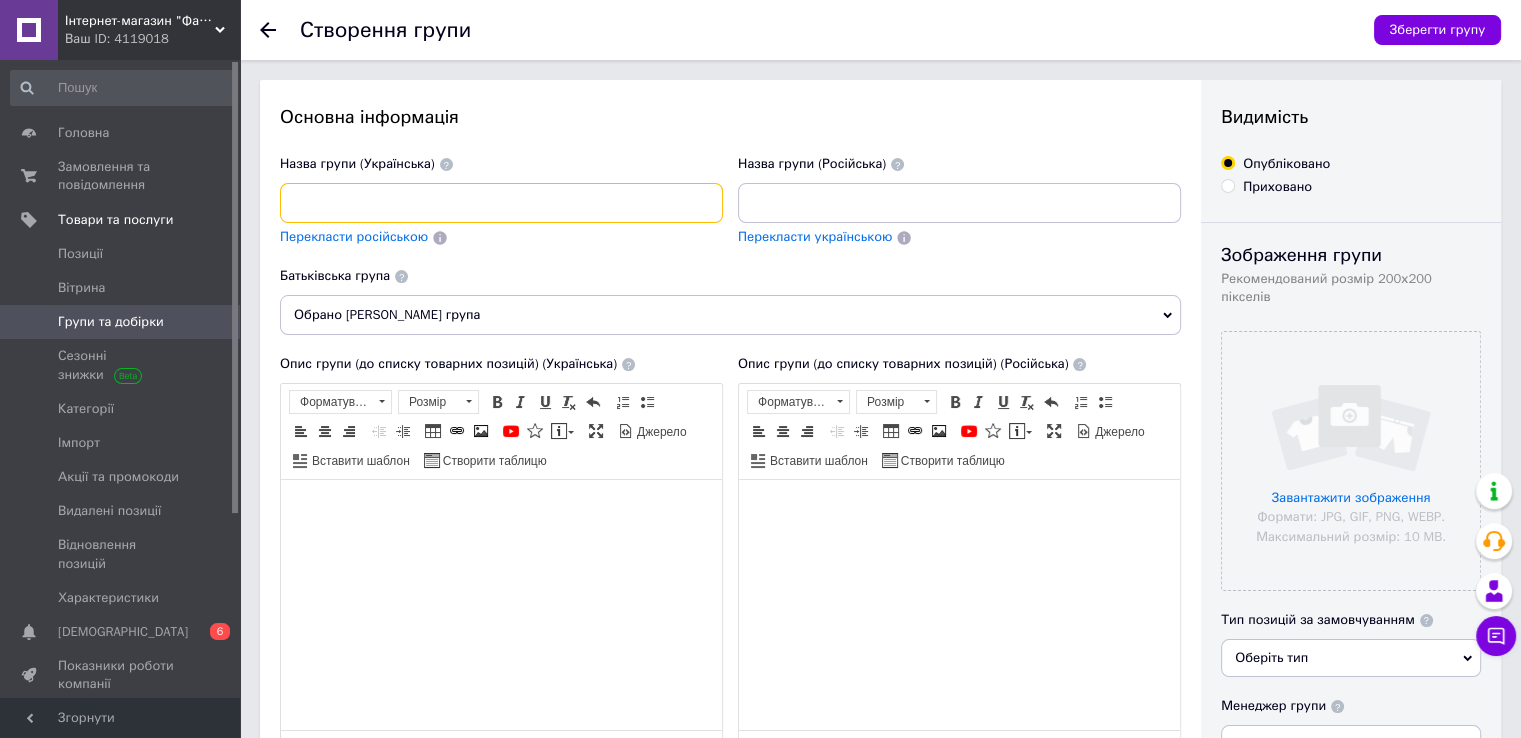 click at bounding box center [501, 203] 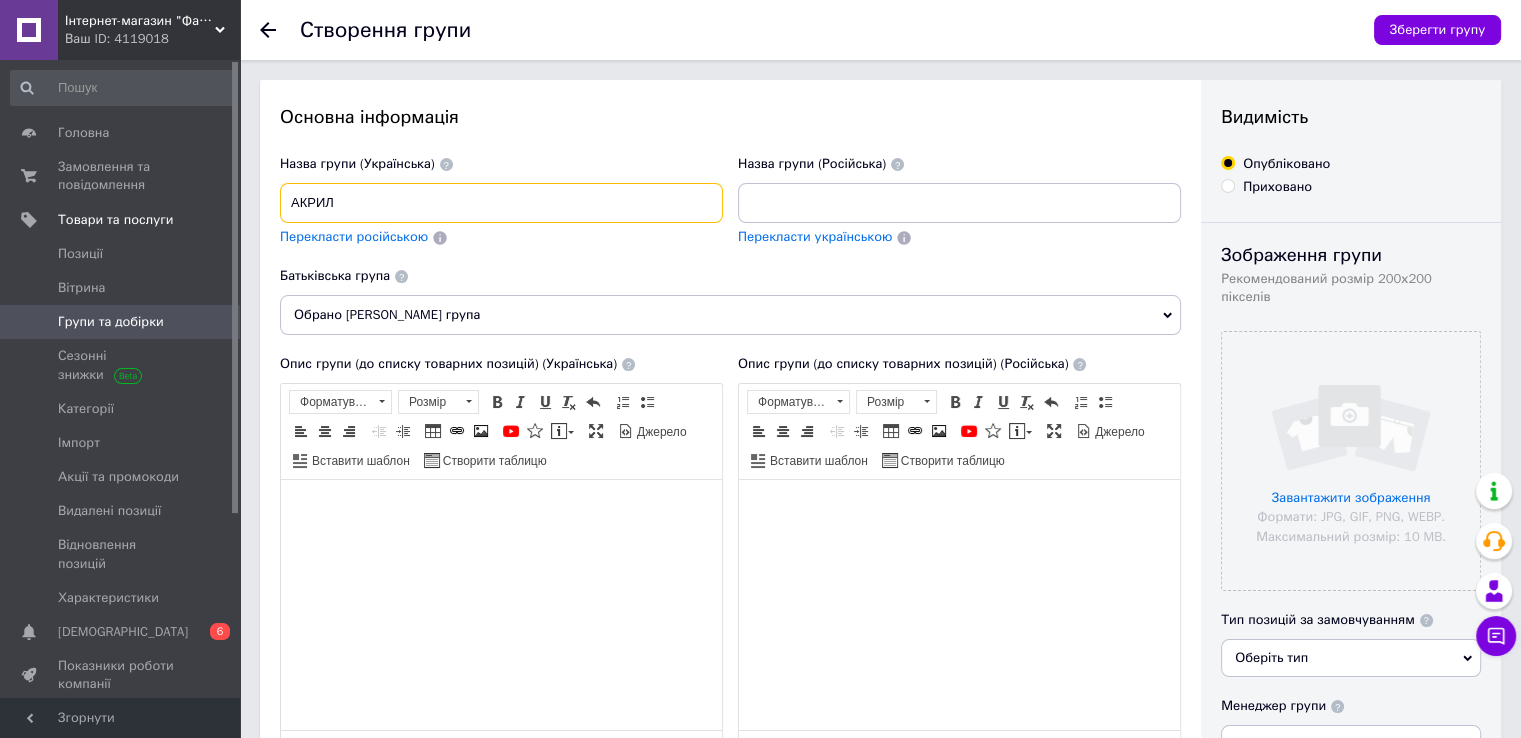 type on "АКРИЛ" 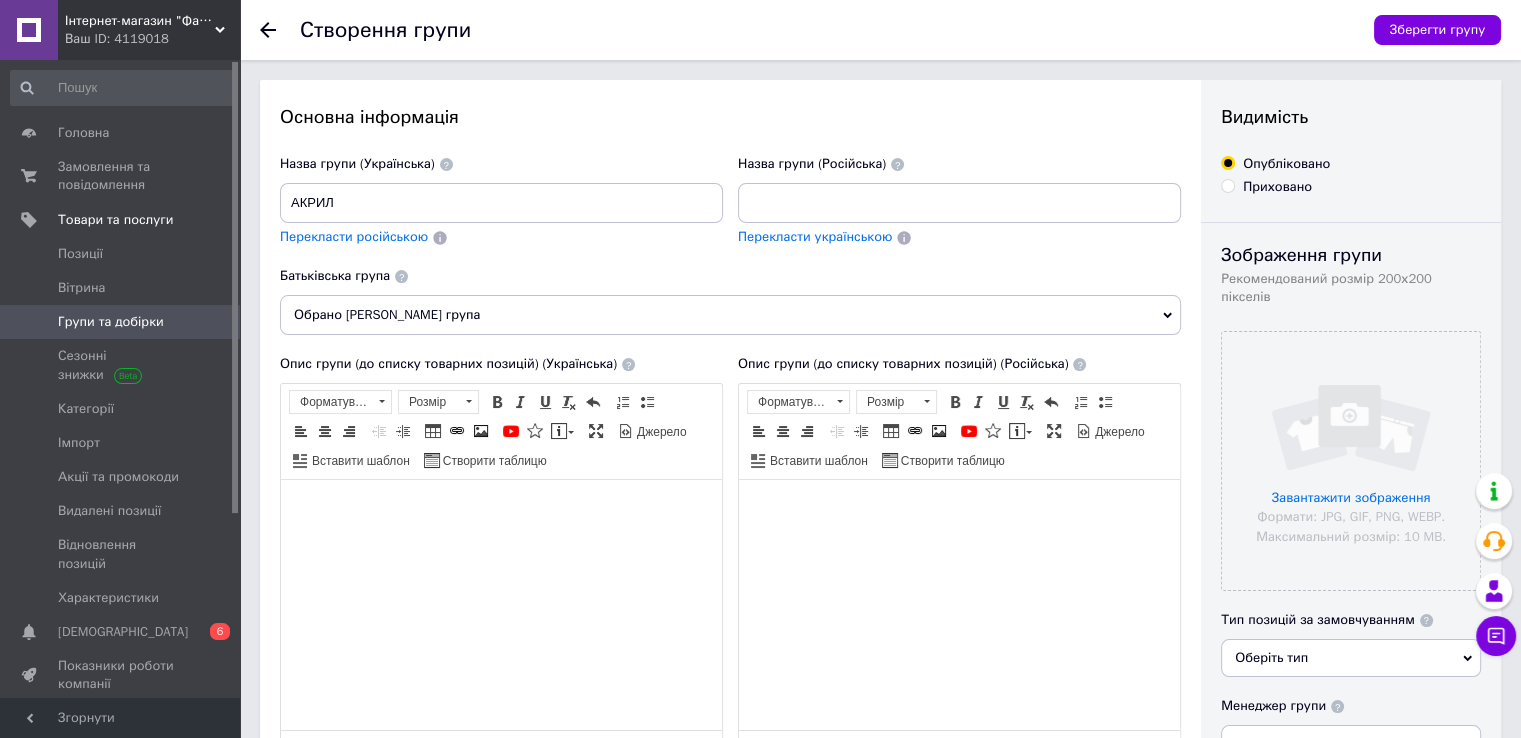 click on "Зберегти групу" at bounding box center [1427, 30] 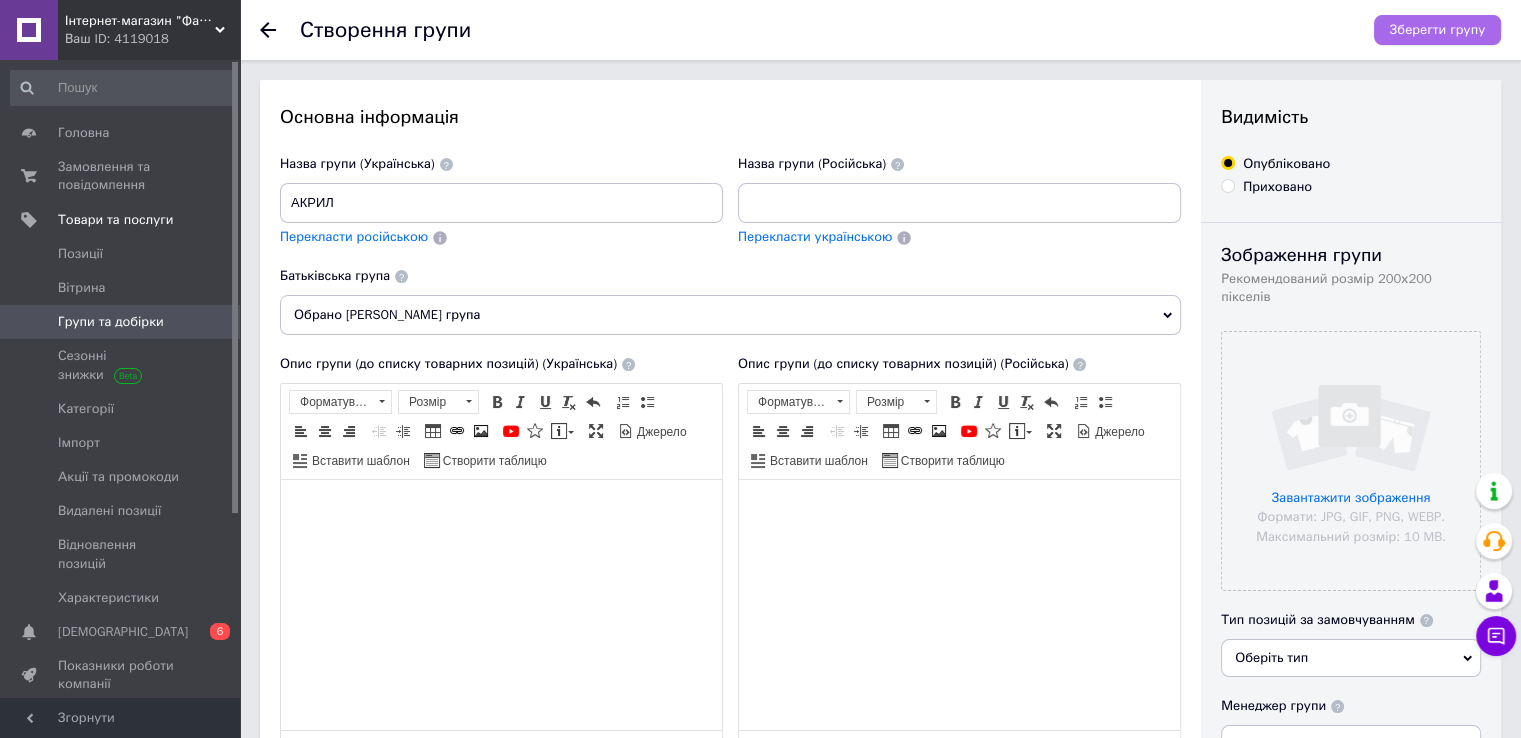 click on "Зберегти групу" at bounding box center [1437, 30] 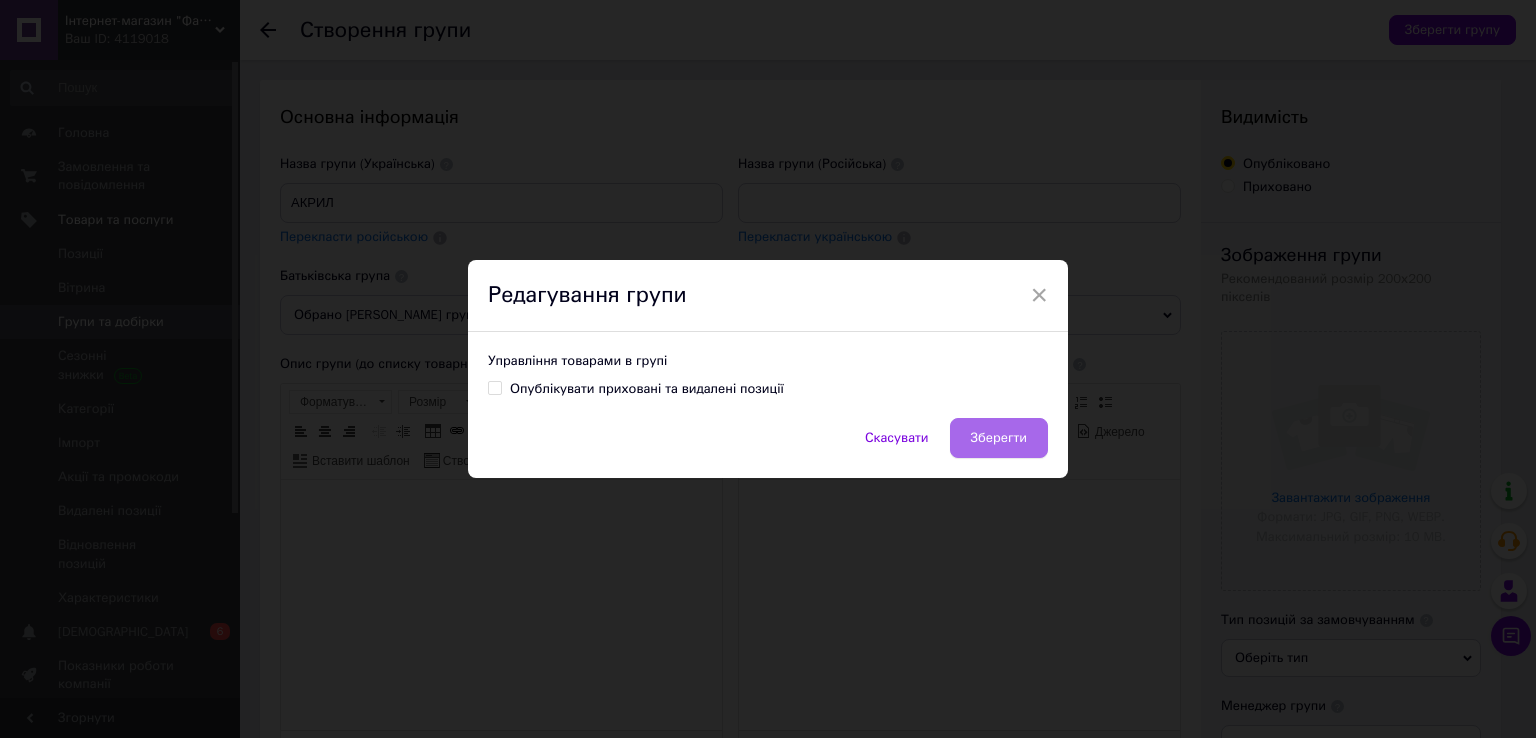 click on "Зберегти" at bounding box center (999, 438) 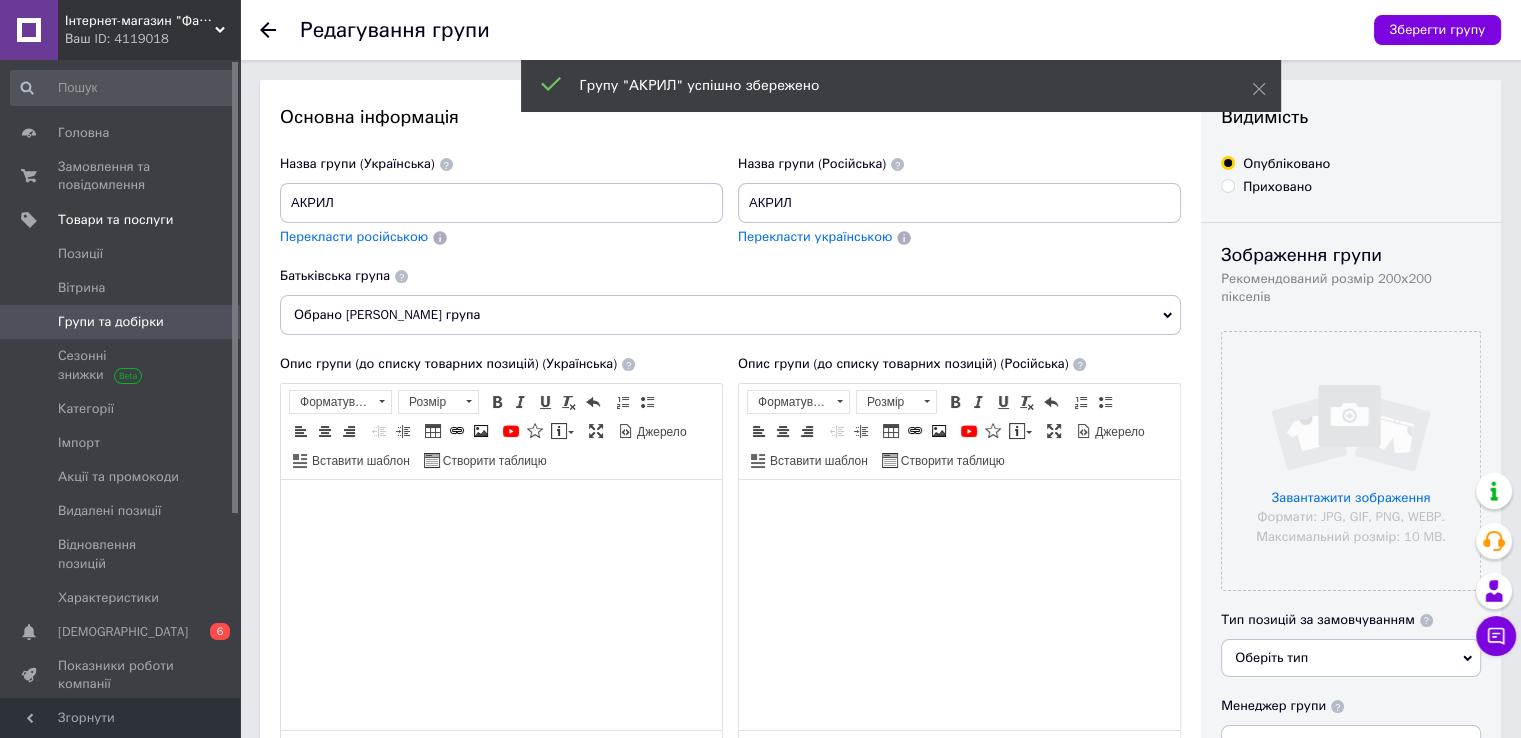 scroll, scrollTop: 0, scrollLeft: 0, axis: both 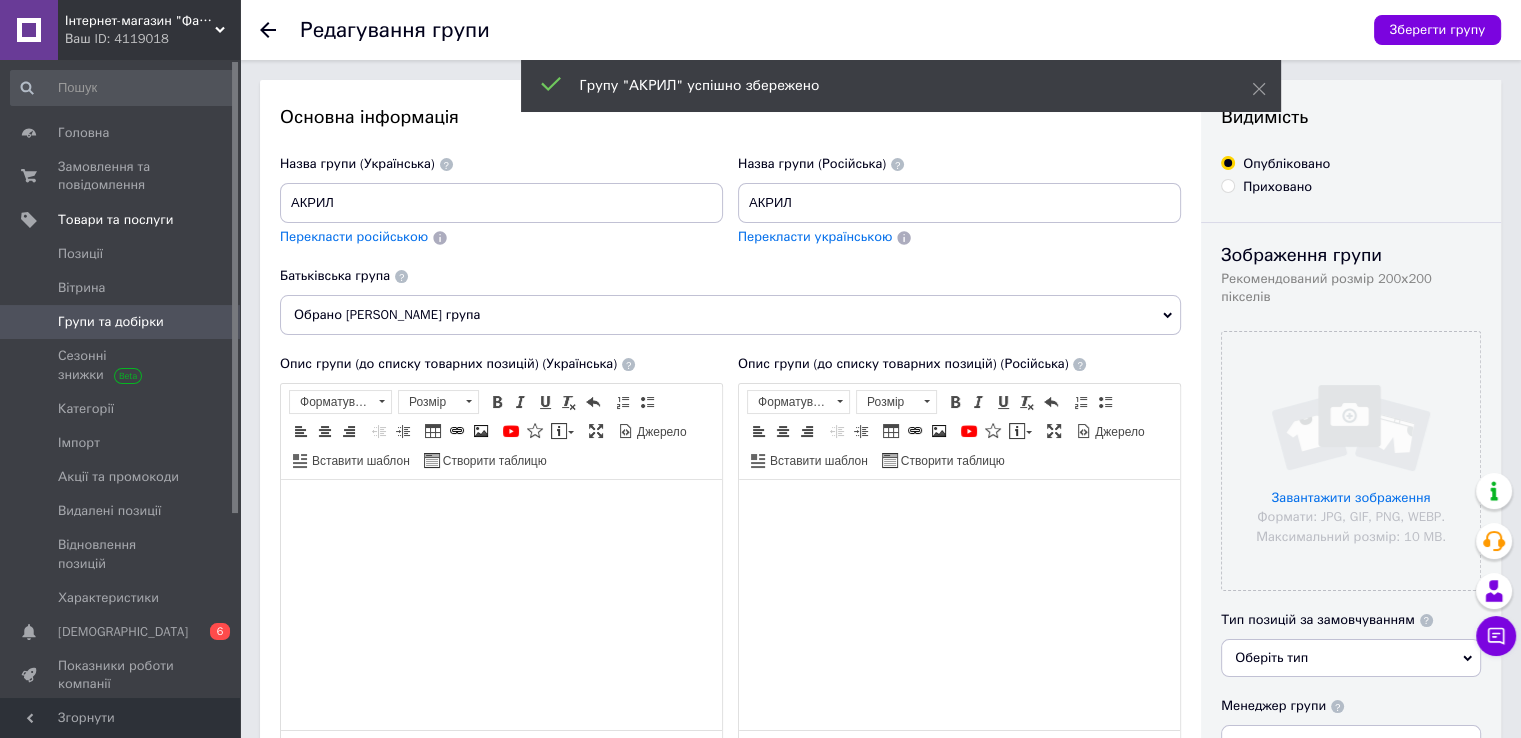 click on "Групи та добірки" at bounding box center (111, 322) 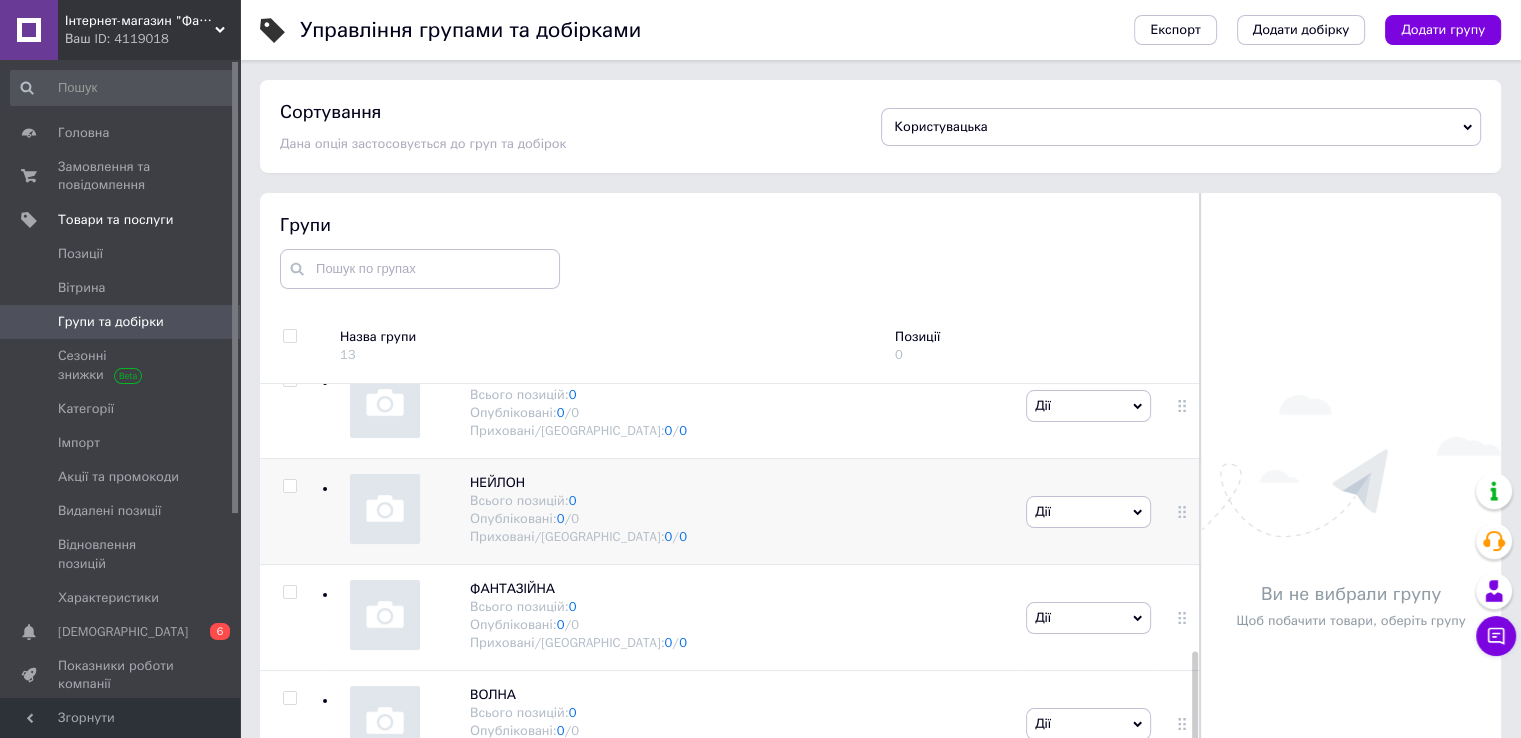 scroll, scrollTop: 722, scrollLeft: 0, axis: vertical 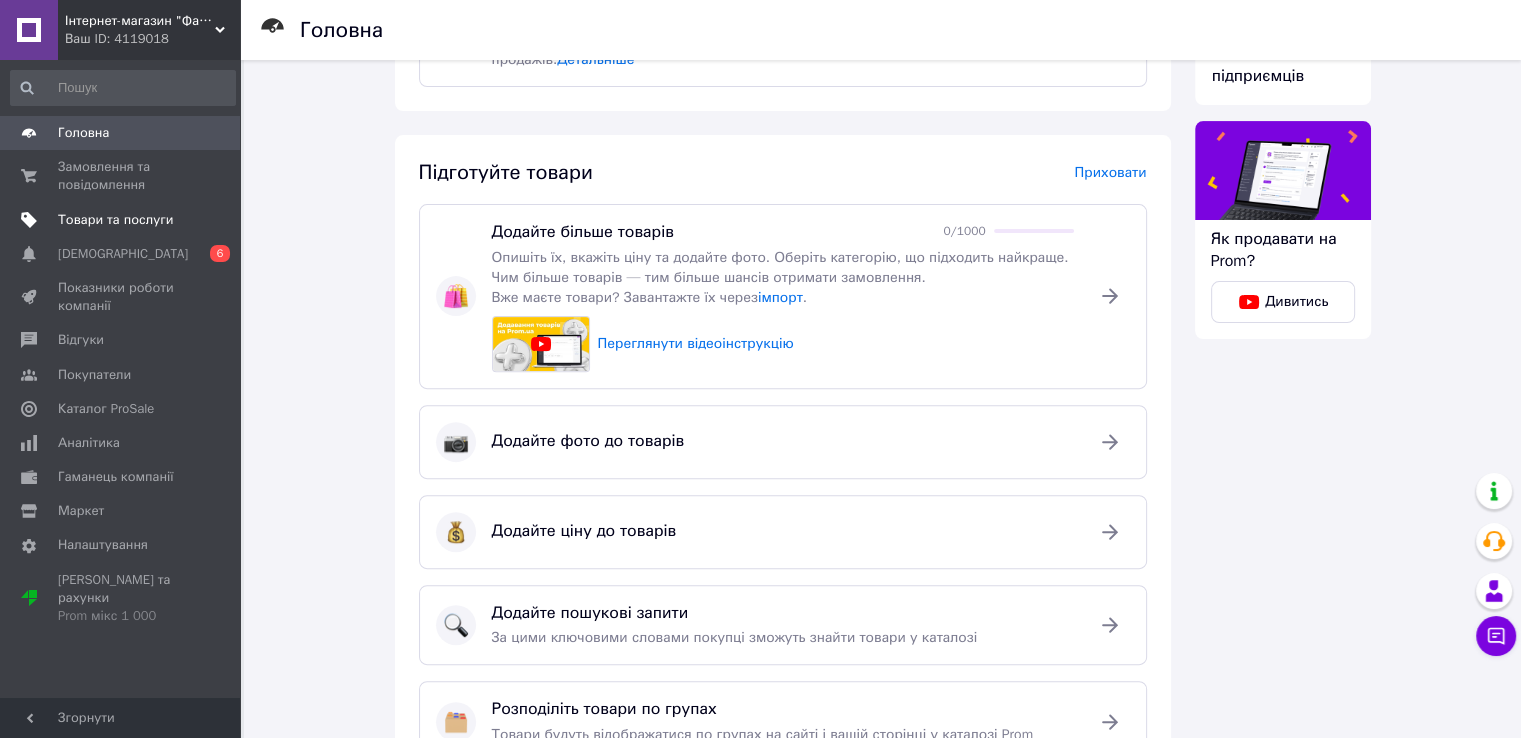 click on "Товари та послуги" at bounding box center [115, 220] 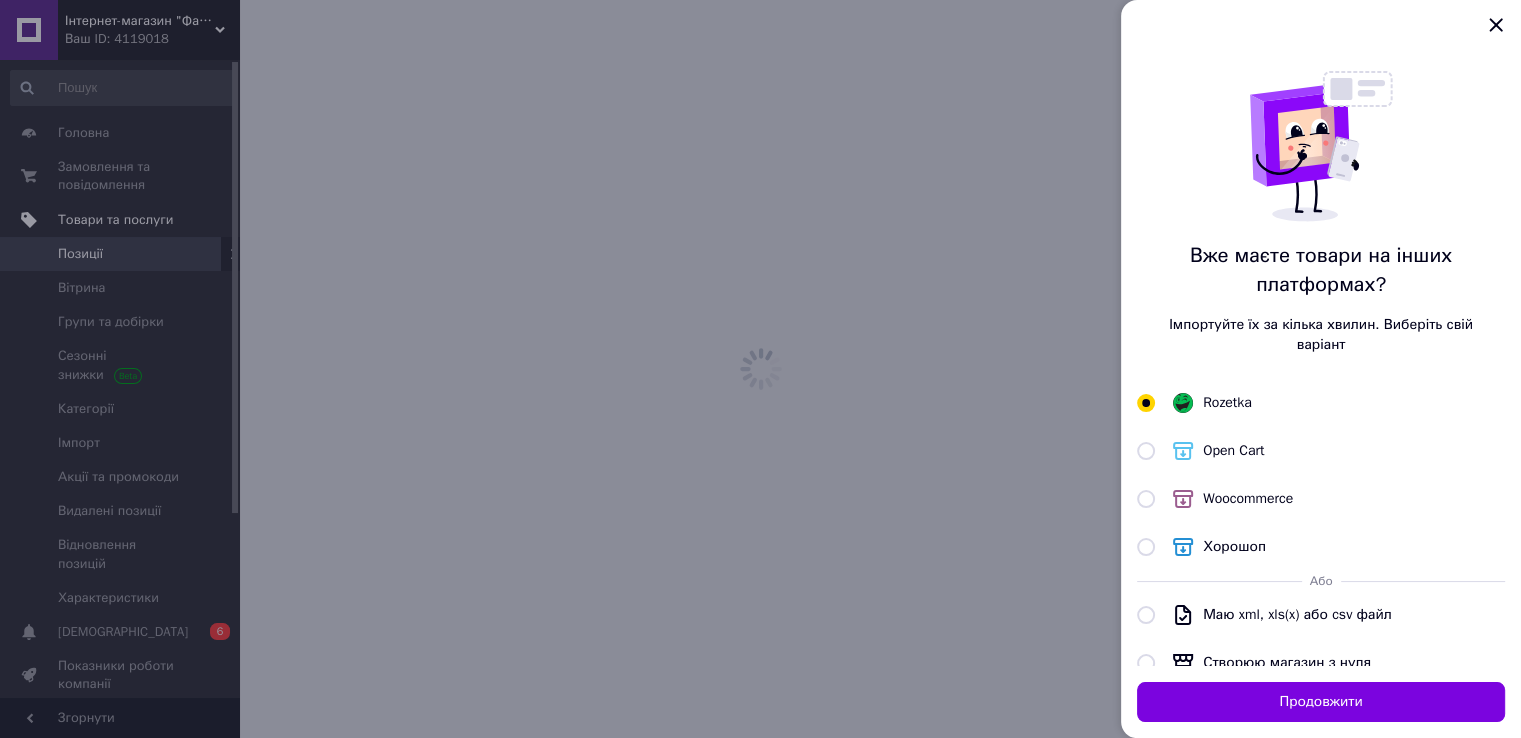scroll, scrollTop: 0, scrollLeft: 0, axis: both 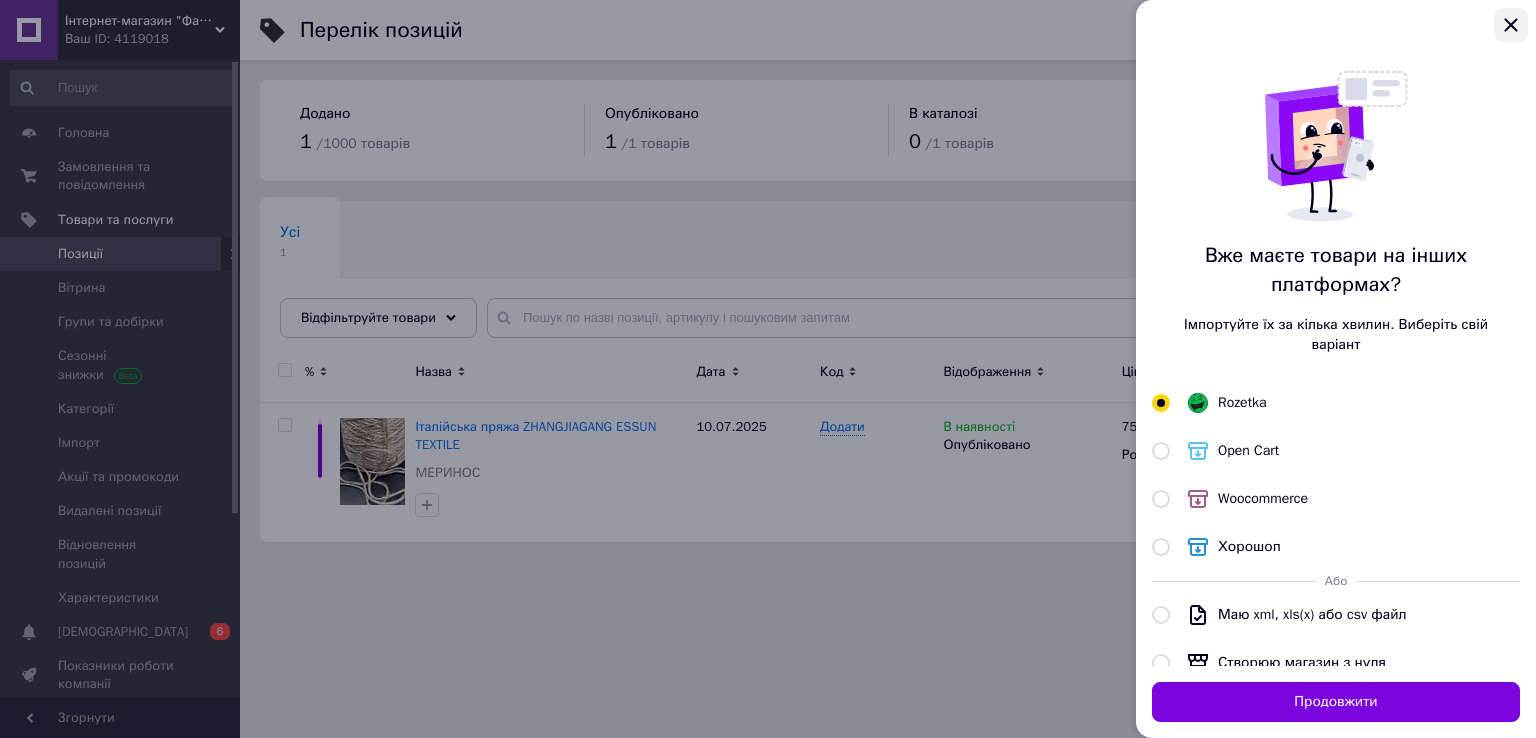 click 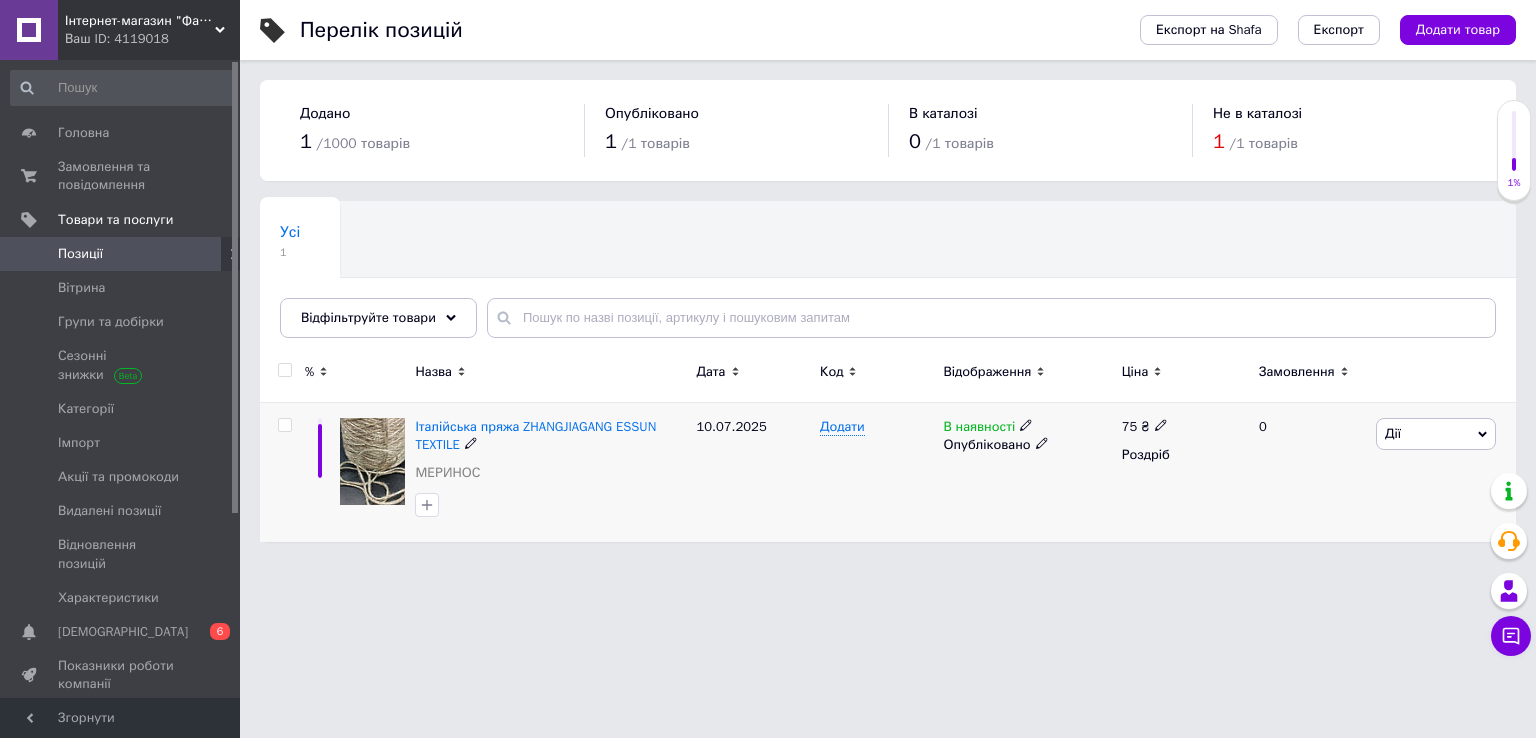 click on "Дії" at bounding box center [1436, 434] 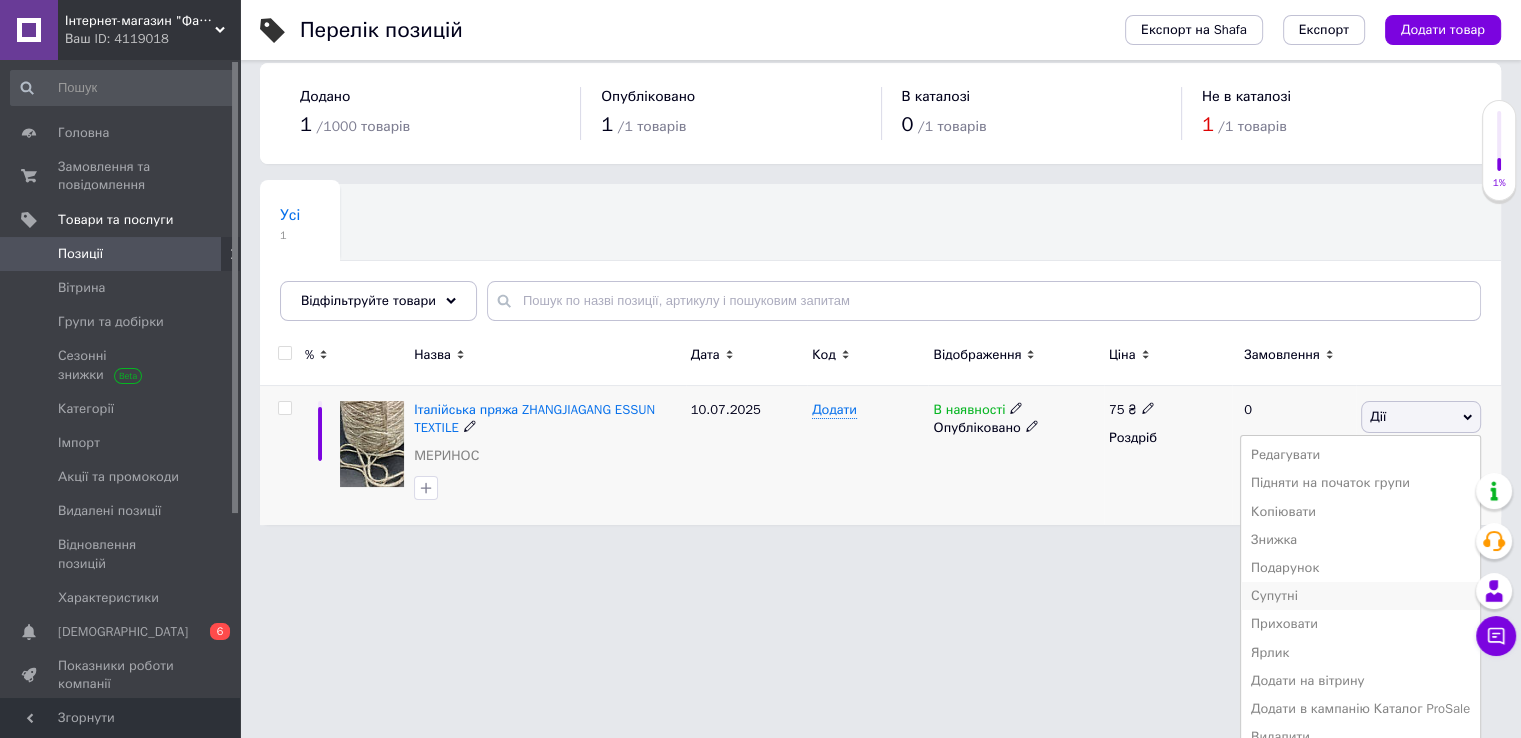 scroll, scrollTop: 35, scrollLeft: 0, axis: vertical 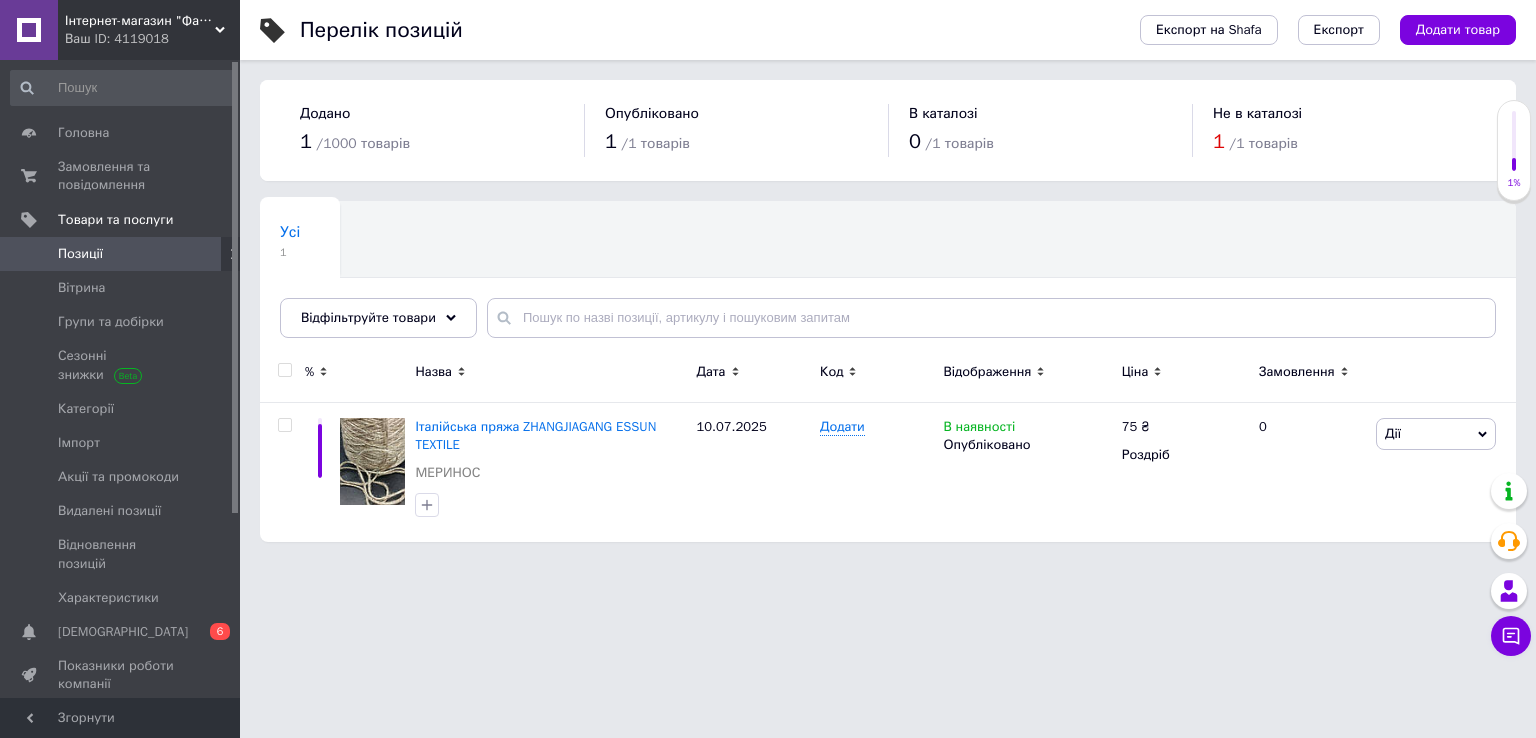 click on "Інтернет-магазин "Файна Пряжа" Ваш ID: 4119018 Кабінет покупця Перевірити стан системи Сторінка на порталі Інтернет-магазин "Файна Пряжа" Довідка Вийти Головна Замовлення та повідомлення 0 0 Товари та послуги Позиції Вітрина Групи та добірки Сезонні знижки Категорії Імпорт Акції та промокоди Видалені позиції Відновлення позицій Характеристики Сповіщення 0 6 Показники роботи компанії Відгуки Покупатели Каталог ProSale Аналітика Гаманець компанії [PERSON_NAME] Тарифи та рахунки Prom мікс 1 000 Згорнути 1   /" at bounding box center [768, 281] 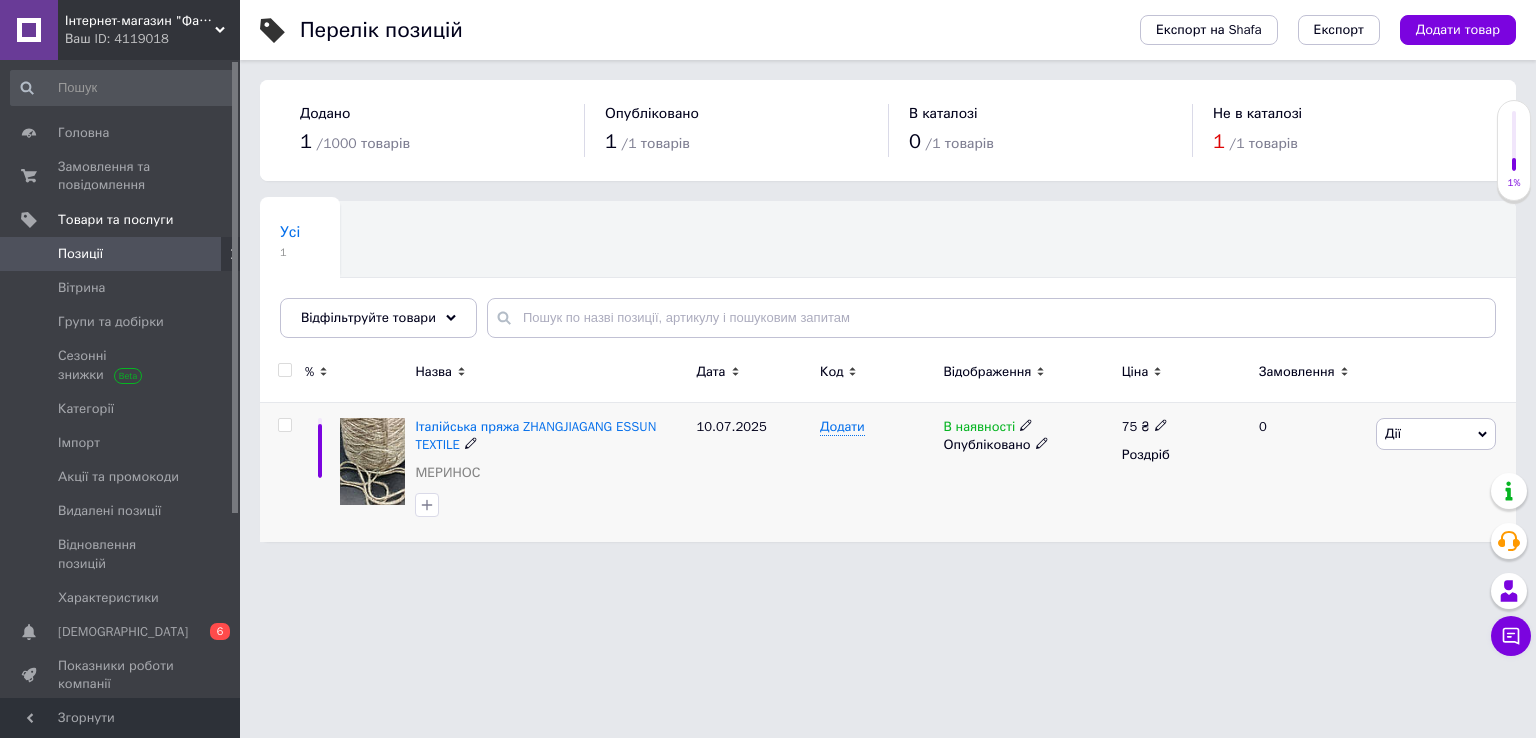 click 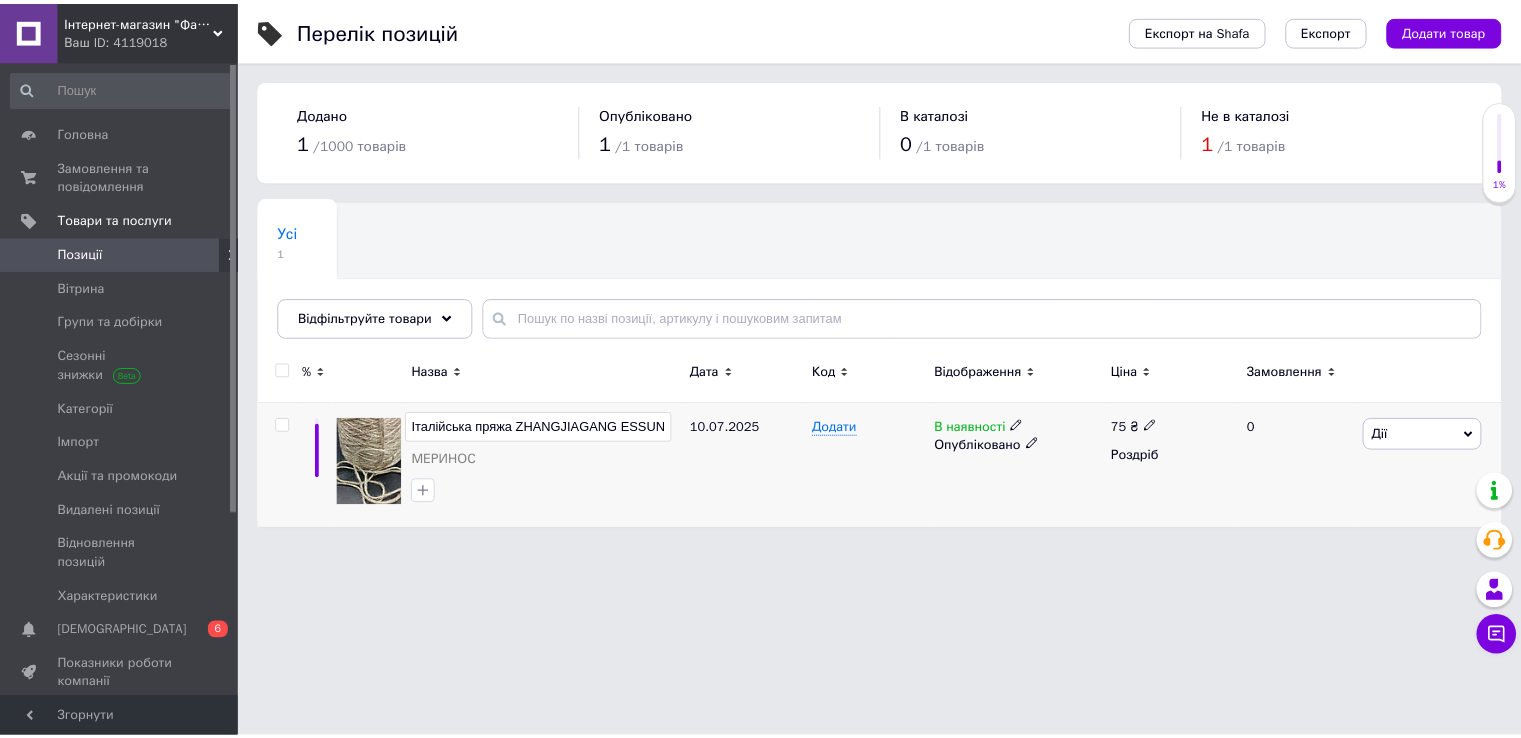 scroll, scrollTop: 0, scrollLeft: 55, axis: horizontal 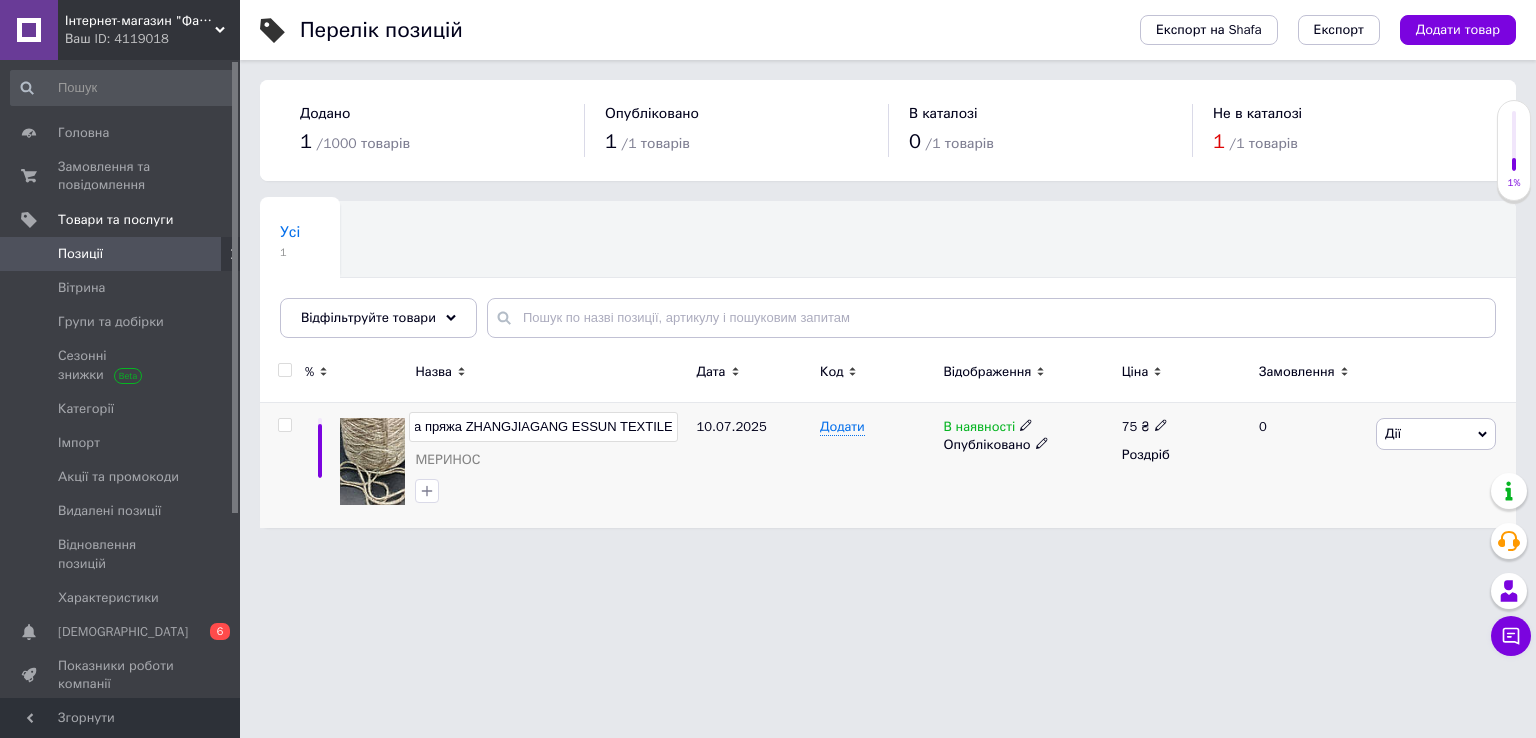 drag, startPoint x: 463, startPoint y: 421, endPoint x: 567, endPoint y: 424, distance: 104.04326 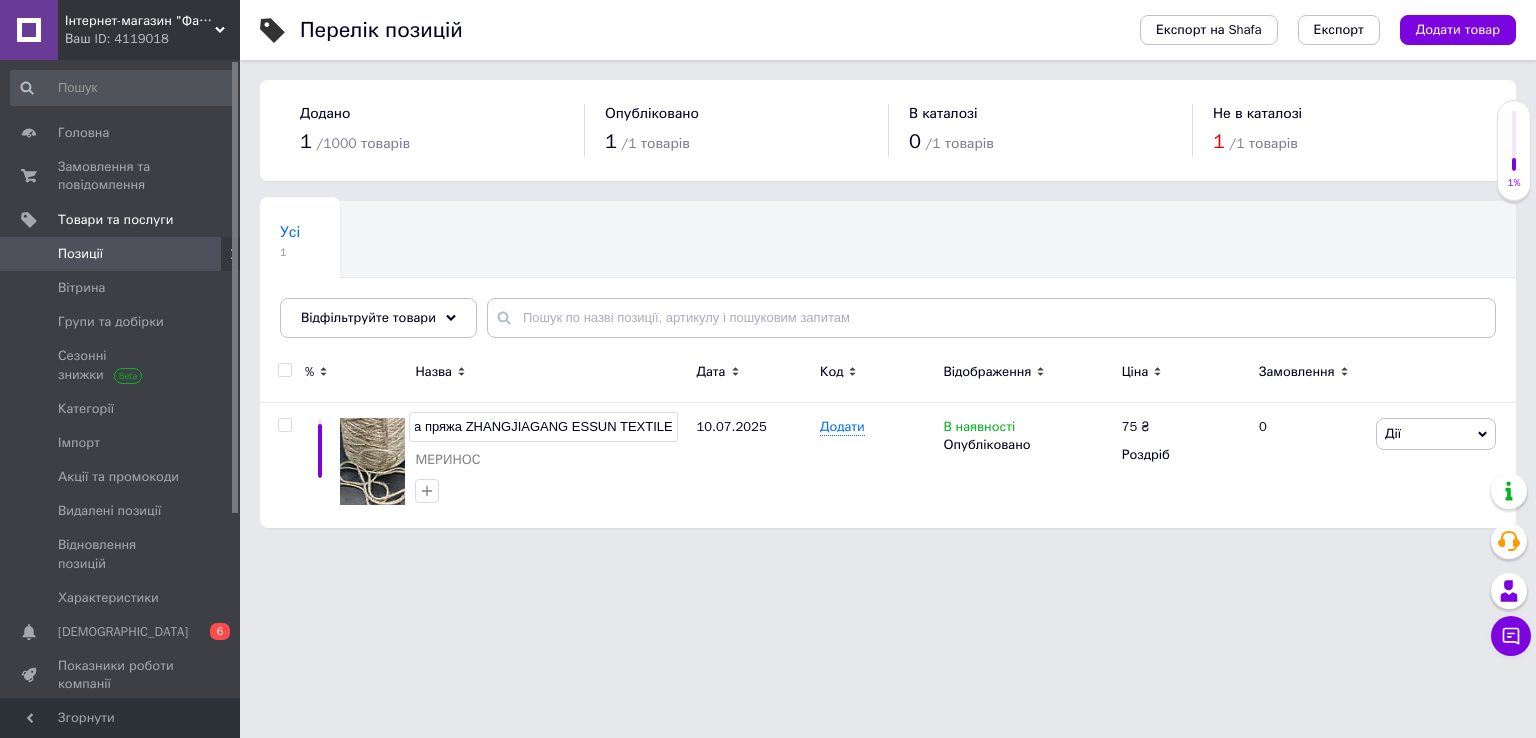 click on "Інтернет-магазин "Файна Пряжа" Ваш ID: 4119018 Кабінет покупця Перевірити стан системи Сторінка на порталі Інтернет-магазин "Файна Пряжа" Довідка Вийти Головна Замовлення та повідомлення 0 0 Товари та послуги Позиції Вітрина Групи та добірки Сезонні знижки Категорії Імпорт Акції та промокоди Видалені позиції Відновлення позицій Характеристики Сповіщення 0 6 Показники роботи компанії Відгуки Покупатели Каталог ProSale Аналітика Гаманець компанії [PERSON_NAME] Тарифи та рахунки Prom мікс 1 000 Згорнути 1   /" at bounding box center (768, 274) 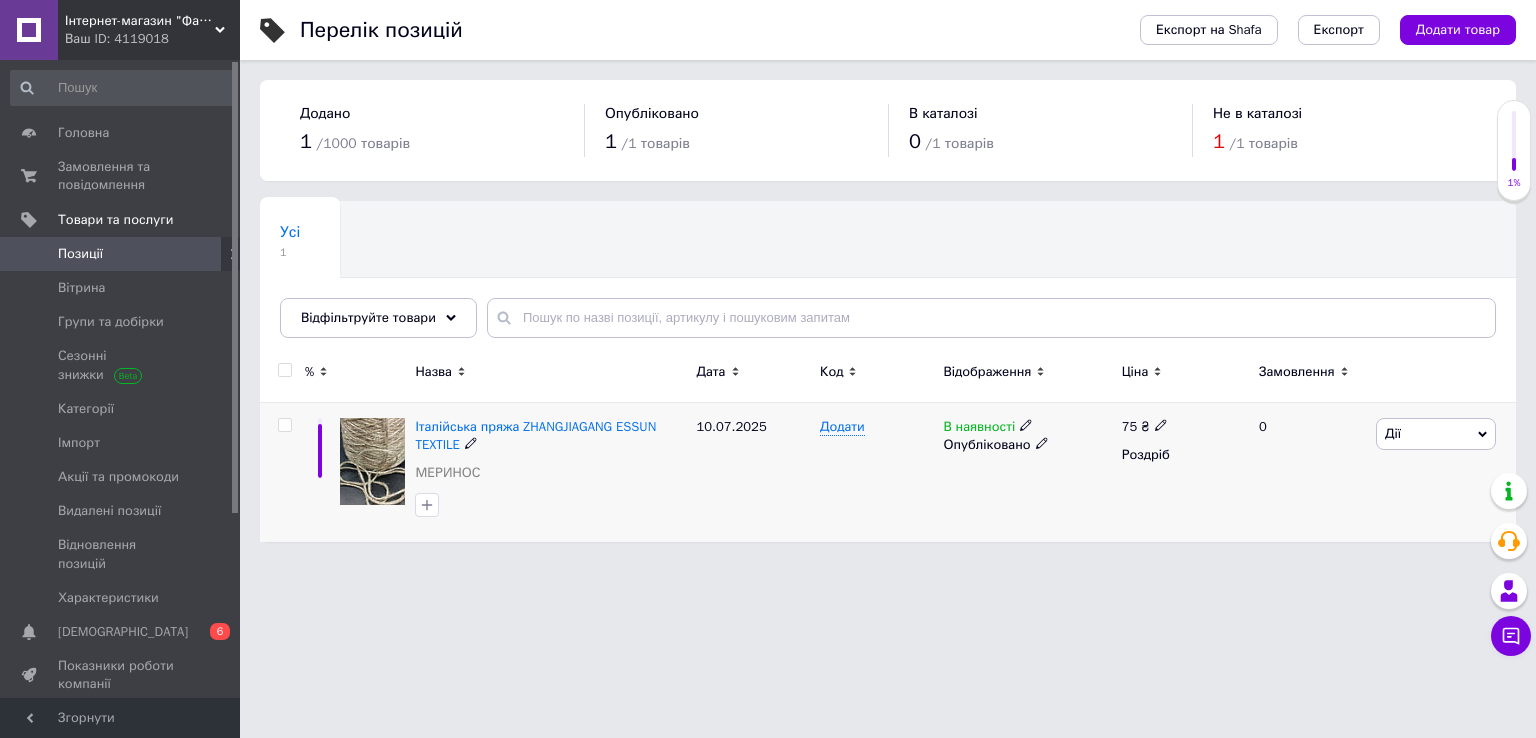 click on "Італійська пряжа ZHANGJIAGANG ESSUN TEXTILE МЕРИНОС" at bounding box center (550, 455) 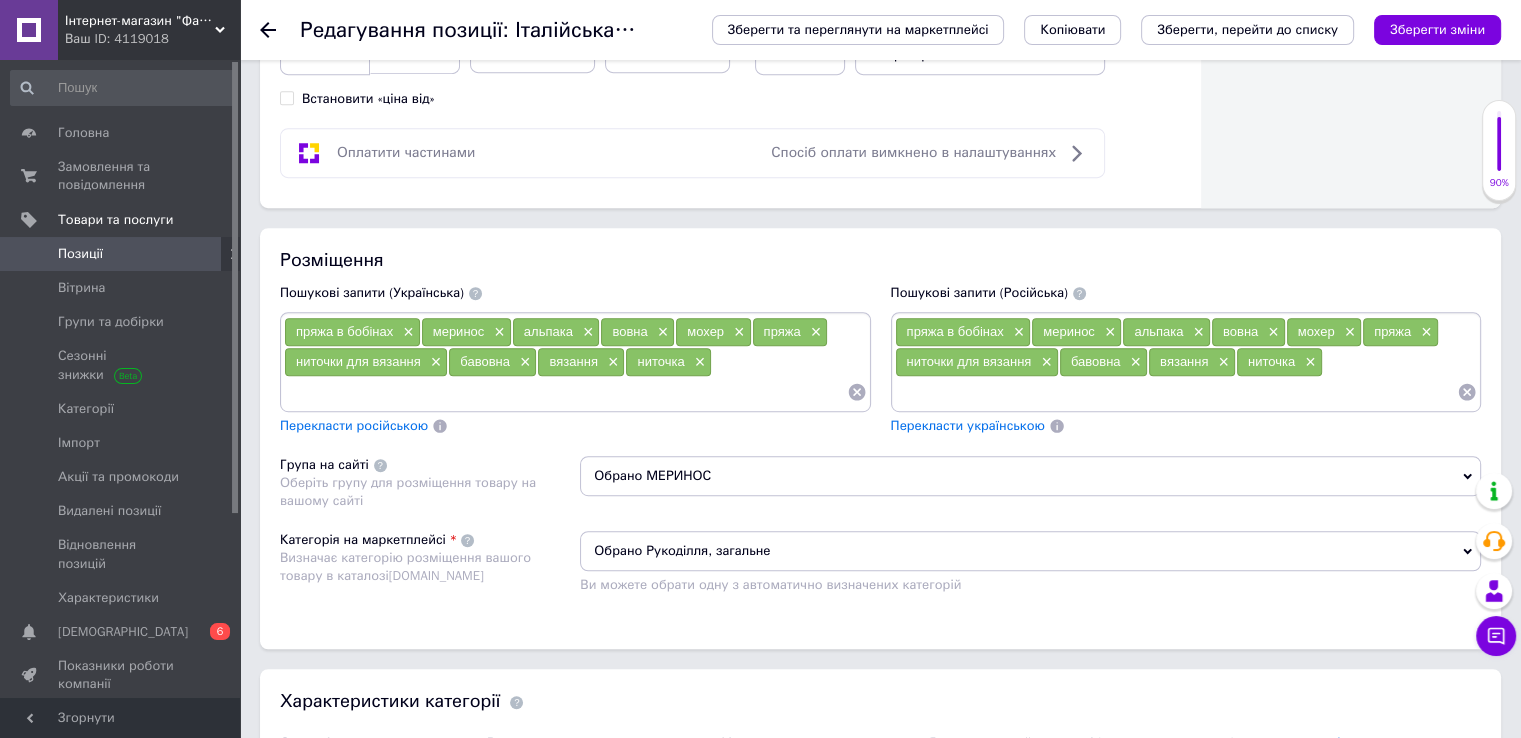 scroll, scrollTop: 1100, scrollLeft: 0, axis: vertical 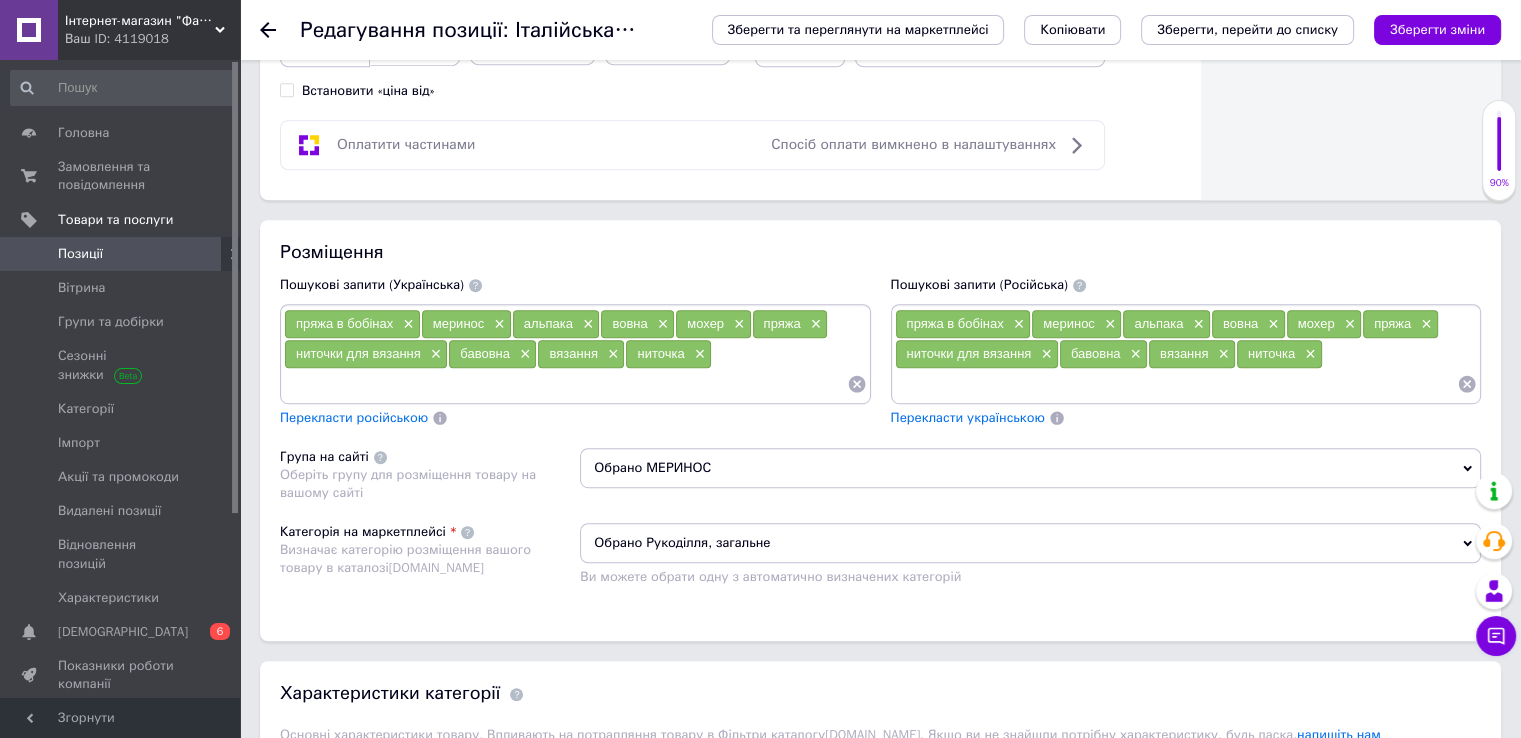 drag, startPoint x: 732, startPoint y: 368, endPoint x: 287, endPoint y: 310, distance: 448.76385 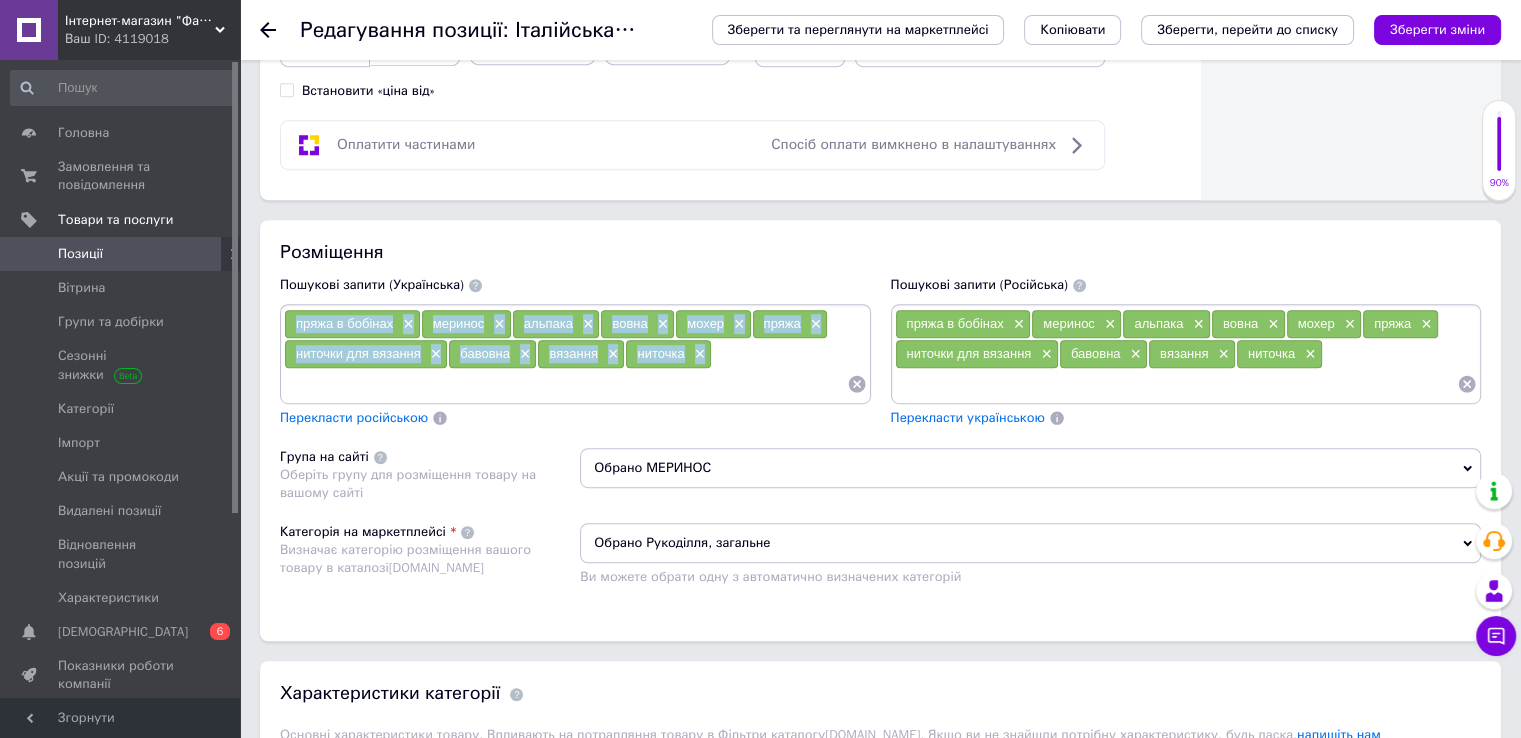 drag, startPoint x: 713, startPoint y: 345, endPoint x: 286, endPoint y: 310, distance: 428.43204 